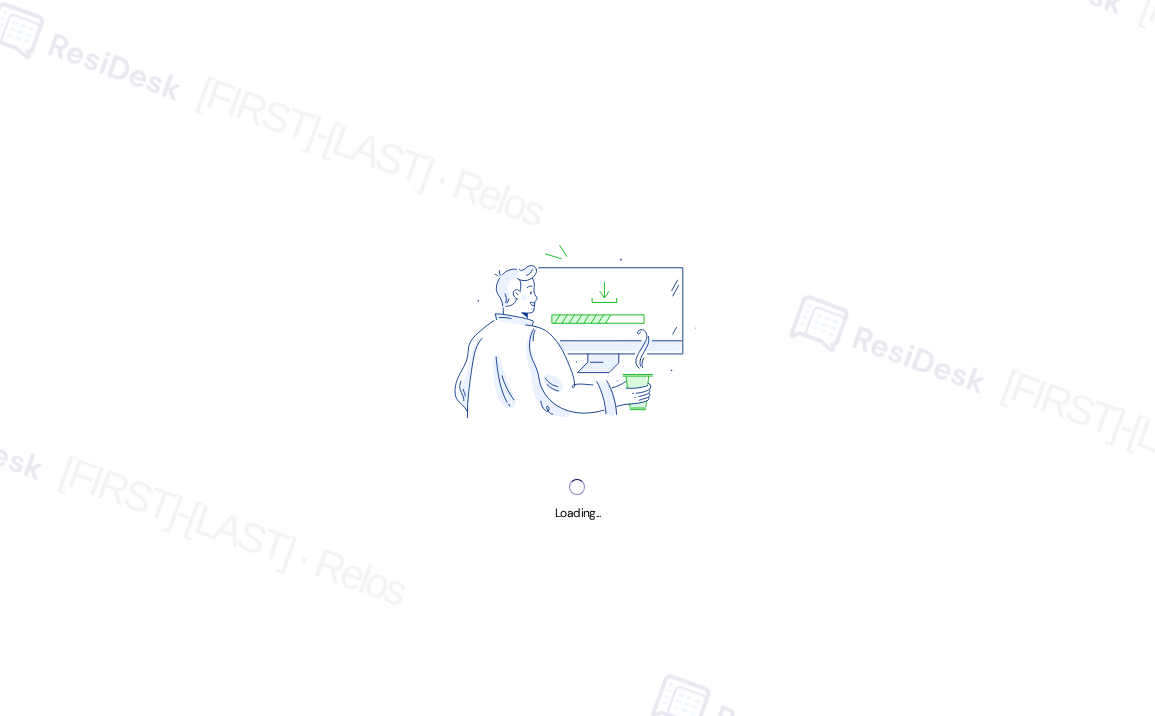 scroll, scrollTop: 0, scrollLeft: 0, axis: both 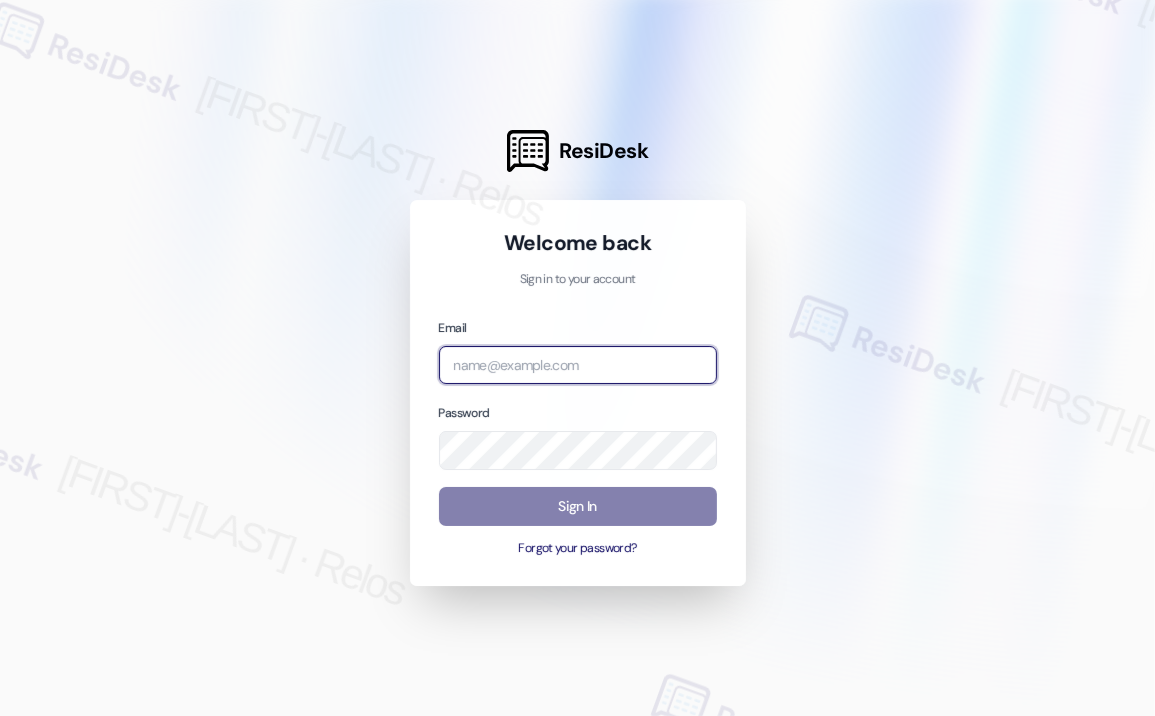 click at bounding box center [578, 365] 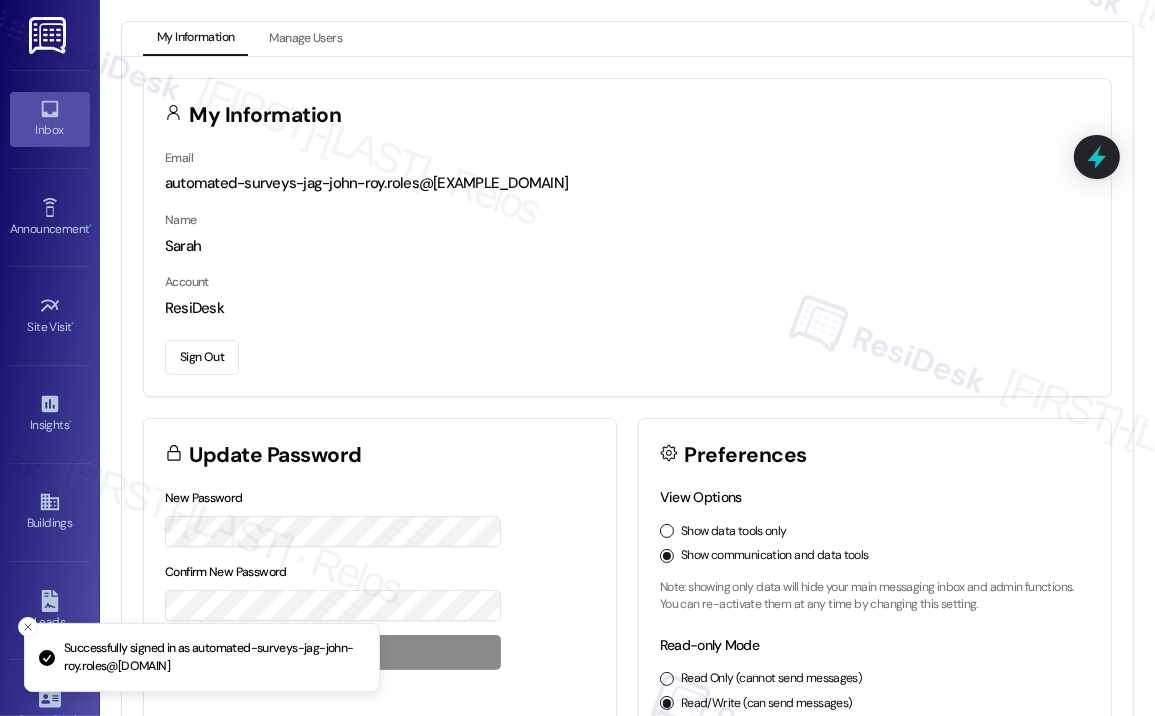 click 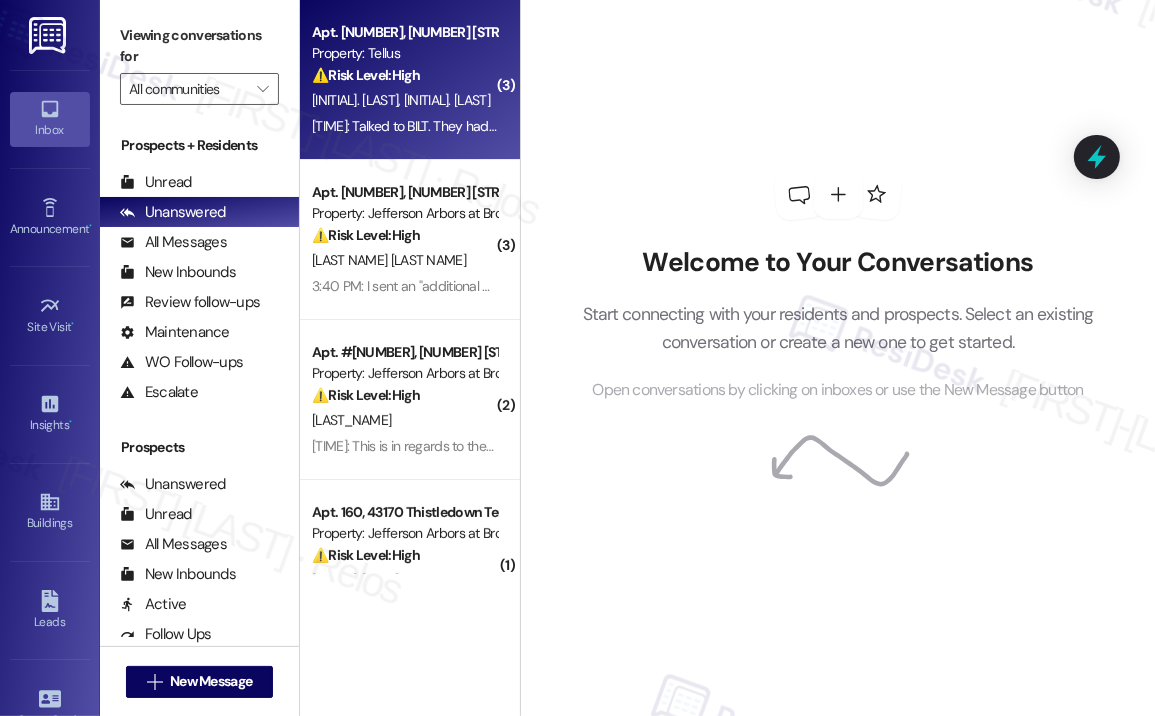 click on "[INITIAL]. [LAST NAME] [INITIAL]. [LAST NAME]" at bounding box center (404, 100) 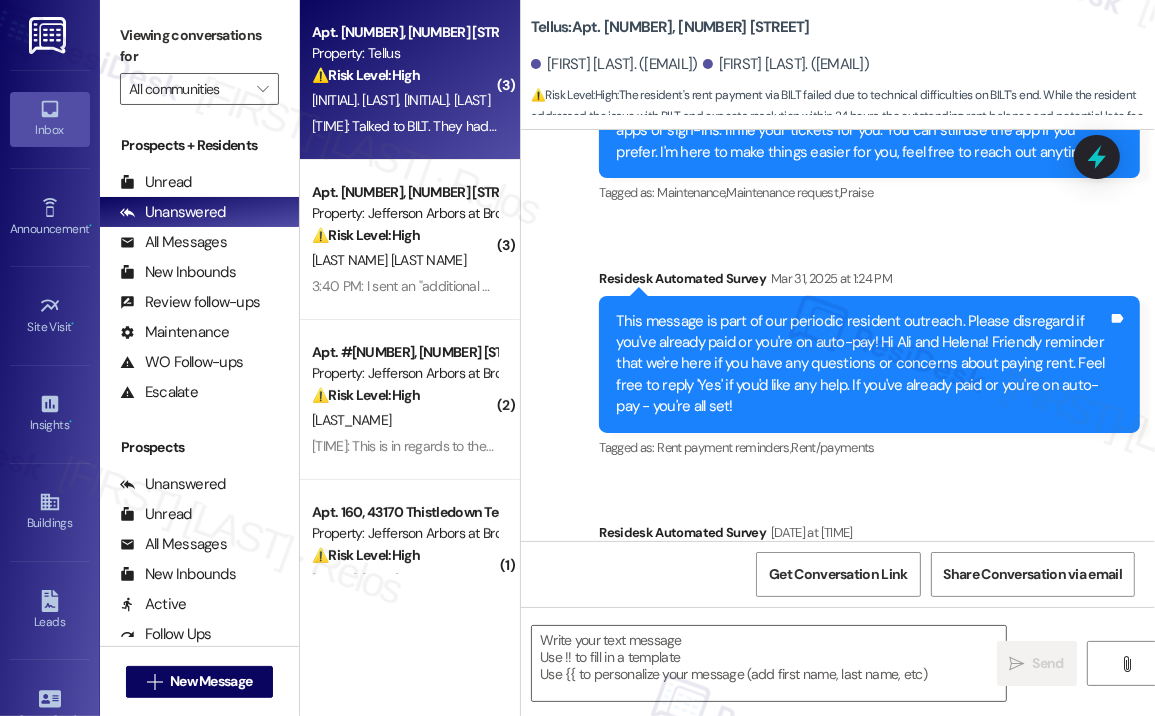 type on "Fetching suggested responses. Please feel free to read through the conversation in the meantime." 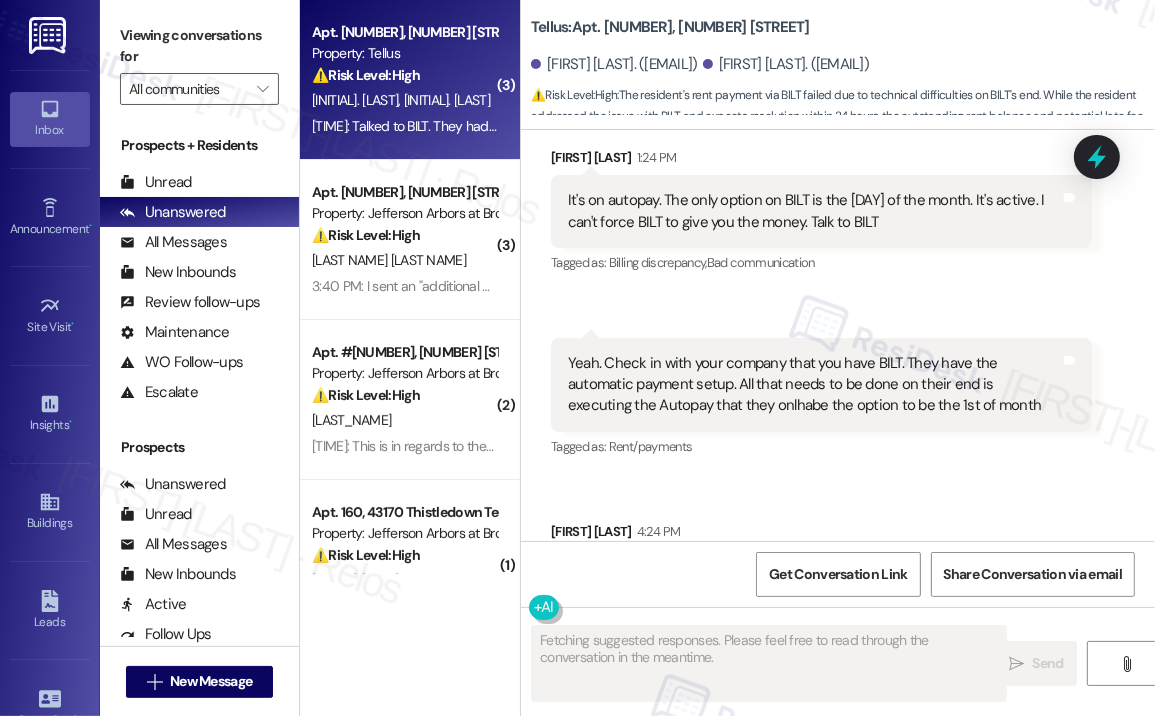 scroll, scrollTop: 2596, scrollLeft: 0, axis: vertical 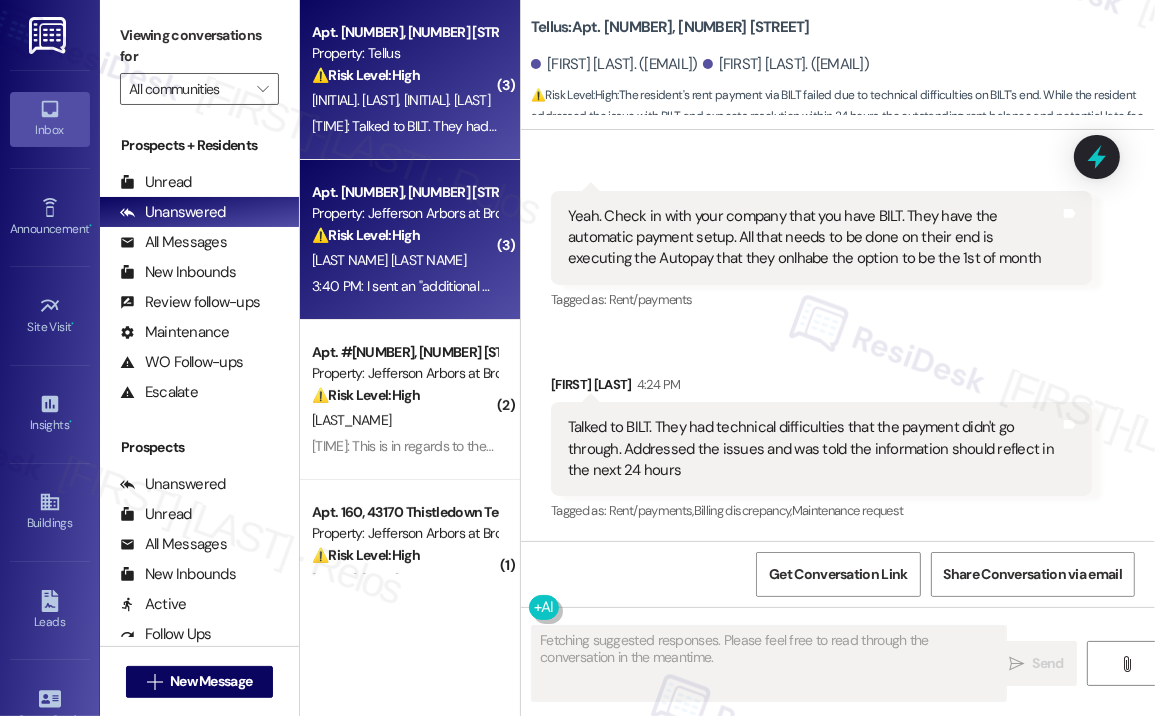 click on "⚠️ Risk Level: High The resident's autopay failed, and they had to send an additional payment. This involves a financial concern (unpaid rent) and requires prompt action to avoid late fees and potential further issues." at bounding box center [404, 235] 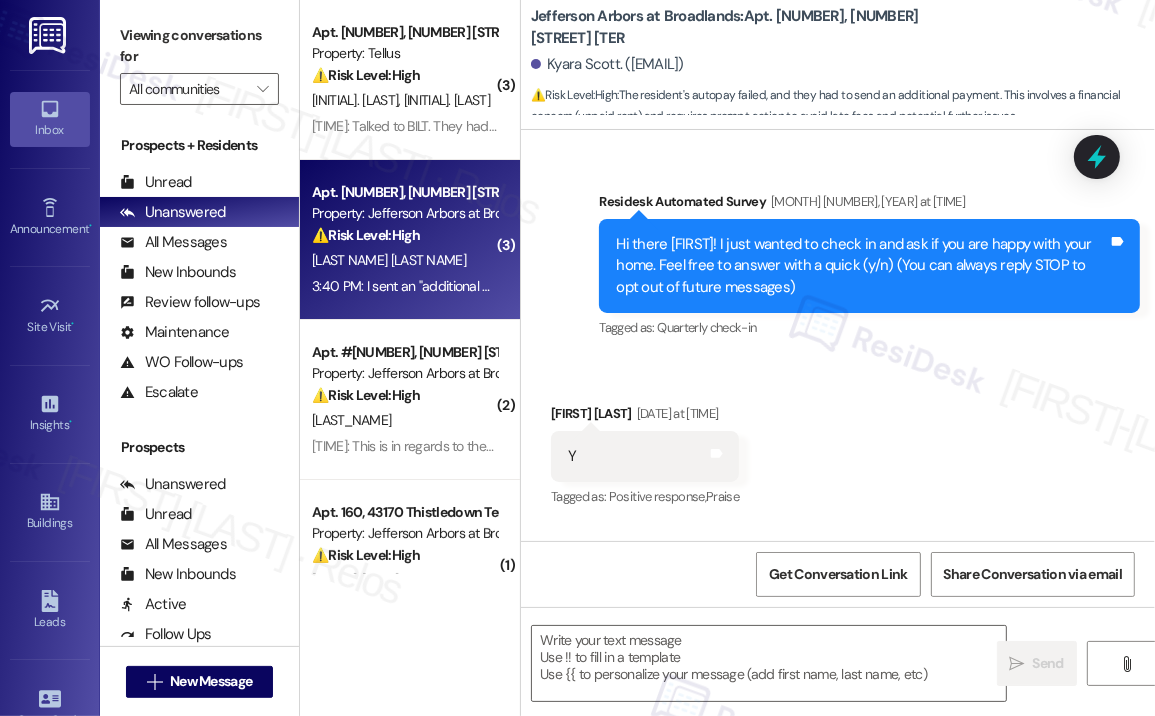 scroll, scrollTop: 20427, scrollLeft: 0, axis: vertical 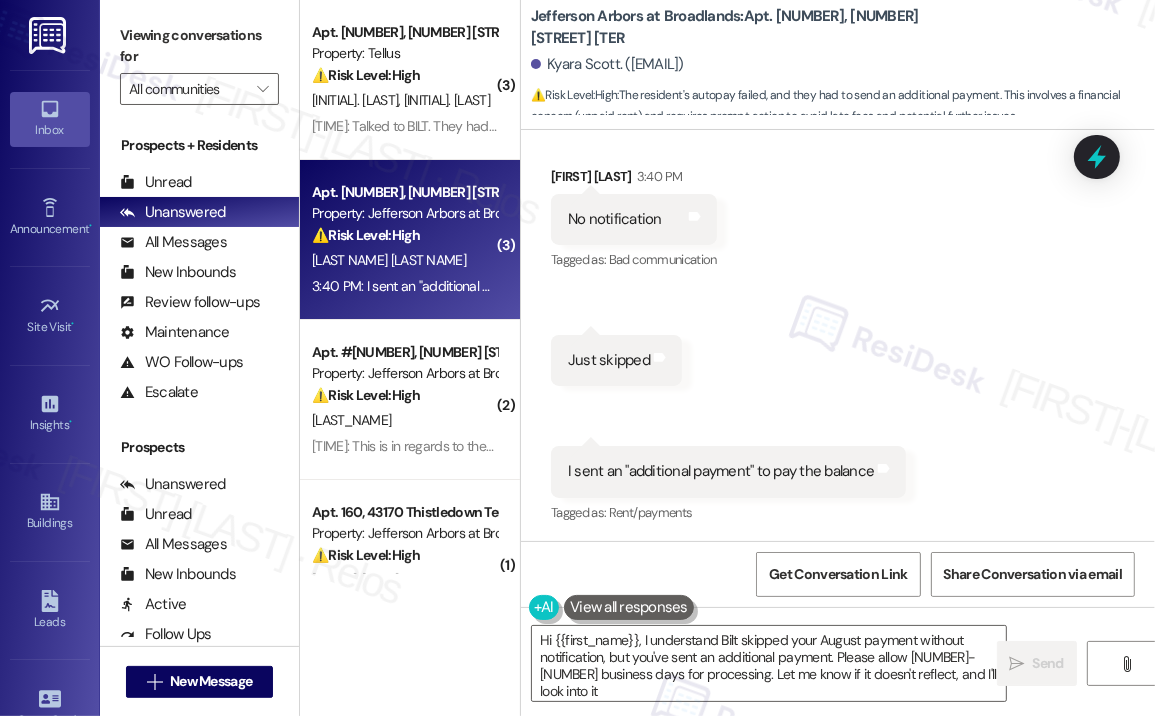 type on "Hi {{first_name}}, I understand Bilt skipped your August payment without notification, but you've sent an additional payment. Please allow 2-3 business days for processing. Let me know if it doesn't reflect, and I'll look into it!" 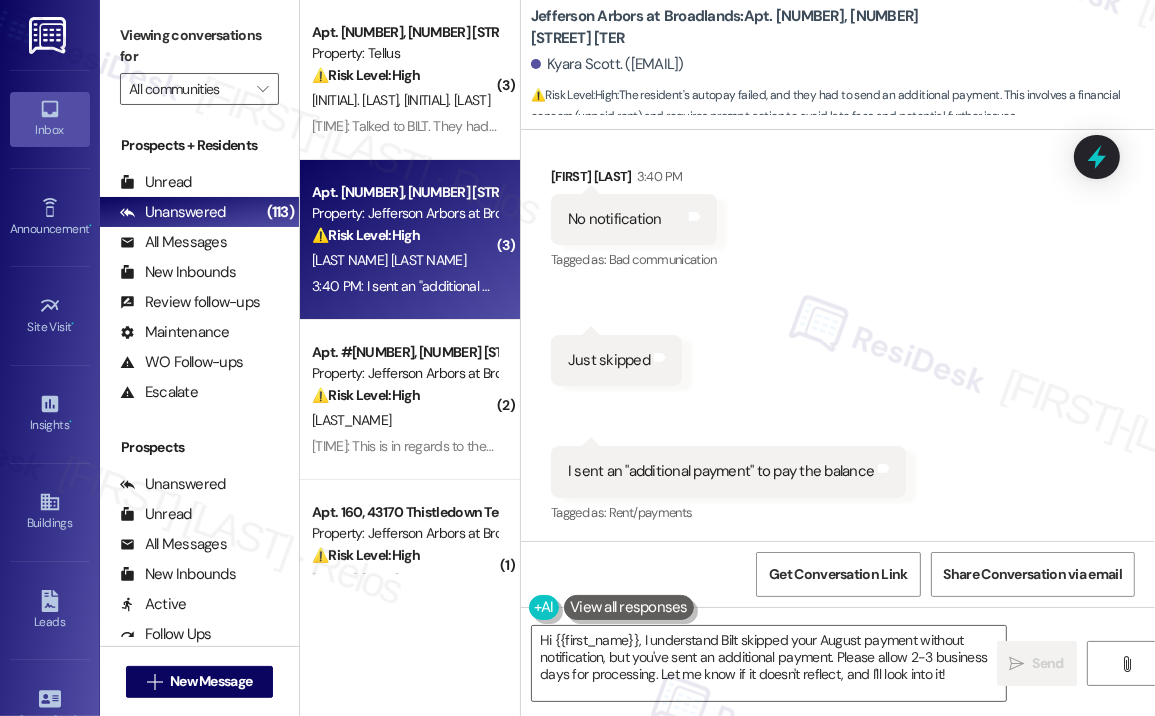 click on "Received via SMS Kyara Scott 3:40 PM No notification  Tags and notes Tagged as:   Bad communication Click to highlight conversations about Bad communication Received via SMS 3:40 PM Kyara Scott 3:40 PM Just skipped  Tags and notes Received via SMS 3:40 PM Kyara Scott 3:40 PM I sent an "additional payment" to pay the balance Tags and notes Tagged as:   Rent/payments Click to highlight conversations about Rent/payments" at bounding box center [838, 331] 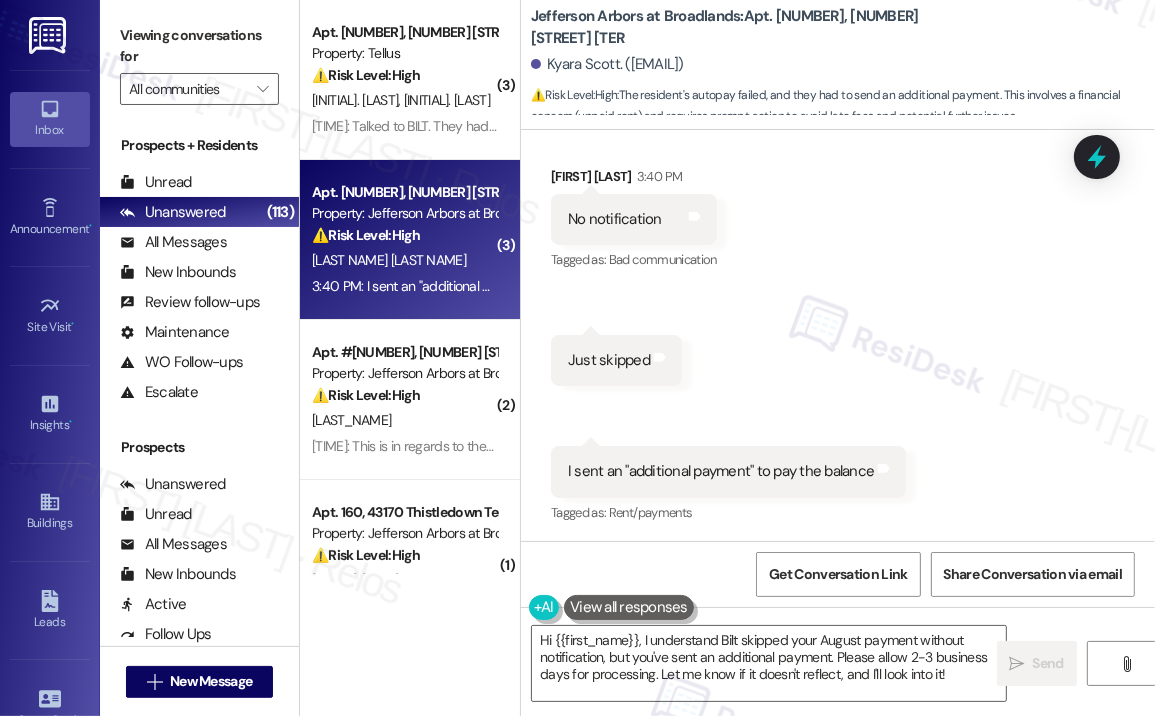 click on "Received via SMS Kyara Scott 3:40 PM No notification  Tags and notes Tagged as:   Bad communication Click to highlight conversations about Bad communication Received via SMS 3:40 PM Kyara Scott 3:40 PM Just skipped  Tags and notes Received via SMS 3:40 PM Kyara Scott 3:40 PM I sent an "additional payment" to pay the balance Tags and notes Tagged as:   Rent/payments Click to highlight conversations about Rent/payments" at bounding box center (838, 331) 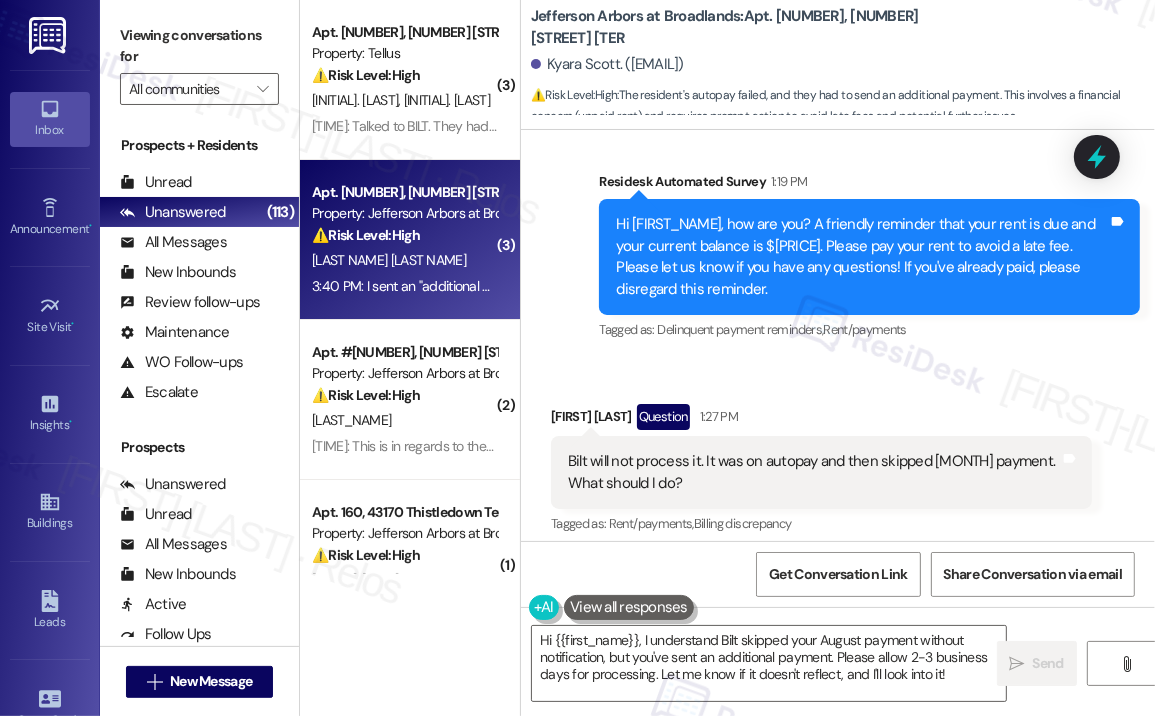 scroll, scrollTop: 19527, scrollLeft: 0, axis: vertical 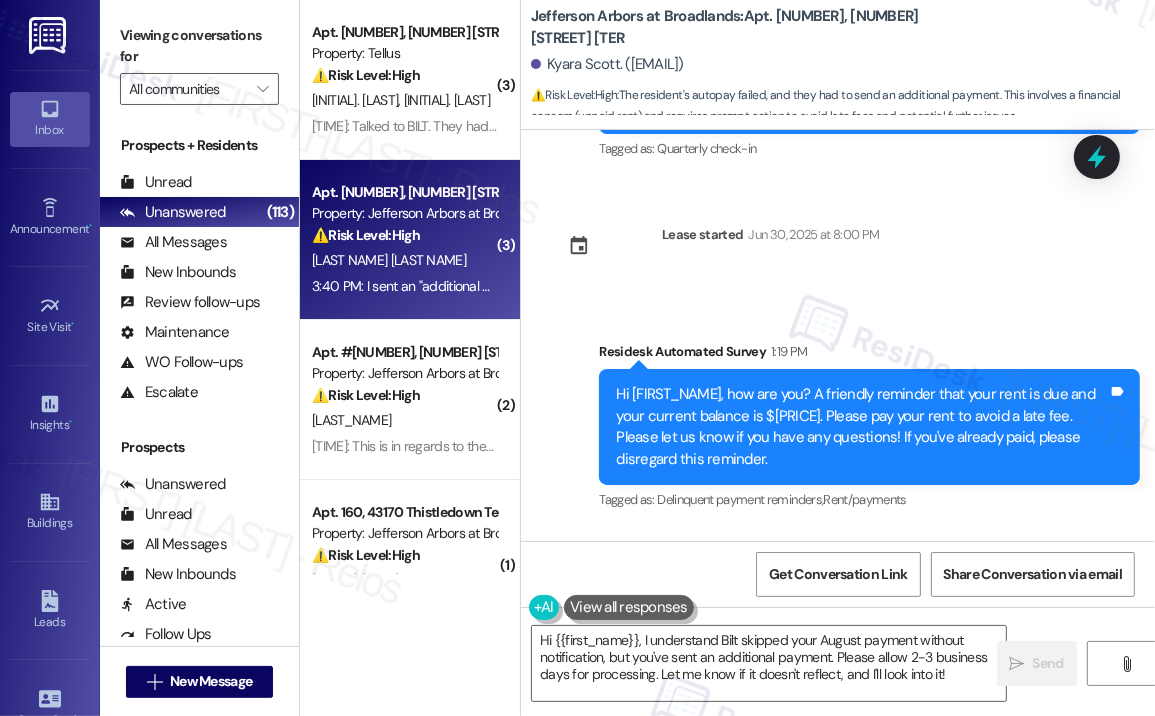 click on "Survey, sent via SMS Residesk Automated Survey 1:19 PM Hi Kyara, how are you? A friendly reminder that your rent is due and your current balance is $2783.91. Please pay your rent to avoid a late fee. Please let us know if you have any questions! If you've already paid, please disregard this reminder. Tags and notes Tagged as:   Delinquent payment reminders ,  Click to highlight conversations about Delinquent payment reminders Rent/payments Click to highlight conversations about Rent/payments" at bounding box center (838, 412) 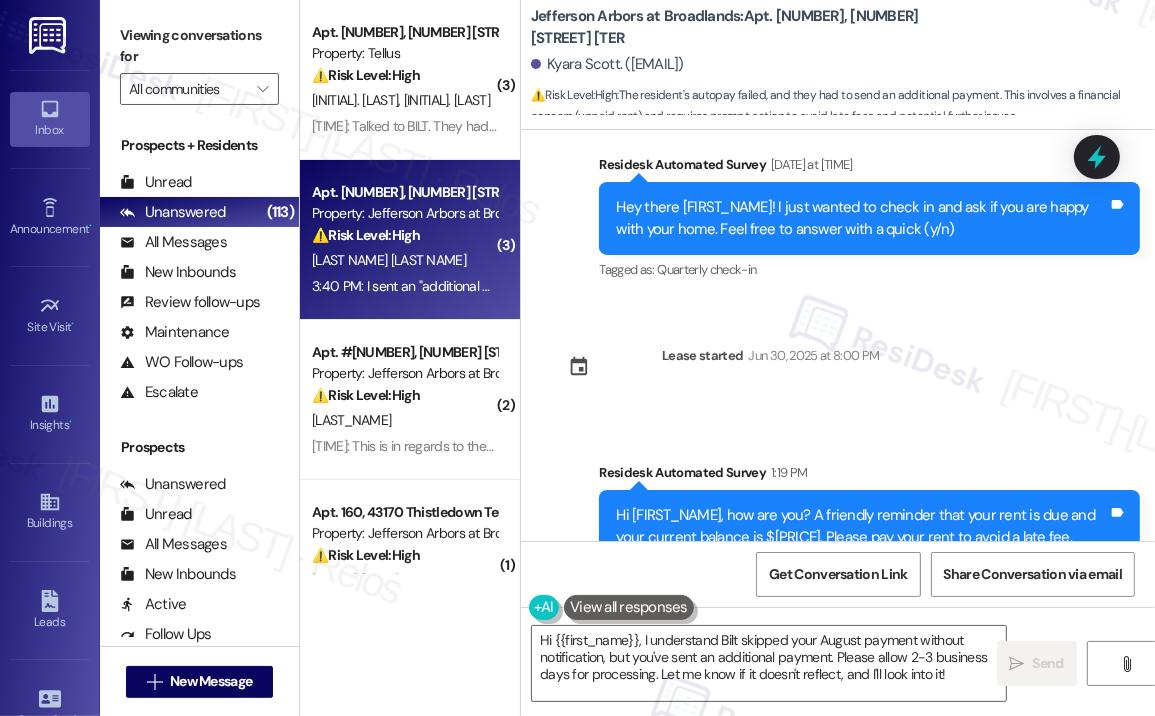 scroll, scrollTop: 19227, scrollLeft: 0, axis: vertical 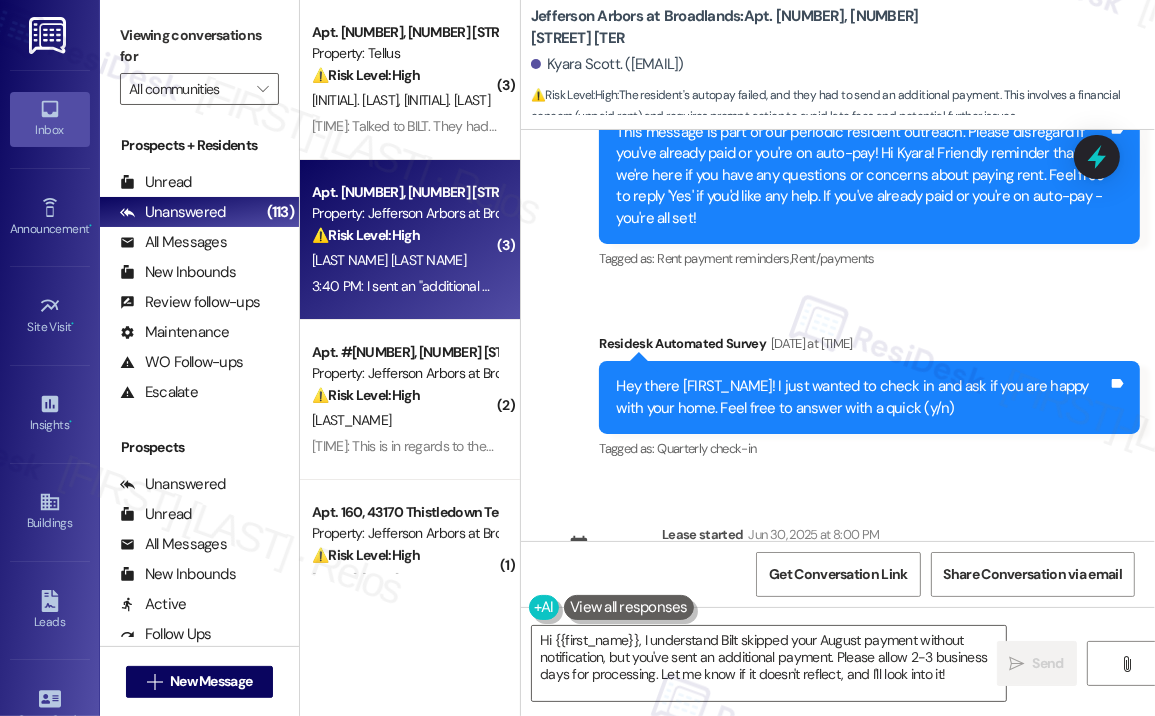 click on "Sent via SMS Jay  (ResiDesk) Feb 04, 2025 at 5:47 PM Please feel free to reach out if you have other concerns, Have a great rest of your day! Tags and notes Announcement, sent via SMS Jay  (ResiDesk) Feb 18, 2025 at 11:39 AM Great news! You can now text me for maintenance issues — no more messy apps or sign-ins. I'll file your tickets for you. You can still use the app if you prefer.  I'm here to make things easier for you, feel free to reach out anytime! Tags and notes Tagged as:   Maintenance request ,  Click to highlight conversations about Maintenance request Praise Click to highlight conversations about Praise Survey, sent via SMS Residesk Automated Survey Feb 20, 2025 at 12:32 PM Hi there Kyara! I just wanted to check in and ask if you are happy with your home.  Feel free to answer with a quick (y/n) Tags and notes Tagged as:   Quarterly check-in Click to highlight conversations about Quarterly check-in Survey, sent via SMS Residesk Automated Survey Feb 27, 2025 at 2:05 PM Tags and notes Tagged as:" at bounding box center [838, -523] 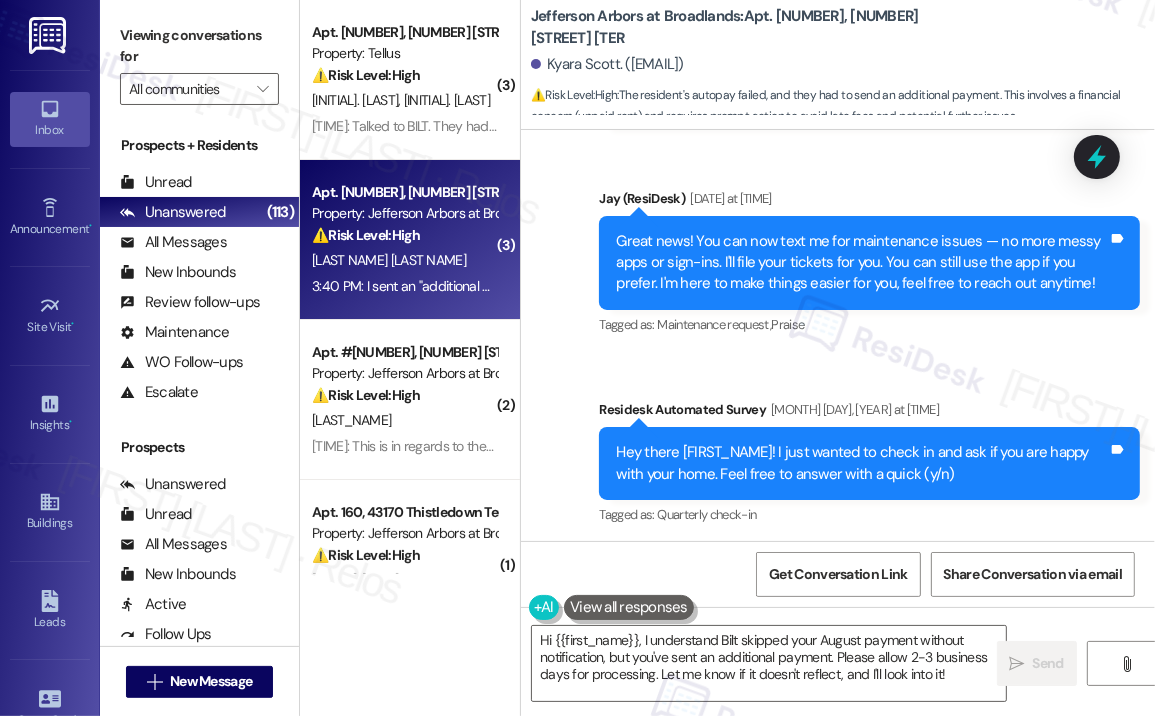 scroll, scrollTop: 17727, scrollLeft: 0, axis: vertical 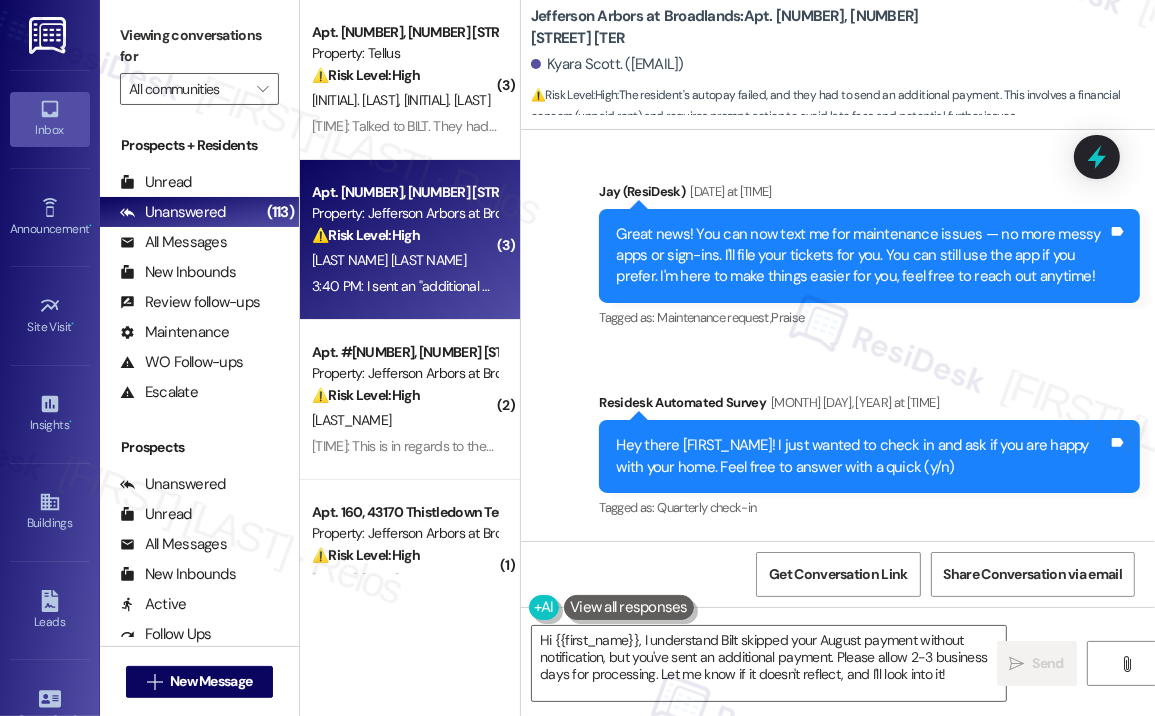 click on "Announcement, sent via SMS Jay  (ResiDesk) Feb 18, 2025 at 11:39 AM Great news! You can now text me for maintenance issues — no more messy apps or sign-ins. I'll file your tickets for you. You can still use the app if you prefer.  I'm here to make things easier for you, feel free to reach out anytime! Tags and notes Tagged as:   Maintenance request ,  Click to highlight conversations about Maintenance request Praise Click to highlight conversations about Praise" at bounding box center [869, 257] 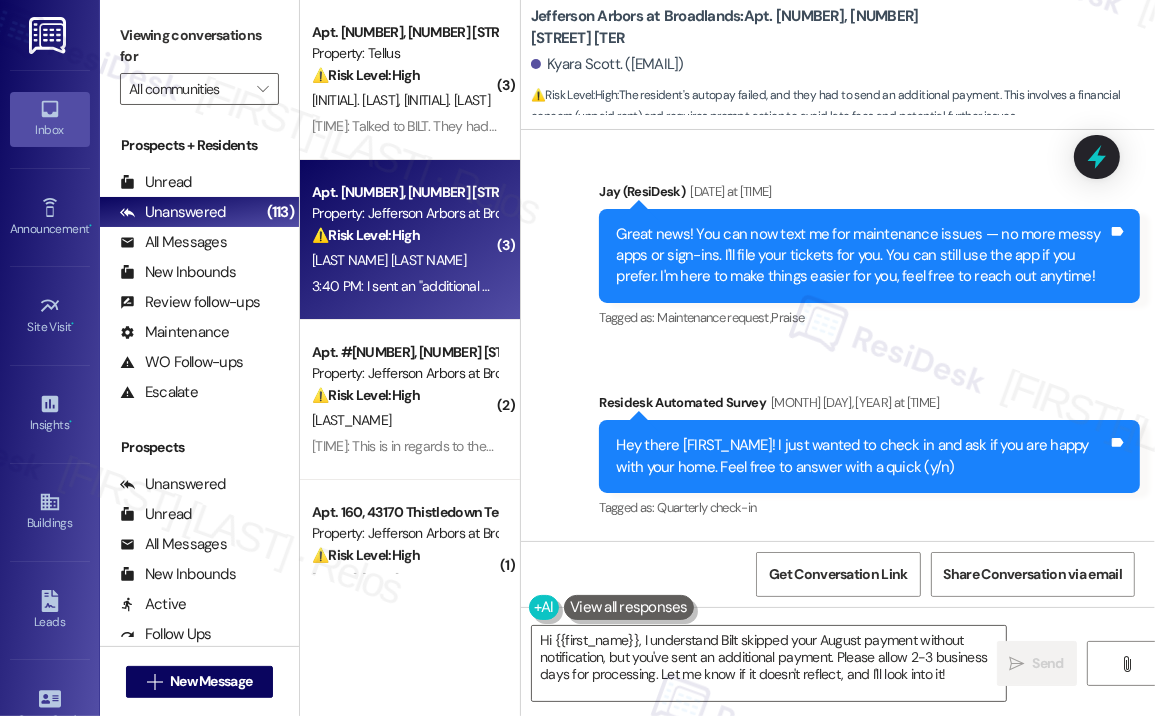 click on "Announcement, sent via SMS Jay  (ResiDesk) Feb 18, 2025 at 11:39 AM Great news! You can now text me for maintenance issues — no more messy apps or sign-ins. I'll file your tickets for you. You can still use the app if you prefer.  I'm here to make things easier for you, feel free to reach out anytime! Tags and notes Tagged as:   Maintenance request ,  Click to highlight conversations about Maintenance request Praise Click to highlight conversations about Praise" at bounding box center [869, 257] 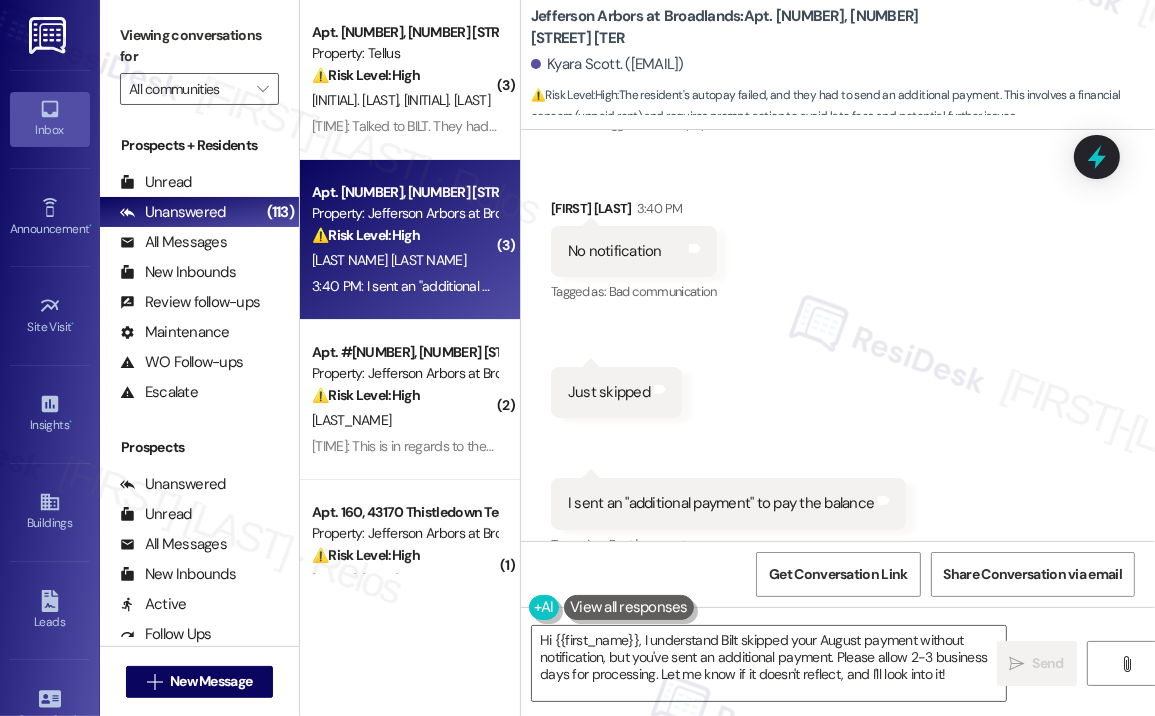 scroll, scrollTop: 20427, scrollLeft: 0, axis: vertical 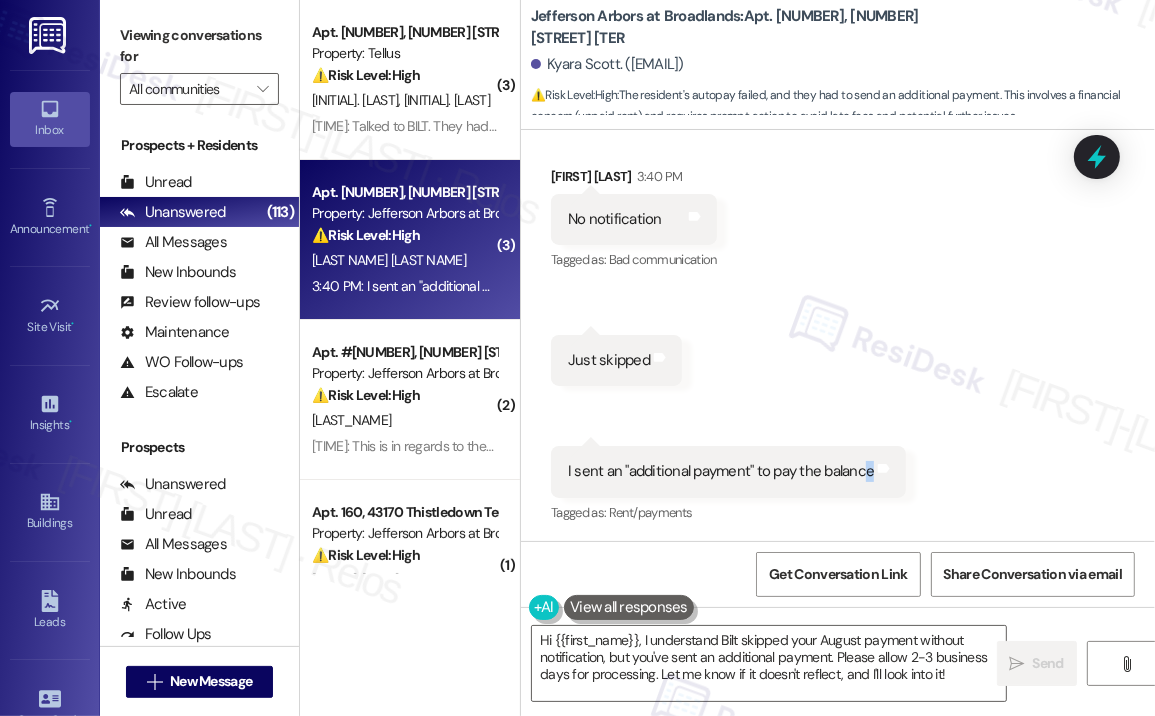 click on "Received via SMS Kyara Scott 3:40 PM No notification  Tags and notes Tagged as:   Bad communication Click to highlight conversations about Bad communication Received via SMS 3:40 PM Kyara Scott 3:40 PM Just skipped  Tags and notes Received via SMS 3:40 PM Kyara Scott 3:40 PM I sent an "additional payment" to pay the balance Tags and notes Tagged as:   Rent/payments Click to highlight conversations about Rent/payments" at bounding box center (838, 331) 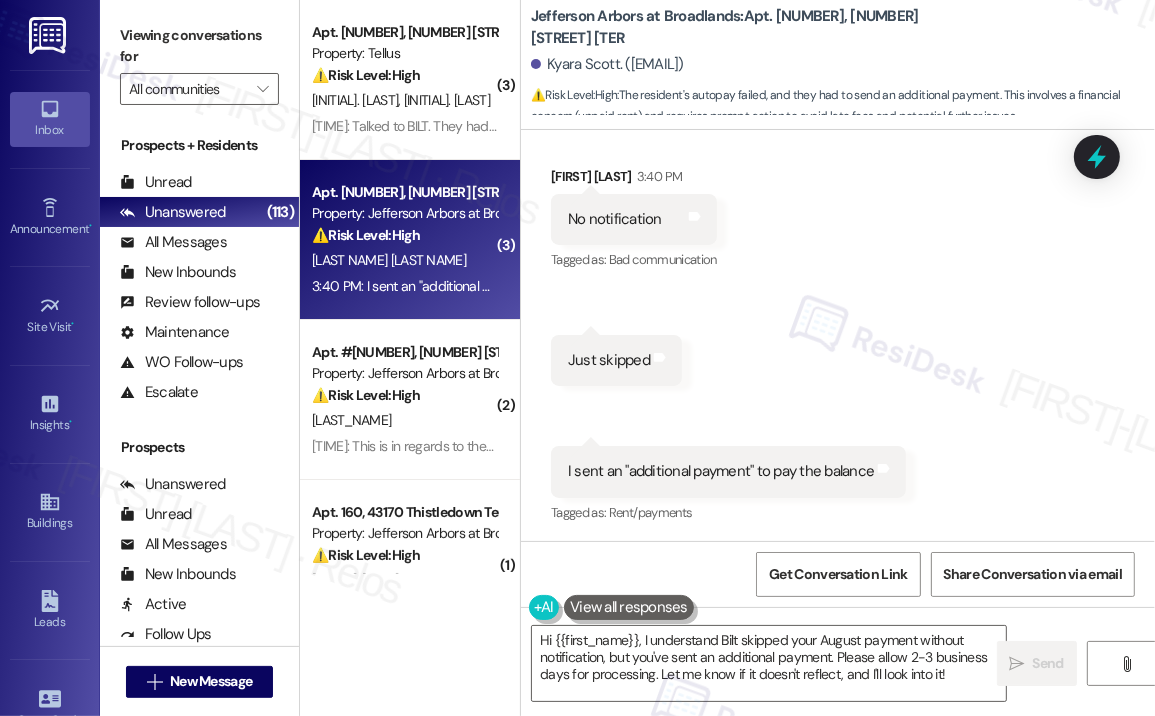 click on "Received via SMS Kyara Scott 3:40 PM No notification  Tags and notes Tagged as:   Bad communication Click to highlight conversations about Bad communication Received via SMS 3:40 PM Kyara Scott 3:40 PM Just skipped  Tags and notes Received via SMS 3:40 PM Kyara Scott 3:40 PM I sent an "additional payment" to pay the balance Tags and notes Tagged as:   Rent/payments Click to highlight conversations about Rent/payments" at bounding box center [838, 331] 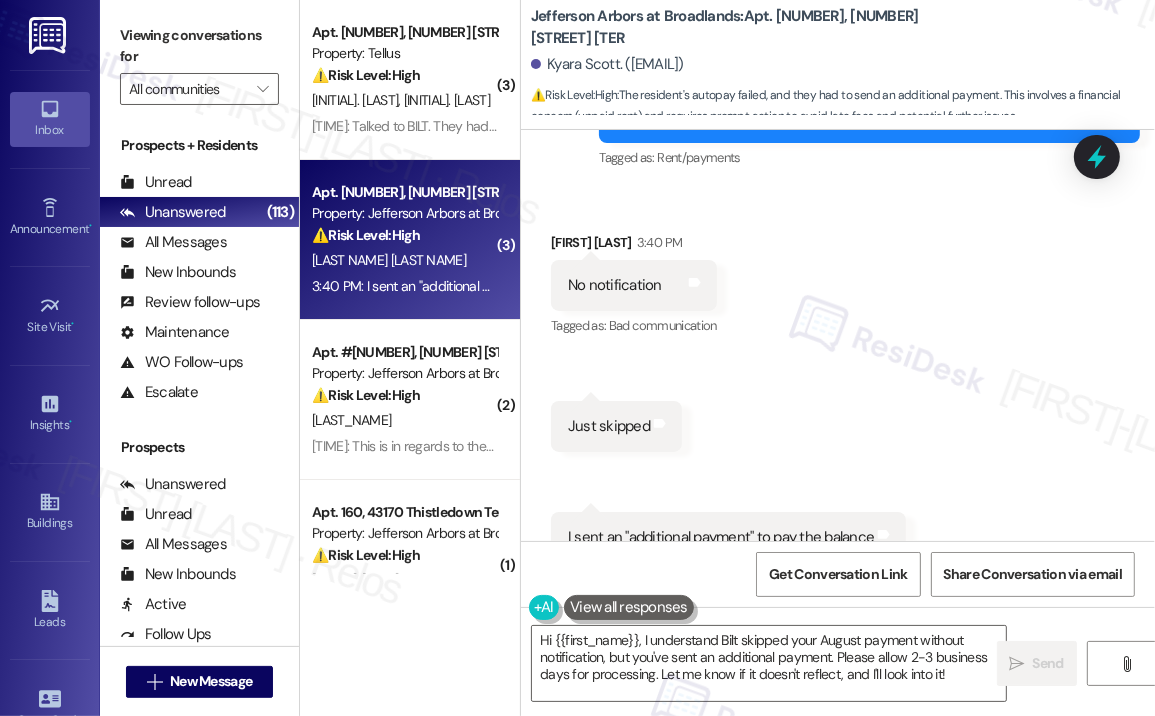 scroll, scrollTop: 20327, scrollLeft: 0, axis: vertical 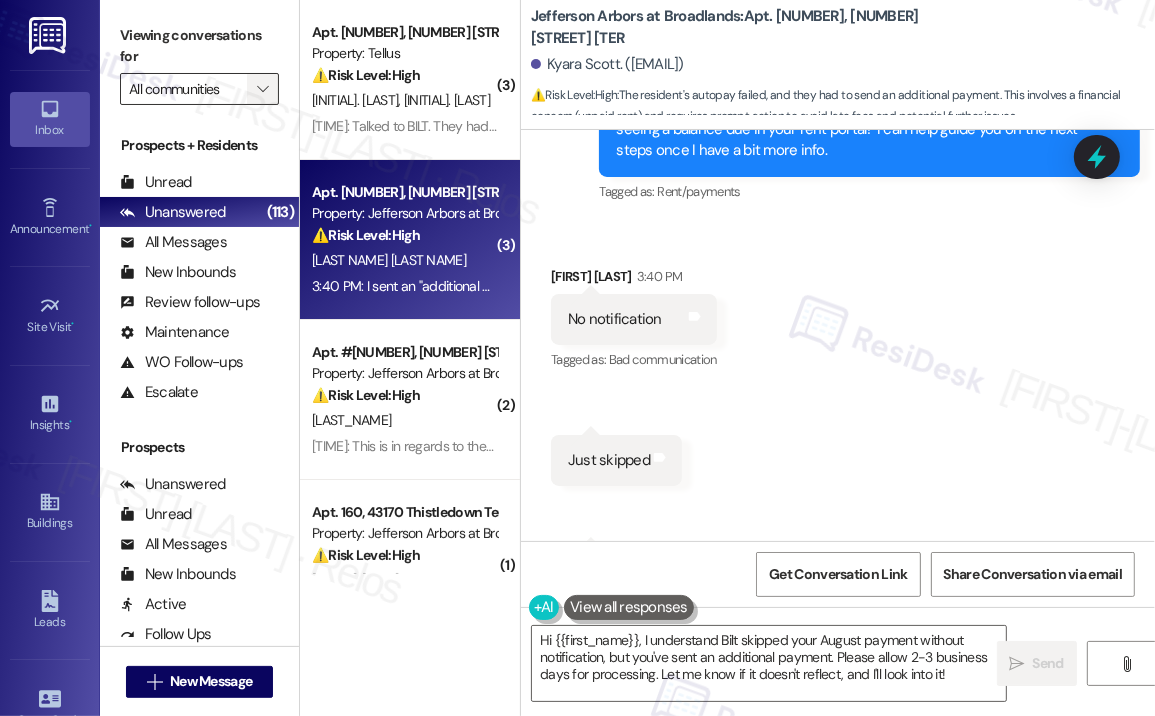 click on "" at bounding box center [262, 89] 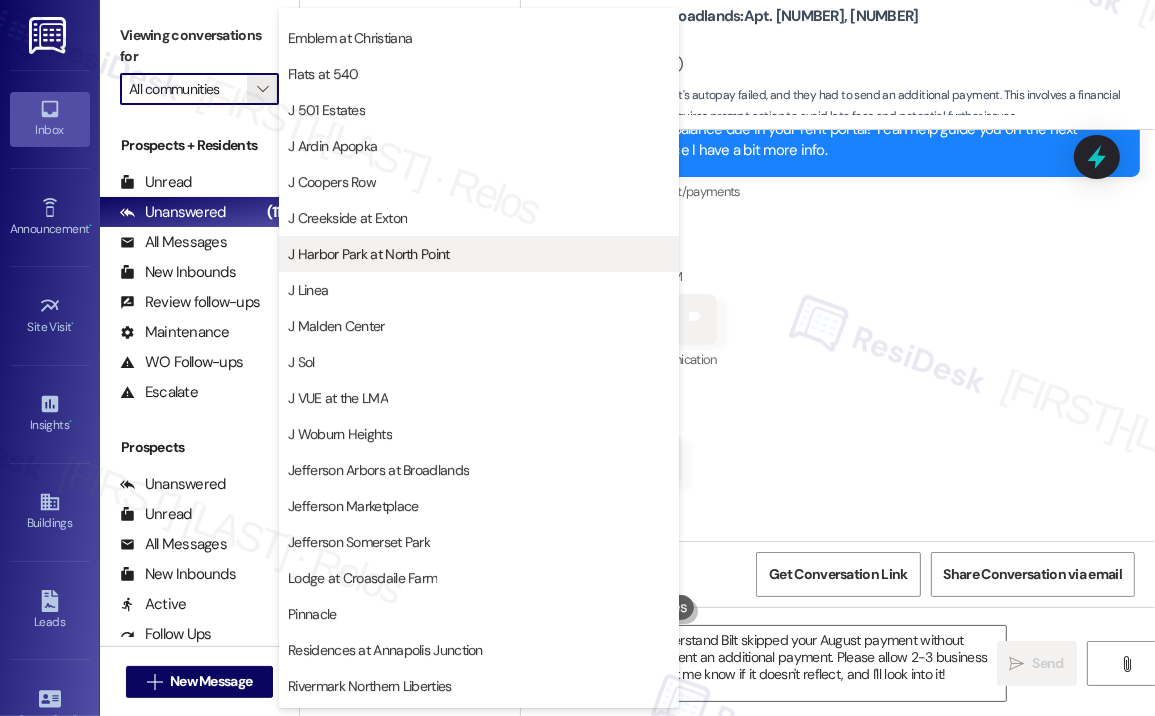 scroll, scrollTop: 308, scrollLeft: 0, axis: vertical 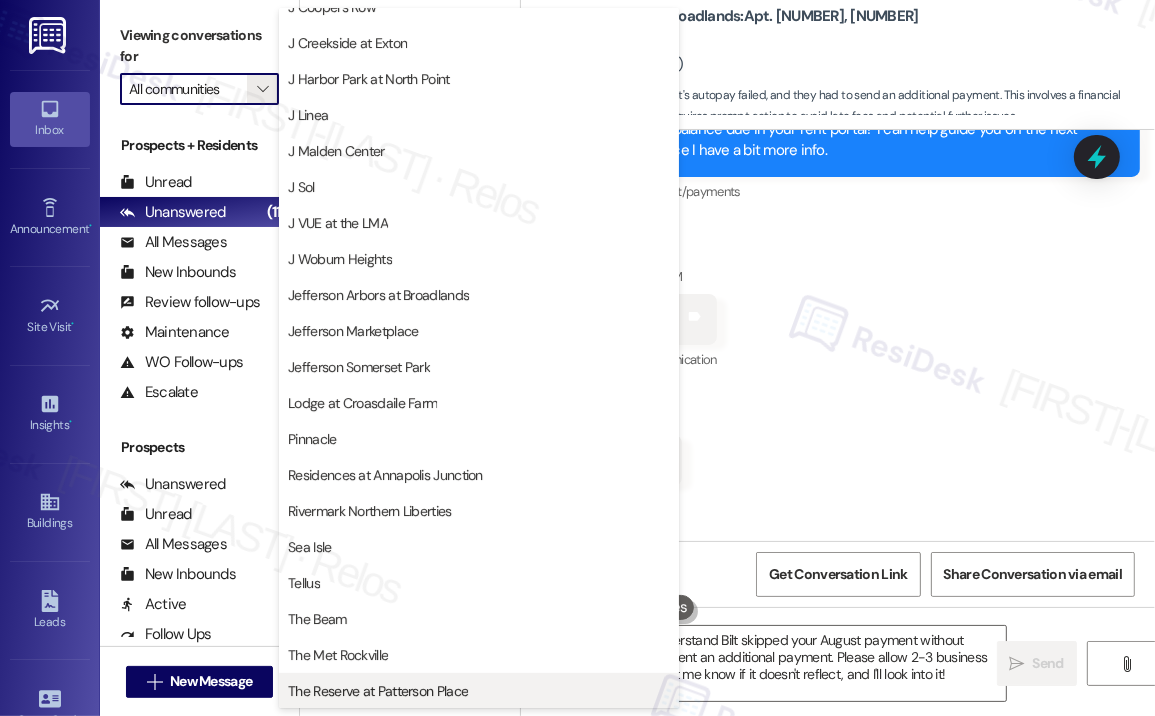 click on "The Reserve at Patterson Place" at bounding box center [479, 691] 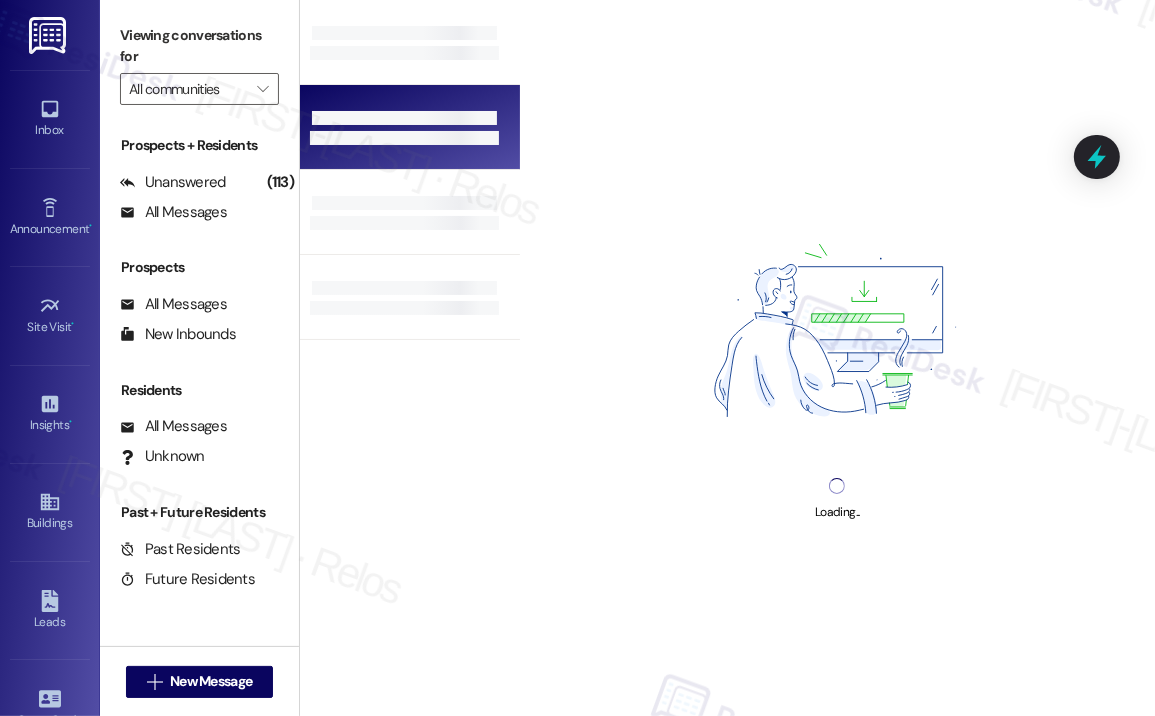 type on "The Reserve at Patterson Place" 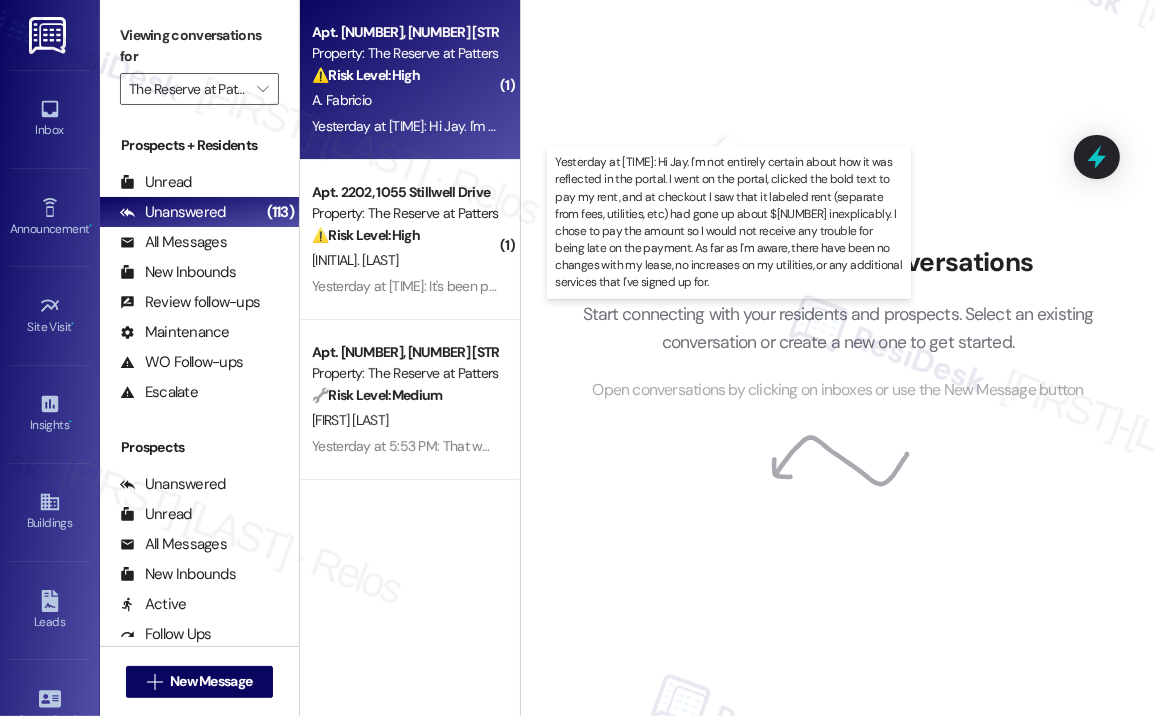 click on "Yesterday at 7:33 PM: Hi Jay. I'm not entirely certain about how it was reflected in the portal. I went on the portal, clicked the bold text to pay my rent, and at checkout I saw that it labeled rent (separate from fees, utilities, etc) had gone up about 300$ inexplicably. I chose to pay the amount so I would not receive any trouble for being late on the payment. As far as I'm aware, there have been no changes with my lease, no increases on my utilities, or any additional services that I've signed up for. Yesterday at 7:33 PM: Hi Jay. I'm not entirely certain about how it was reflected in the portal. I went on the portal, clicked the bold text to pay my rent, and at checkout I saw that it labeled rent (separate from fees, utilities, etc) had gone up about 300$ inexplicably. I chose to pay the amount so I would not receive any trouble for being late on the payment. As far as I'm aware, there have been no changes with my lease, no increases on my utilities, or any additional services that I've signed up for." at bounding box center (1752, 126) 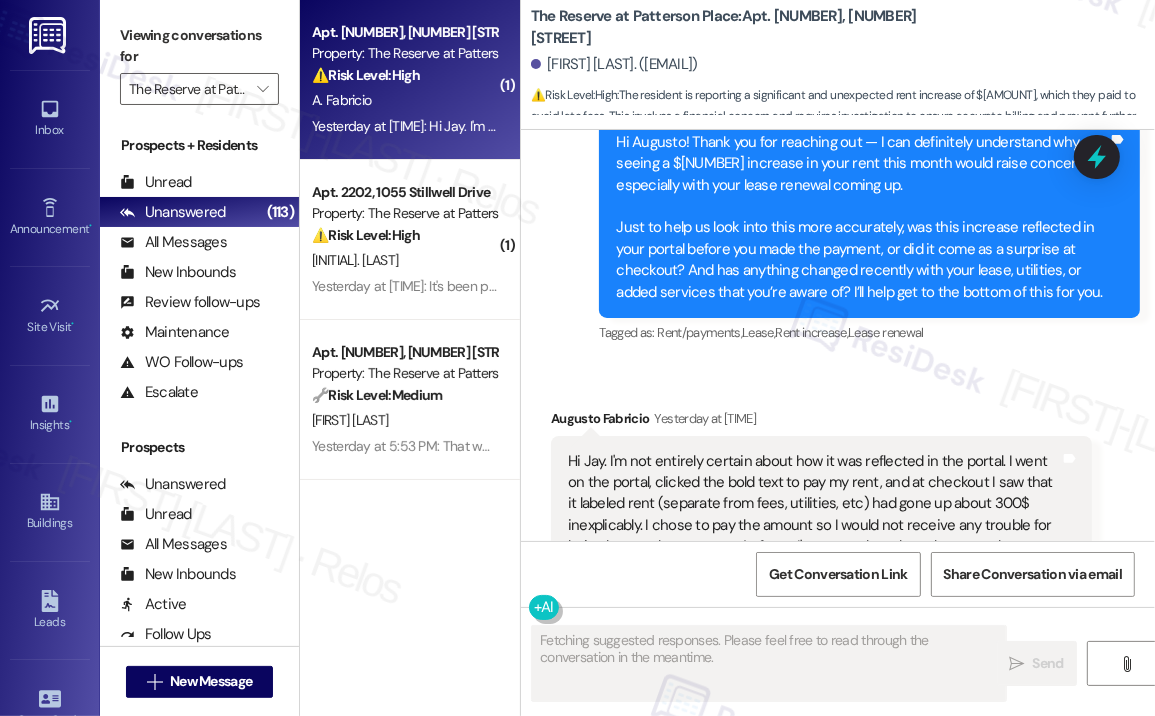 scroll, scrollTop: 2296, scrollLeft: 0, axis: vertical 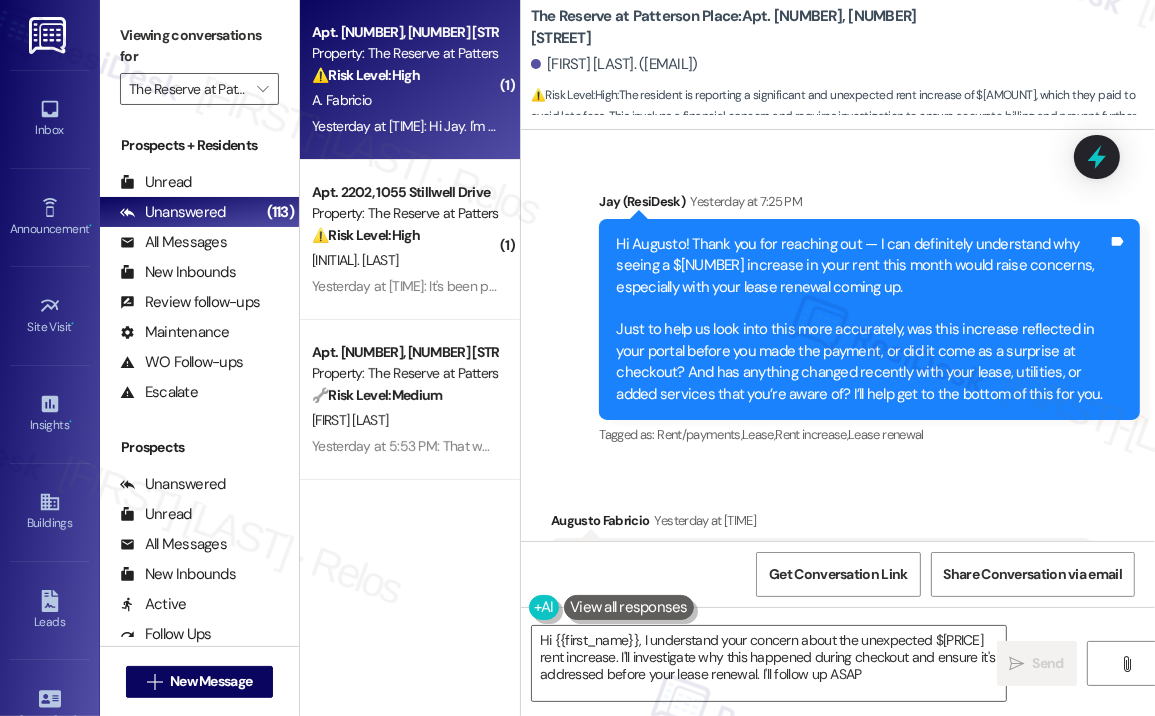 type on "Hi {{first_name}}, I understand your concern about the unexpected $300 rent increase. I'll investigate why this happened during checkout and ensure it's addressed before your lease renewal. I'll follow up ASAP!" 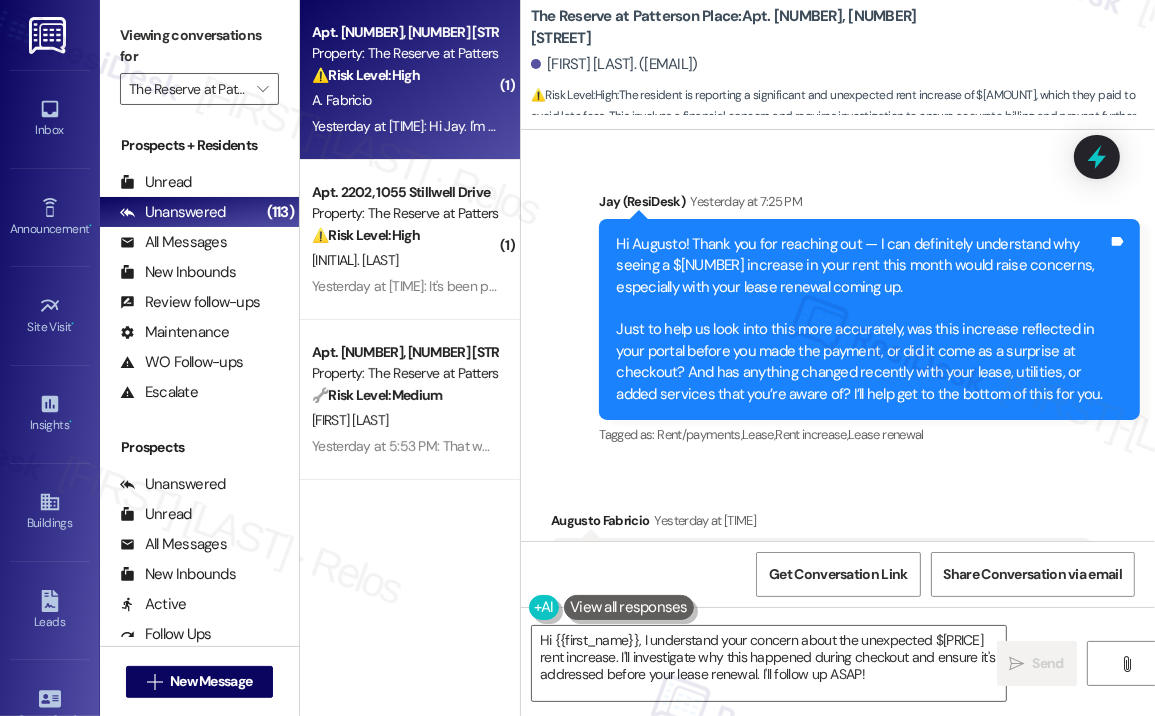 click on "Sent via SMS ResiDesk After Hours Assistant Aug 03, 2025 at 1:02 PM Thank you for your message. Our offices are currently closed, but we will contact you when we resume operations. For emergencies, please contact your emergency number 919-636-7844. Tags and notes Tagged as:   Call request Click to highlight conversations about Call request Sent via SMS Jay  (ResiDesk) Yesterday at 7:25 PM Hi Augusto! Thank you for reaching out — I can definitely understand why seeing a $300 increase in your rent this month would raise concerns, especially with your lease renewal coming up.
Just to help us look into this more accurately, was this increase reflected in your portal before you made the payment, or did it come as a surprise at checkout? And has anything changed recently with your lease, utilities, or added services that you’re aware of? I’ll help get to the bottom of this for you. Tags and notes Tagged as:   Rent/payments ,  Click to highlight conversations about Rent/payments Lease ,  Rent increase ," at bounding box center [838, 199] 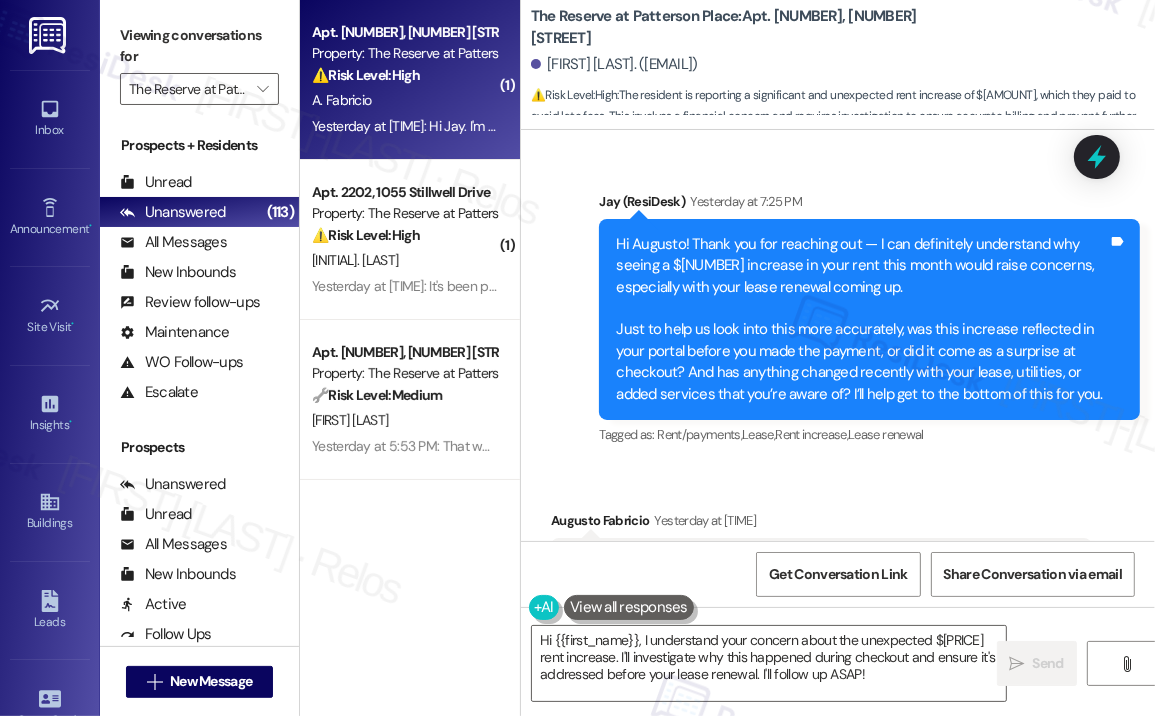 click on "Sent via SMS ResiDesk After Hours Assistant Aug 03, 2025 at 1:02 PM Thank you for your message. Our offices are currently closed, but we will contact you when we resume operations. For emergencies, please contact your emergency number 919-636-7844. Tags and notes Tagged as:   Call request Click to highlight conversations about Call request Sent via SMS Jay  (ResiDesk) Yesterday at 7:25 PM Hi Augusto! Thank you for reaching out — I can definitely understand why seeing a $300 increase in your rent this month would raise concerns, especially with your lease renewal coming up.
Just to help us look into this more accurately, was this increase reflected in your portal before you made the payment, or did it come as a surprise at checkout? And has anything changed recently with your lease, utilities, or added services that you’re aware of? I’ll help get to the bottom of this for you. Tags and notes Tagged as:   Rent/payments ,  Click to highlight conversations about Rent/payments Lease ,  Rent increase ," at bounding box center (838, 199) 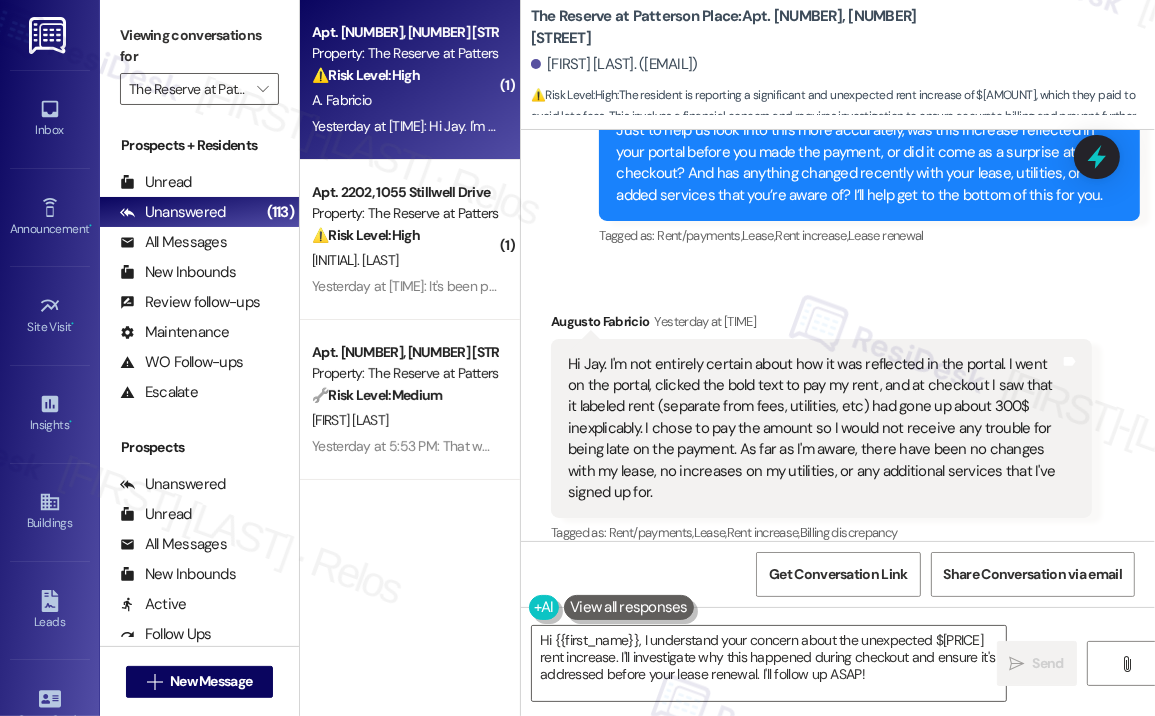 scroll, scrollTop: 2496, scrollLeft: 0, axis: vertical 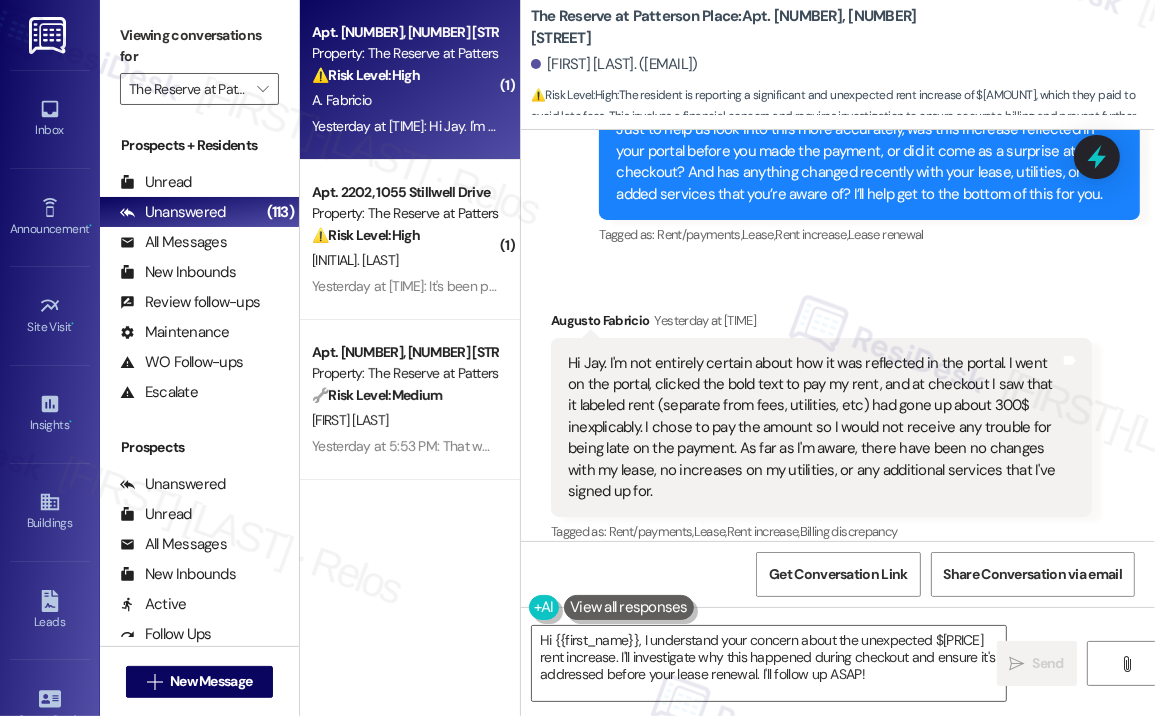 click on "Received via SMS Augusto Fabricio Yesterday at 7:33 PM Hi Jay. I'm not entirely certain about how it was reflected in the portal. I went on the portal, clicked the bold text to pay my rent, and at checkout I saw that it labeled rent (separate from fees, utilities, etc) had gone up about 300$ inexplicably. I chose to pay the amount so I would not receive any trouble for being late on the payment. As far as I'm aware, there have been no changes with my lease, no increases on my utilities, or any additional services that I've signed up for. Tags and notes Tagged as:   Rent/payments ,  Click to highlight conversations about Rent/payments Lease ,  Click to highlight conversations about Lease Rent increase ,  Click to highlight conversations about Rent increase Billing discrepancy Click to highlight conversations about Billing discrepancy" at bounding box center [838, 413] 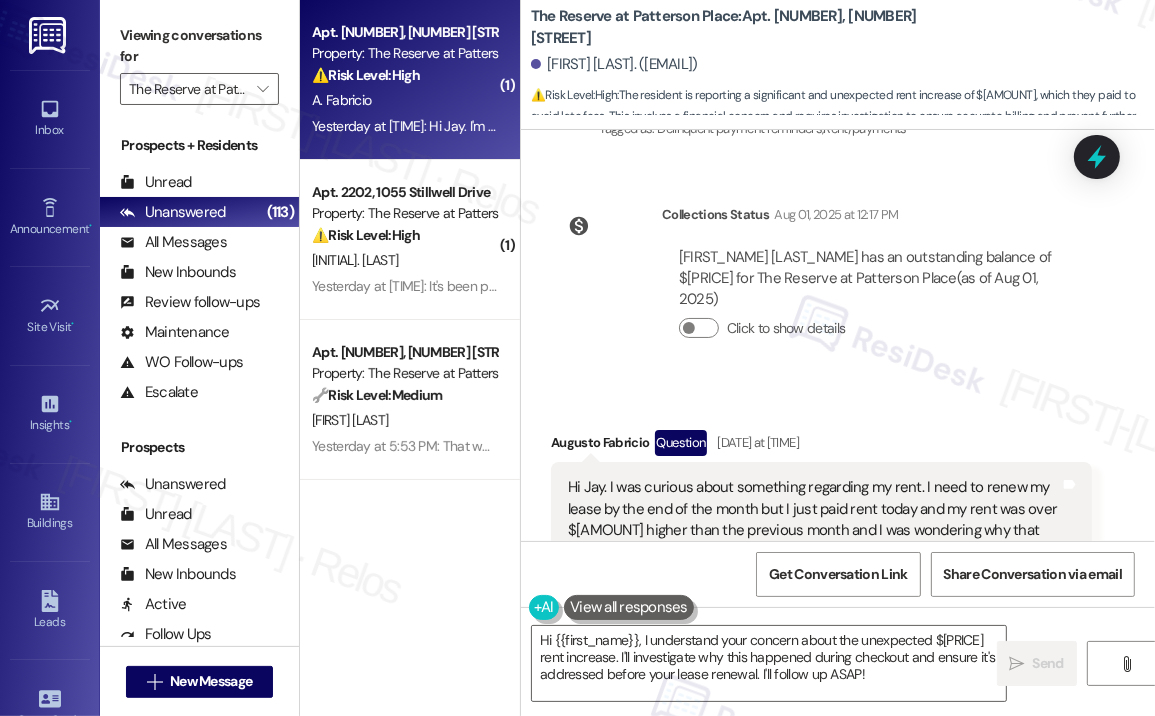 scroll, scrollTop: 1596, scrollLeft: 0, axis: vertical 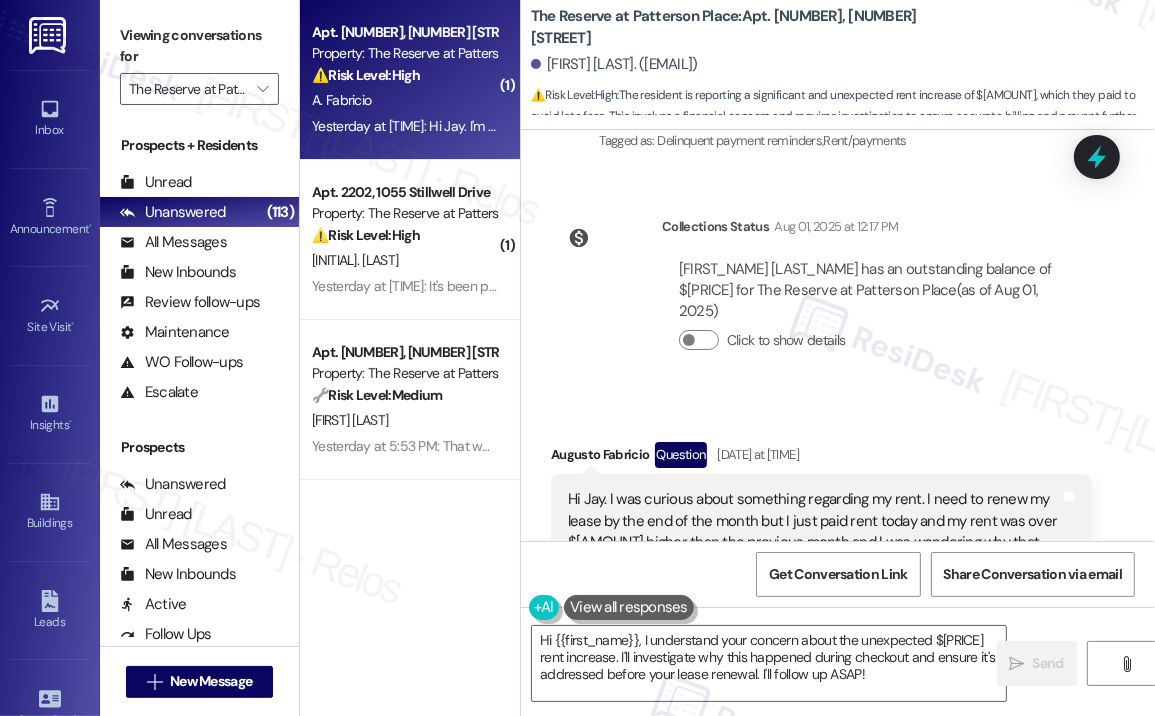 click on "Collections Status Aug 01, 2025 at 12:17 PM Augusto Fabricio has an outstanding balance of $2027.43 for The Reserve at Patterson Place  (as of Aug 01, 2025) Click to show details" at bounding box center (821, 299) 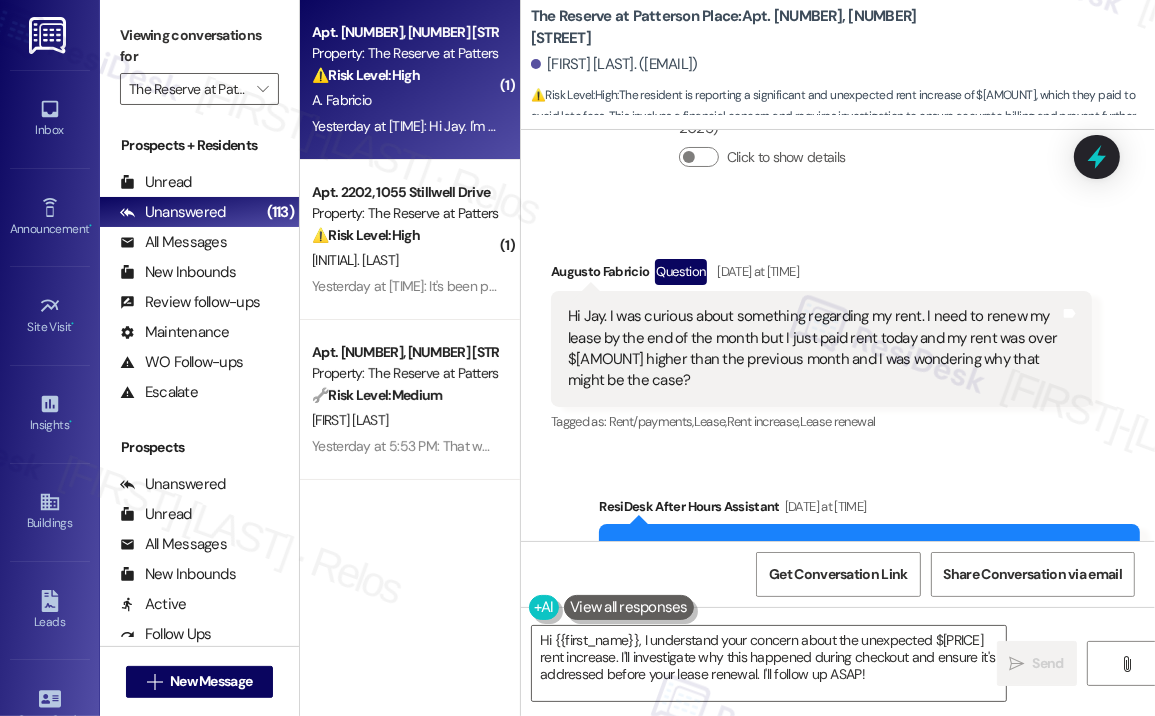 scroll, scrollTop: 1796, scrollLeft: 0, axis: vertical 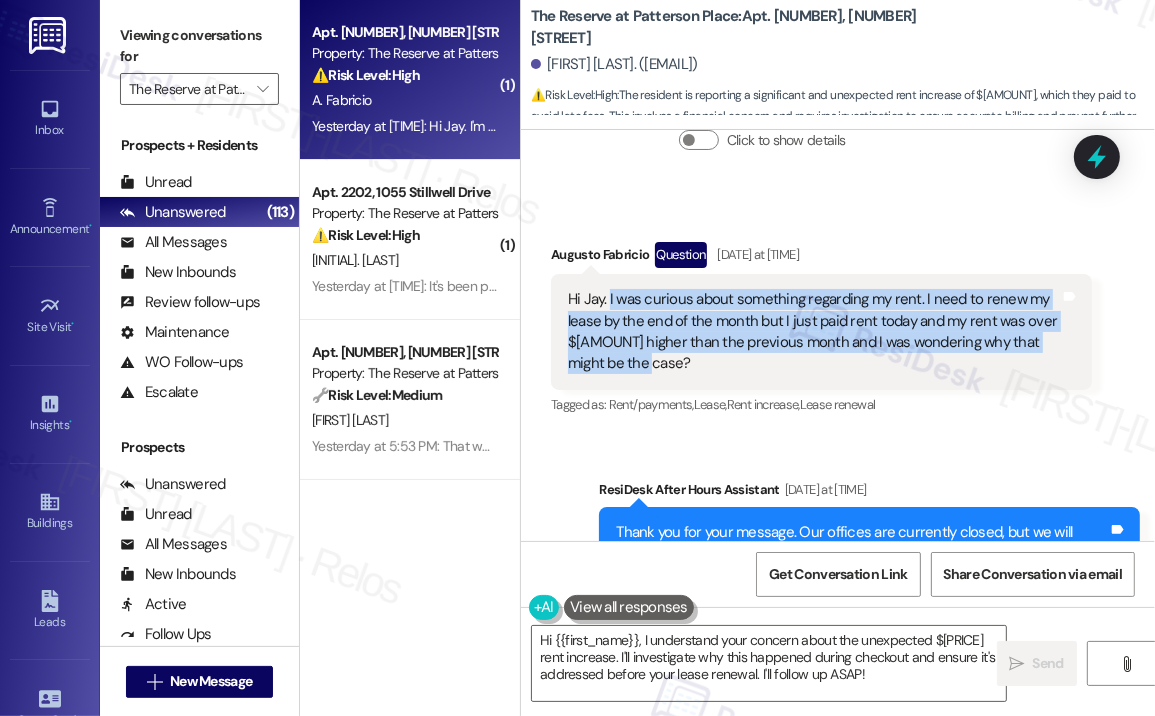 drag, startPoint x: 647, startPoint y: 341, endPoint x: 610, endPoint y: 278, distance: 73.061615 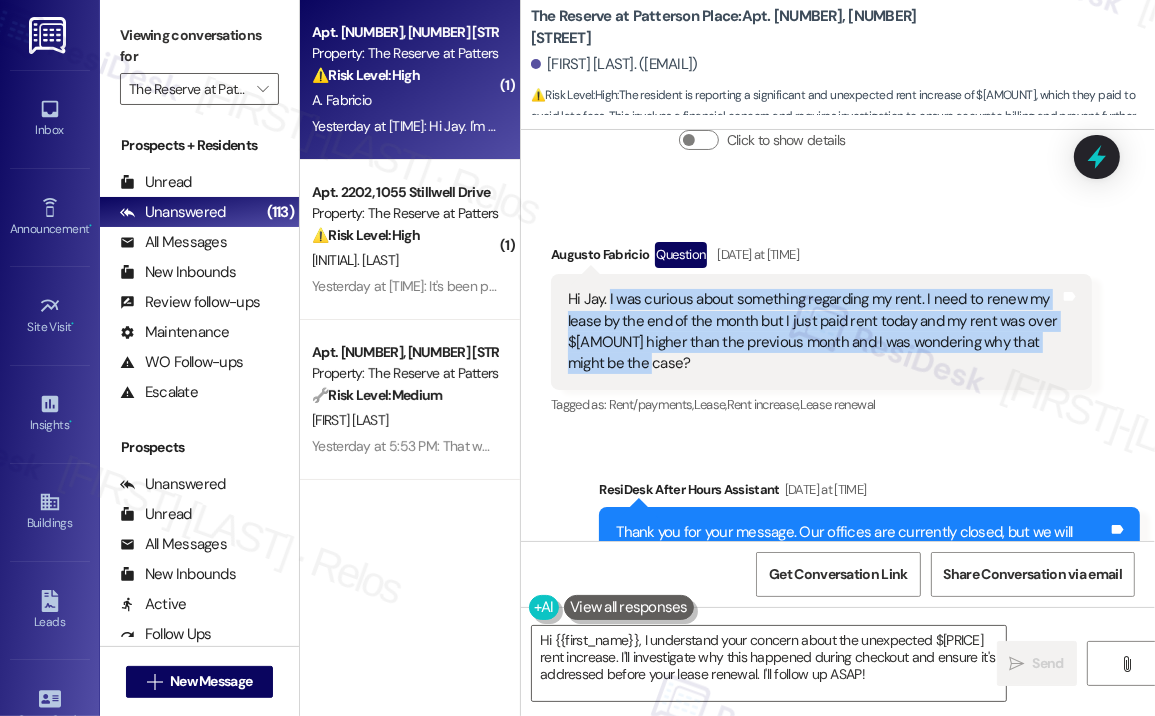 copy on "I was curious about something regarding my rent. I need to renew my lease by the end of the month but I just paid rent today and my rent was over 300$ higher than the previous month and I was wondering why that might be the case?" 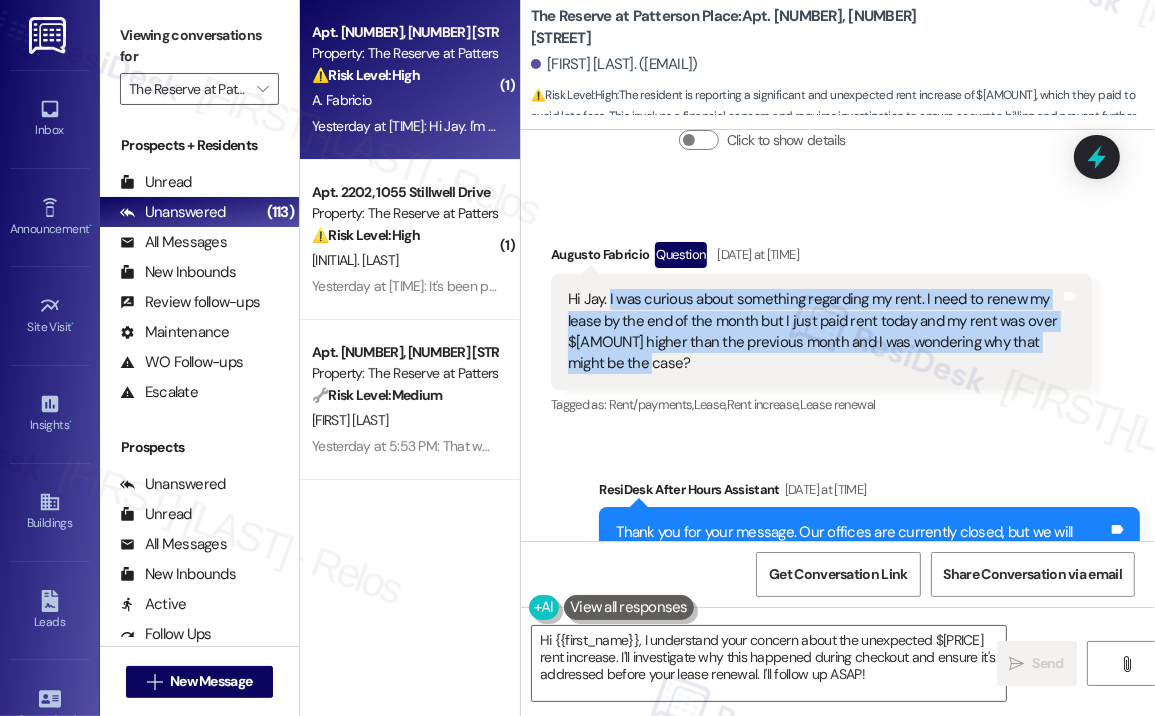 copy on "I was curious about something regarding my rent. I need to renew my lease by the end of the month but I just paid rent today and my rent was over 300$ higher than the previous month and I was wondering why that might be the case?" 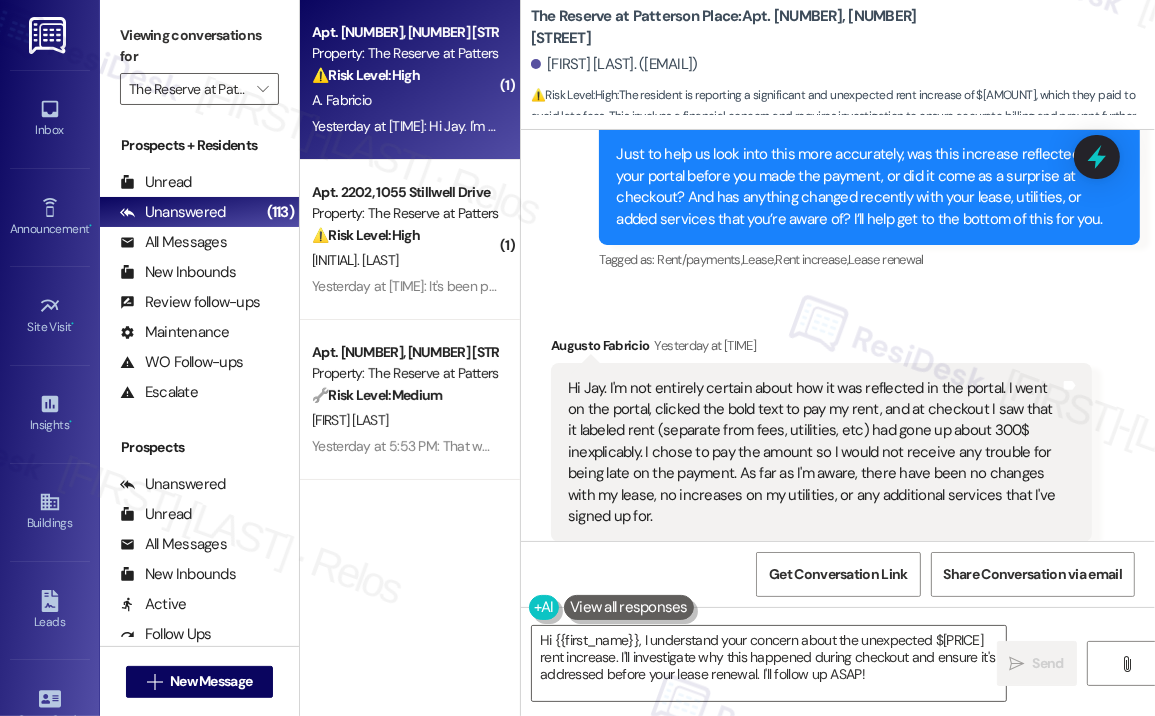 scroll, scrollTop: 2496, scrollLeft: 0, axis: vertical 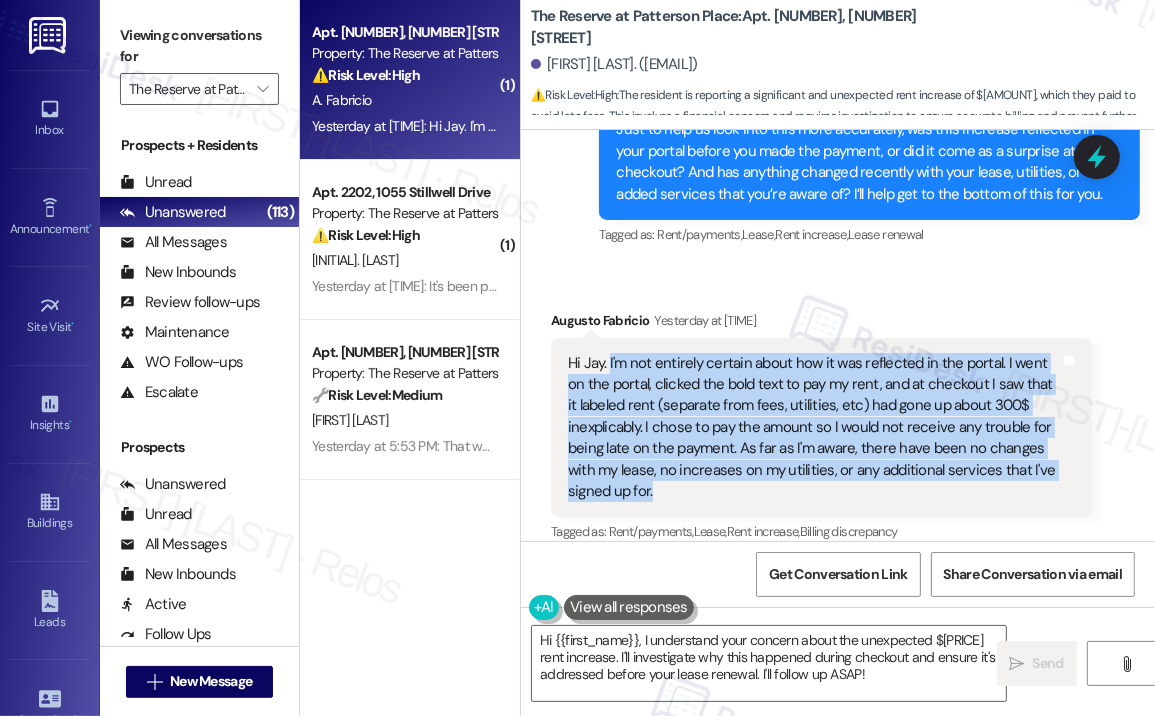 drag, startPoint x: 677, startPoint y: 472, endPoint x: 608, endPoint y: 338, distance: 150.7216 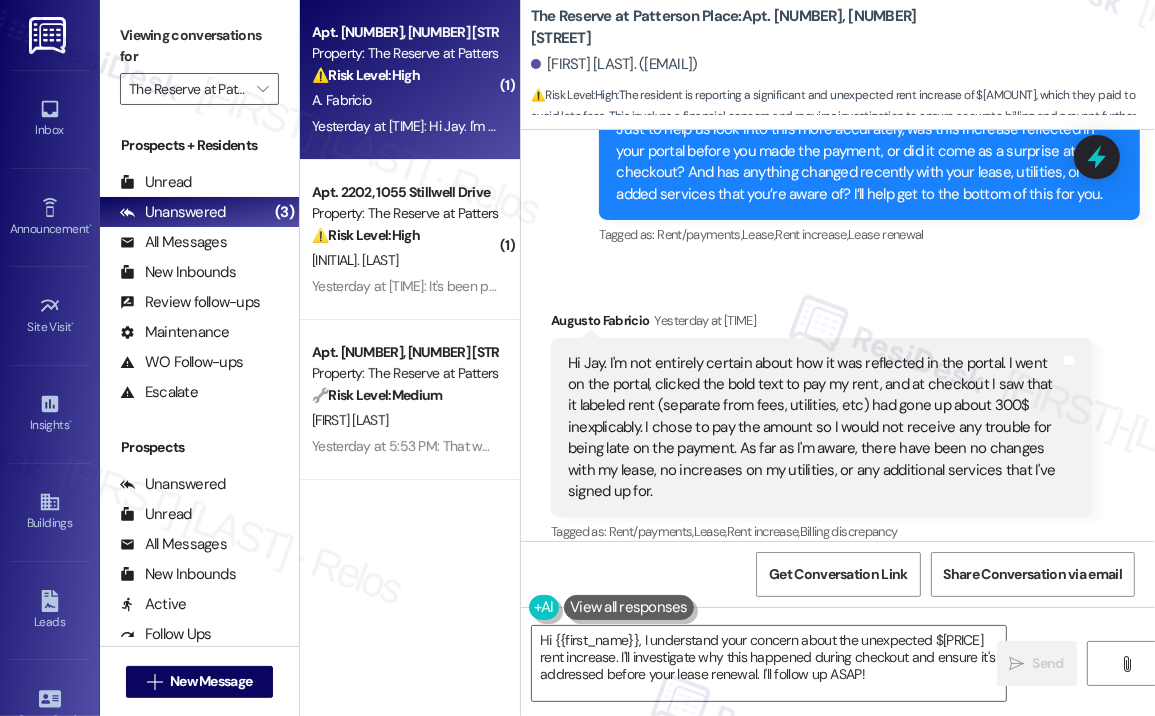 click on "Sent via SMS Jay  (ResiDesk) Yesterday at 7:25 PM Hi Augusto! Thank you for reaching out — I can definitely understand why seeing a $300 increase in your rent this month would raise concerns, especially with your lease renewal coming up.
Just to help us look into this more accurately, was this increase reflected in your portal before you made the payment, or did it come as a surprise at checkout? And has anything changed recently with your lease, utilities, or added services that you’re aware of? I’ll help get to the bottom of this for you. Tags and notes Tagged as:   Rent/payments ,  Click to highlight conversations about Rent/payments Lease ,  Click to highlight conversations about Lease Rent increase ,  Click to highlight conversations about Rent increase Lease renewal Click to highlight conversations about Lease renewal" at bounding box center [869, 120] 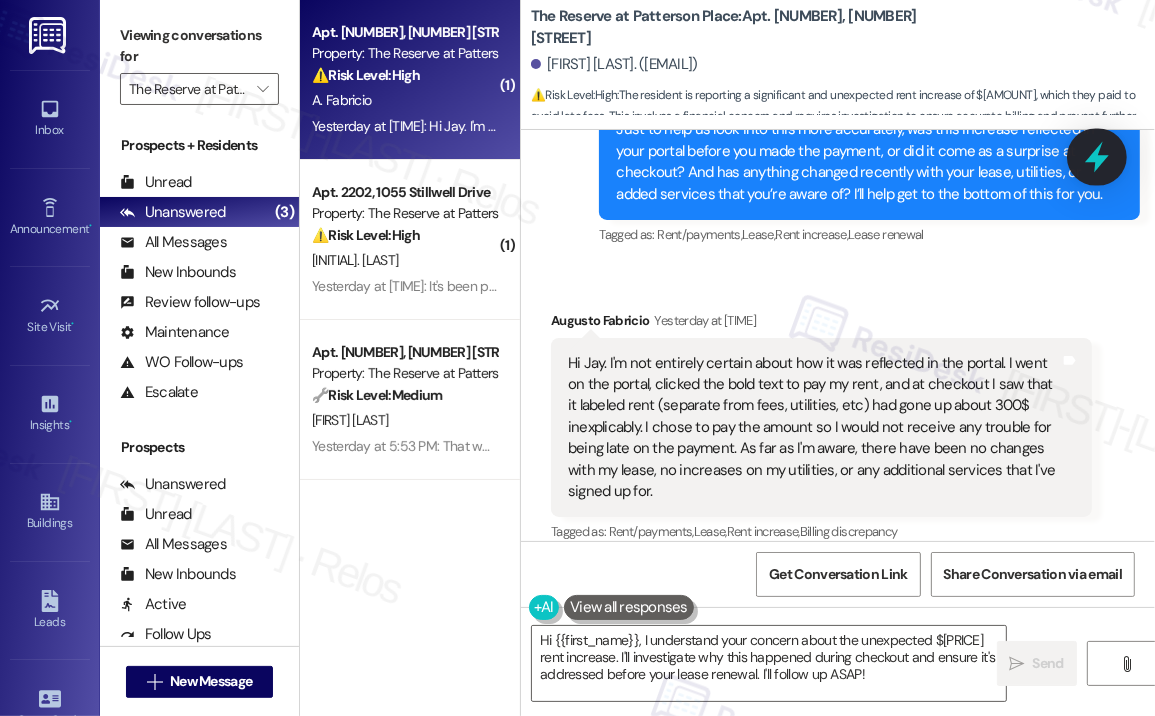 click 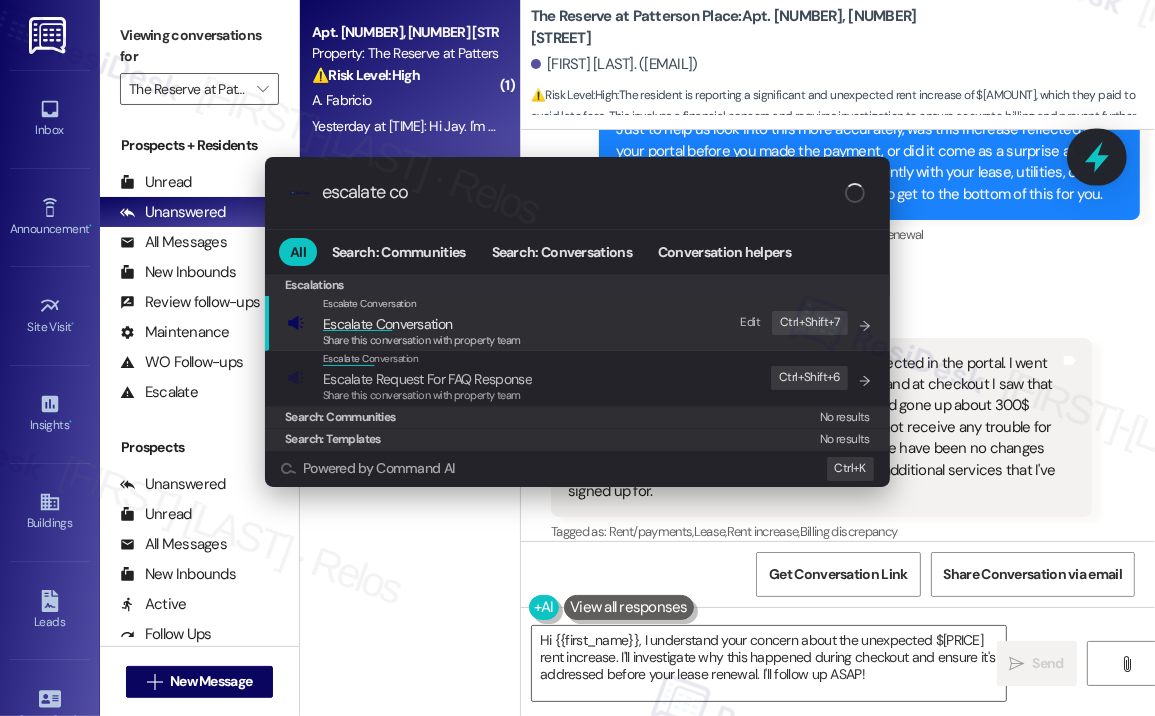 type on "escalate con" 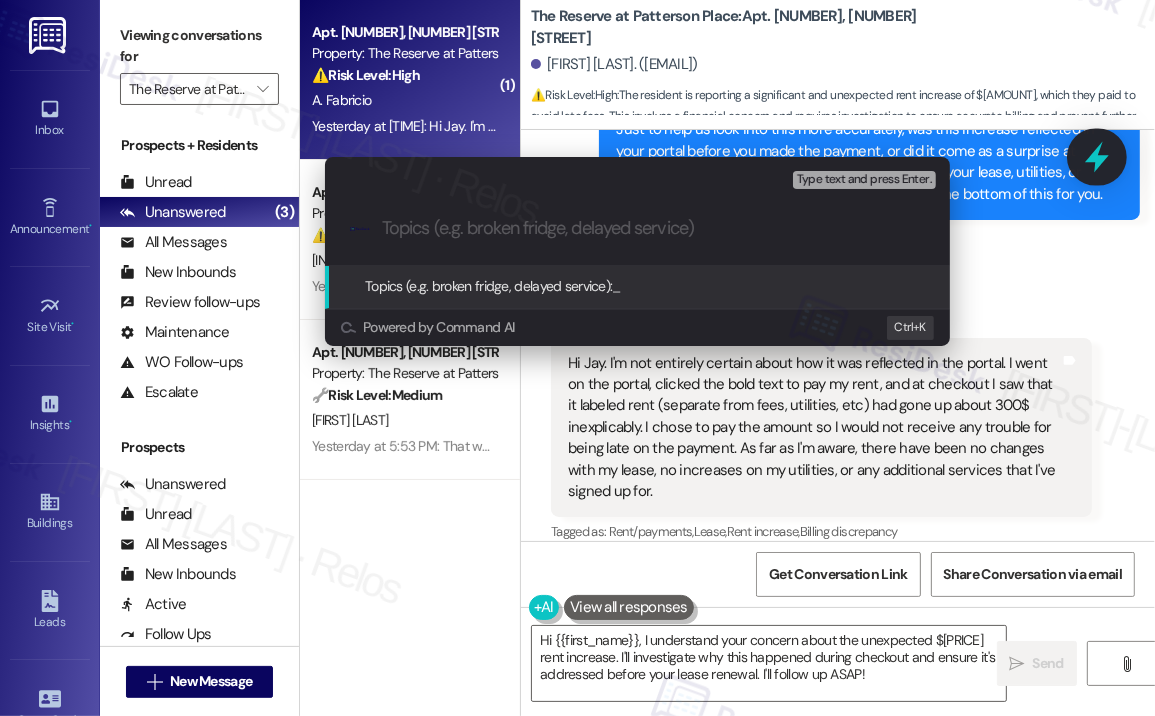 type on "Question About Unexpected $300 Rent Increase Before Lease Renewal" 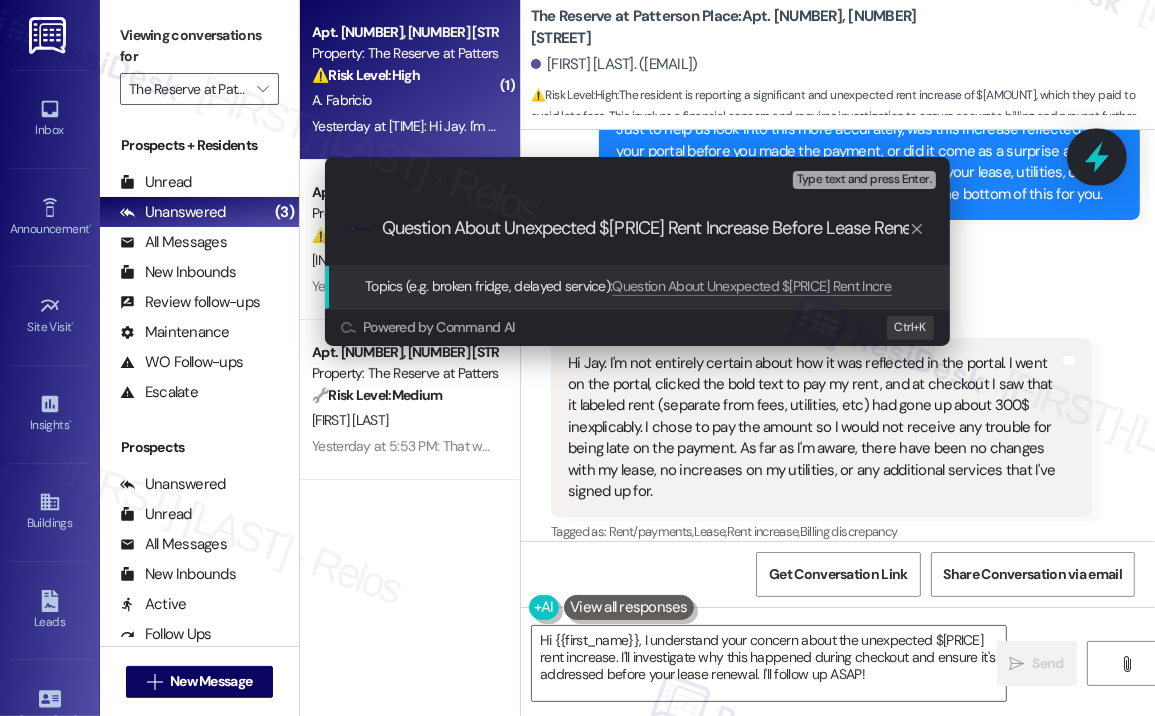 scroll, scrollTop: 0, scrollLeft: 10, axis: horizontal 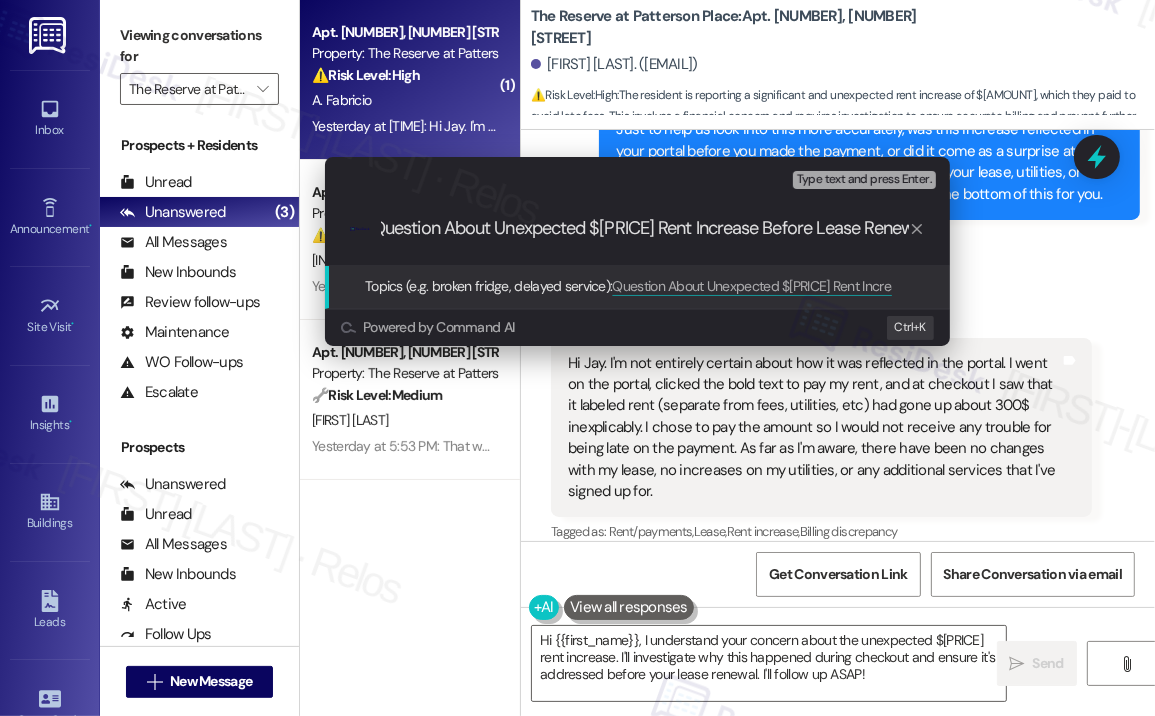 type 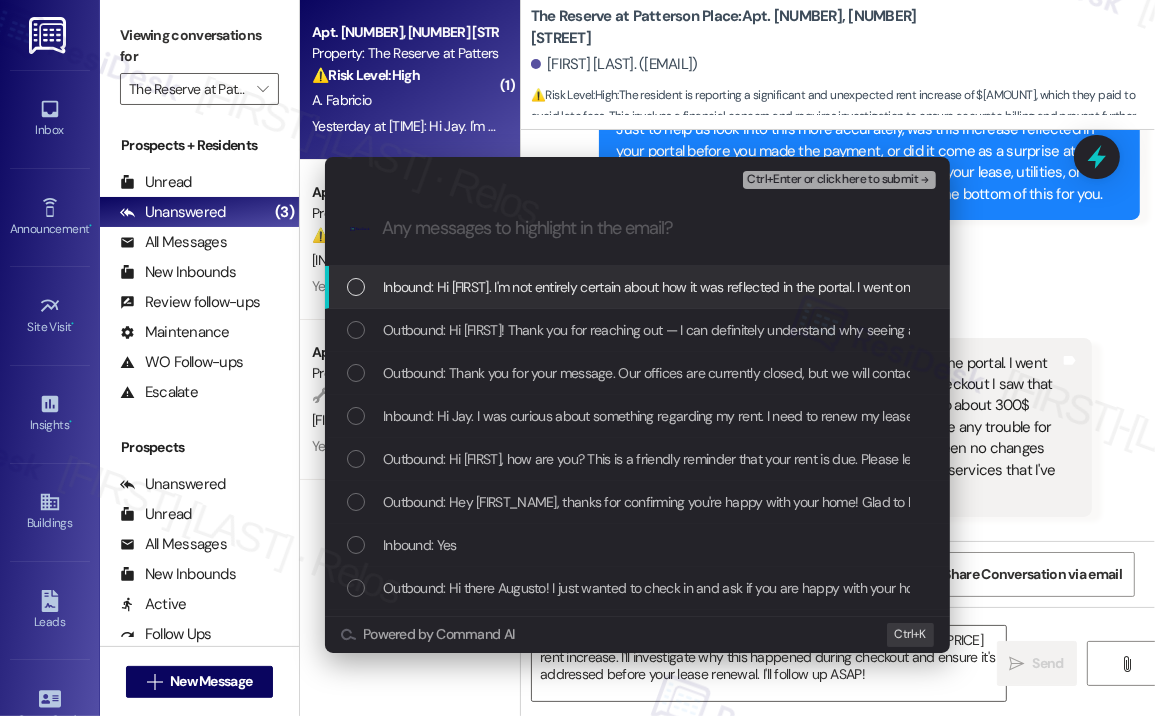 scroll, scrollTop: 0, scrollLeft: 0, axis: both 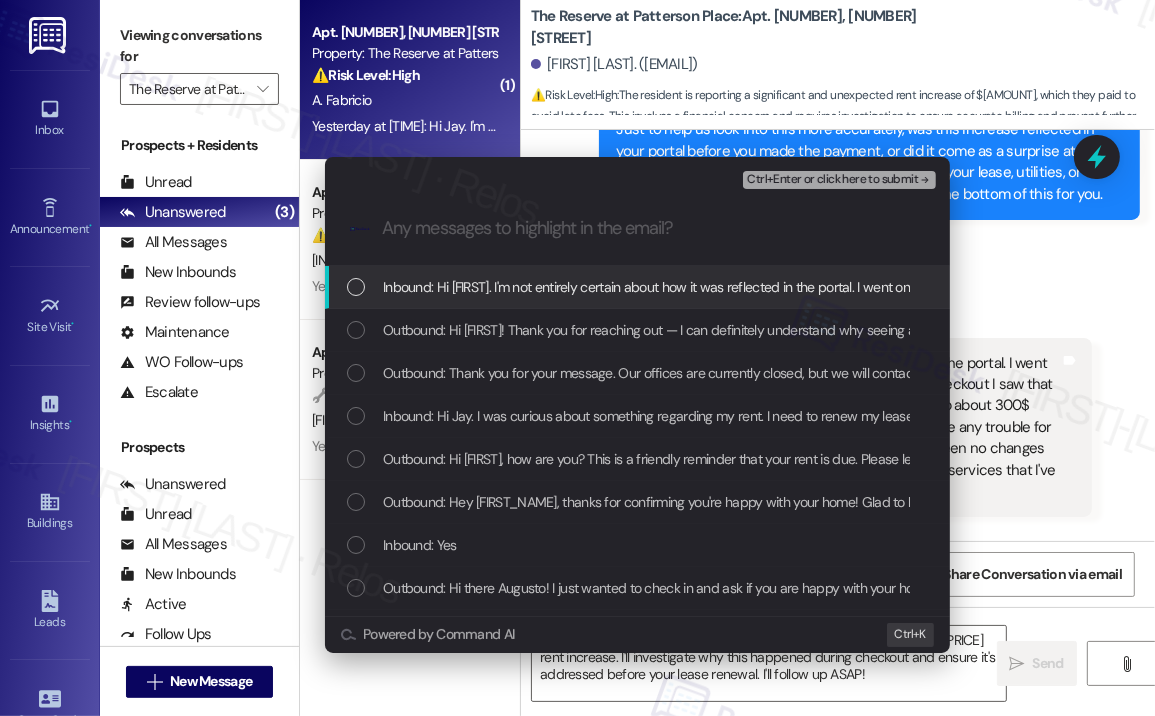 click on "Inbound: Hi Jay. I'm not entirely certain about how it was reflected in the portal. I went on the portal, clicked the bold text to pay my rent, and at checkout I saw that it labeled rent (separate from fees, utilities, etc) had gone up about 300$ inexplicably. I chose to pay the amount so I would not receive any trouble for being late on the payment. As far as I'm aware, there have been no changes with my lease, no increases on my utilities, or any additional services that I've signed up for." at bounding box center (1802, 287) 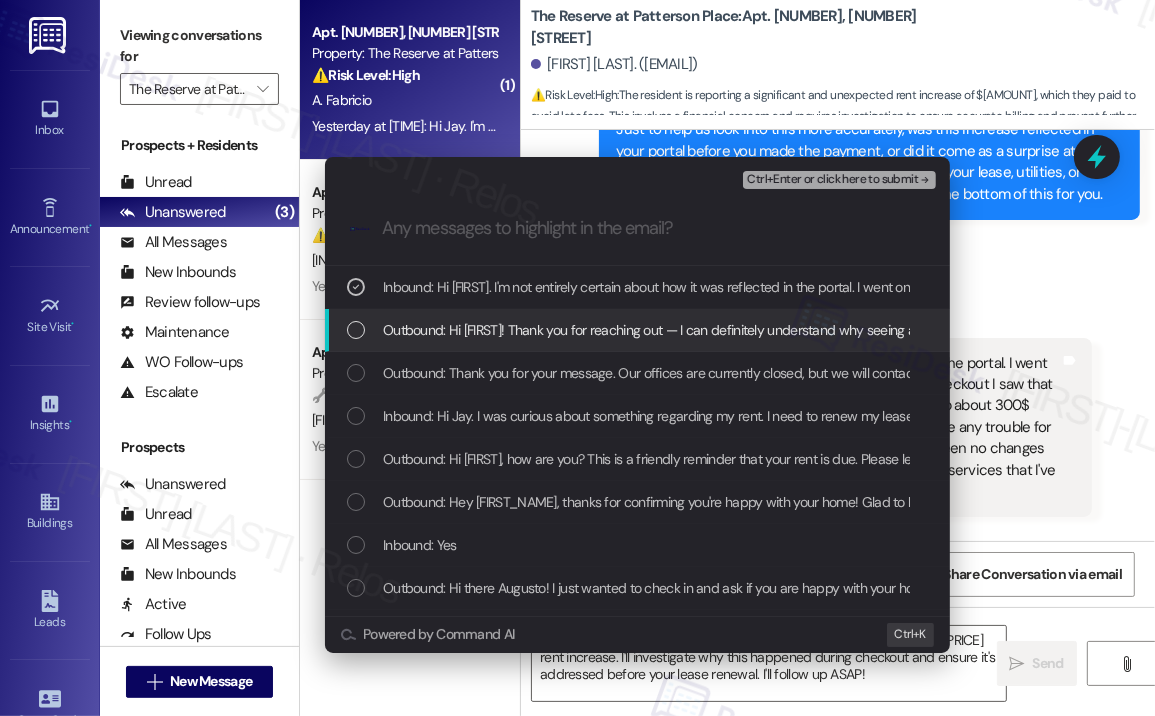 click on "Outbound: Hi Augusto! Thank you for reaching out — I can definitely understand why seeing a $300 increase in your rent this month would raise concerns, especially with your lease renewal coming up.
Just to help us look into this more accurately, was this increase reflected in your portal before you made the payment, or did it come as a surprise at checkout? And has anything changed recently with your lease, utilities, or added services that you’re aware of? I’ll help get to the bottom of this for you." at bounding box center [1844, 330] 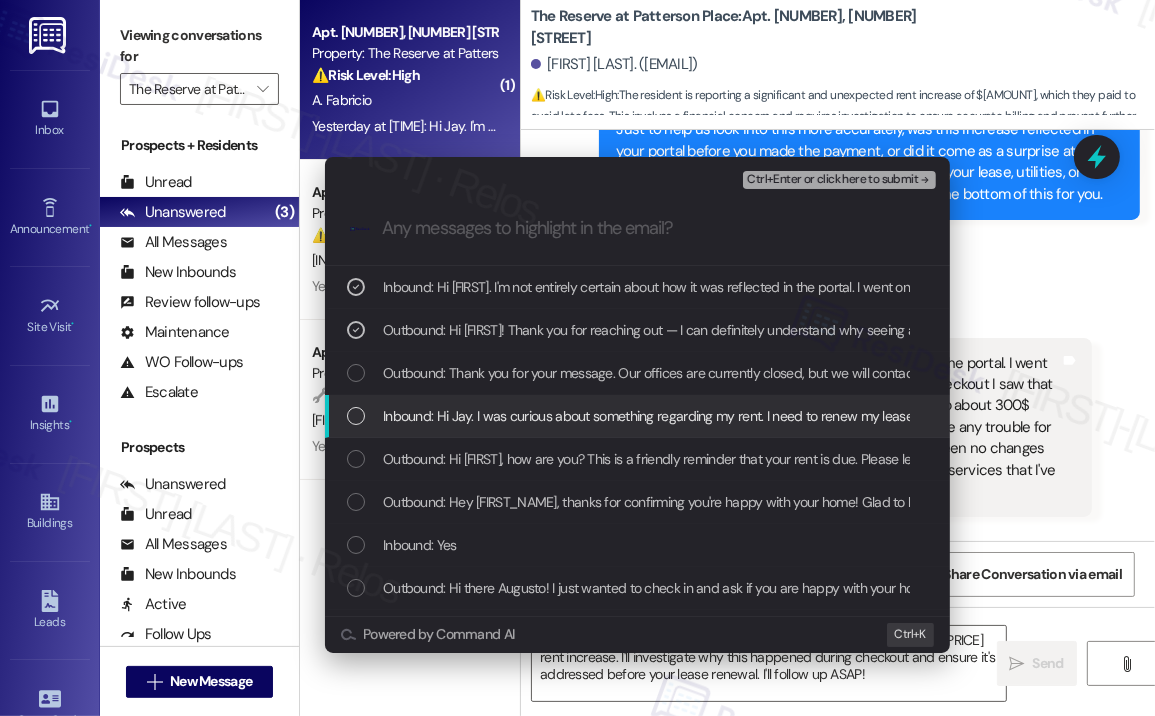 click on "Inbound: Hi Jay. I was curious about something regarding my rent. I need to renew my lease by the end of the month but I just paid rent today and my rent was over 300$ higher than the previous month and I was wondering why that might be the case?" at bounding box center (1133, 416) 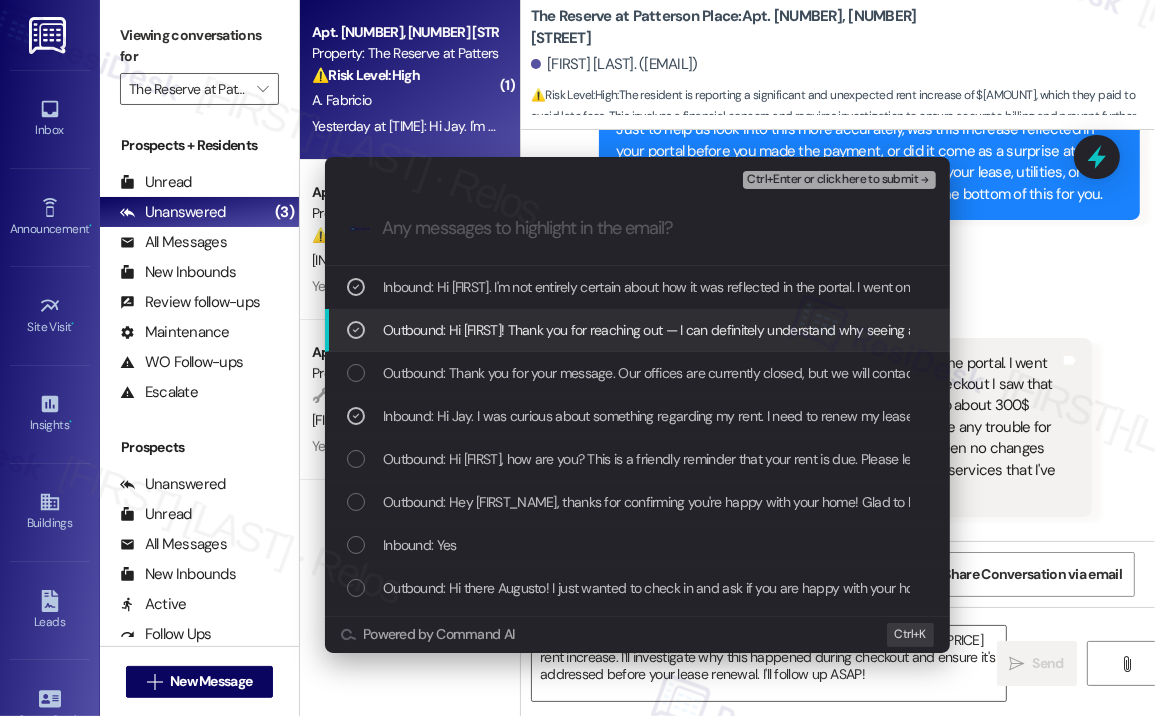 click on "Ctrl+Enter or click here to submit" at bounding box center [832, 180] 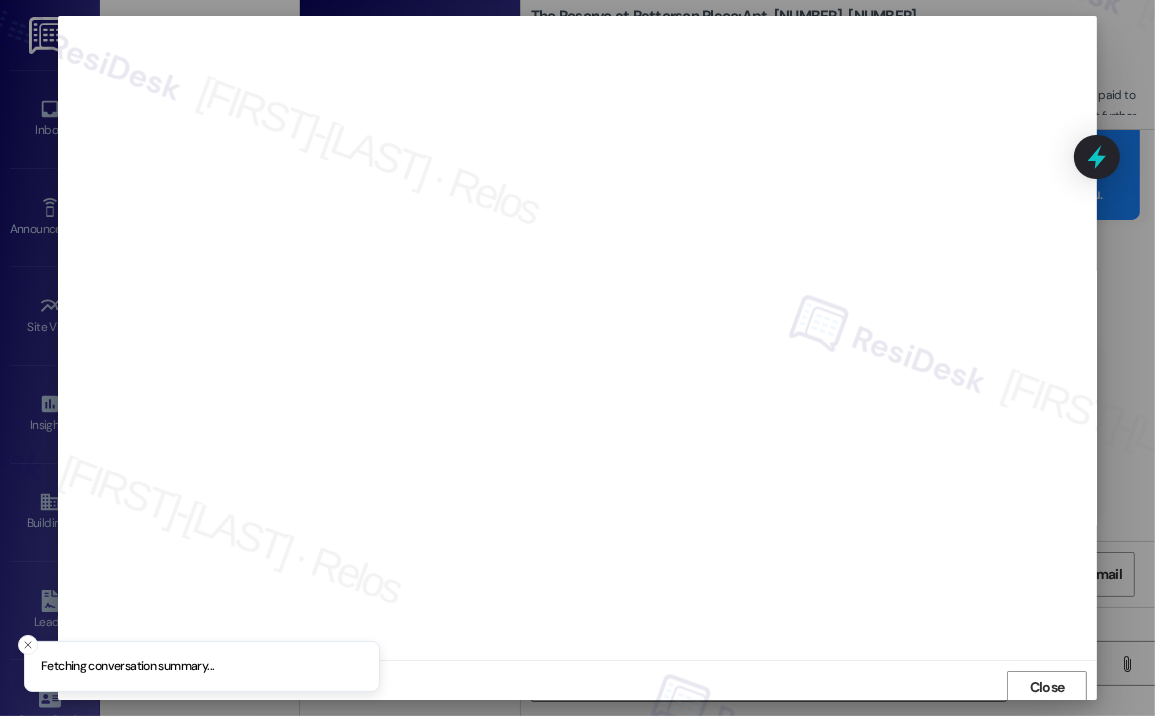 scroll, scrollTop: 3, scrollLeft: 0, axis: vertical 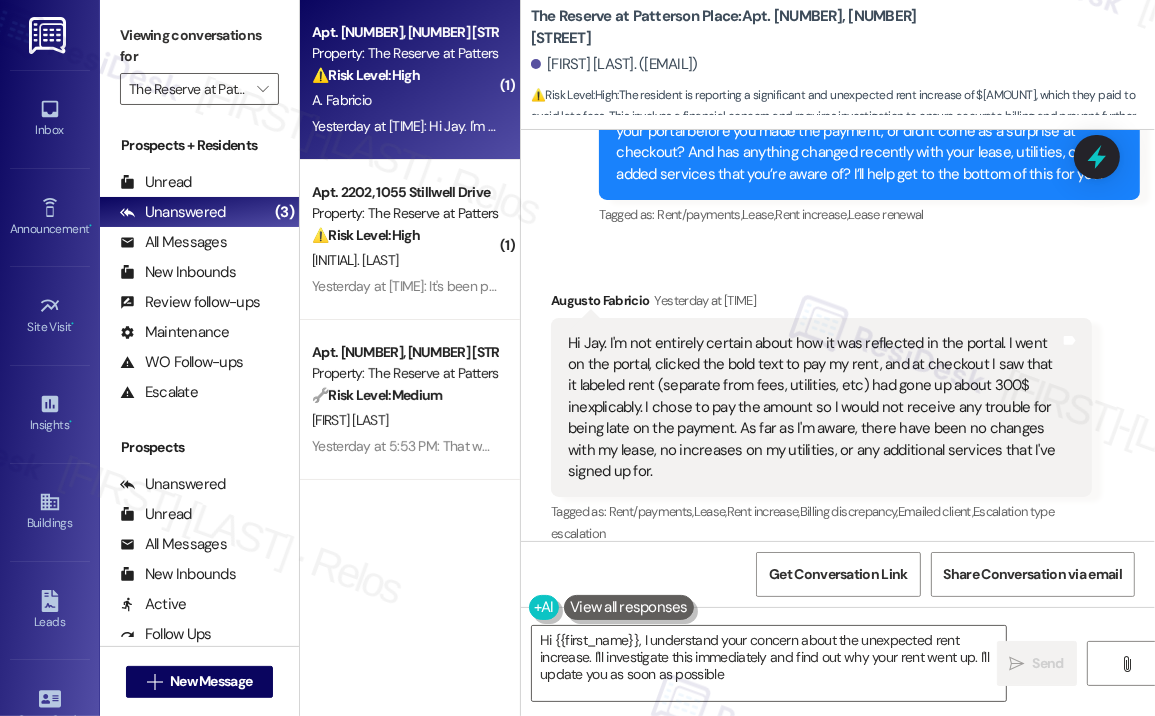 type on "Hi {{first_name}}, I understand your concern about the unexpected rent increase. I'll investigate this immediately and find out why your rent went up. I'll update you as soon as possible!" 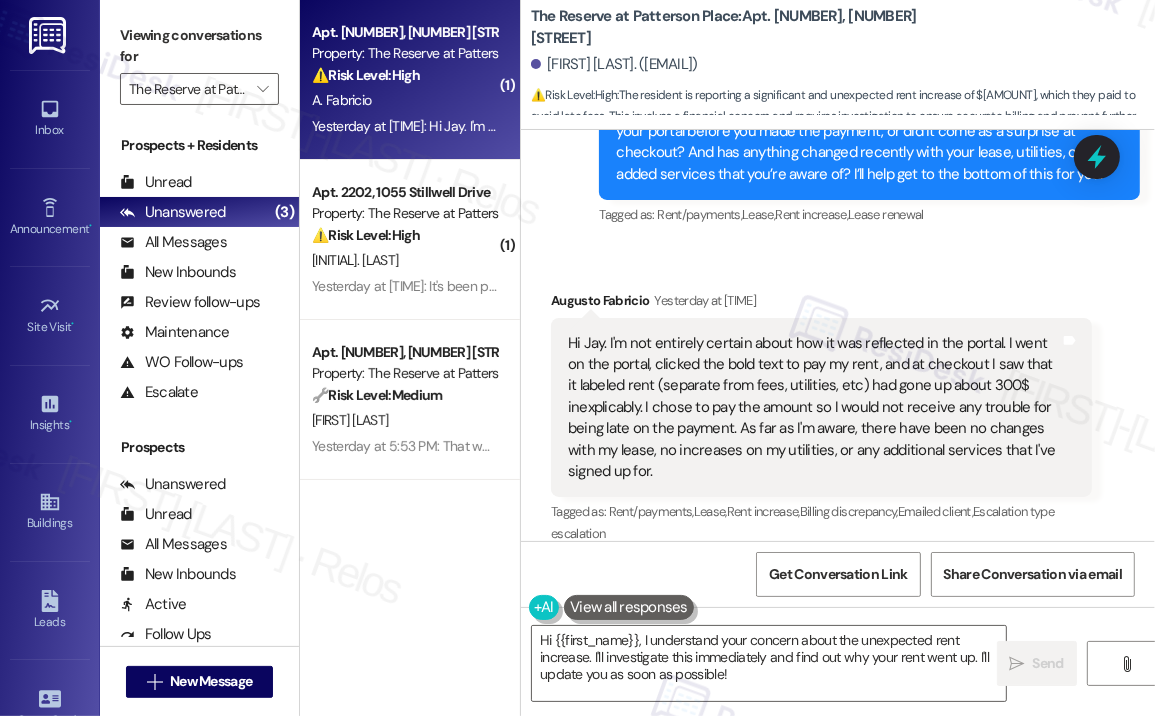 scroll, scrollTop: 2517, scrollLeft: 0, axis: vertical 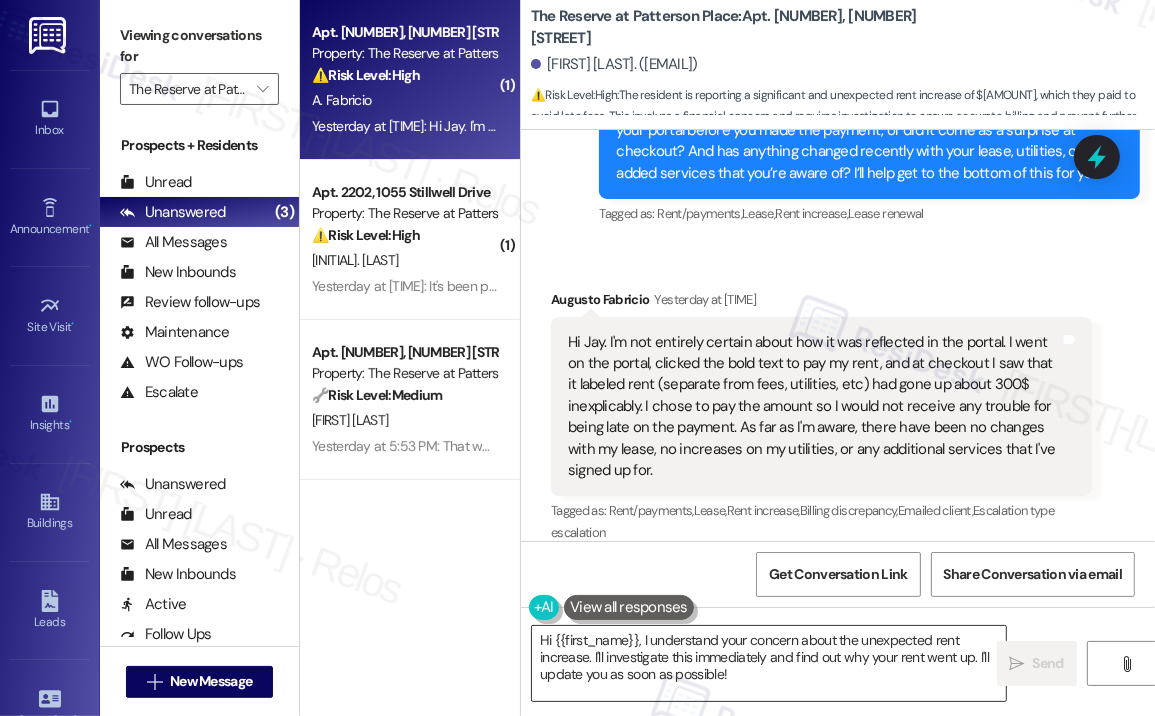 click on "Hi {{first_name}}, I understand your concern about the unexpected rent increase. I'll investigate this immediately and find out why your rent went up. I'll update you as soon as possible!" at bounding box center [769, 663] 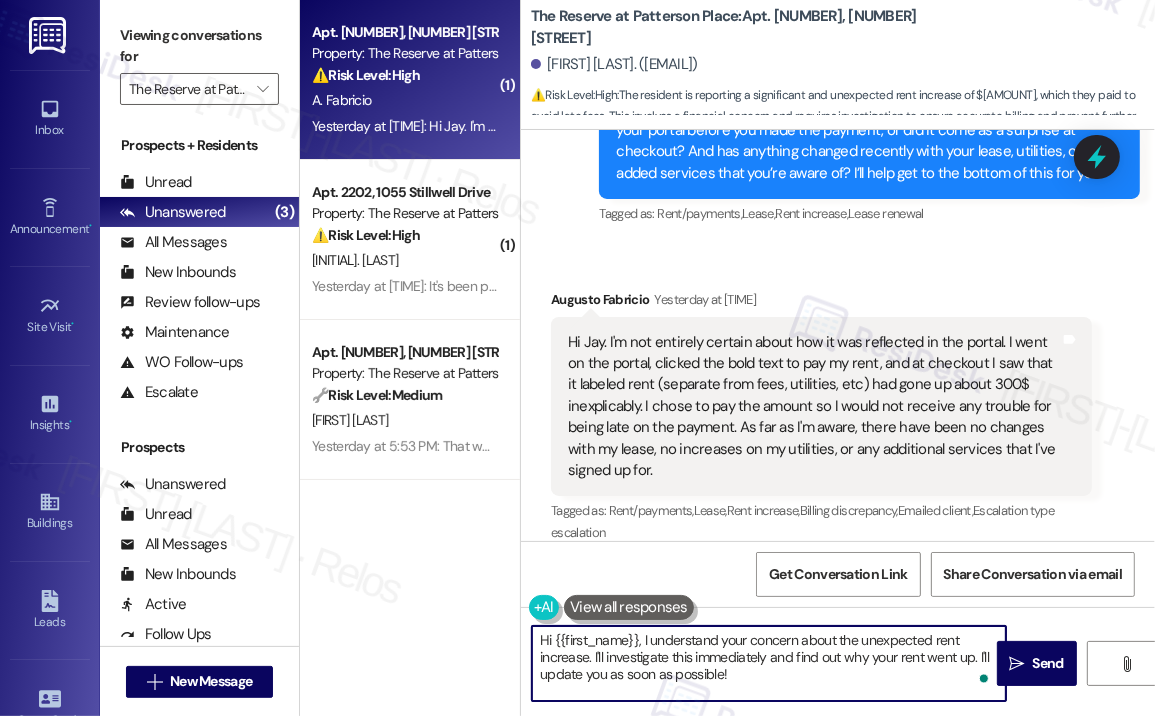 click on "Hi {{first_name}}, I understand your concern about the unexpected rent increase. I'll investigate this immediately and find out why your rent went up. I'll update you as soon as possible!" at bounding box center (769, 663) 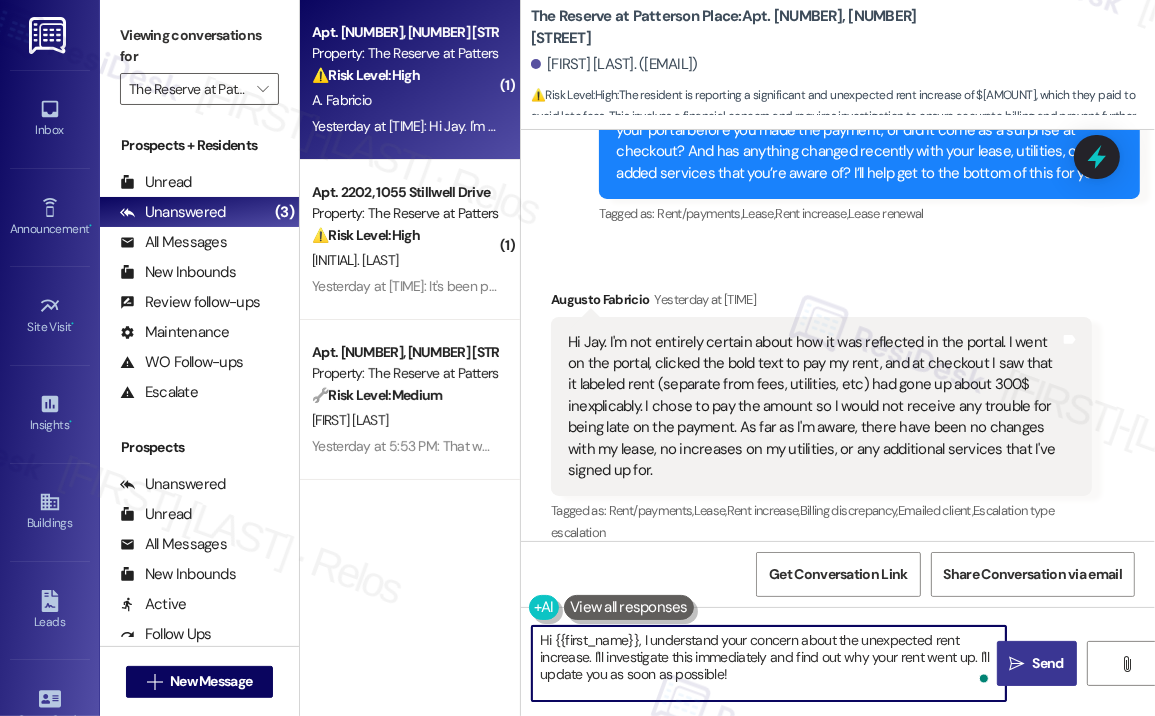 click on "Send" at bounding box center [1048, 663] 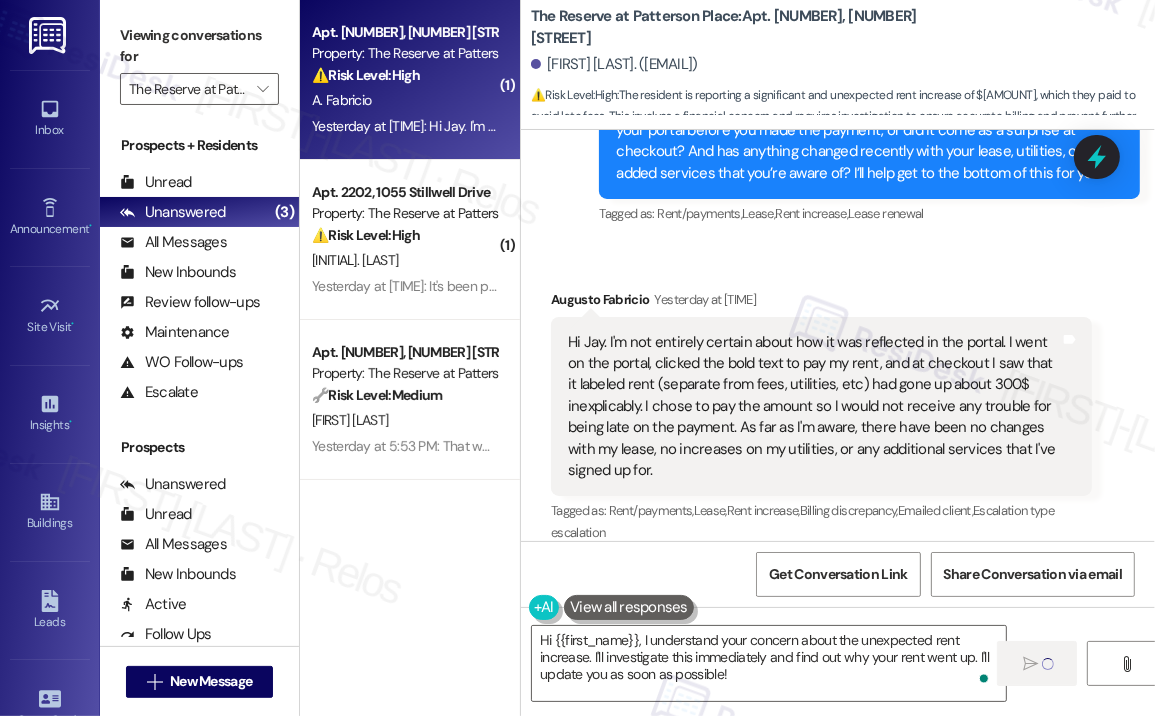 type 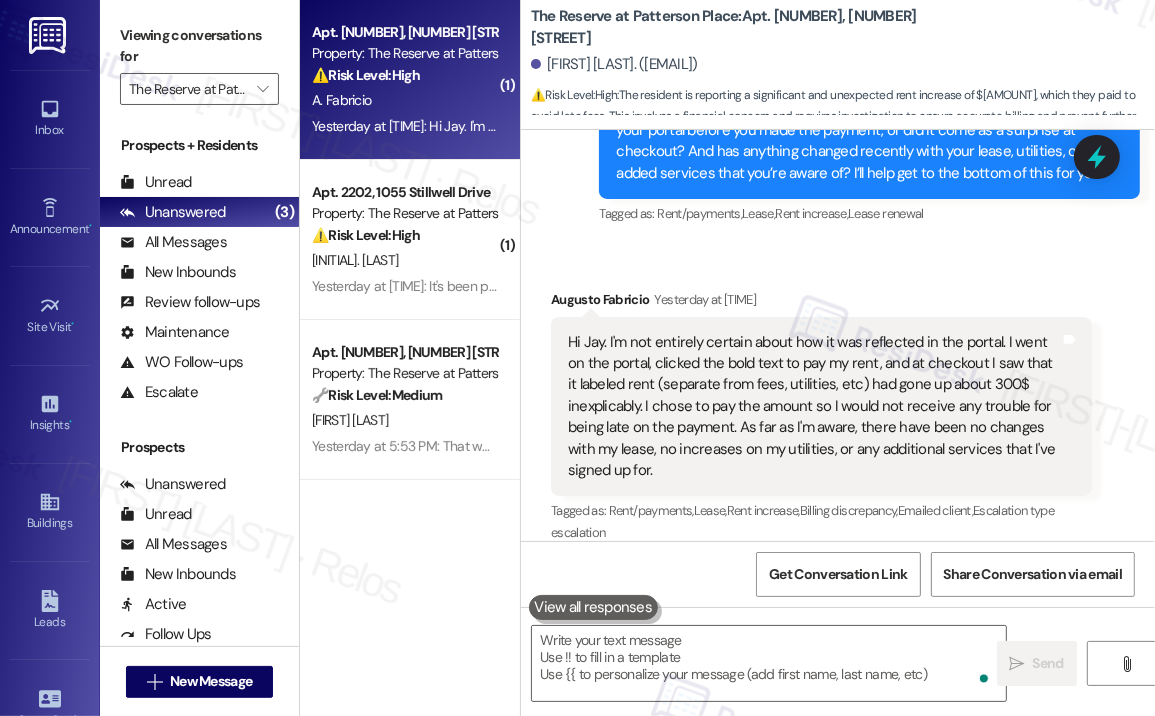 scroll, scrollTop: 2516, scrollLeft: 0, axis: vertical 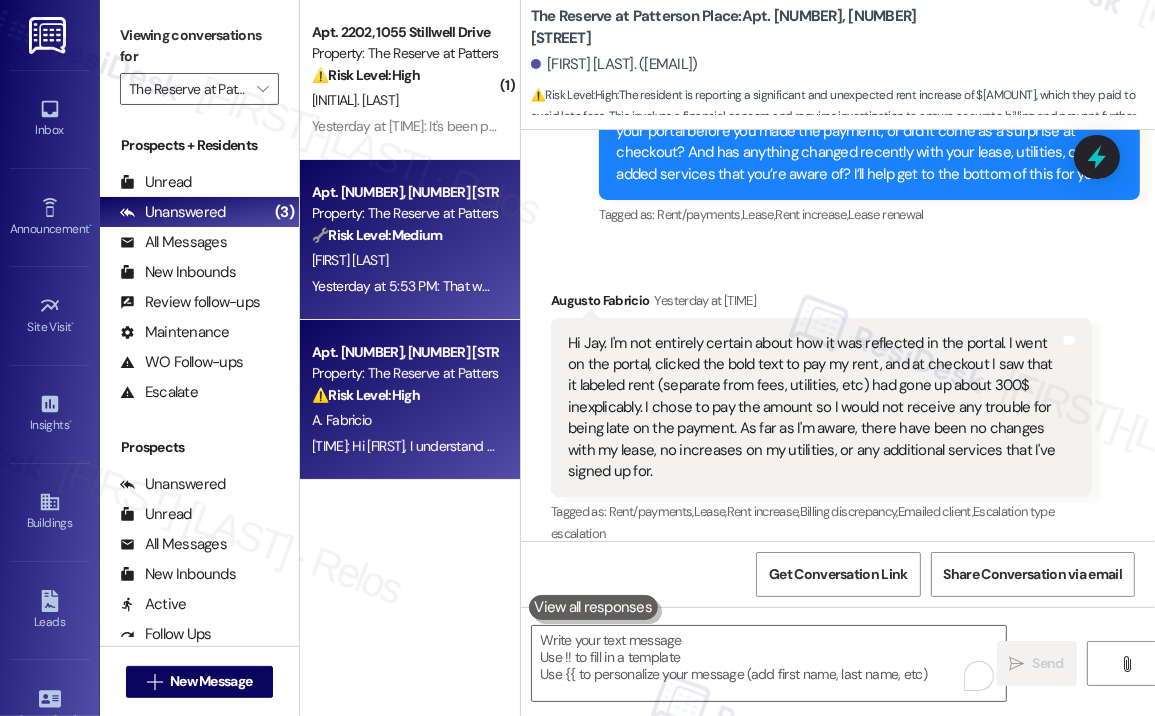 click on "[INITIAL] [LAST_NAME]" at bounding box center [404, 260] 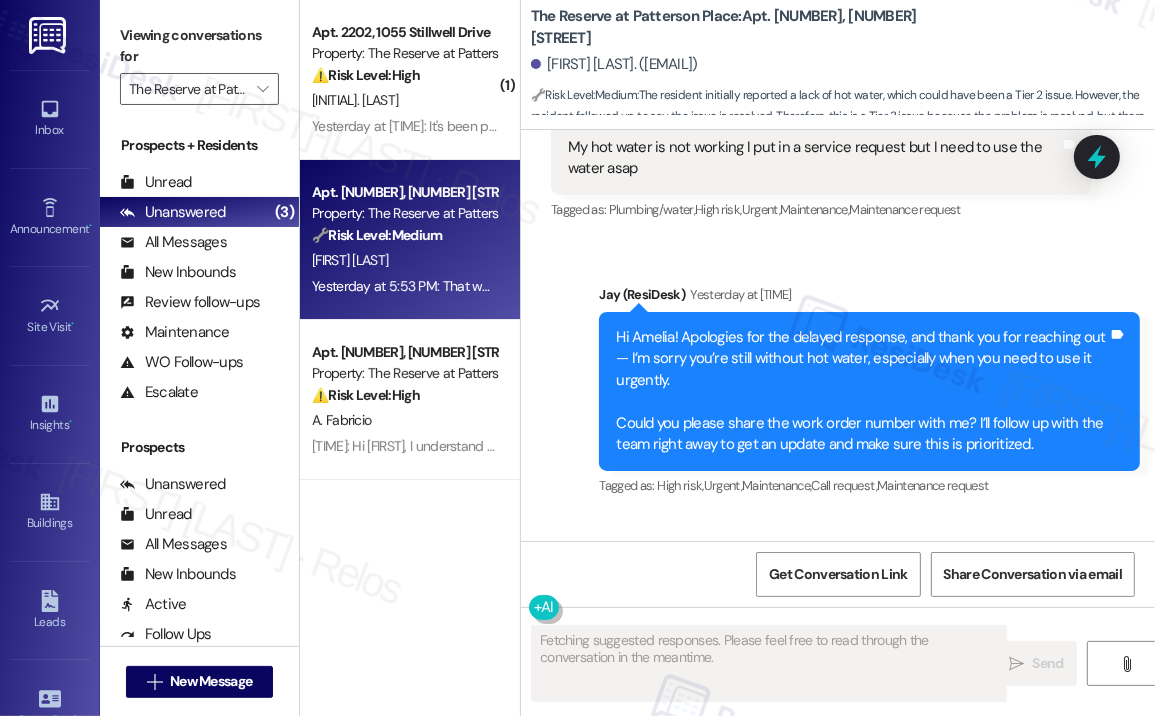 scroll, scrollTop: 9260, scrollLeft: 0, axis: vertical 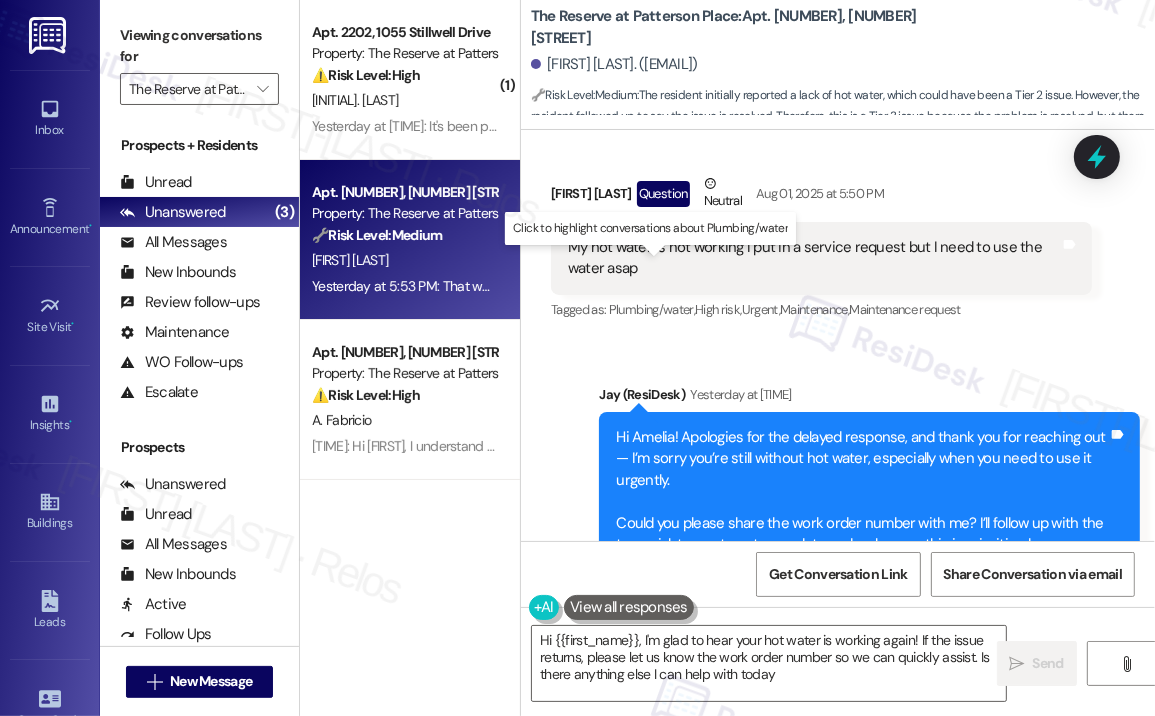 type on "Hi {{first_name}}, I'm glad to hear your hot water is working again! If the issue returns, please let us know the work order number so we can quickly assist. Is there anything else I can help with today?" 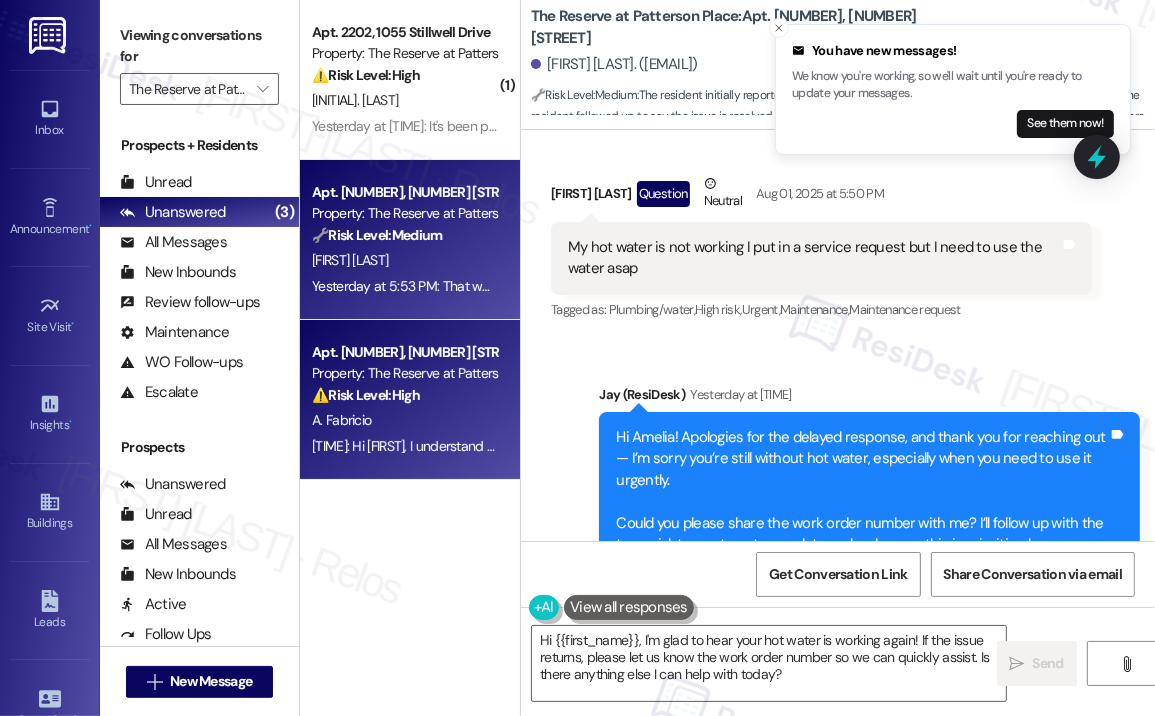 click on "Property: The Reserve at Patterson Place" at bounding box center [404, 373] 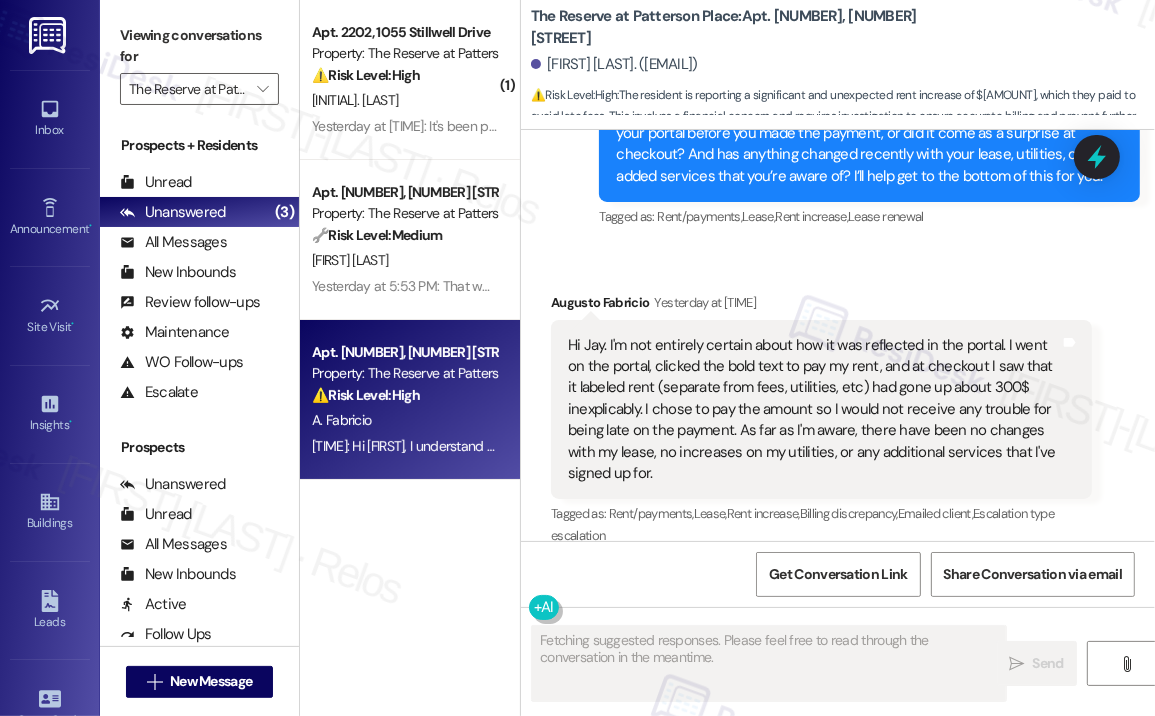 scroll, scrollTop: 2516, scrollLeft: 0, axis: vertical 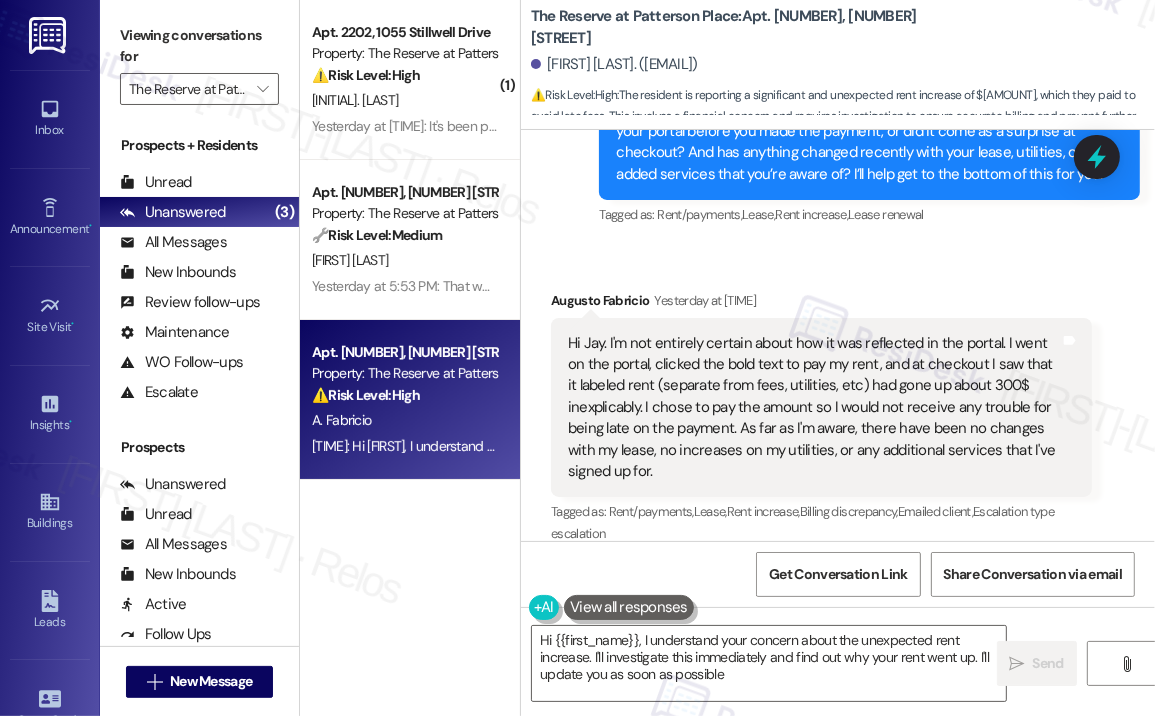 type on "Hi {{first_name}}, I understand your concern about the unexpected rent increase. I'll investigate this immediately and find out why your rent went up. I'll update you as soon as possible!" 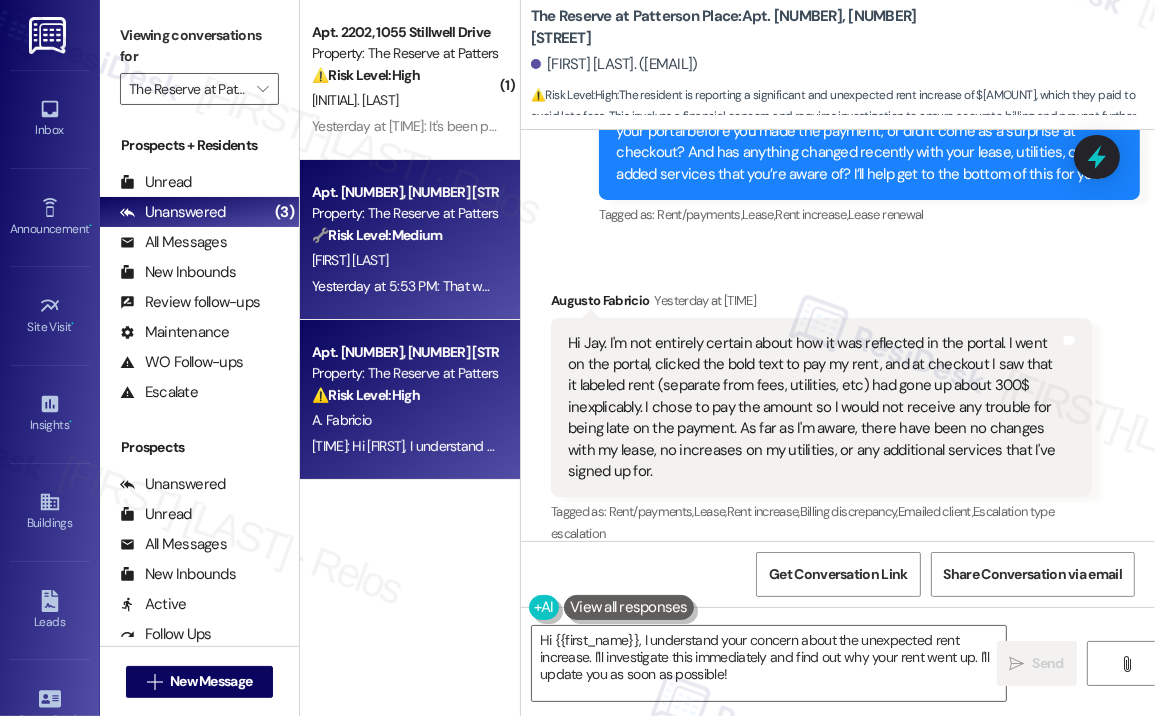 click on "[INITIAL] [LAST_NAME]" at bounding box center [404, 260] 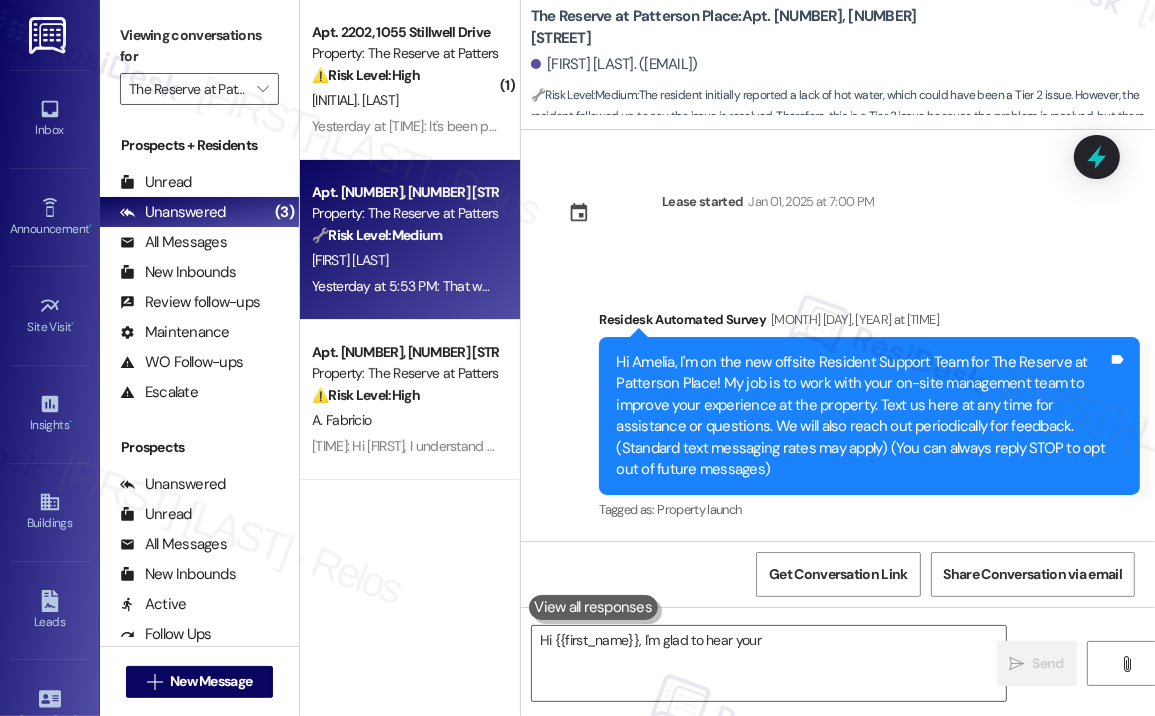 scroll, scrollTop: 9460, scrollLeft: 0, axis: vertical 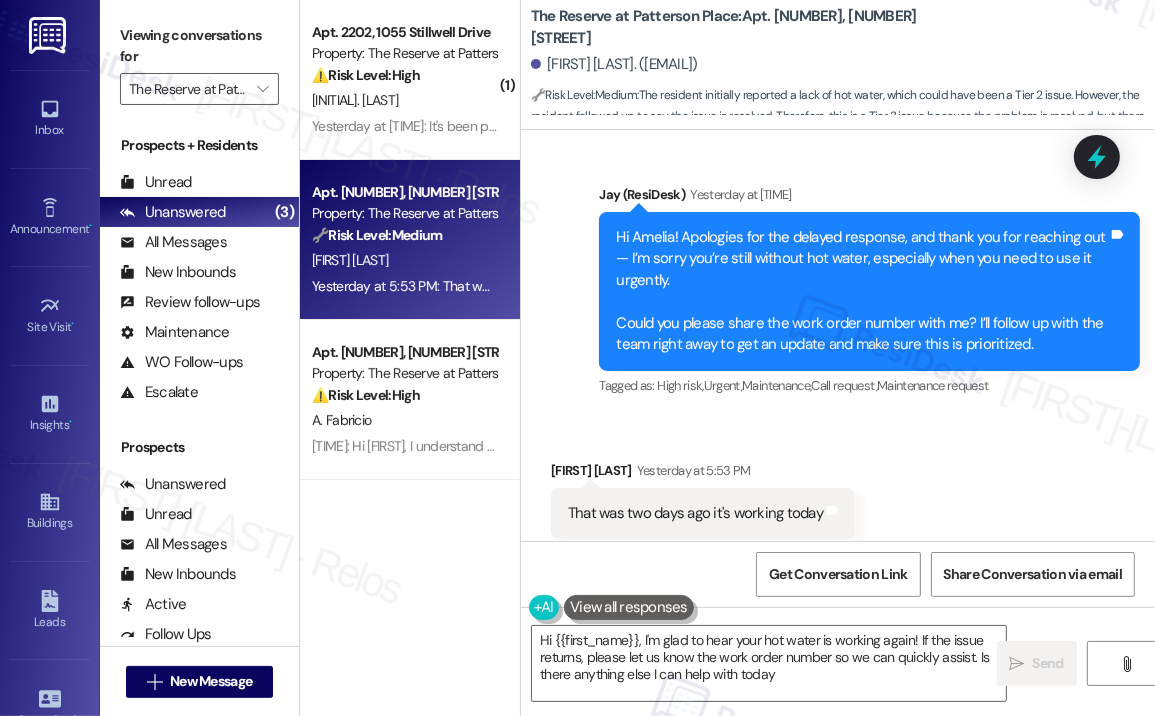 type on "Hi {{first_name}}, I'm glad to hear your hot water is working again! If the issue returns, please let us know the work order number so we can quickly assist. Is there anything else I can help with today?" 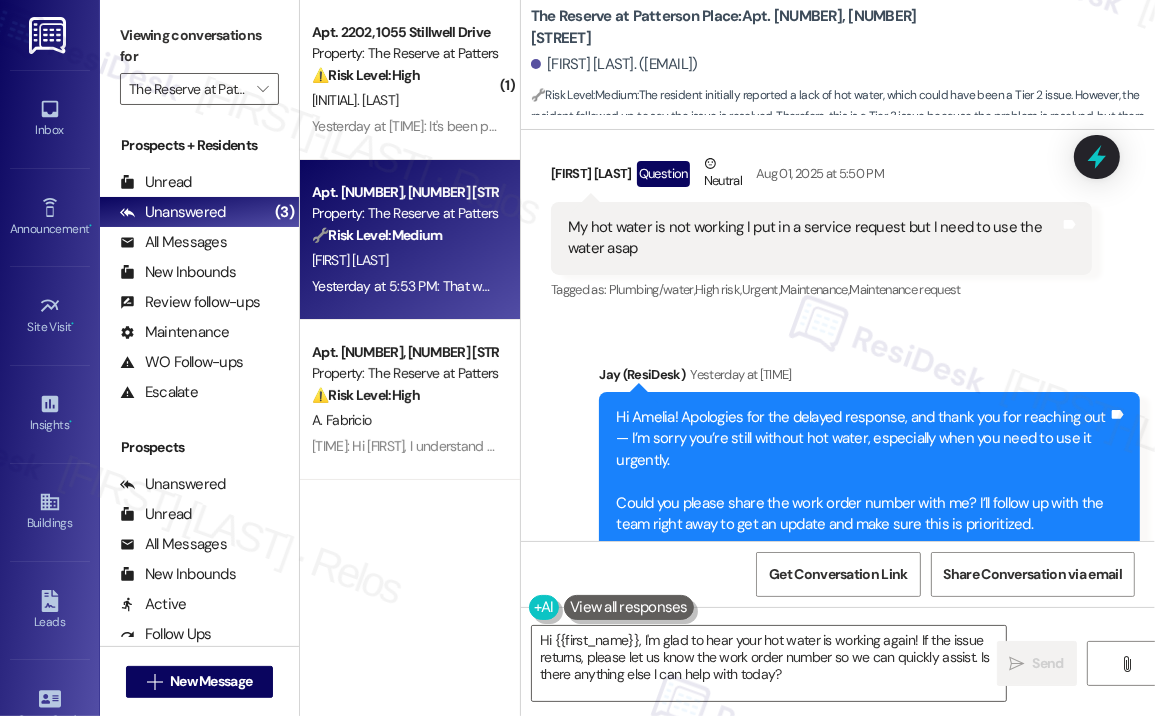 scroll, scrollTop: 9260, scrollLeft: 0, axis: vertical 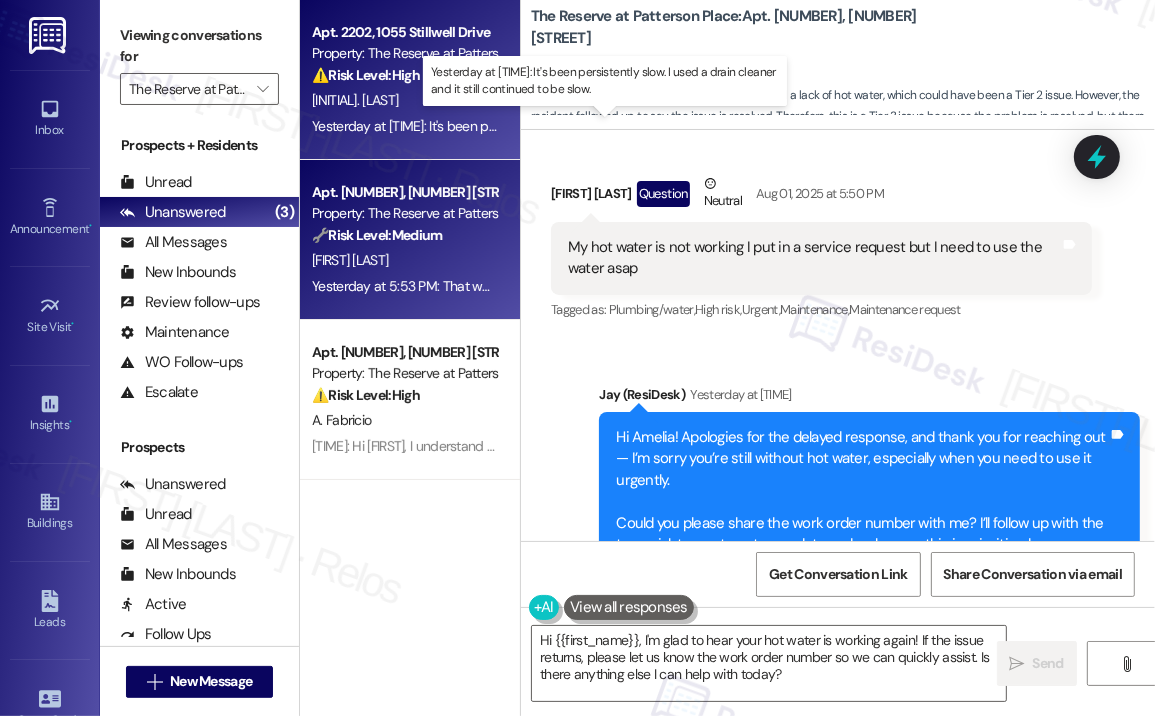 click on "Yesterday at 5:47 PM: It's been persistently slow. I used a drain cleaner and it still continued to be slow.  Yesterday at 5:47 PM: It's been persistently slow. I used a drain cleaner and it still continued to be slow." at bounding box center (602, 126) 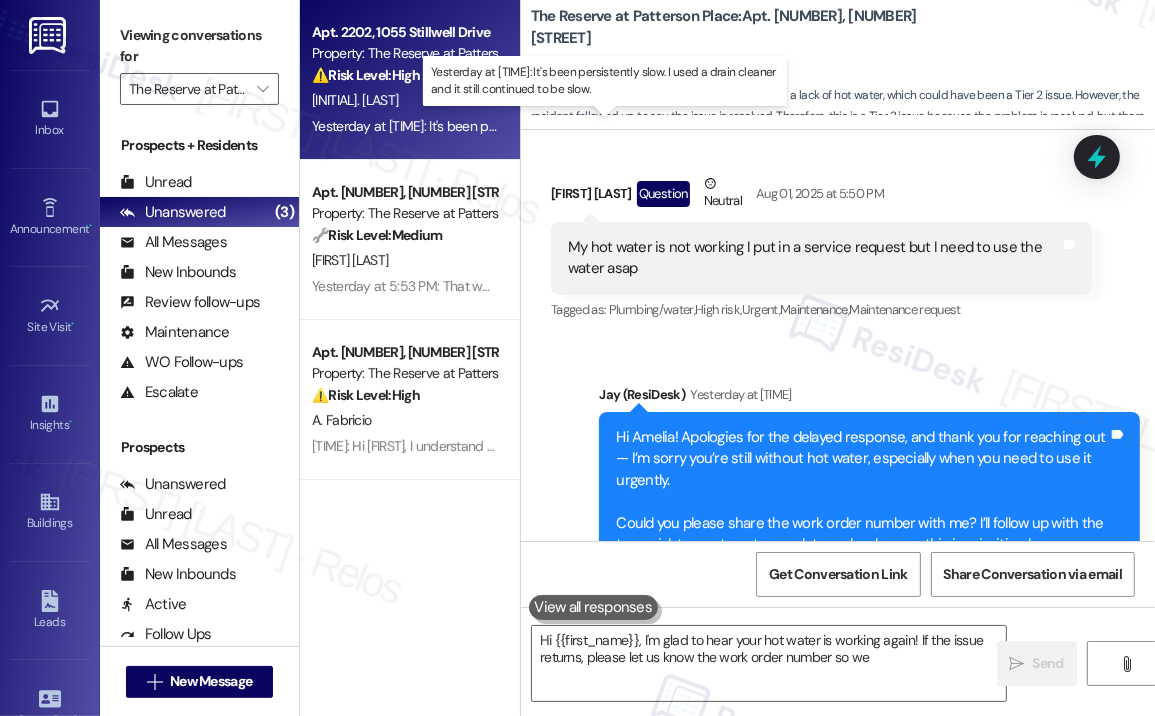type on "Hi {{first_name}}, I'm glad to hear your hot water is working again! If the issue returns, please let us know the work order number so we can" 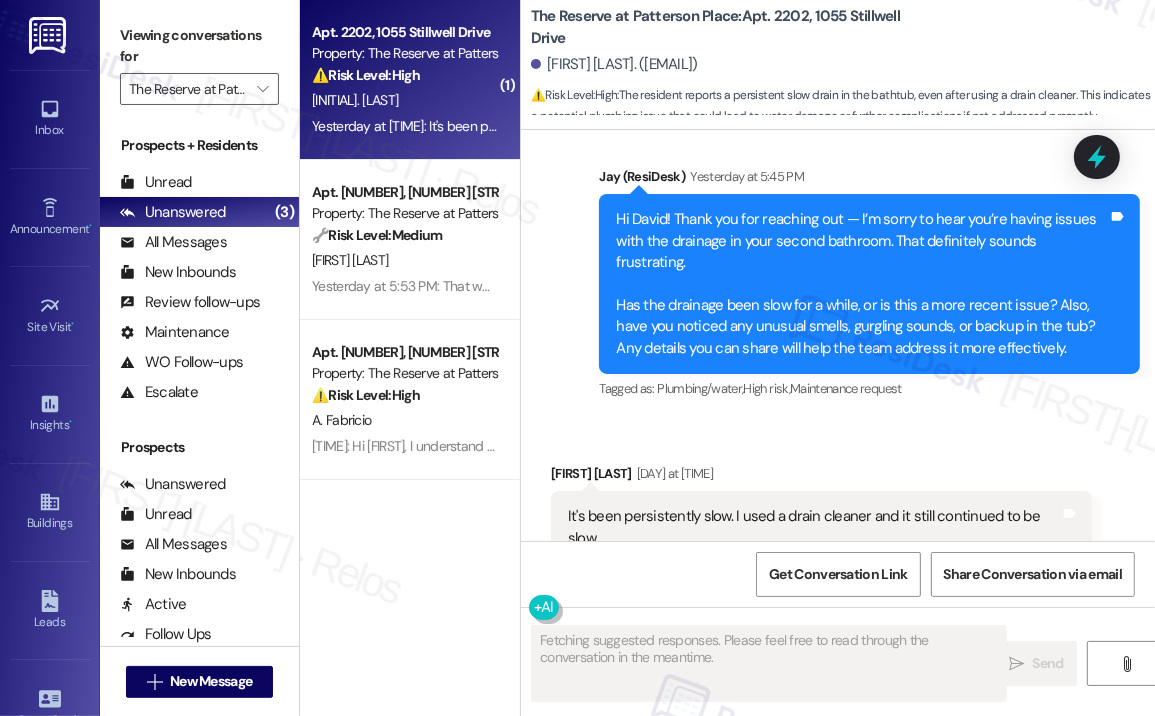 scroll, scrollTop: 1288, scrollLeft: 0, axis: vertical 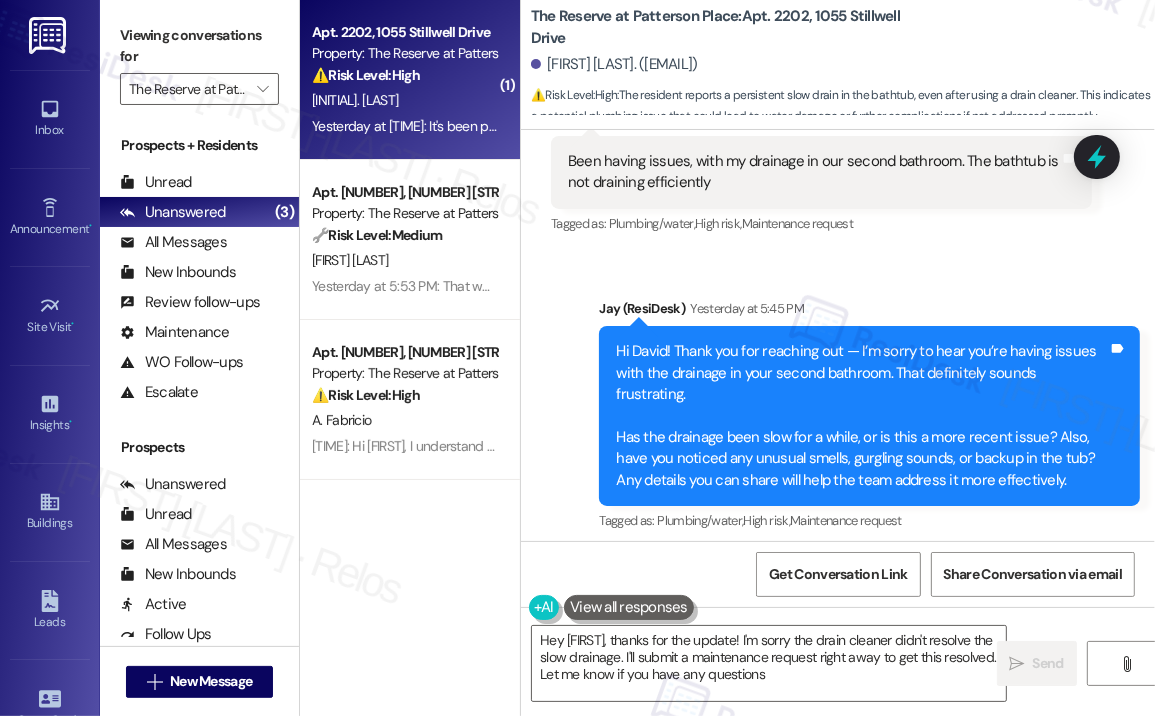 type on "Hey David, thanks for the update! I'm sorry the drain cleaner didn't resolve the slow drainage. I'll submit a maintenance request right away to get this resolved. Let me know if you have any questions!" 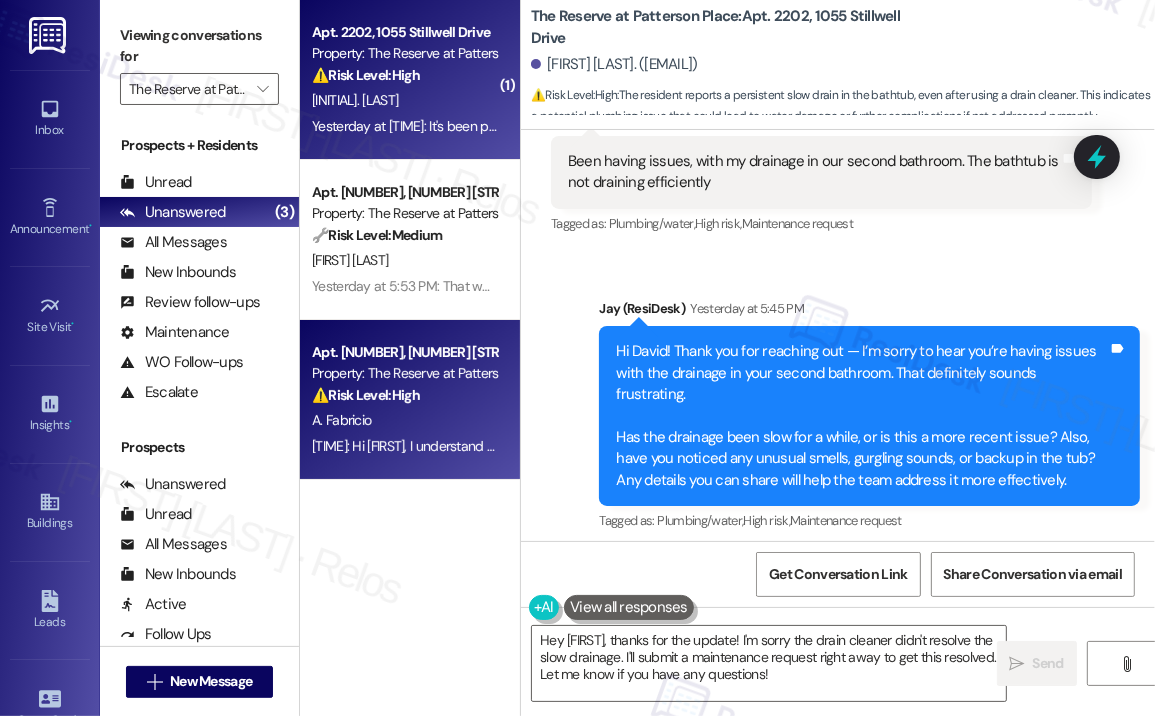 click on "Apt. 1411, 1055 Stillwell Drive" at bounding box center [404, 352] 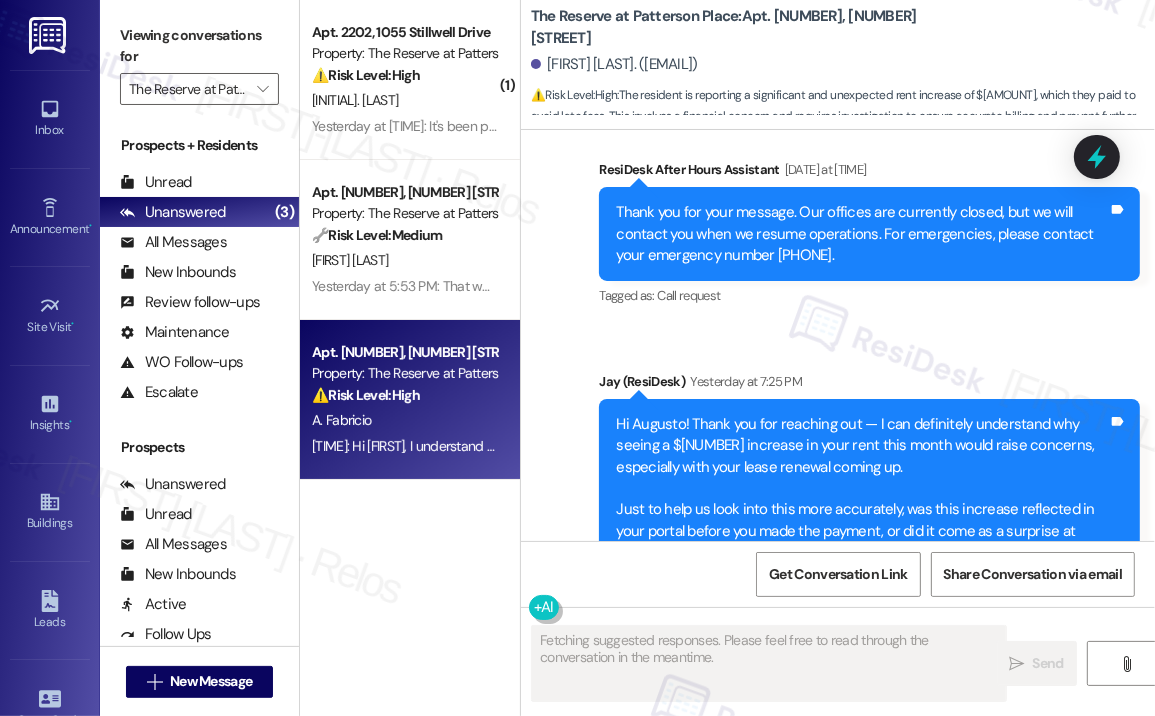 scroll, scrollTop: 2216, scrollLeft: 0, axis: vertical 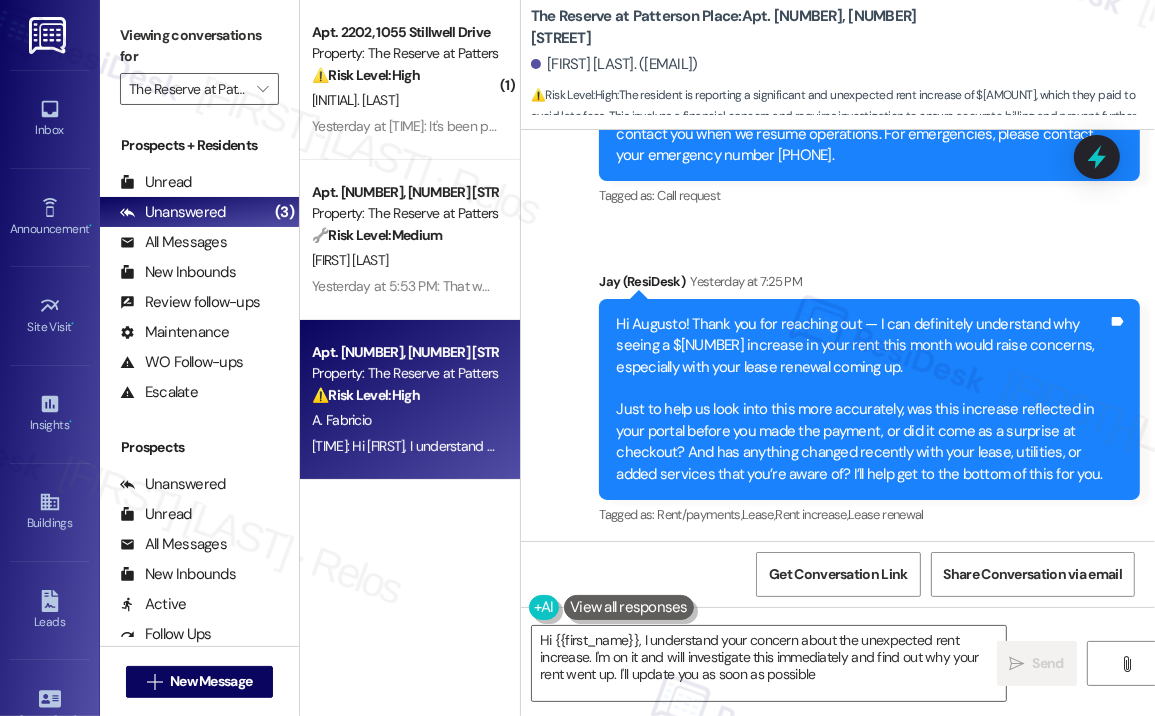 type on "Hi {{first_name}}, I understand your concern about the unexpected rent increase. I'm on it and will investigate this immediately and find out why your rent went up. I'll update you as soon as possible!" 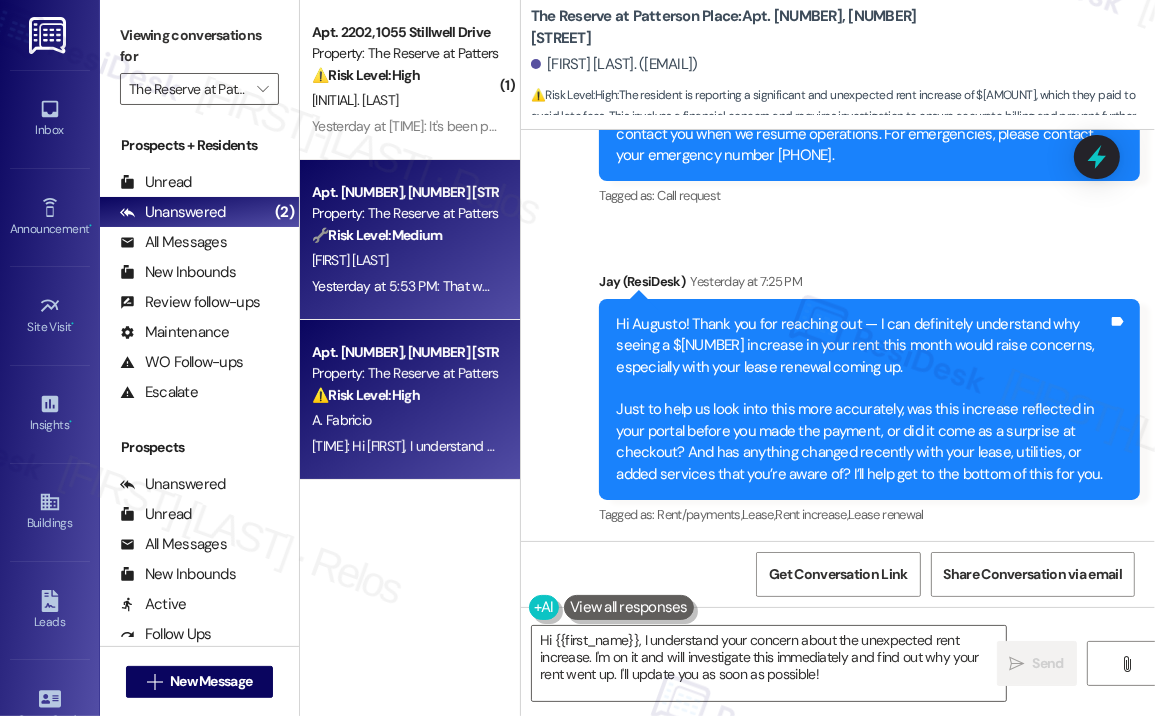 click on "Apt. [APT_NUMBER], [NUMBER] [STREET]" at bounding box center (404, 192) 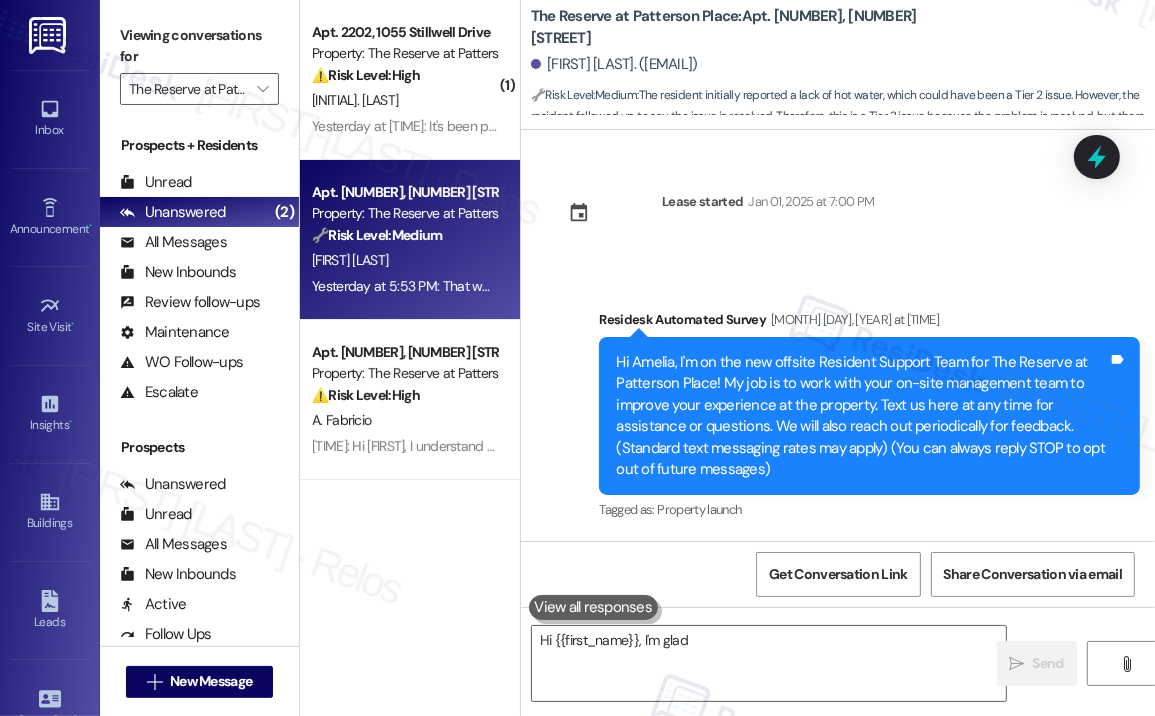 scroll, scrollTop: 9460, scrollLeft: 0, axis: vertical 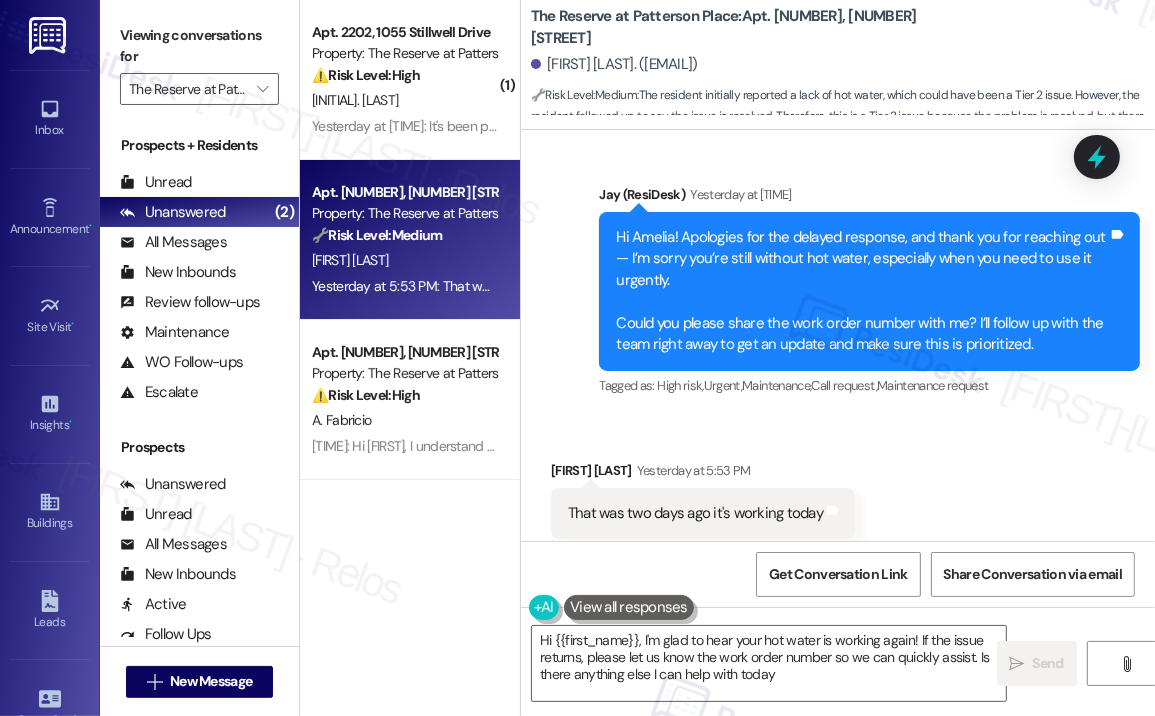 type on "Hi {{first_name}}, I'm glad to hear your hot water is working again! If the issue returns, please let us know the work order number so we can quickly assist. Is there anything else I can help with today?" 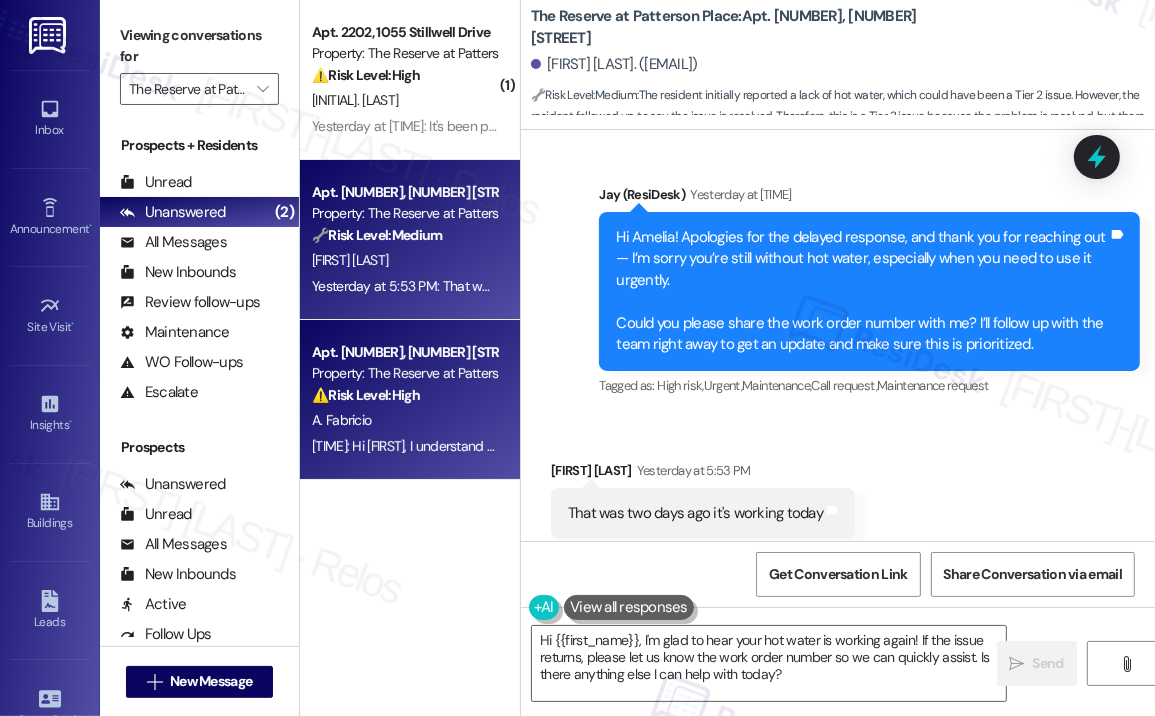 click on "⚠️  Risk Level:  High" at bounding box center [366, 395] 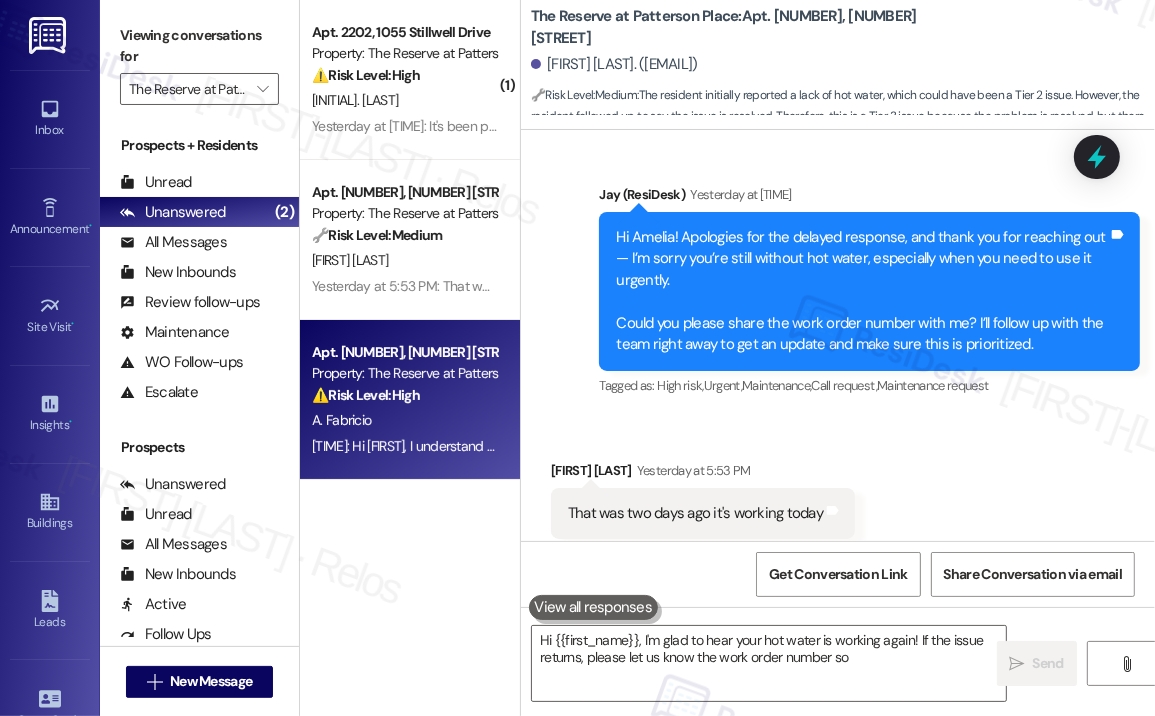 type on "Hi {{first_name}}, I'm glad to hear your hot water is working again! If the issue returns, please let us know the work order number so" 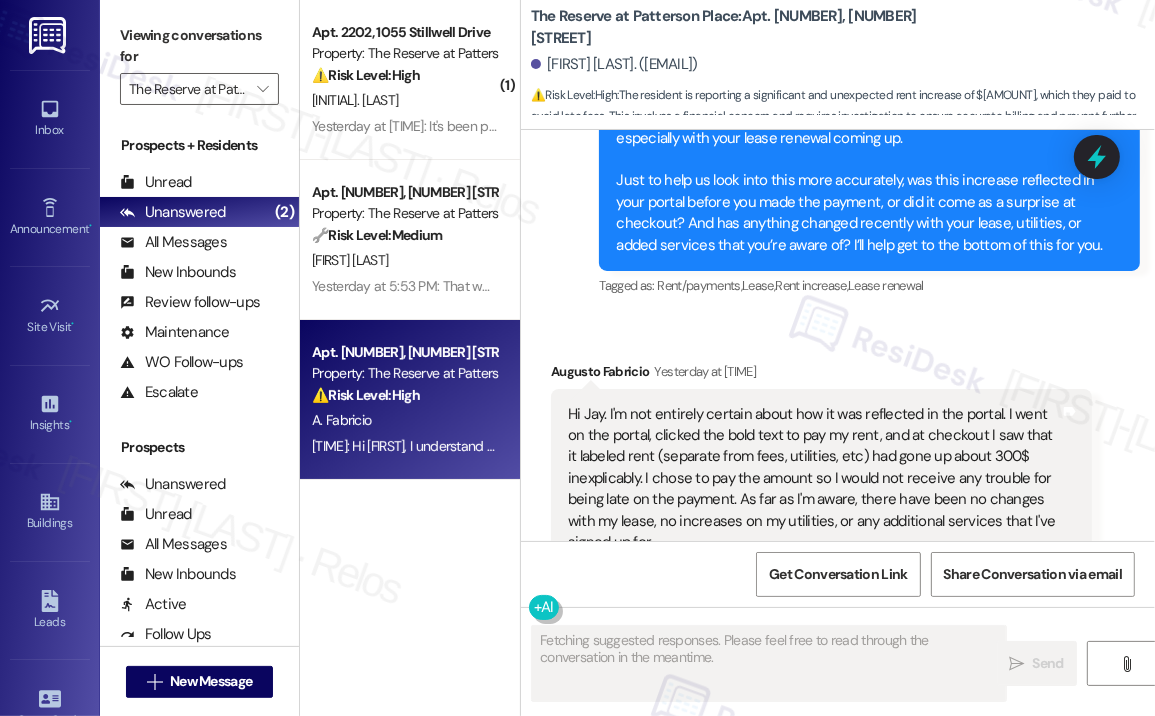 scroll, scrollTop: 2516, scrollLeft: 0, axis: vertical 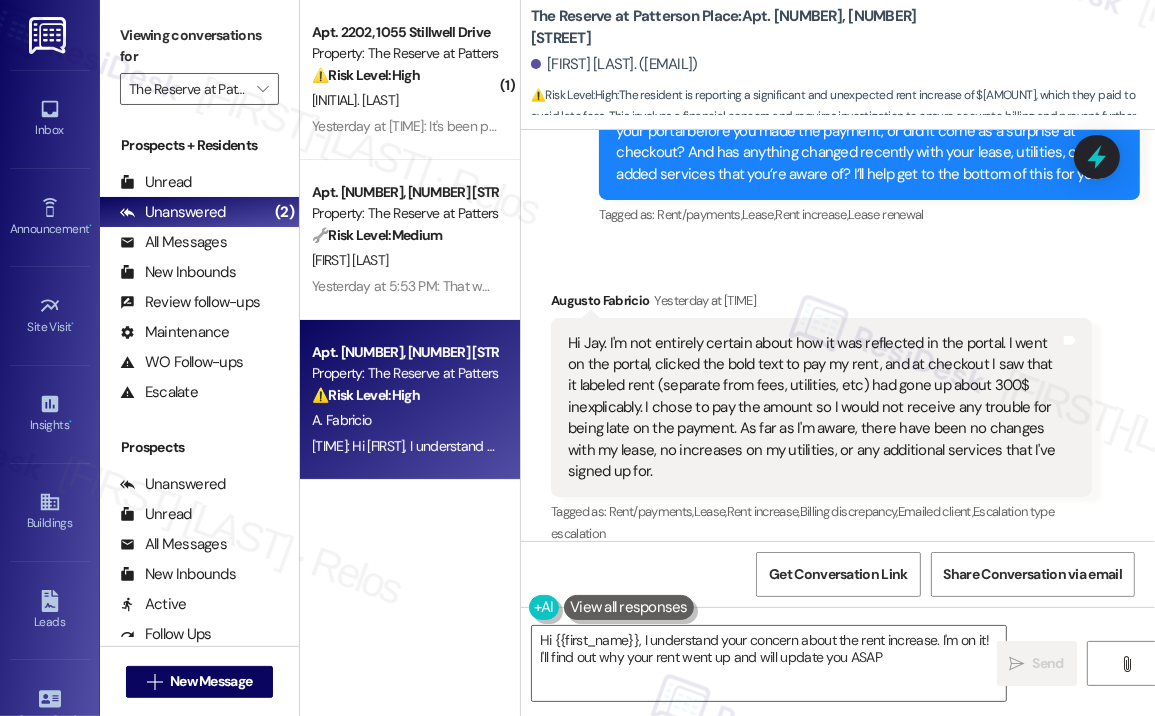 type on "Hi {{first_name}}, I understand your concern about the rent increase. I'm on it! I'll find out why your rent went up and will update you ASAP." 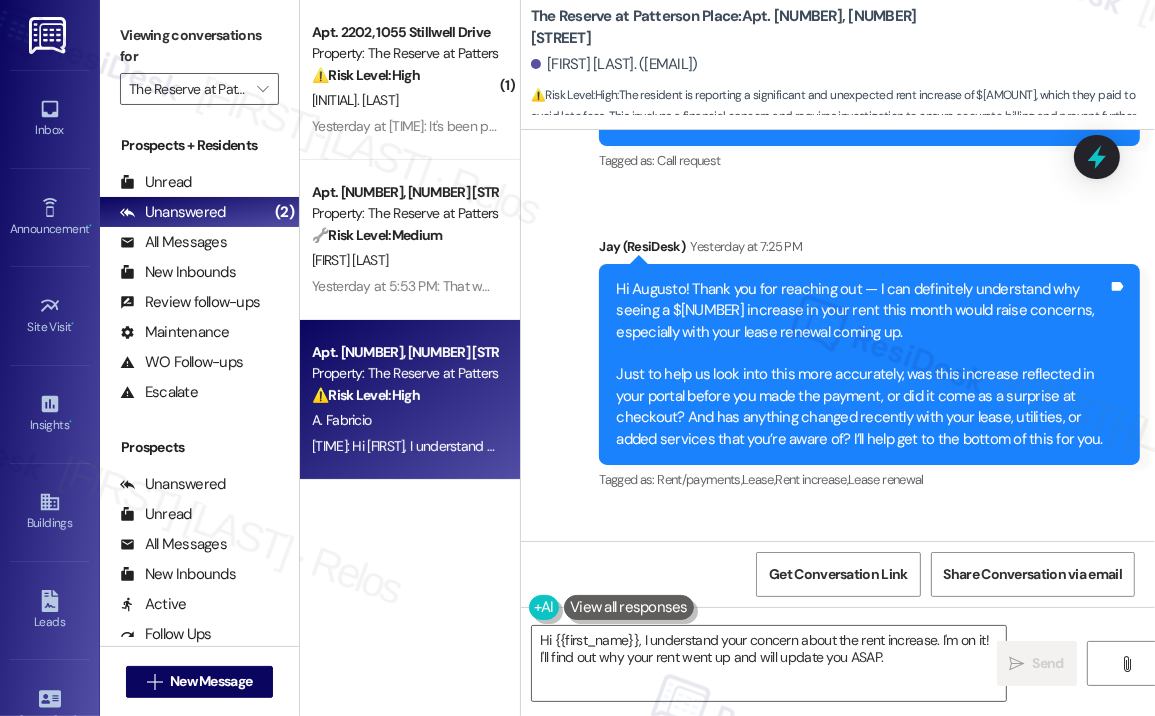 scroll, scrollTop: 2216, scrollLeft: 0, axis: vertical 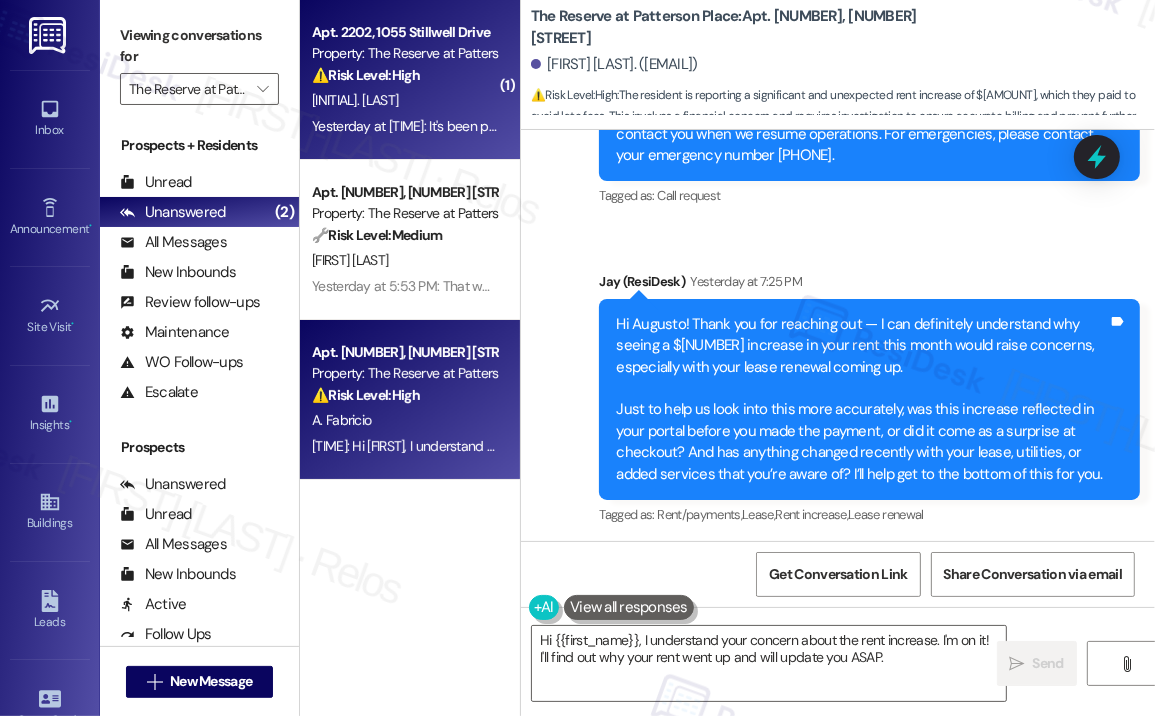 click on "D. [LAST_NAME]" at bounding box center (404, 100) 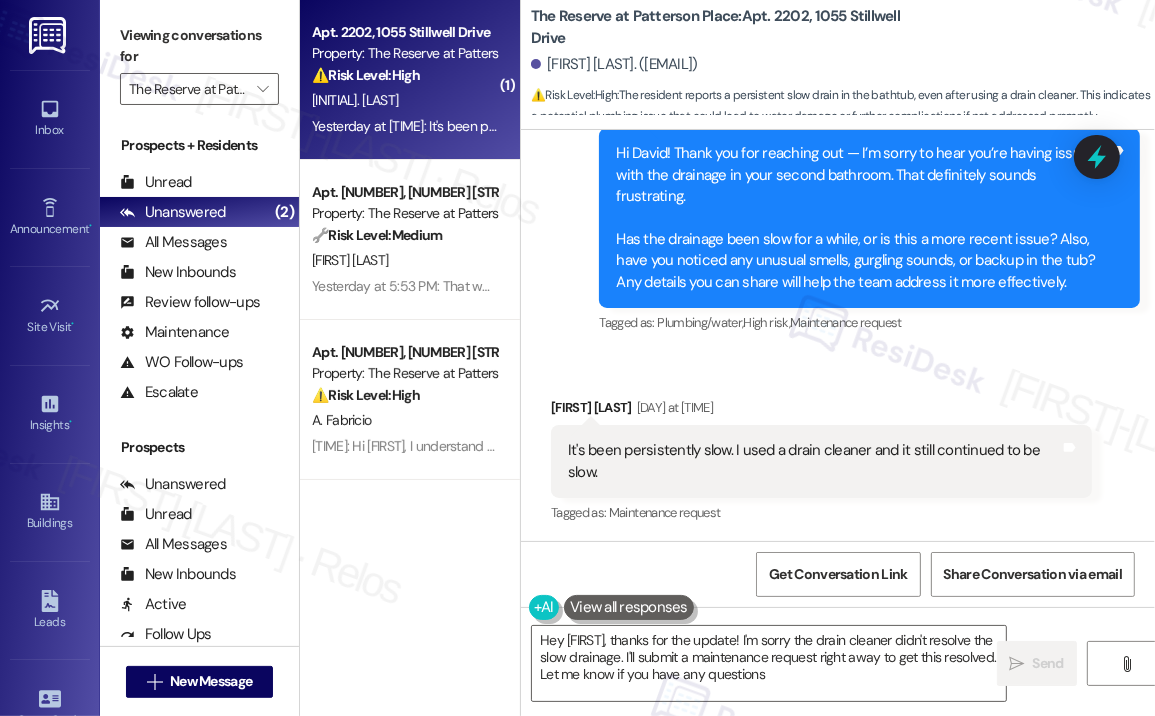 type on "Hey David, thanks for the update! I'm sorry the drain cleaner didn't resolve the slow drainage. I'll submit a maintenance request right away to get this resolved. Let me know if you have any questions!" 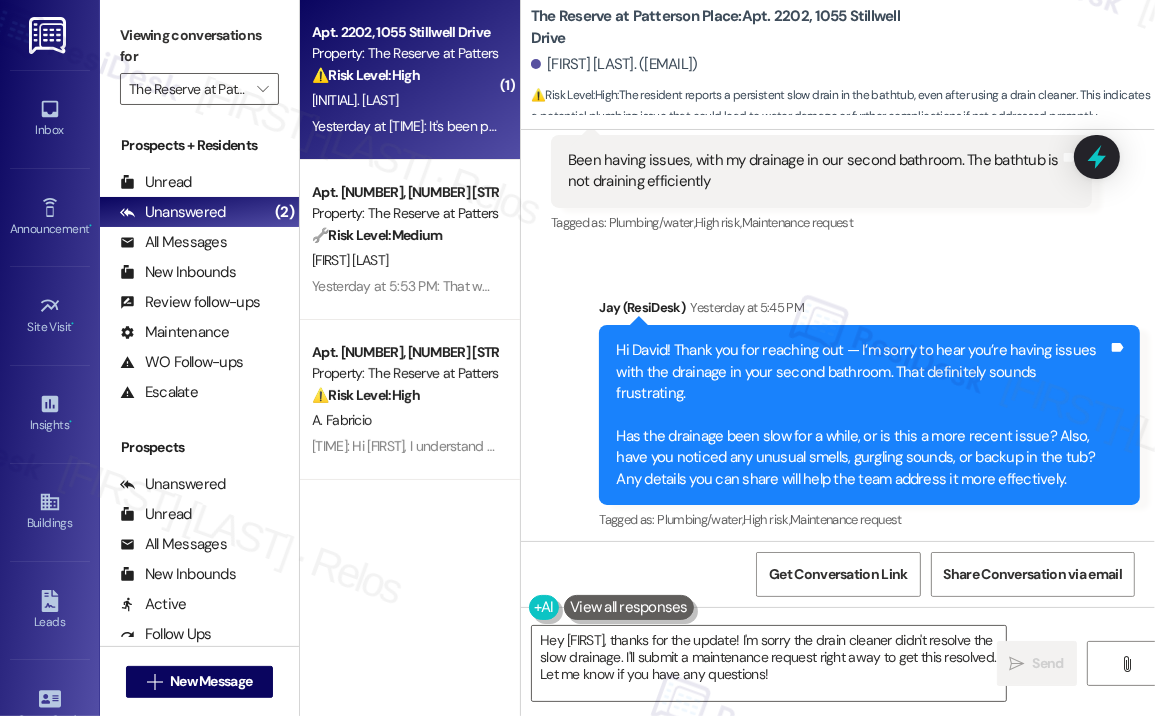 scroll, scrollTop: 1288, scrollLeft: 0, axis: vertical 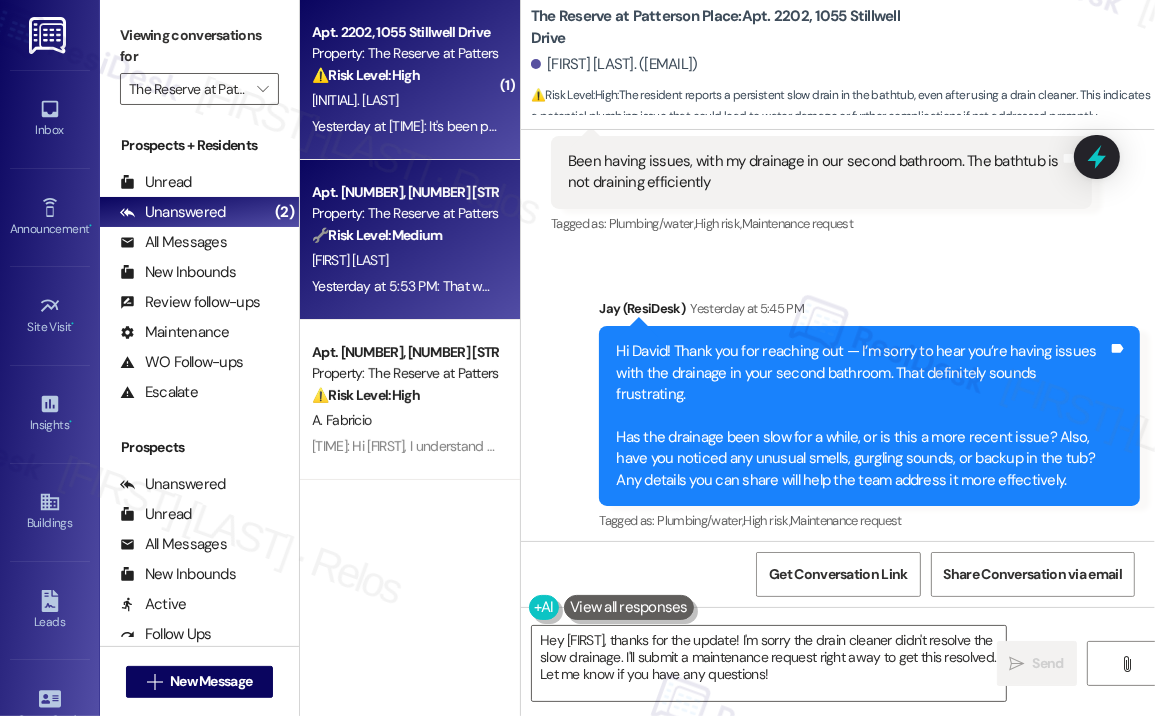 click on "[INITIAL] [LAST_NAME]" at bounding box center (404, 260) 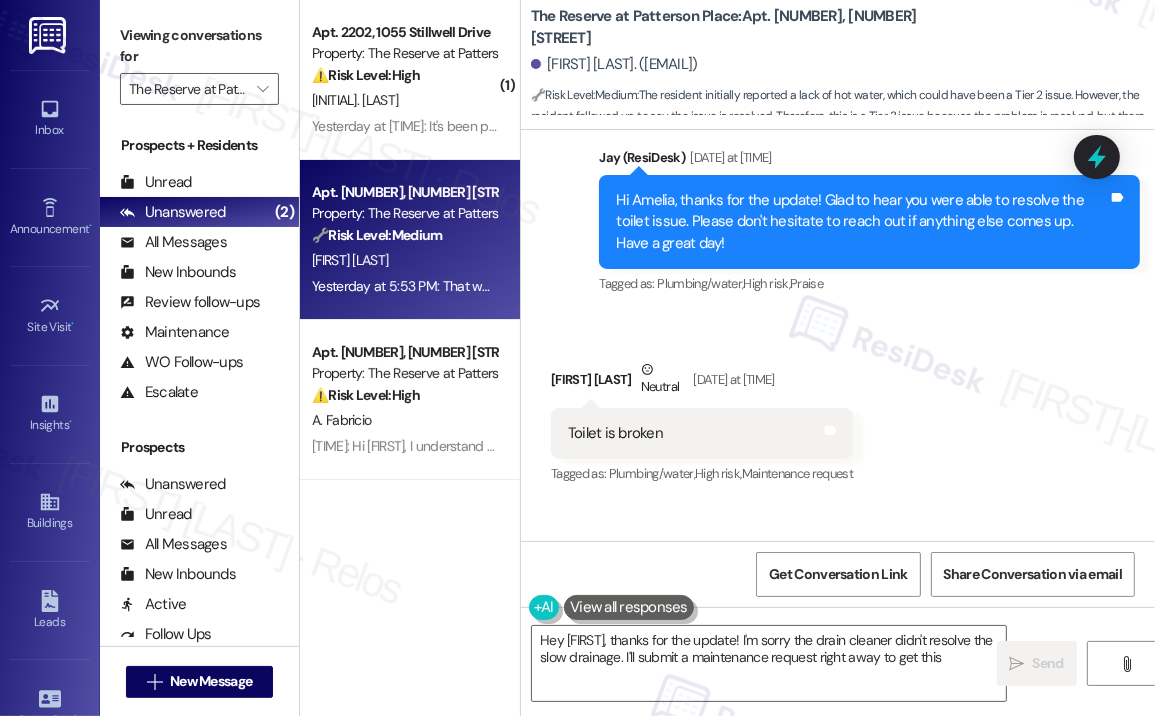 scroll, scrollTop: 9116, scrollLeft: 0, axis: vertical 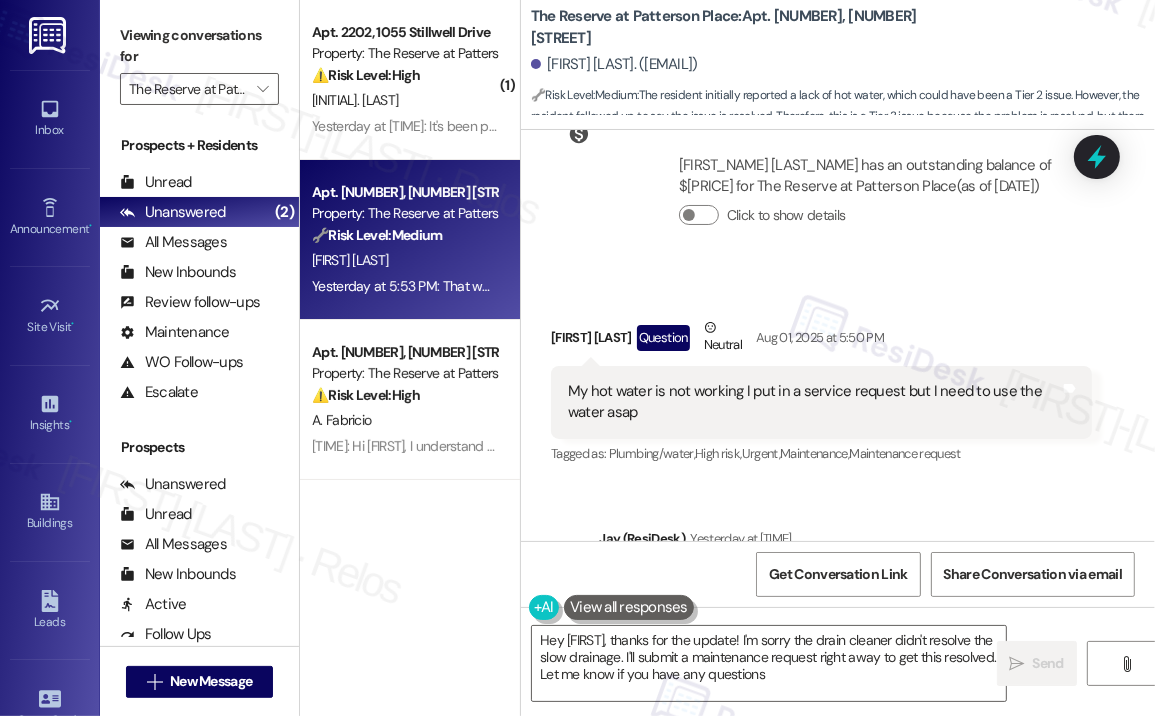 type on "Hey David, thanks for the update! I'm sorry the drain cleaner didn't resolve the slow drainage. I'll submit a maintenance request right away to get this resolved. Let me know if you have any questions!" 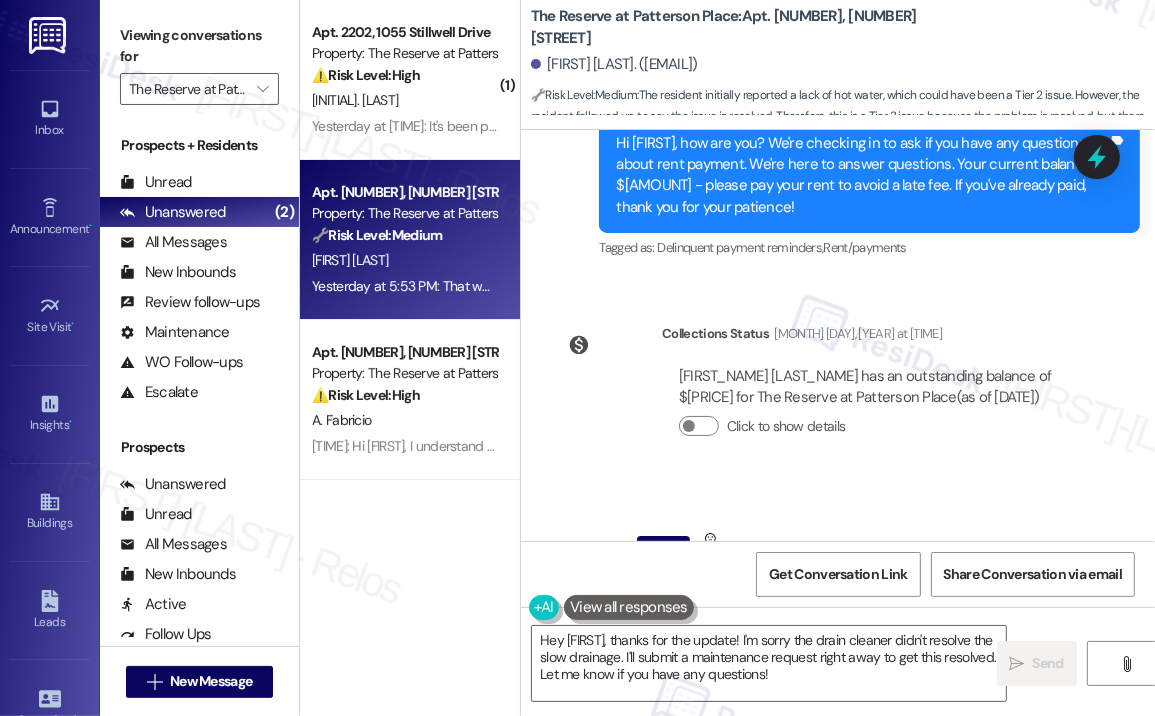scroll, scrollTop: 8916, scrollLeft: 0, axis: vertical 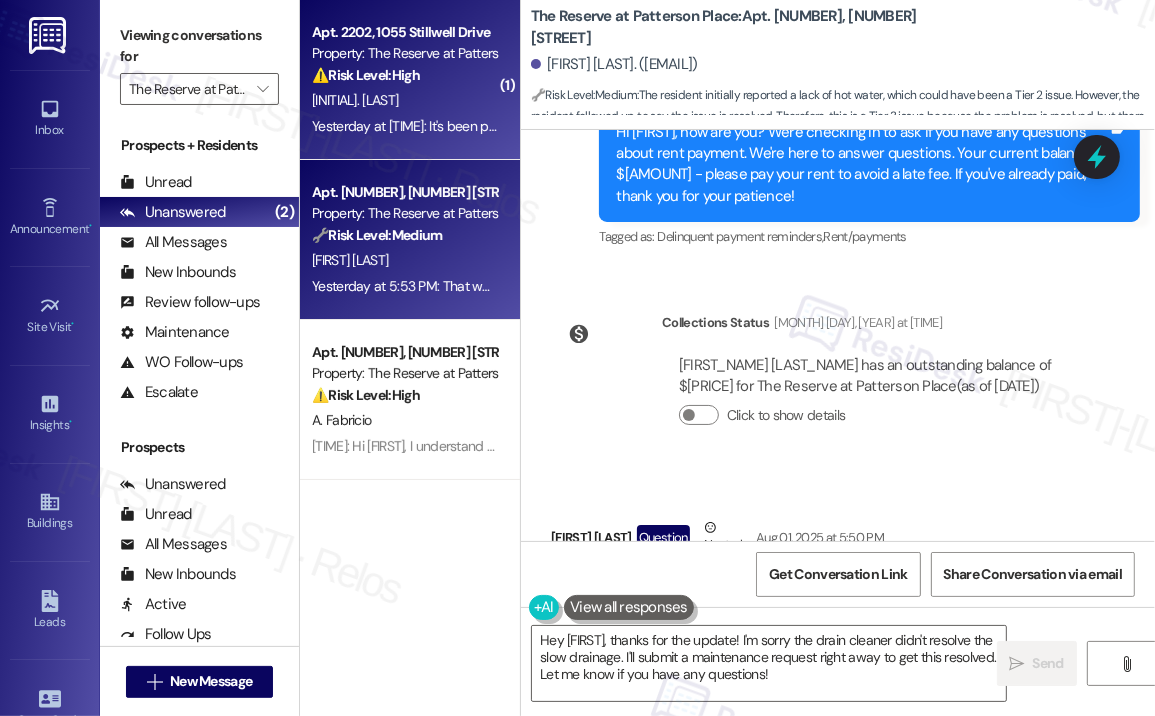 click on "Yesterday at 5:47 PM: It's been persistently slow. I used a drain cleaner and it still continued to be slow.  Yesterday at 5:47 PM: It's been persistently slow. I used a drain cleaner and it still continued to be slow." at bounding box center (602, 126) 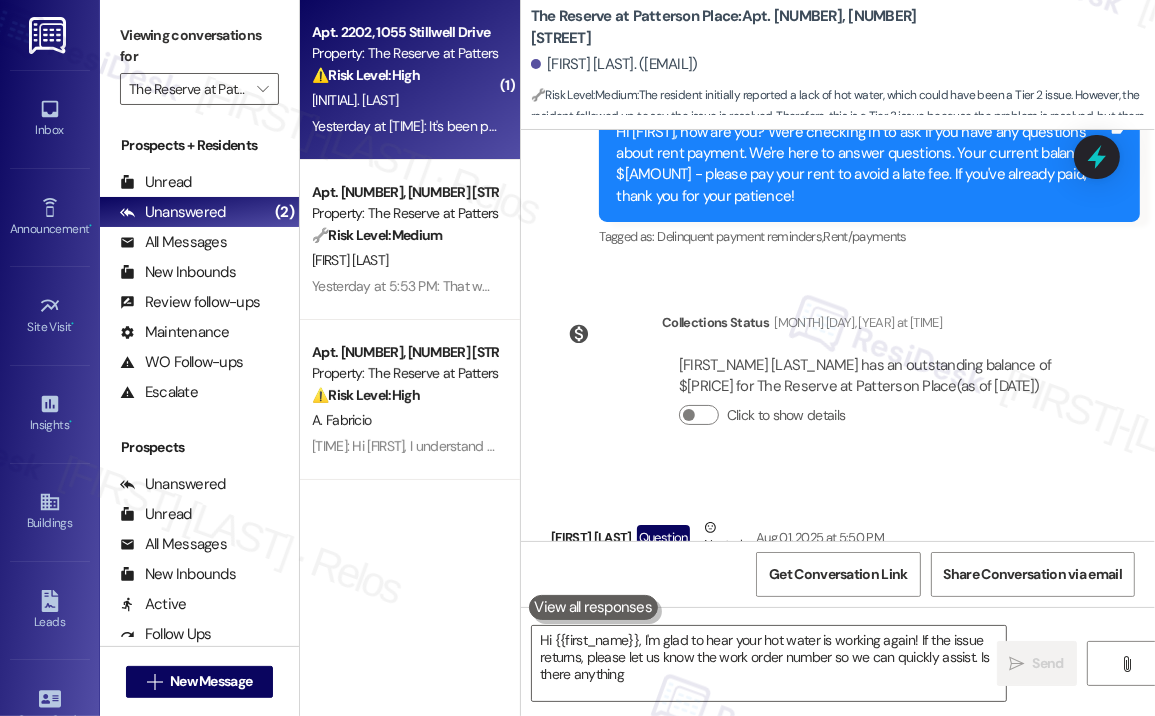 type on "Hi {{first_name}}, I'm glad to hear your hot water is working again! If the issue returns, please let us know the work order number so we can quickly assist. Is there anything else" 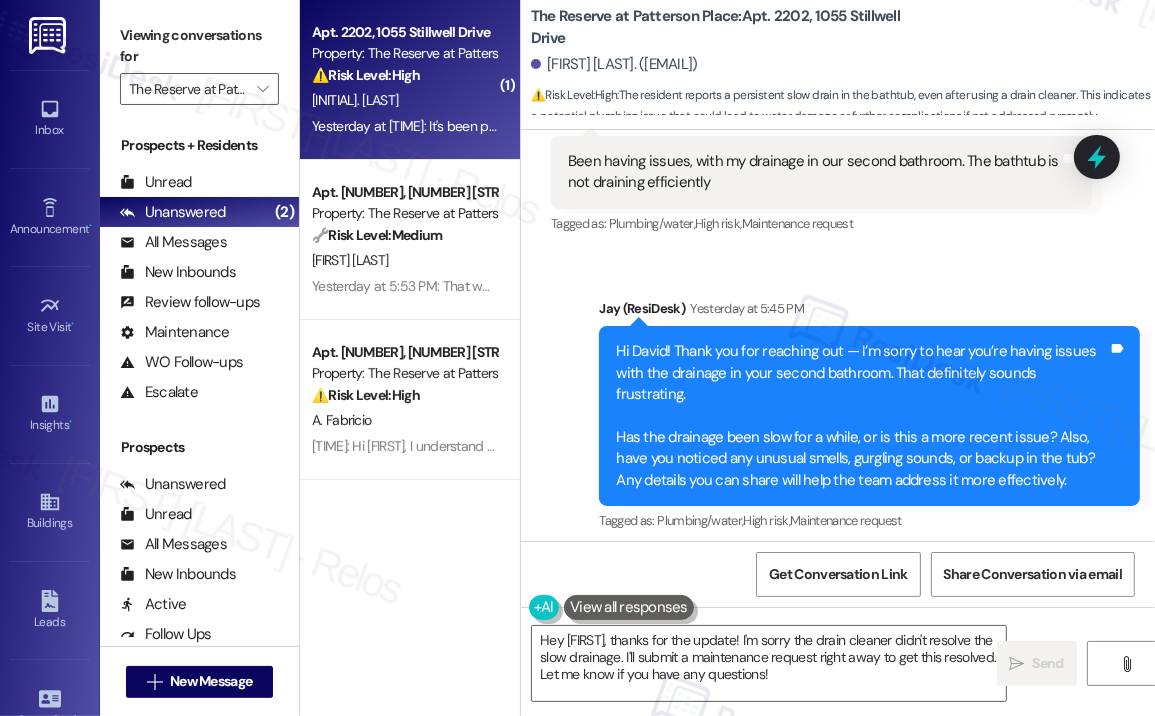 scroll, scrollTop: 1188, scrollLeft: 0, axis: vertical 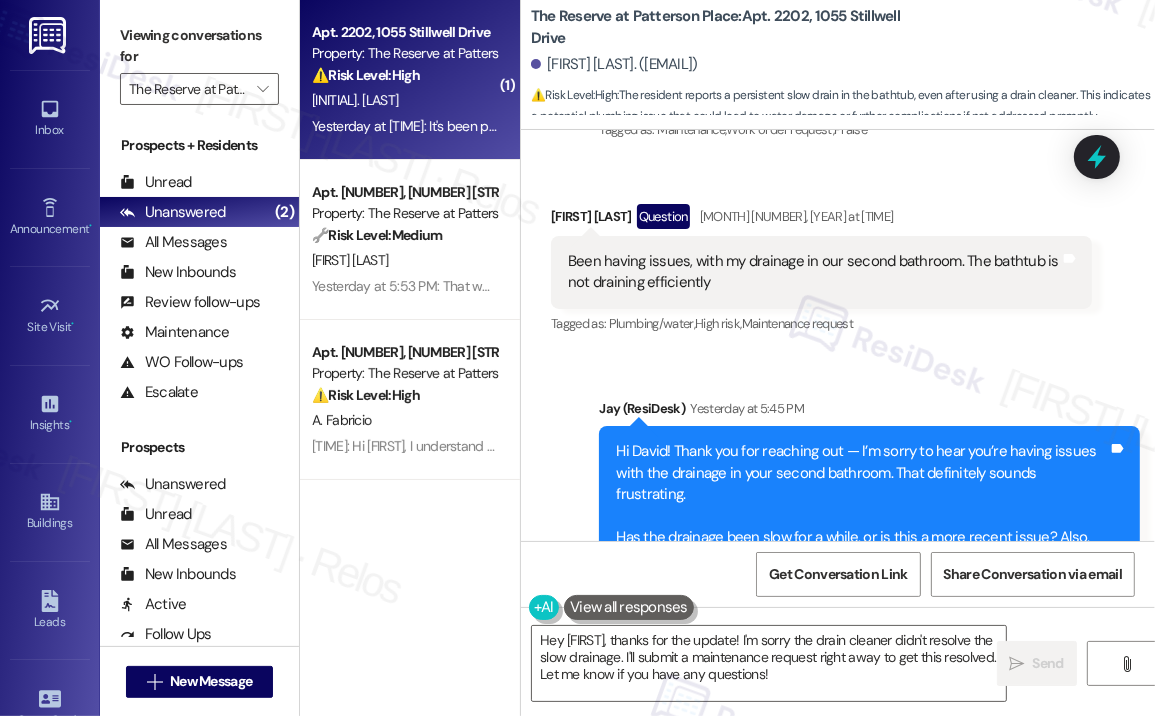 click on "Been having issues, with my drainage in our second bathroom. The bathtub is not draining efficiently" at bounding box center (814, 272) 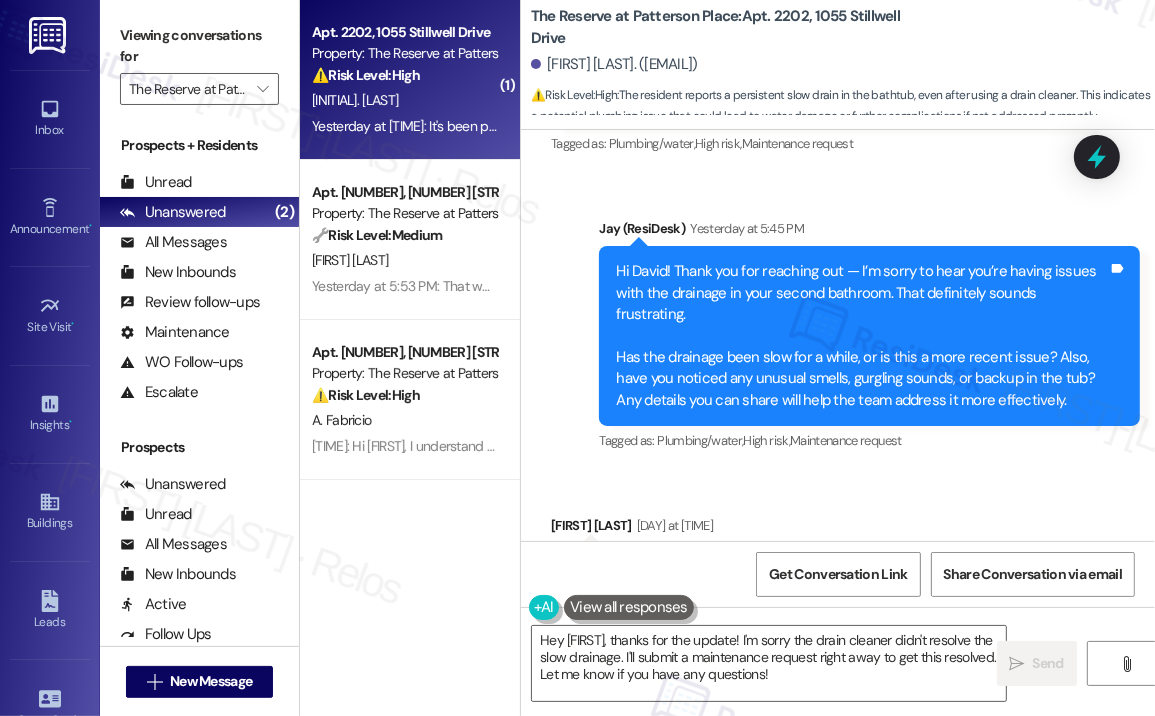 scroll, scrollTop: 1588, scrollLeft: 0, axis: vertical 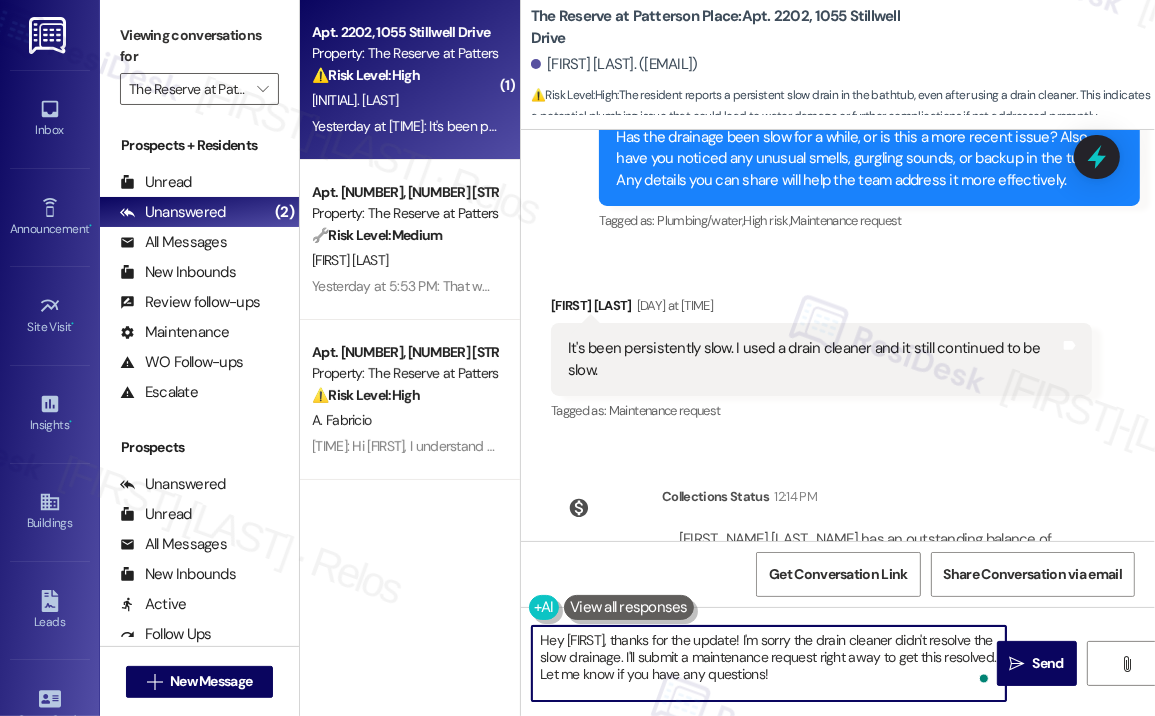 drag, startPoint x: 792, startPoint y: 673, endPoint x: 532, endPoint y: 675, distance: 260.0077 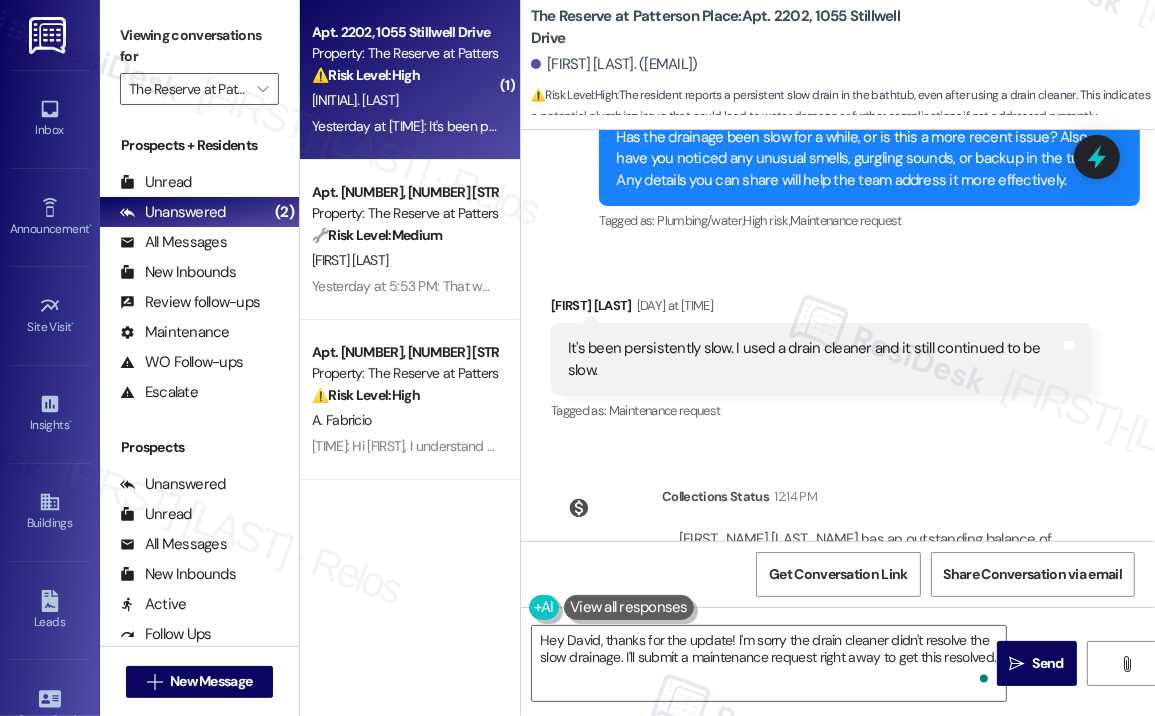 click on "Received via SMS David Roque Yesterday at 5:47 PM It's been persistently slow. I used a drain cleaner and it still continued to be slow.  Tags and notes Tagged as:   Maintenance request Click to highlight conversations about Maintenance request" at bounding box center (838, 345) 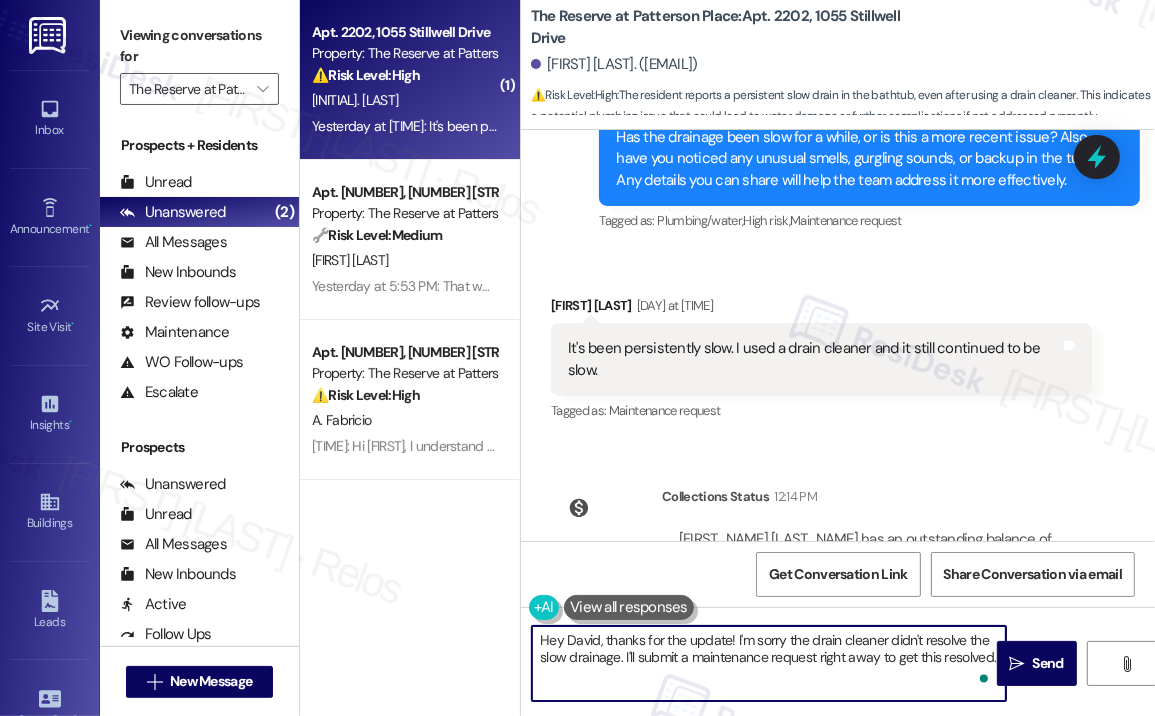 click on "Hey David, thanks for the update! I'm sorry the drain cleaner didn't resolve the slow drainage. I'll submit a maintenance request right away to get this resolved." at bounding box center (769, 663) 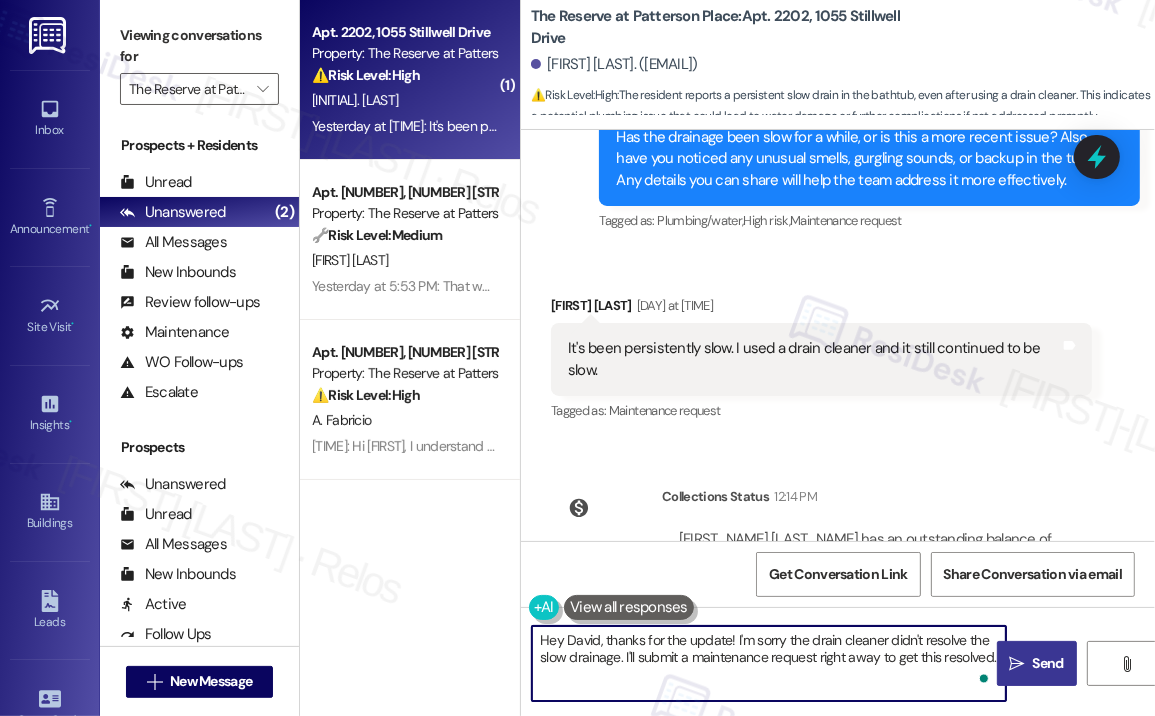 paste on "Do we have your permission to enter during your absence to address this issue? Additionally, let us know if there are any pets our maintenance team should be aware of." 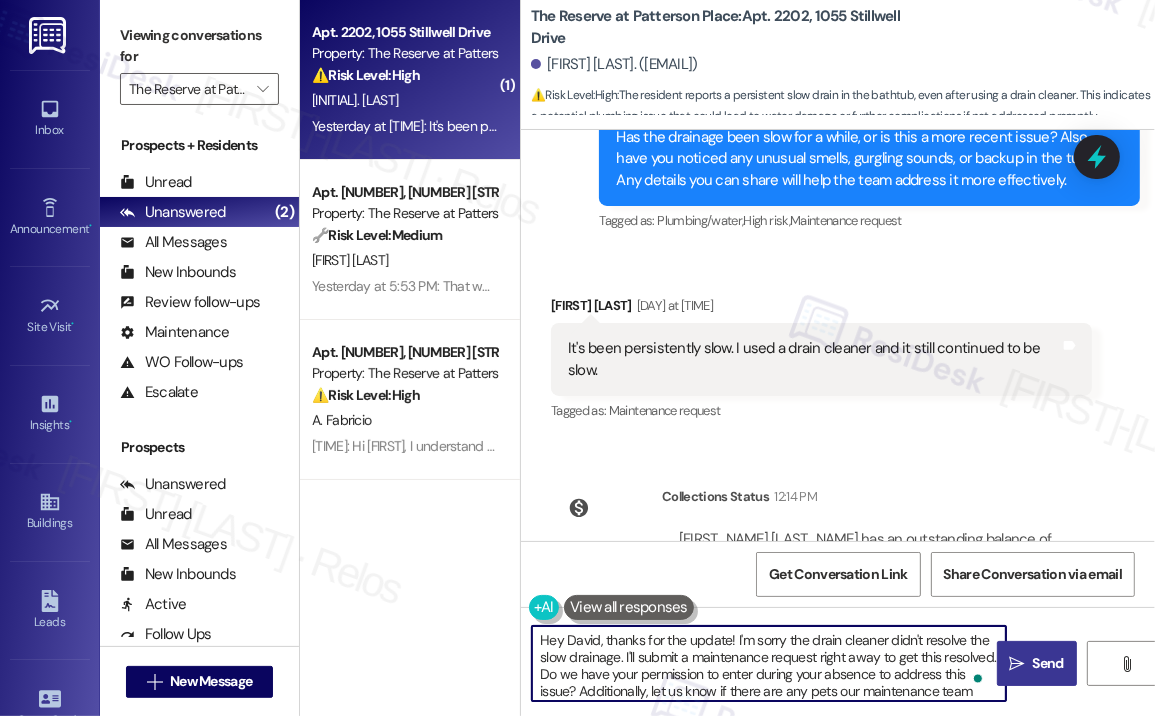 scroll, scrollTop: 16, scrollLeft: 0, axis: vertical 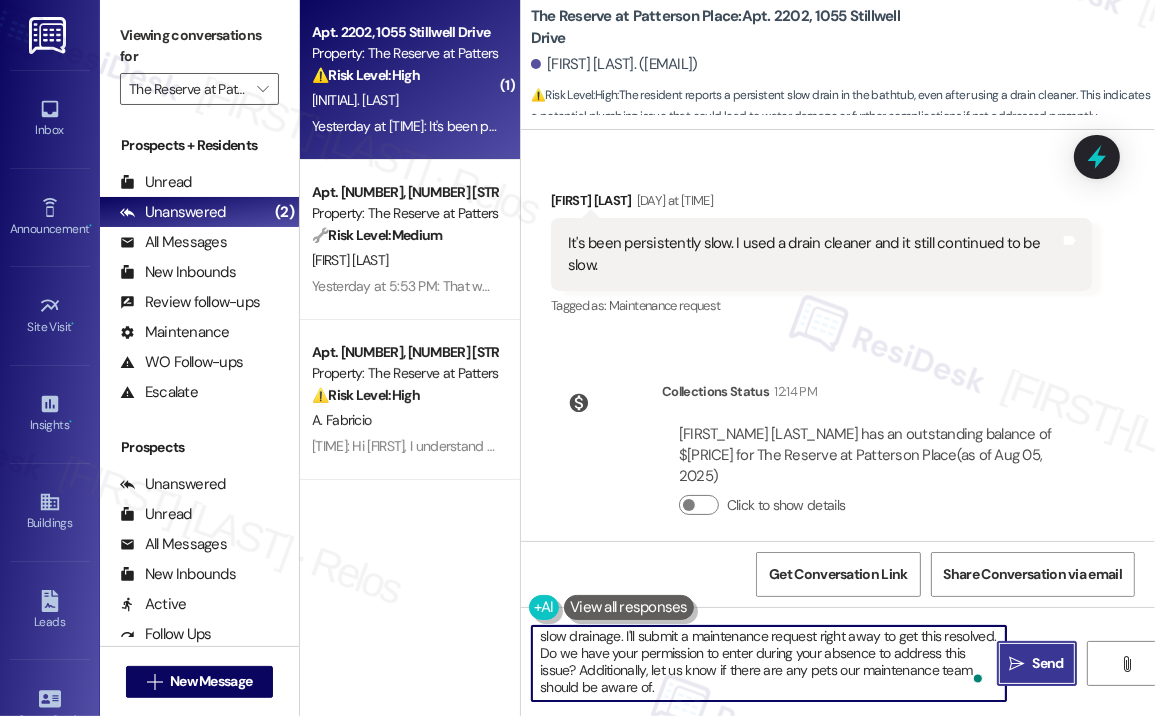 click on "Send" at bounding box center [1048, 663] 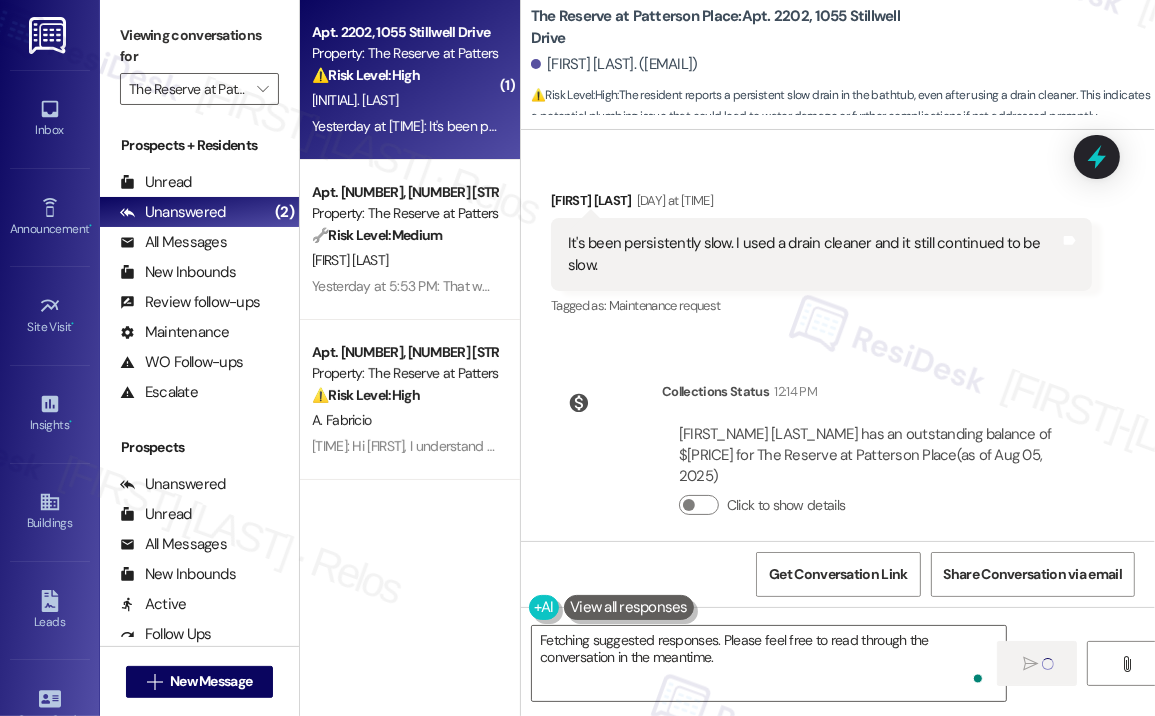 scroll, scrollTop: 0, scrollLeft: 0, axis: both 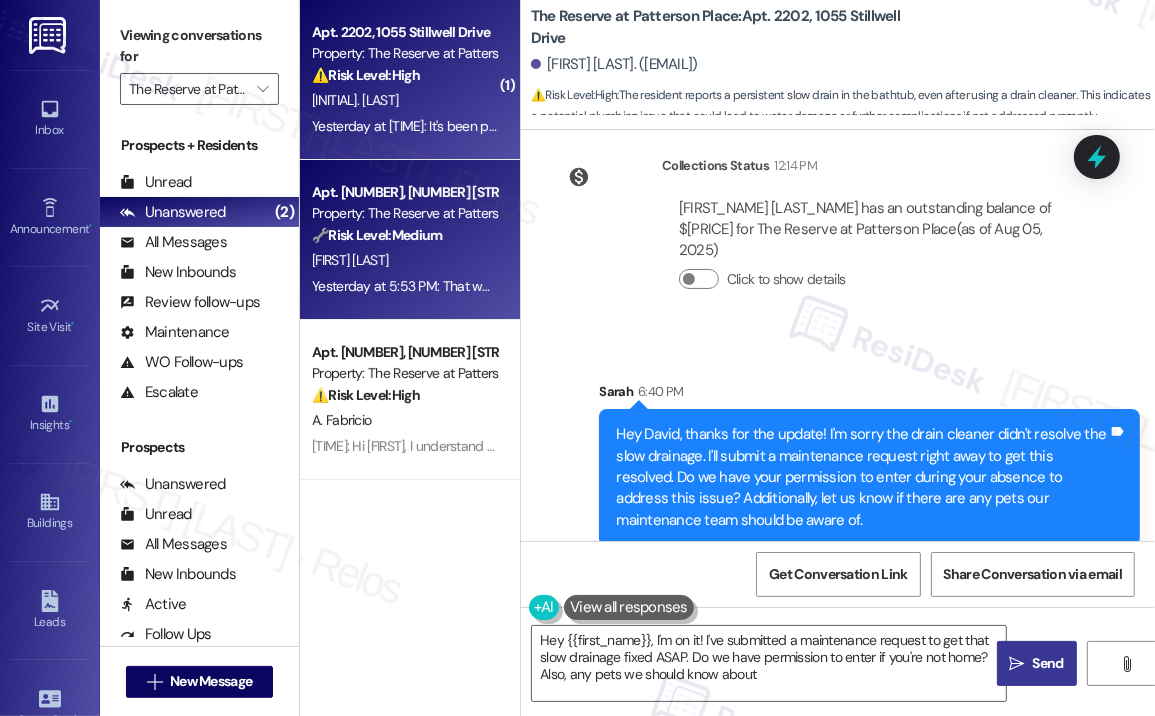 type on "Hey {{first_name}}, I'm on it! I've submitted a maintenance request to get that slow drainage fixed ASAP. Do we have permission to enter if you're not home? Also, any pets we should know about?" 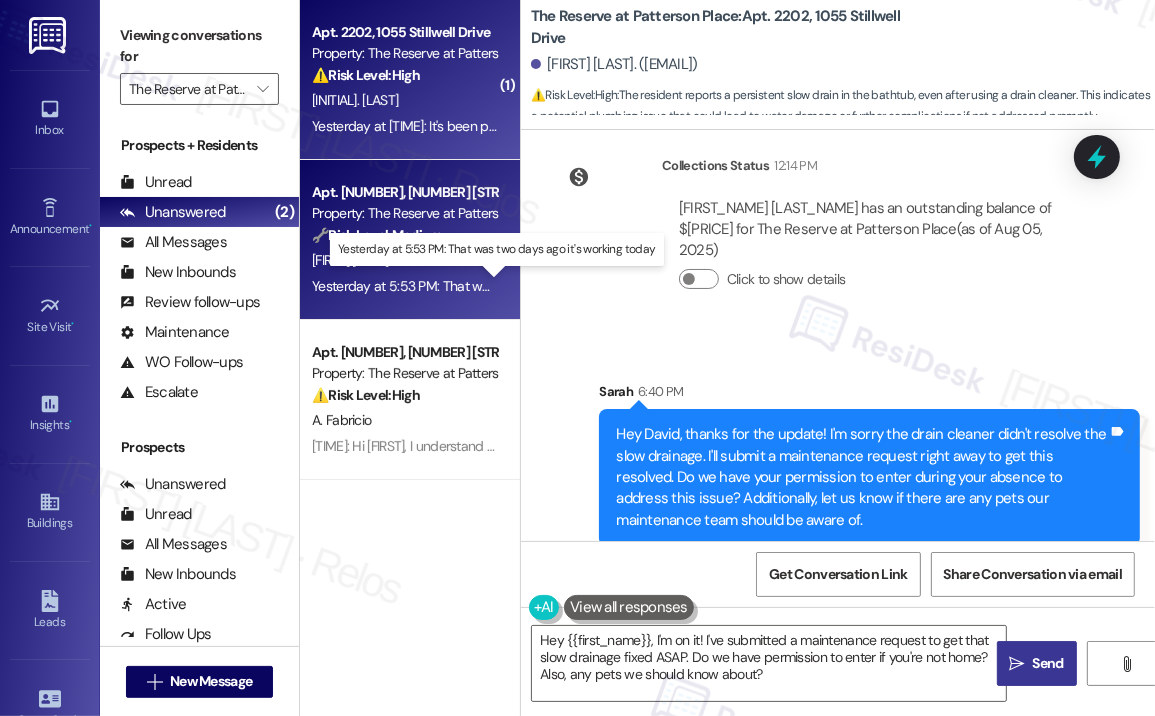 click on "Yesterday at 5:53 PM: That was two days ago it's working today Yesterday at 5:53 PM: That was two days ago it's working today" at bounding box center (497, 286) 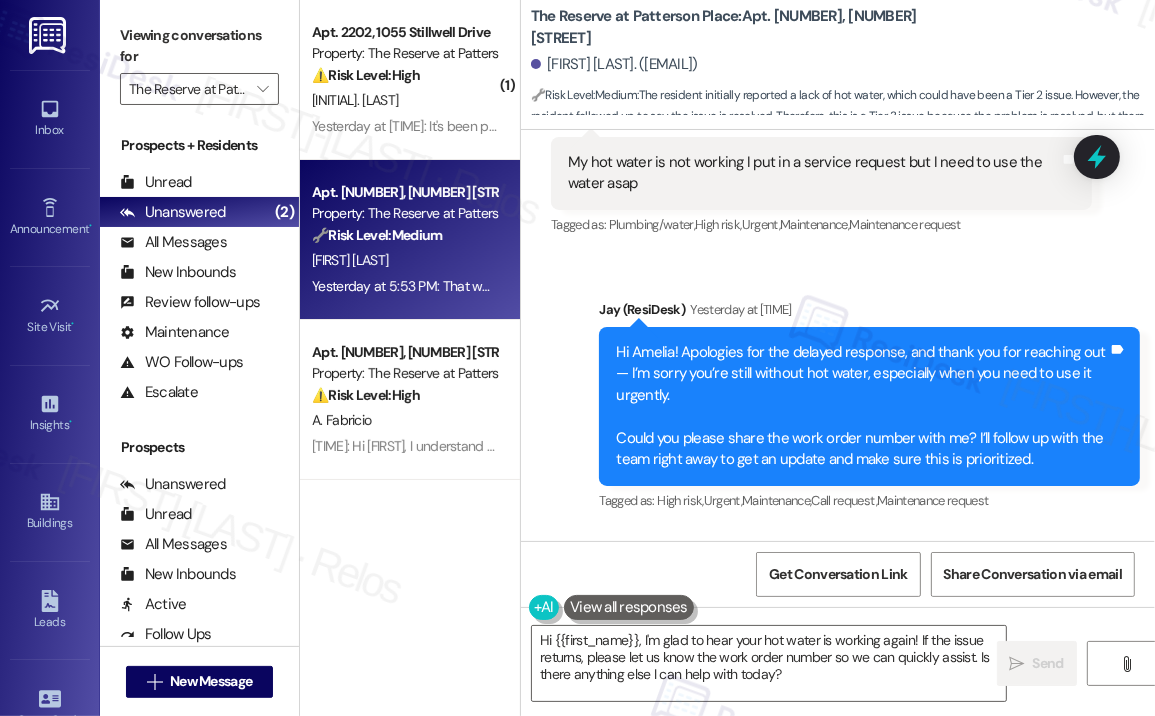 scroll, scrollTop: 9460, scrollLeft: 0, axis: vertical 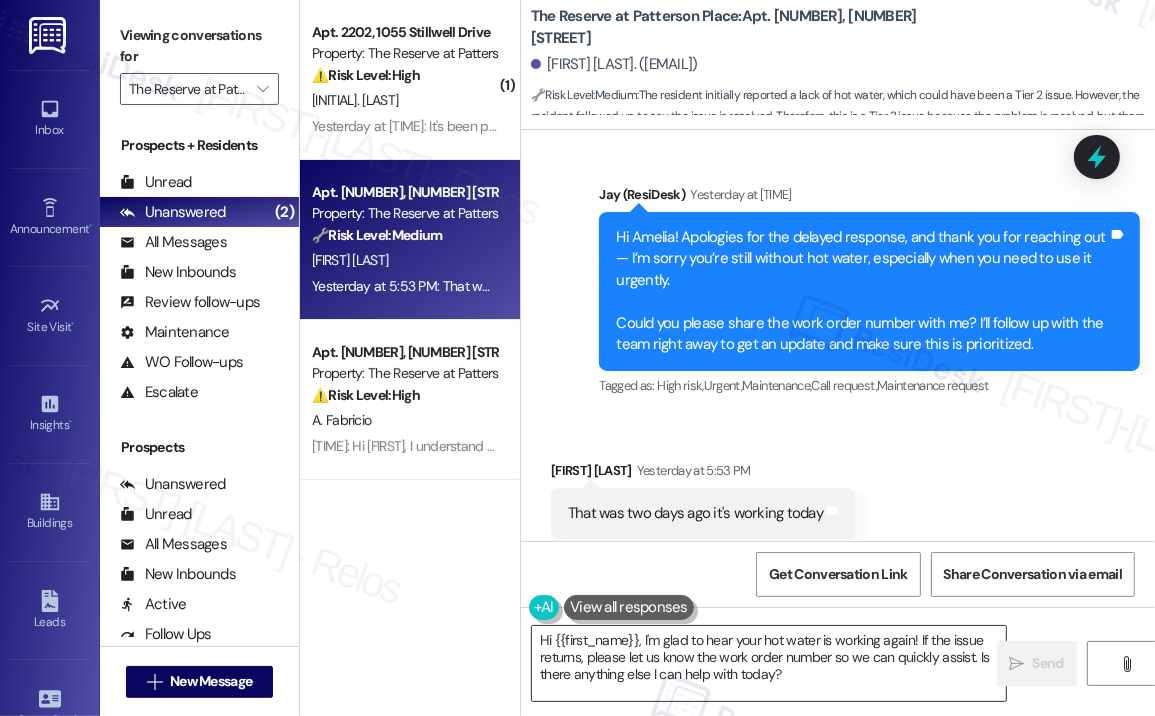 click on "Hi {{first_name}}, I'm glad to hear your hot water is working again! If the issue returns, please let us know the work order number so we can quickly assist. Is there anything else I can help with today?" at bounding box center (769, 663) 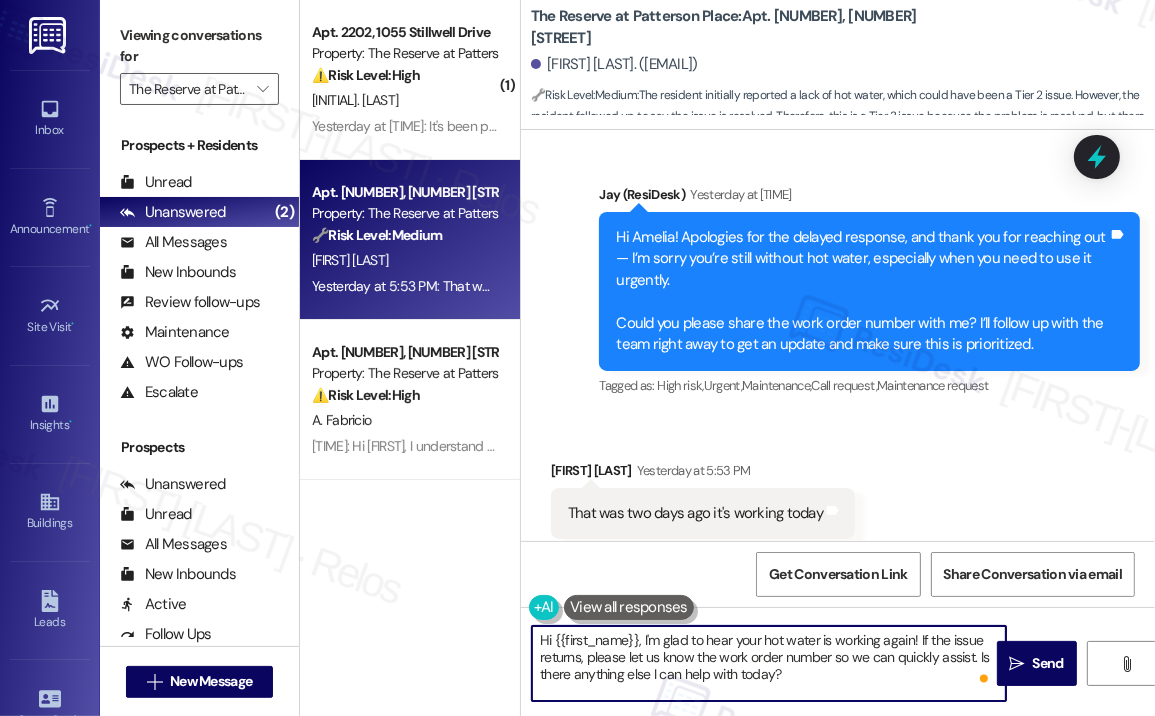click on "Hi {{first_name}}, I'm glad to hear your hot water is working again! If the issue returns, please let us know the work order number so we can quickly assist. Is there anything else I can help with today?" at bounding box center (769, 663) 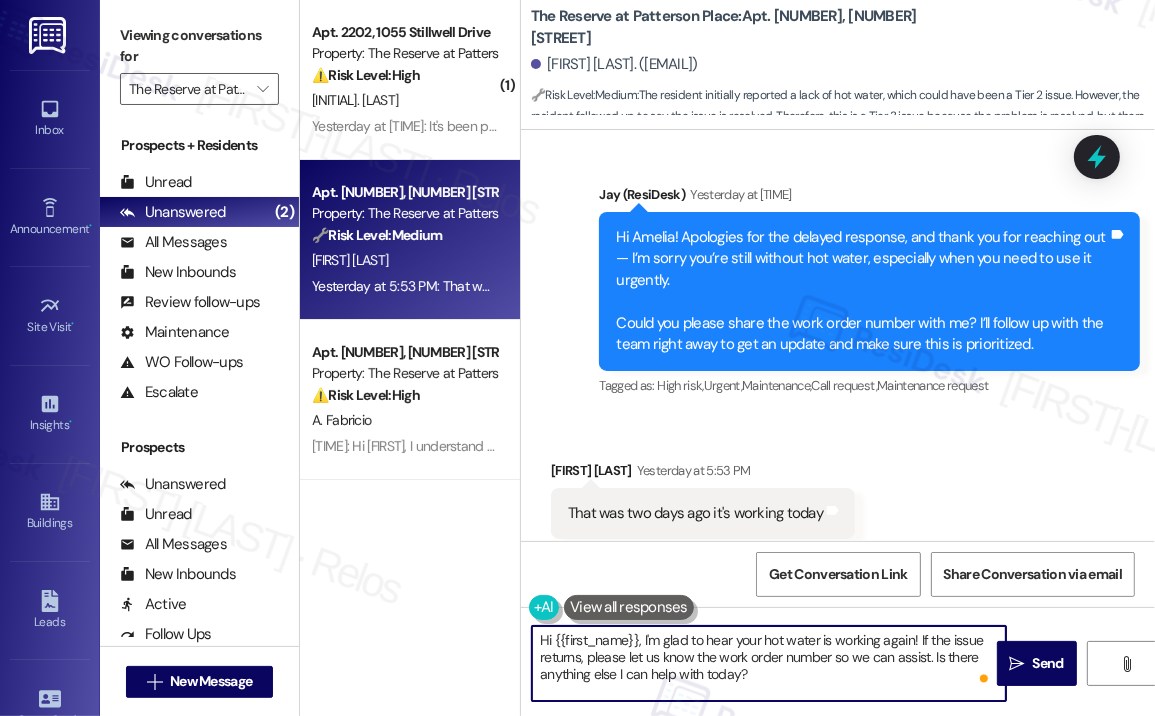 click on "Hi {{first_name}}, I'm glad to hear your hot water is working again! If the issue returns, please let us know the work order number so we can assist. Is there anything else I can help with today?" at bounding box center [769, 663] 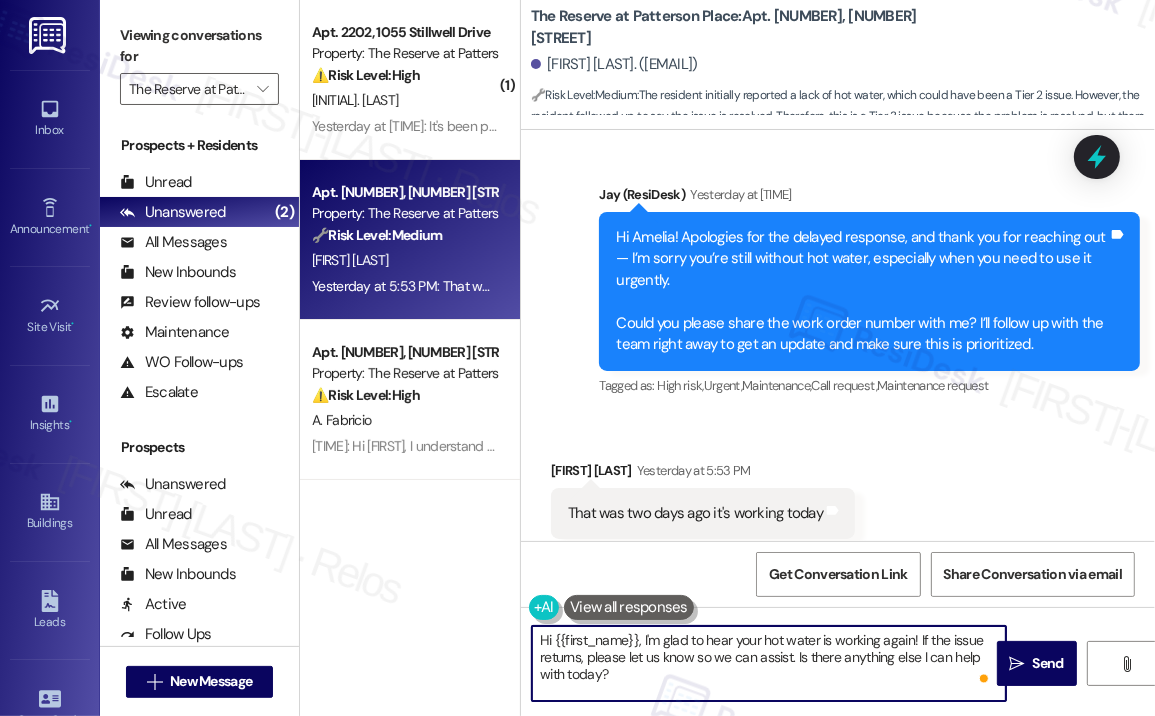 drag, startPoint x: 792, startPoint y: 657, endPoint x: 809, endPoint y: 692, distance: 38.910152 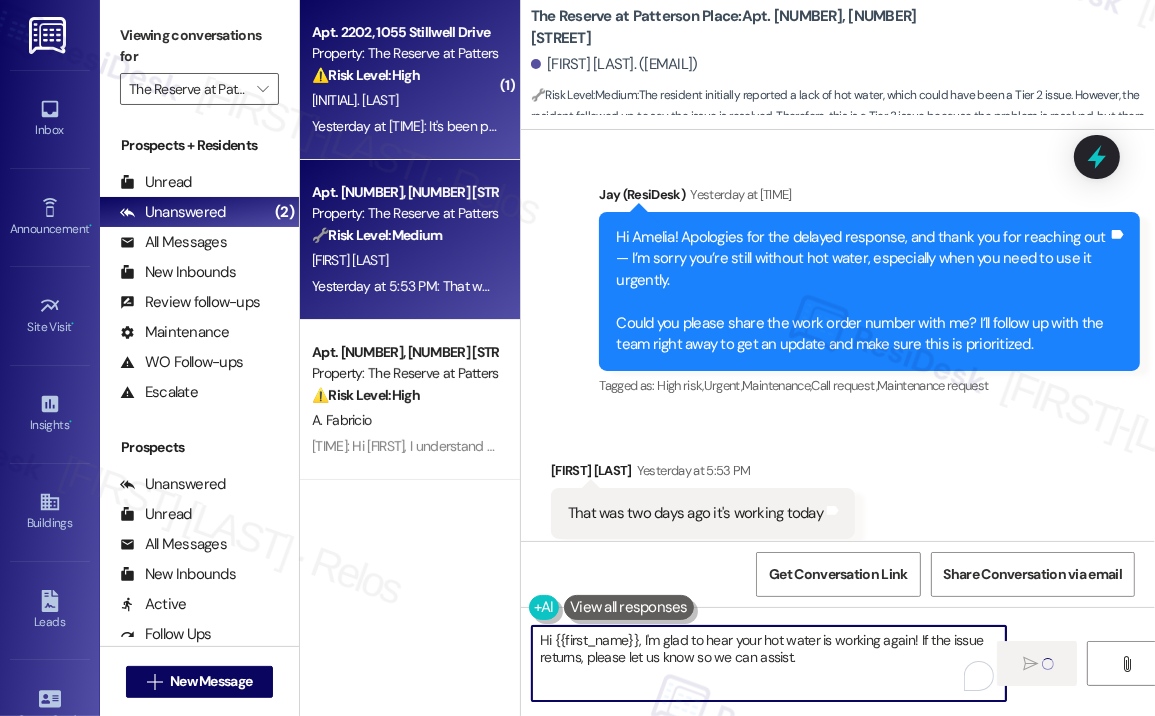 type on "Hi {{first_name}}, I'm glad to hear your hot water is working again! If the issue returns, please let us know so we can assist." 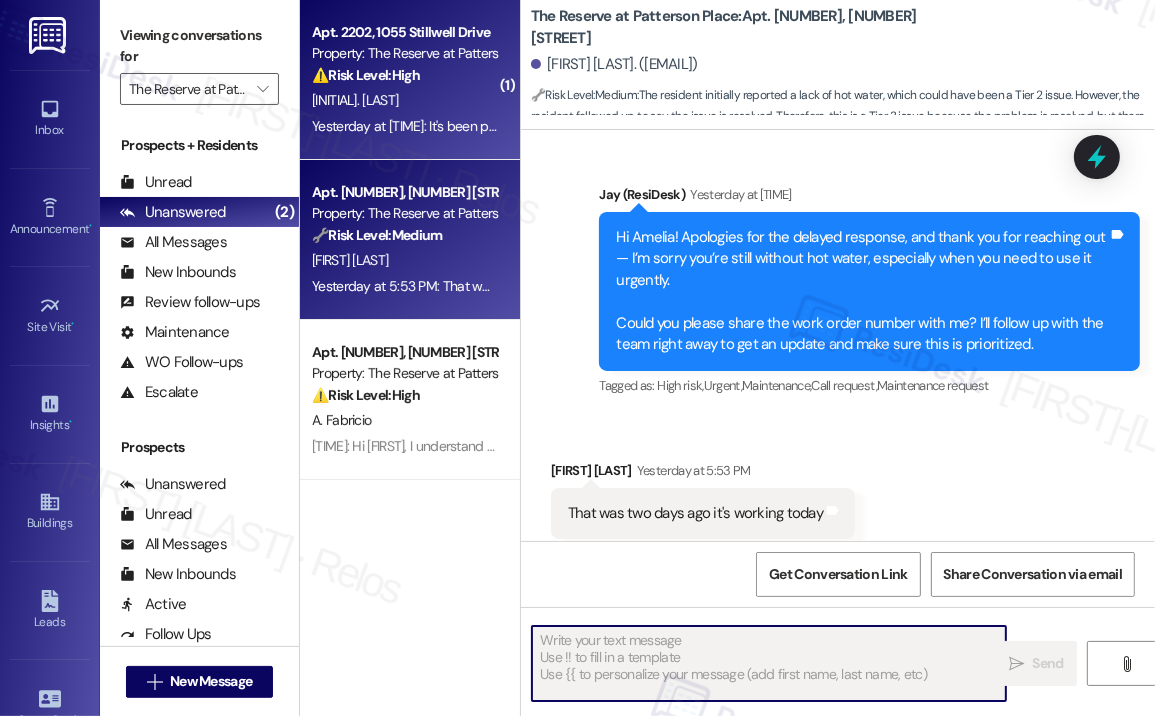 scroll, scrollTop: 9460, scrollLeft: 0, axis: vertical 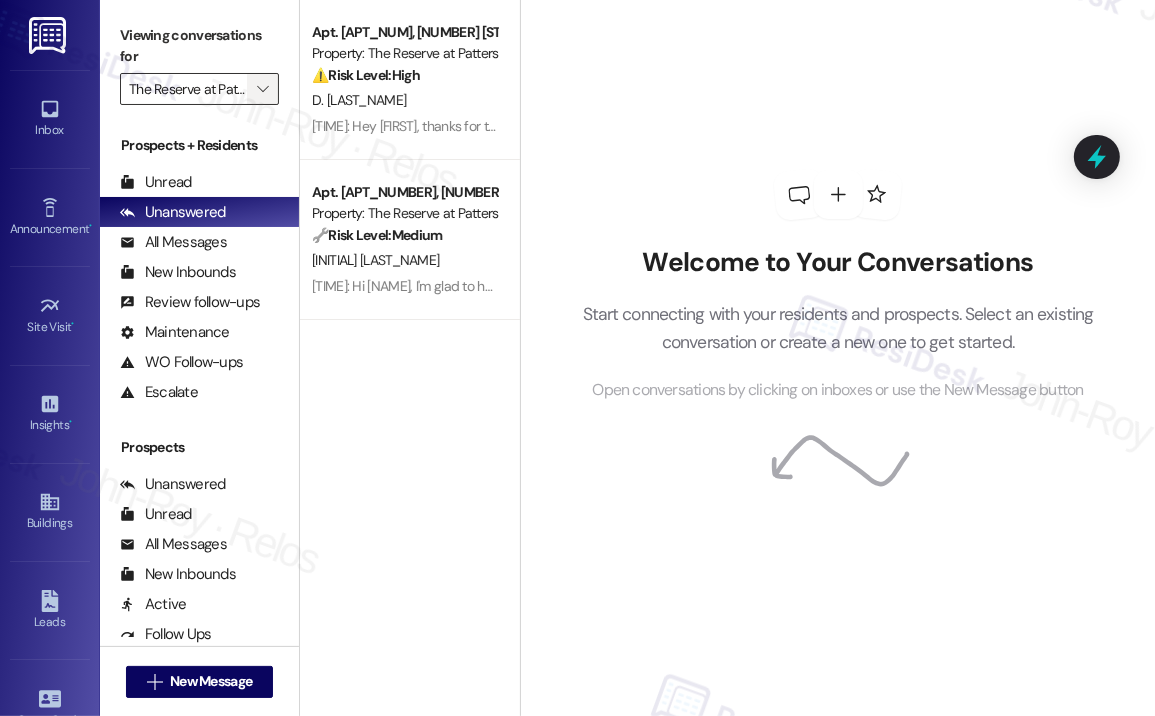 click on "" at bounding box center (262, 89) 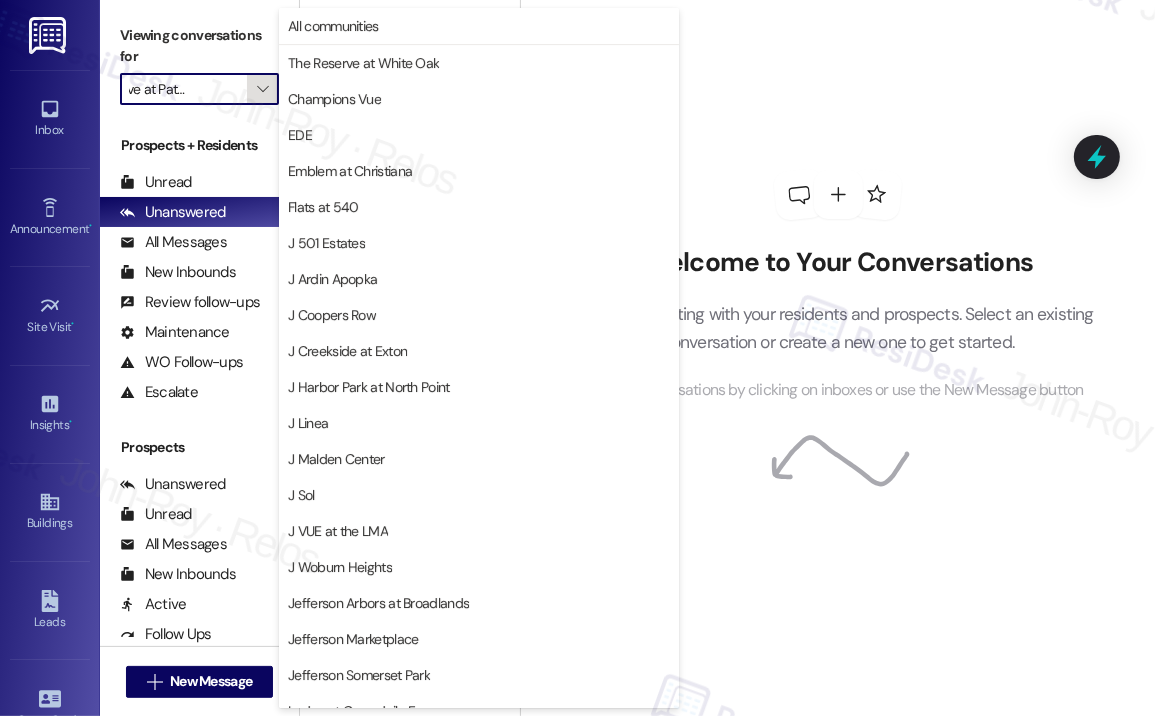 scroll, scrollTop: 308, scrollLeft: 0, axis: vertical 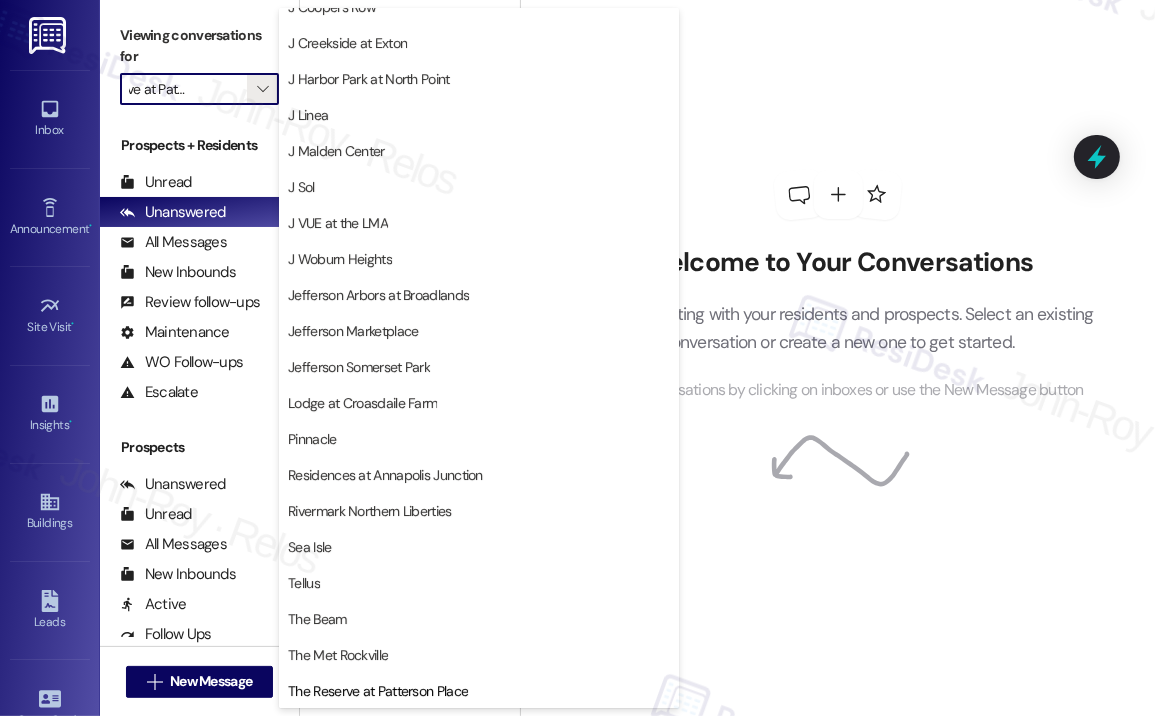 click on "The Met Rockville" at bounding box center [338, 655] 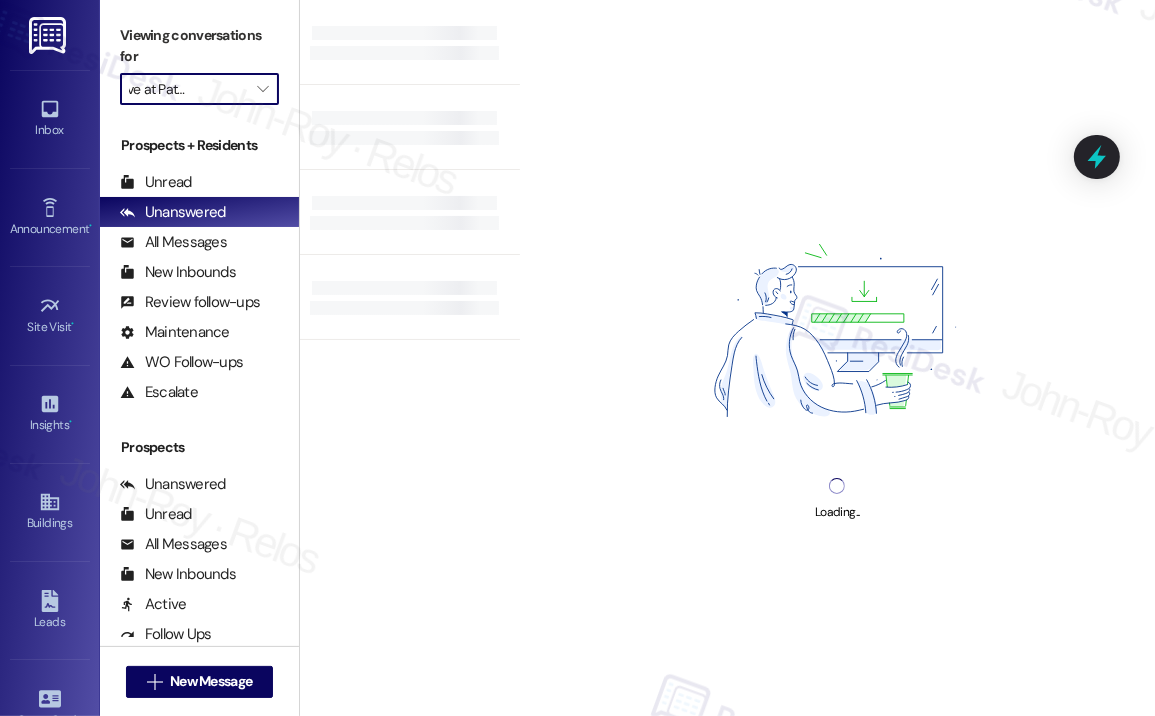 type on "The Met Rockville" 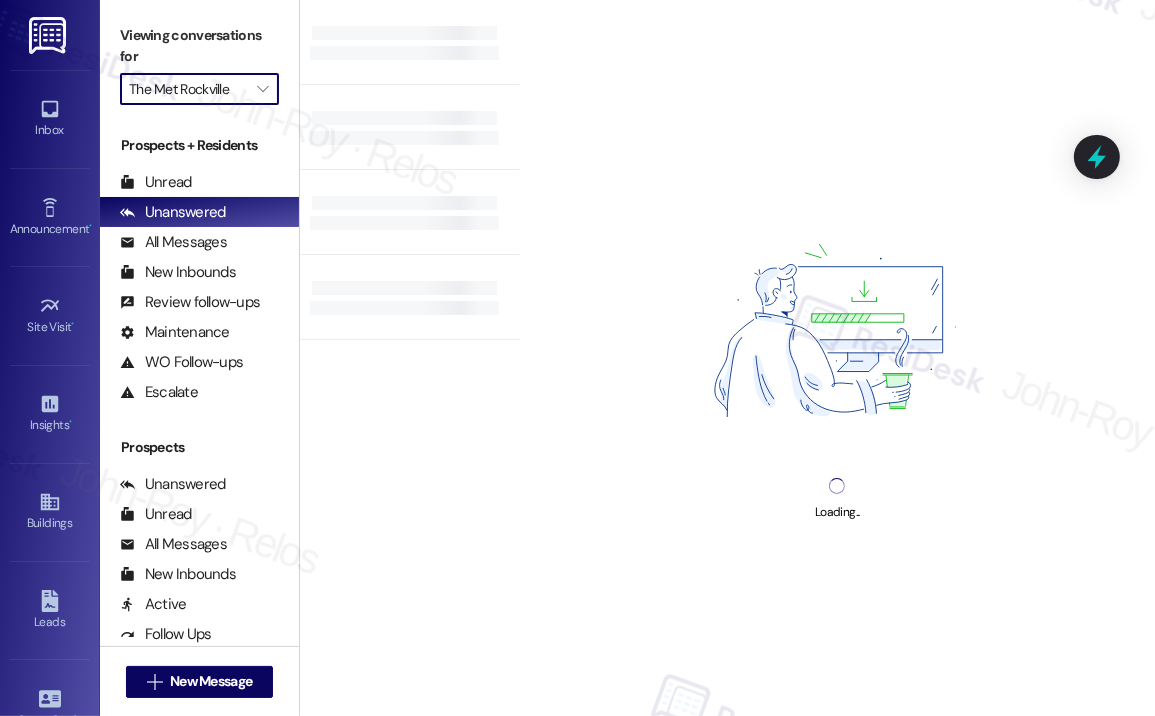 scroll, scrollTop: 0, scrollLeft: 0, axis: both 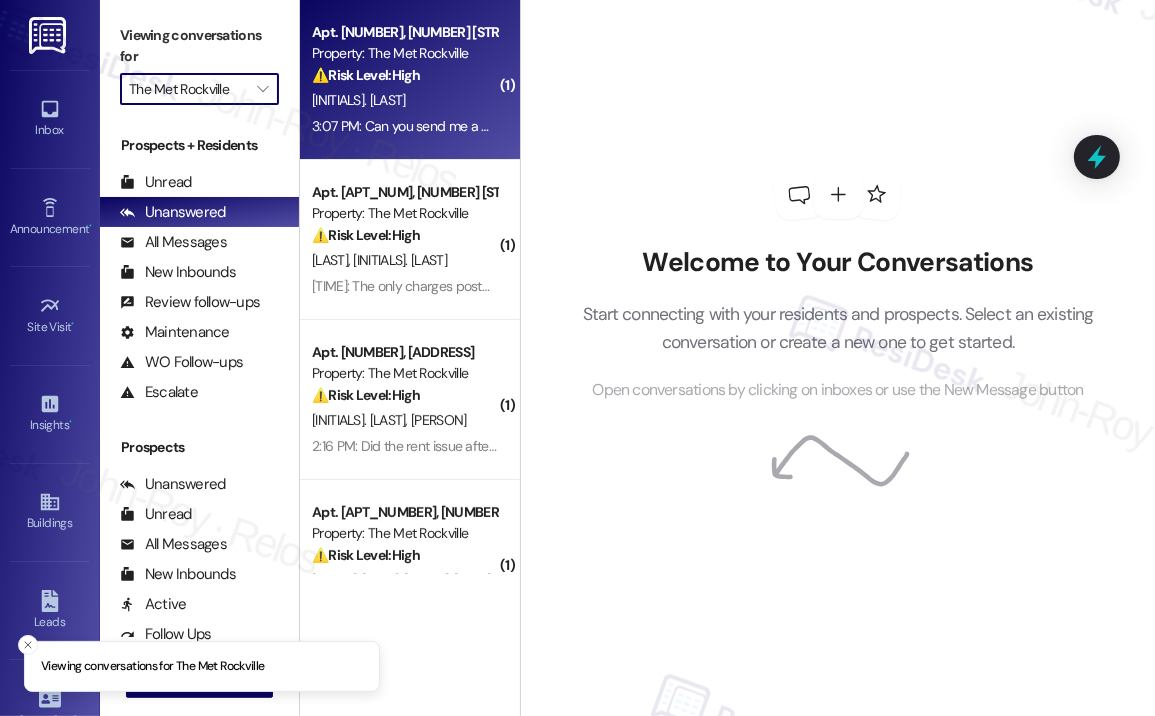 click on "3:07 PM: Can you send me a breakdown of the changes  3:07 PM: Can you send me a breakdown of the changes" at bounding box center (474, 126) 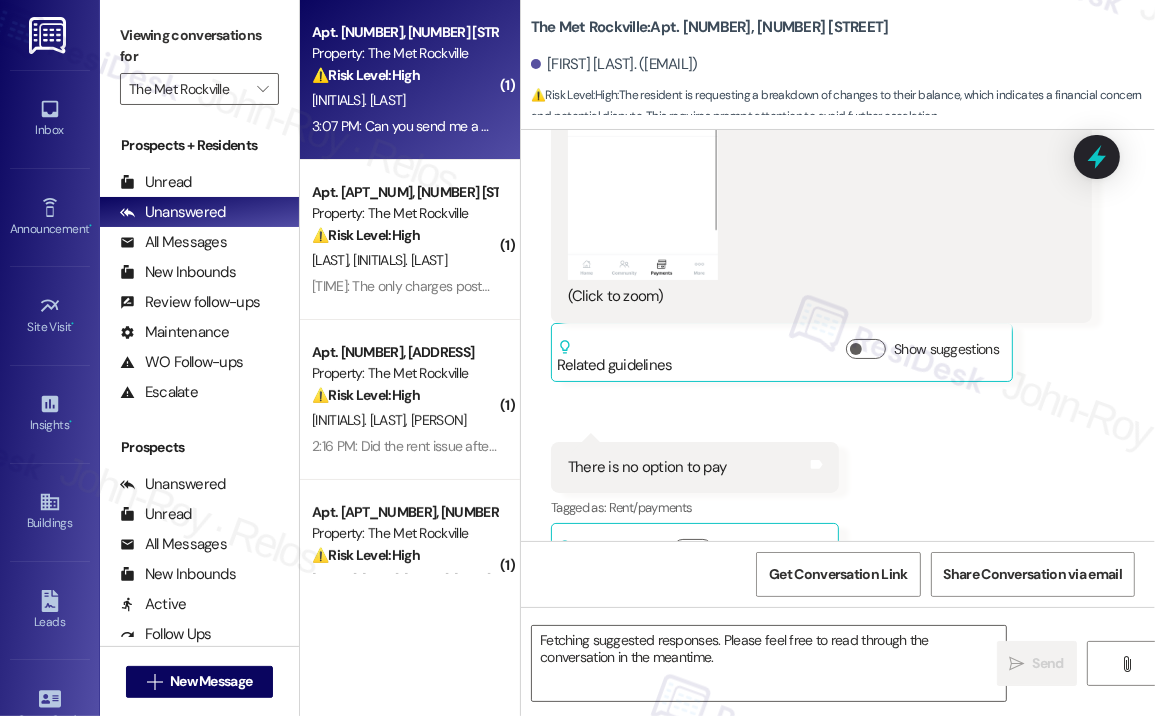 scroll, scrollTop: 6812, scrollLeft: 0, axis: vertical 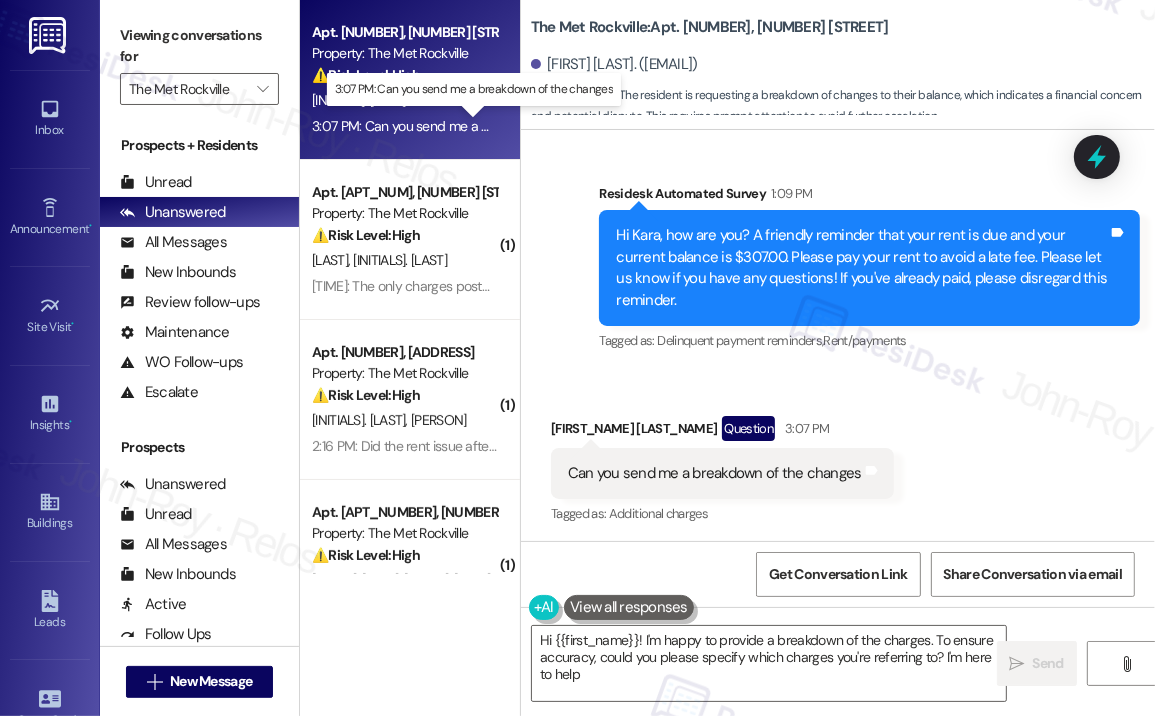 type on "Hi [FIRST_NAME]! I'm happy to provide a breakdown of the charges. To ensure accuracy, could you please specify which charges you're referring to? I'm here to help!" 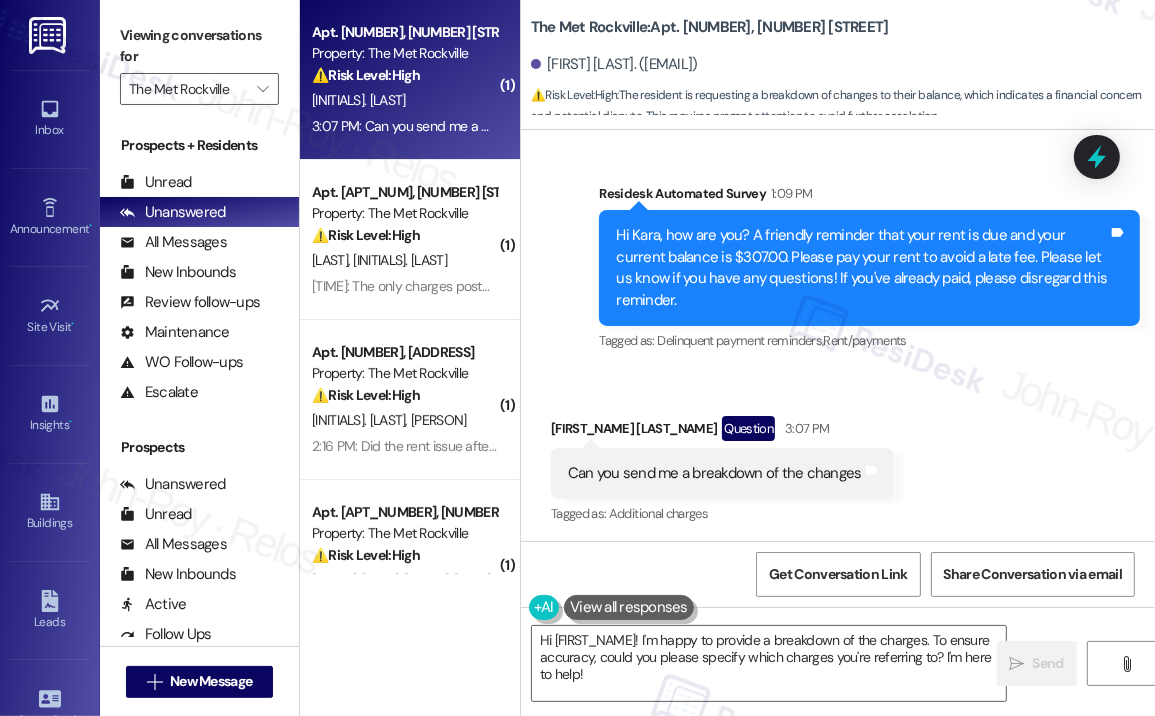 click on "Received via SMS Kara Baer Question 3:07 PM Can you send me a breakdown of the changes  Tags and notes Tagged as:   Additional charges Click to highlight conversations about Additional charges" at bounding box center (838, 457) 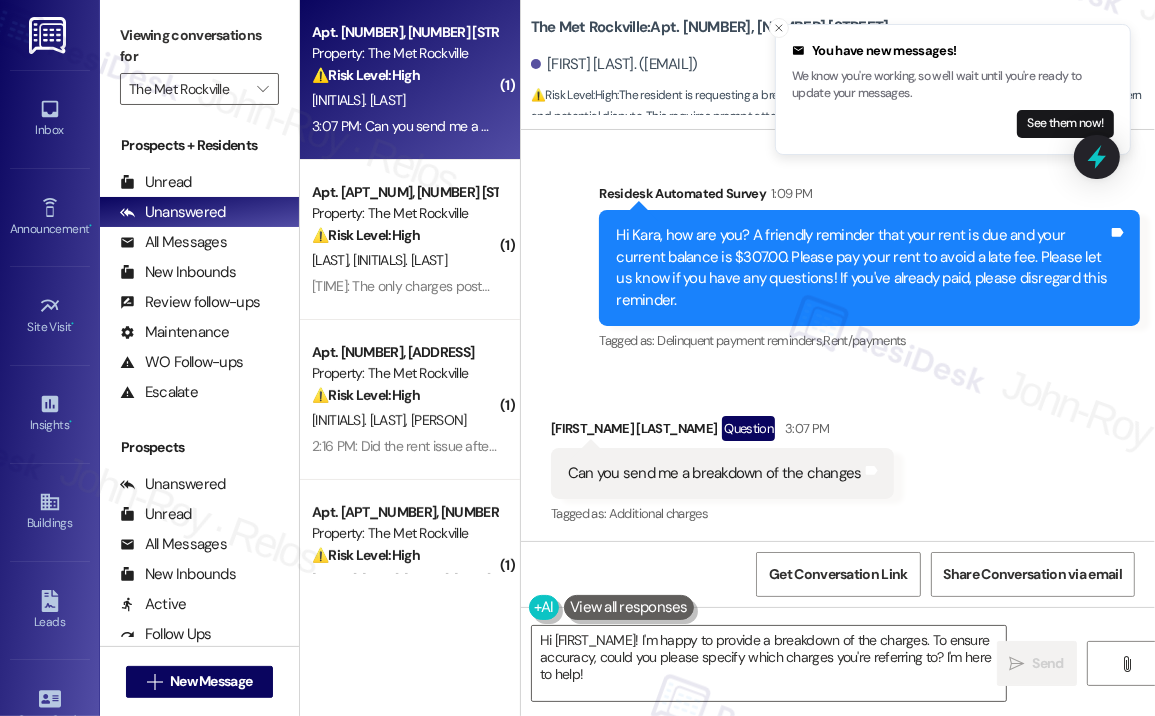 click on "Can you send me a breakdown of the changes" at bounding box center [715, 473] 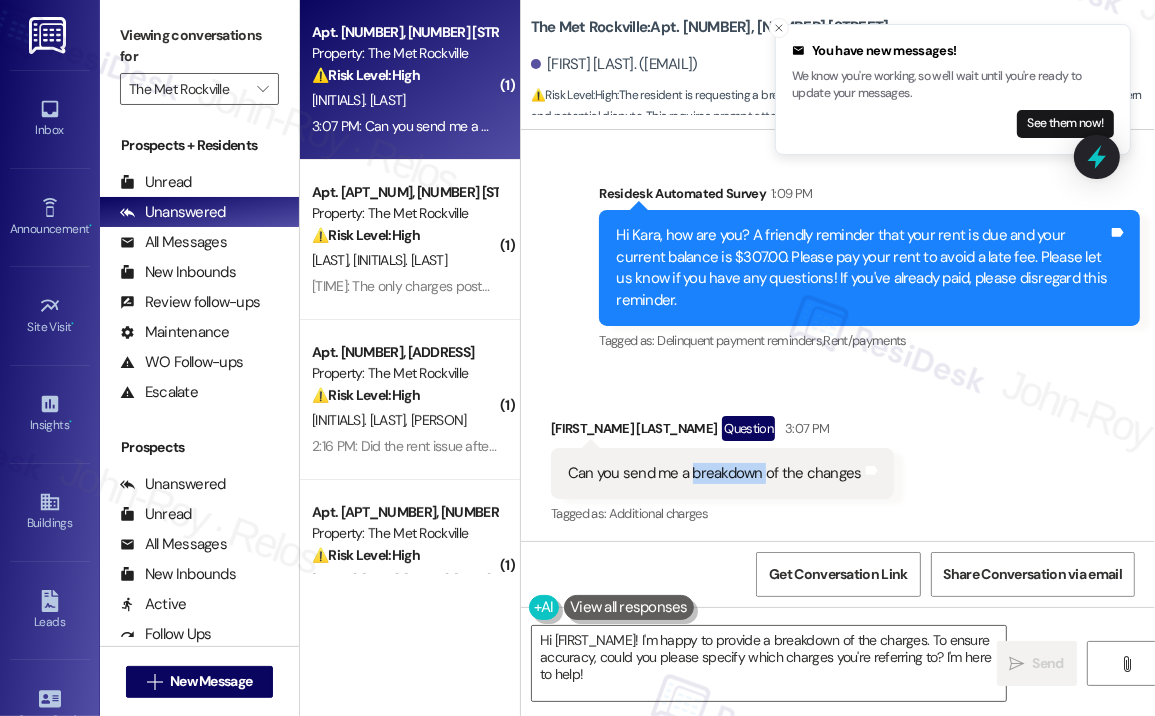 click on "Can you send me a breakdown of the changes" at bounding box center (715, 473) 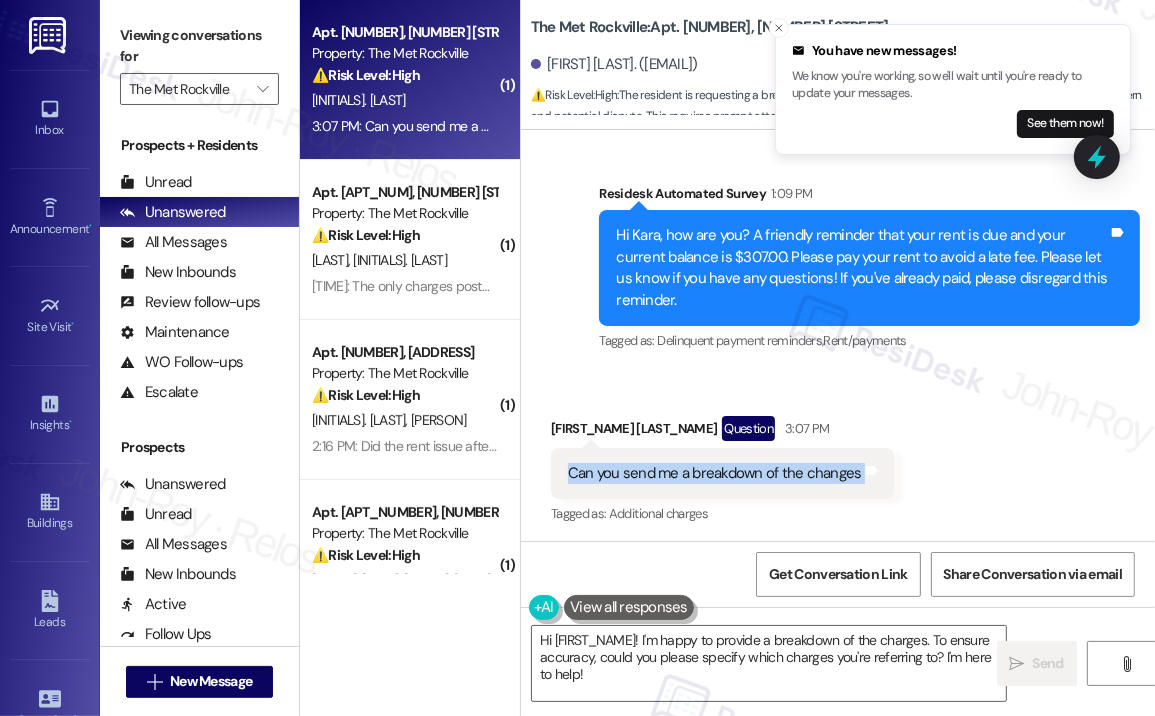 click on "Can you send me a breakdown of the changes" at bounding box center (715, 473) 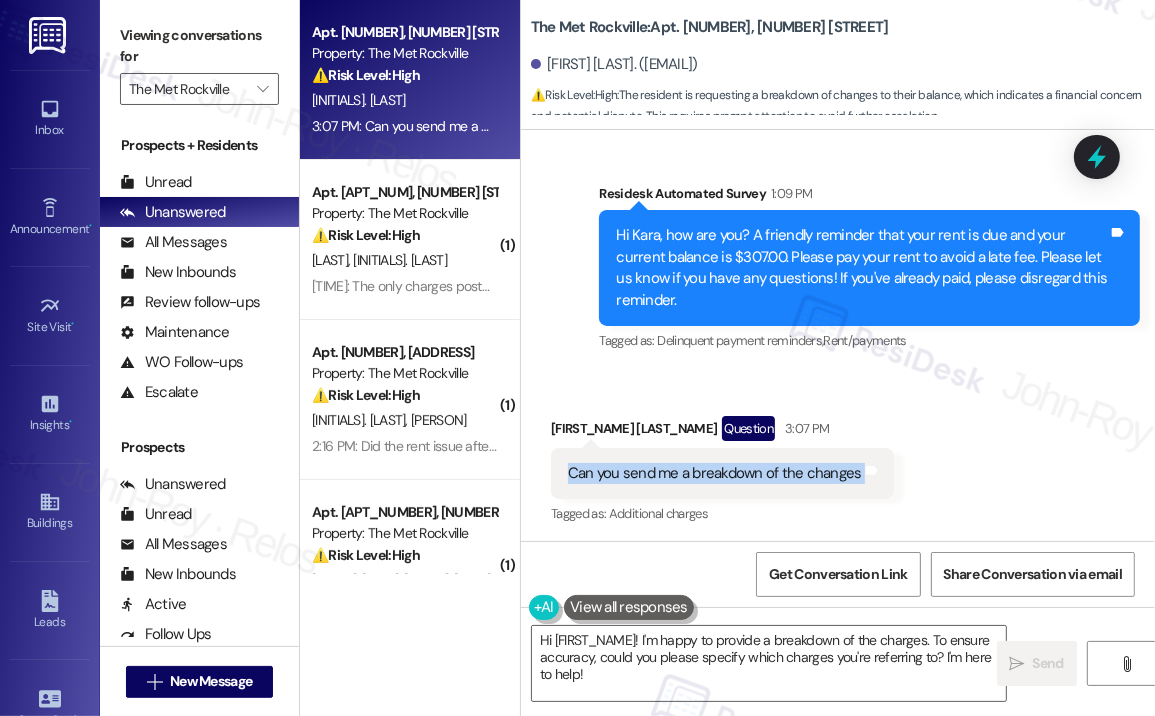 click on "Received via SMS Kara Baer Question 3:07 PM Can you send me a breakdown of the changes  Tags and notes Tagged as:   Additional charges Click to highlight conversations about Additional charges" at bounding box center [838, 457] 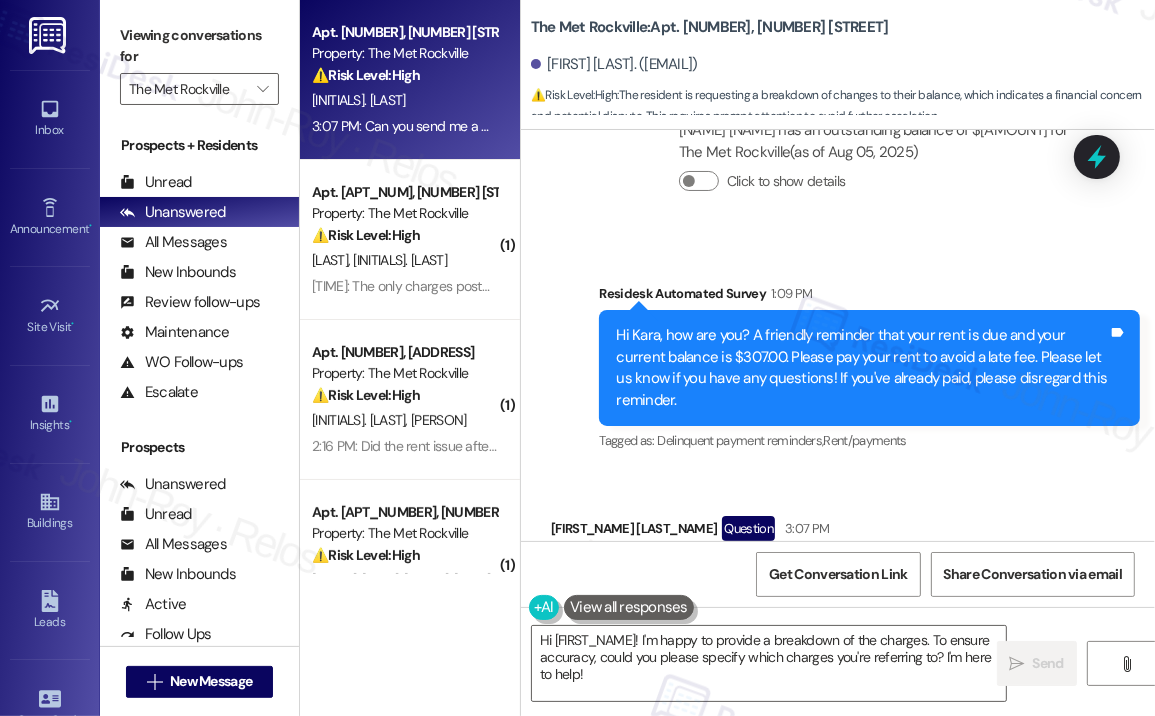 scroll, scrollTop: 6812, scrollLeft: 0, axis: vertical 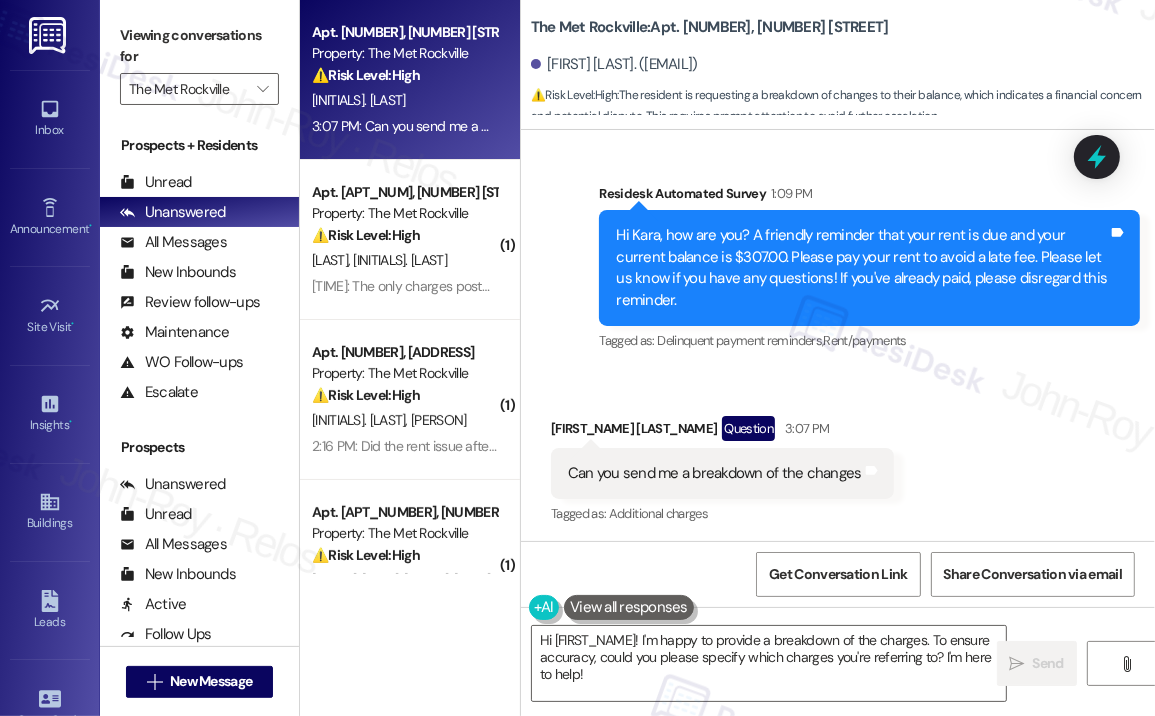 click on "Can you send me a breakdown of the changes" at bounding box center (715, 473) 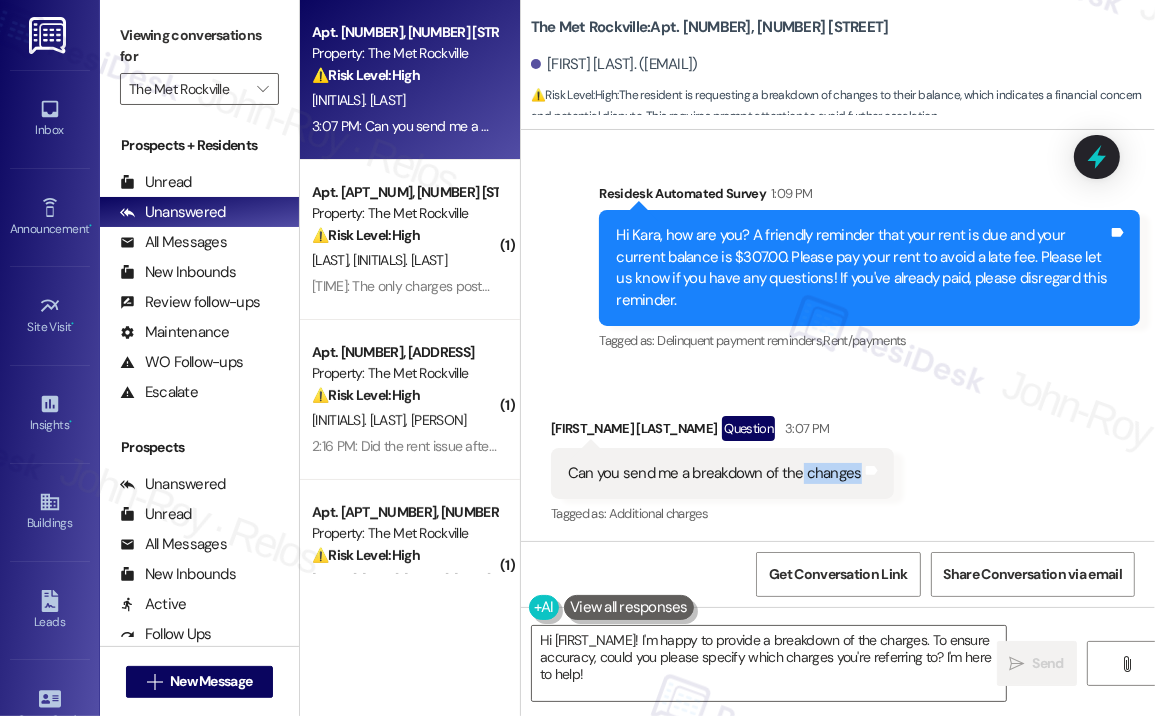 click on "Can you send me a breakdown of the changes" at bounding box center (715, 473) 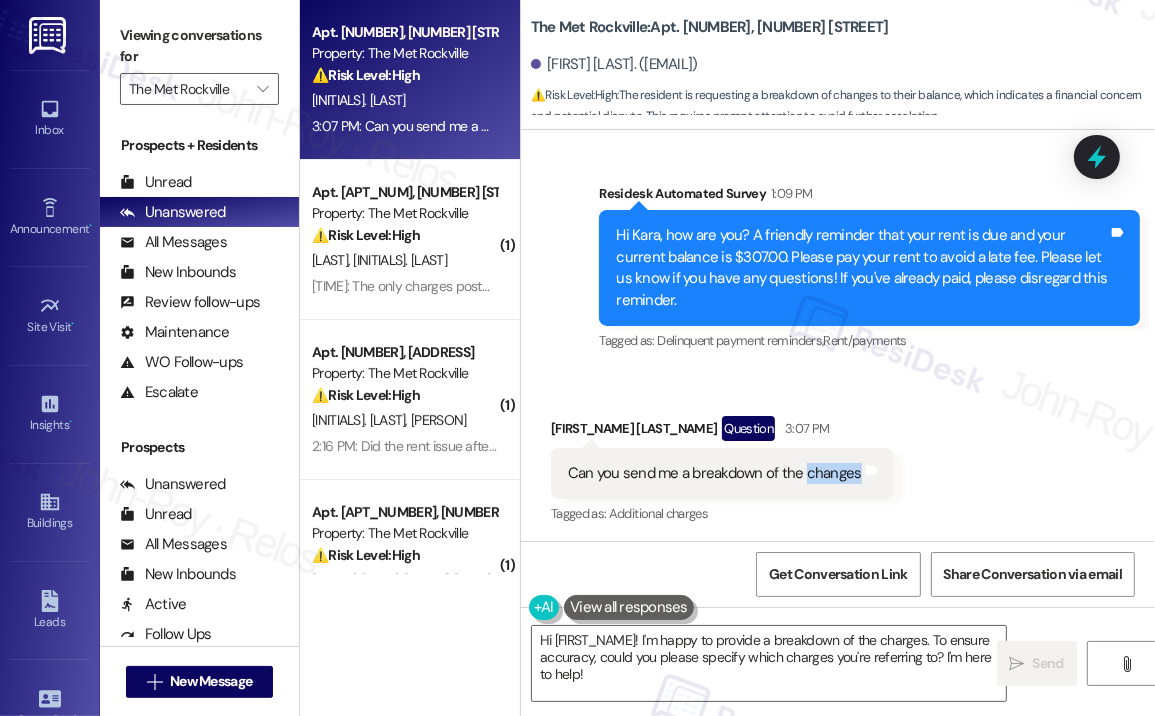 click on "Can you send me a breakdown of the changes" at bounding box center (715, 473) 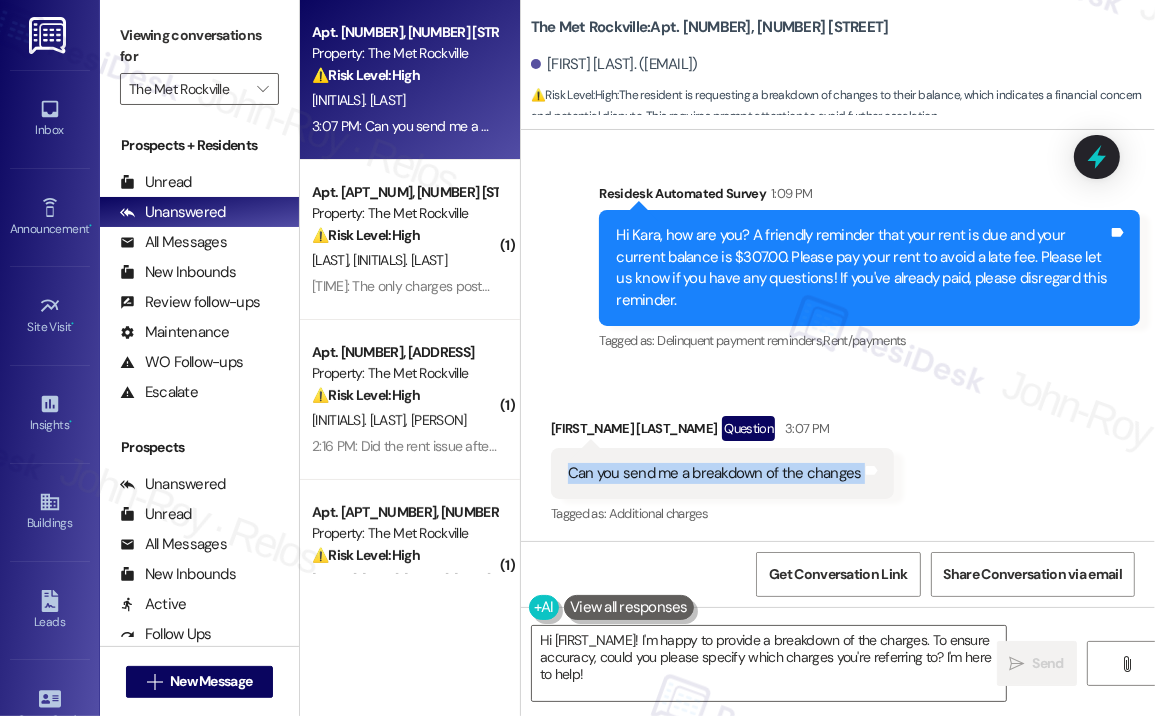 click on "Can you send me a breakdown of the changes" at bounding box center [715, 473] 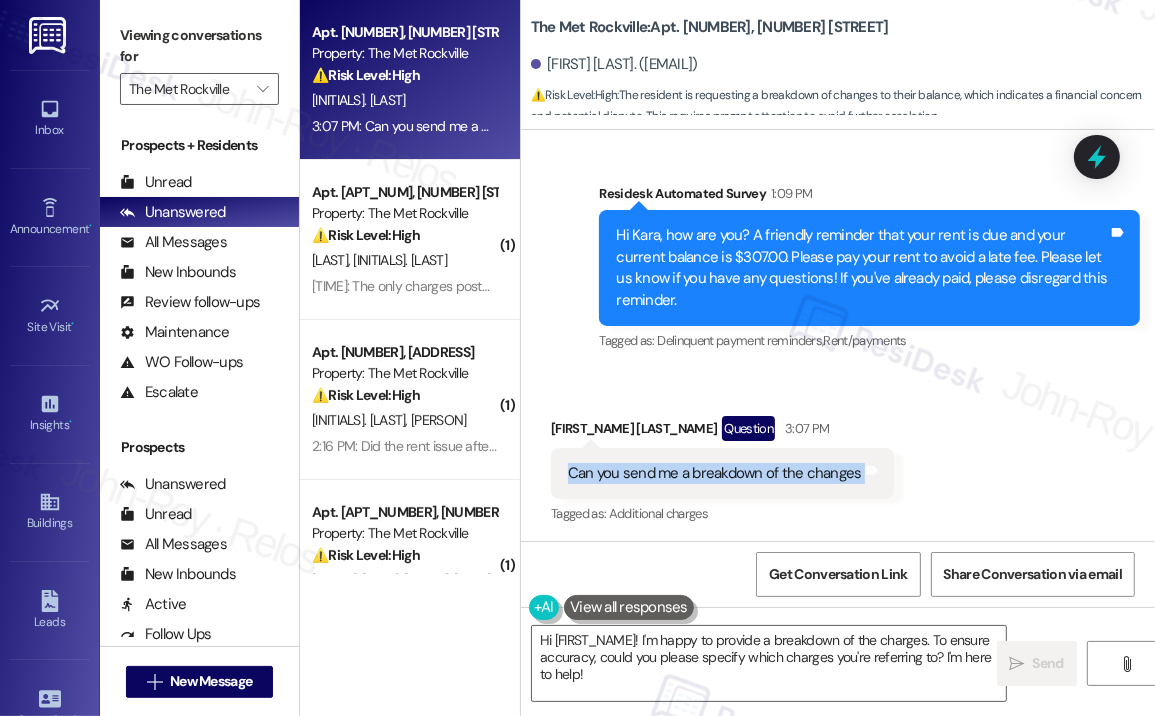 click on "Received via SMS Kara Baer Question 3:07 PM Can you send me a breakdown of the changes  Tags and notes Tagged as:   Additional charges Click to highlight conversations about Additional charges" at bounding box center (838, 457) 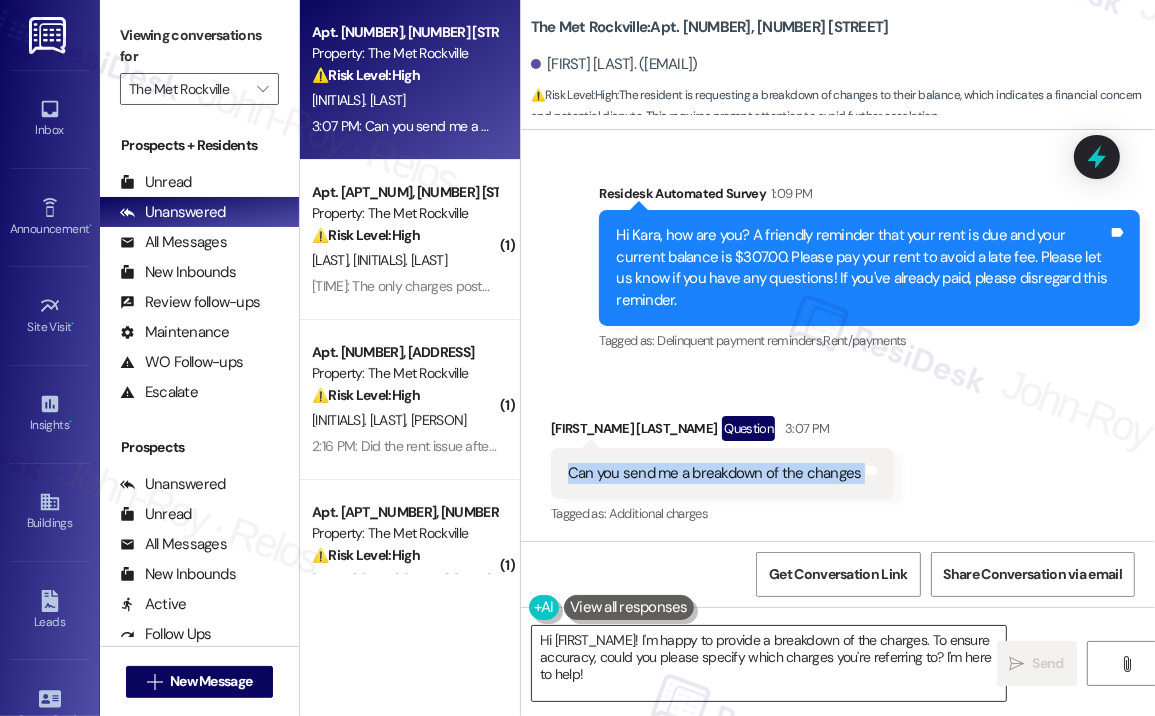 click on "Hi [FIRST_NAME]! I'm happy to provide a breakdown of the charges. To ensure accuracy, could you please specify which charges you're referring to? I'm here to help!" at bounding box center [769, 663] 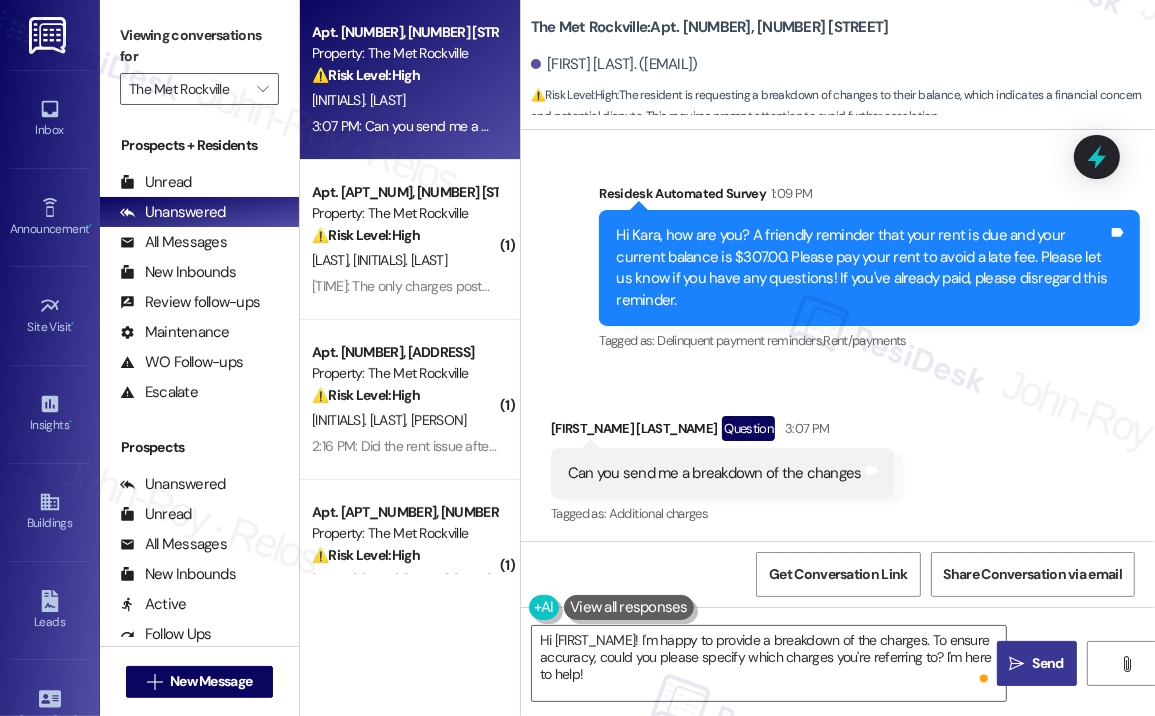 click on "Send" at bounding box center [1048, 663] 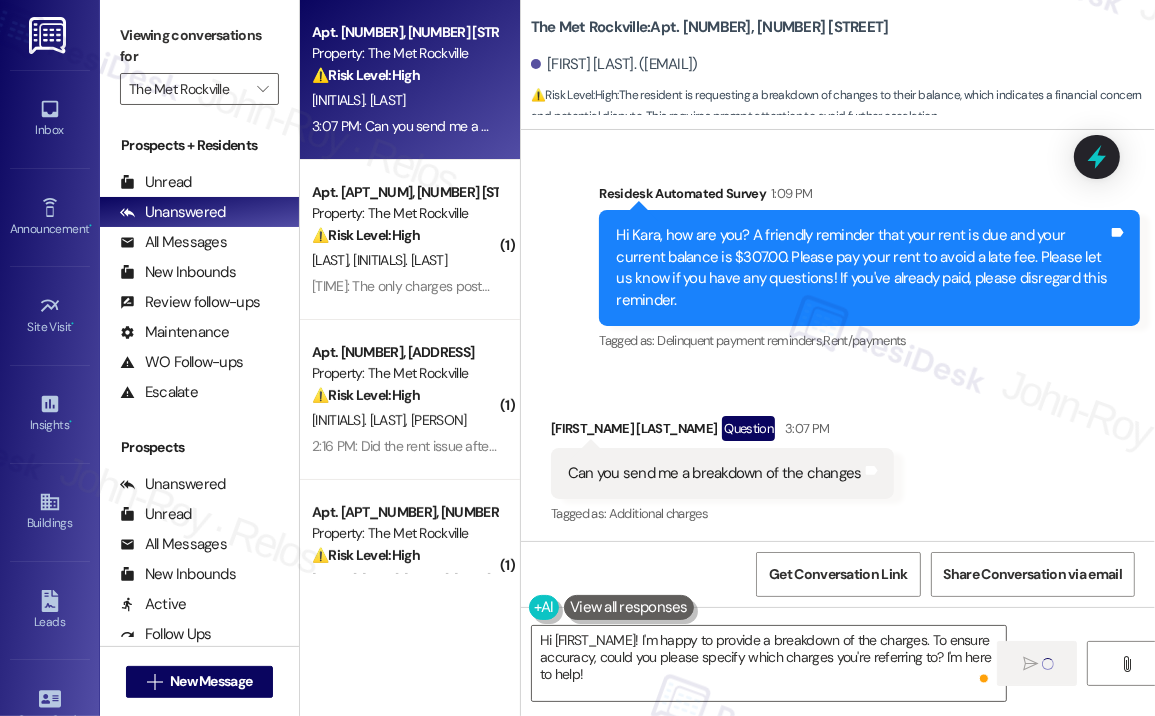 type 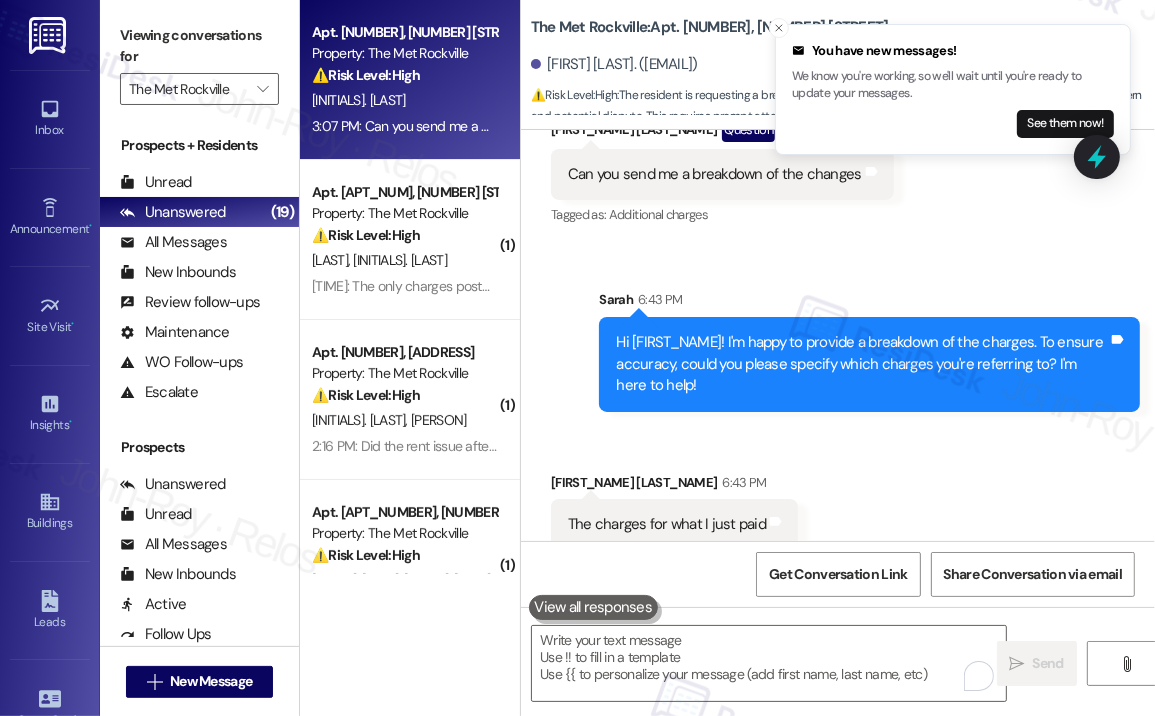 scroll, scrollTop: 7112, scrollLeft: 0, axis: vertical 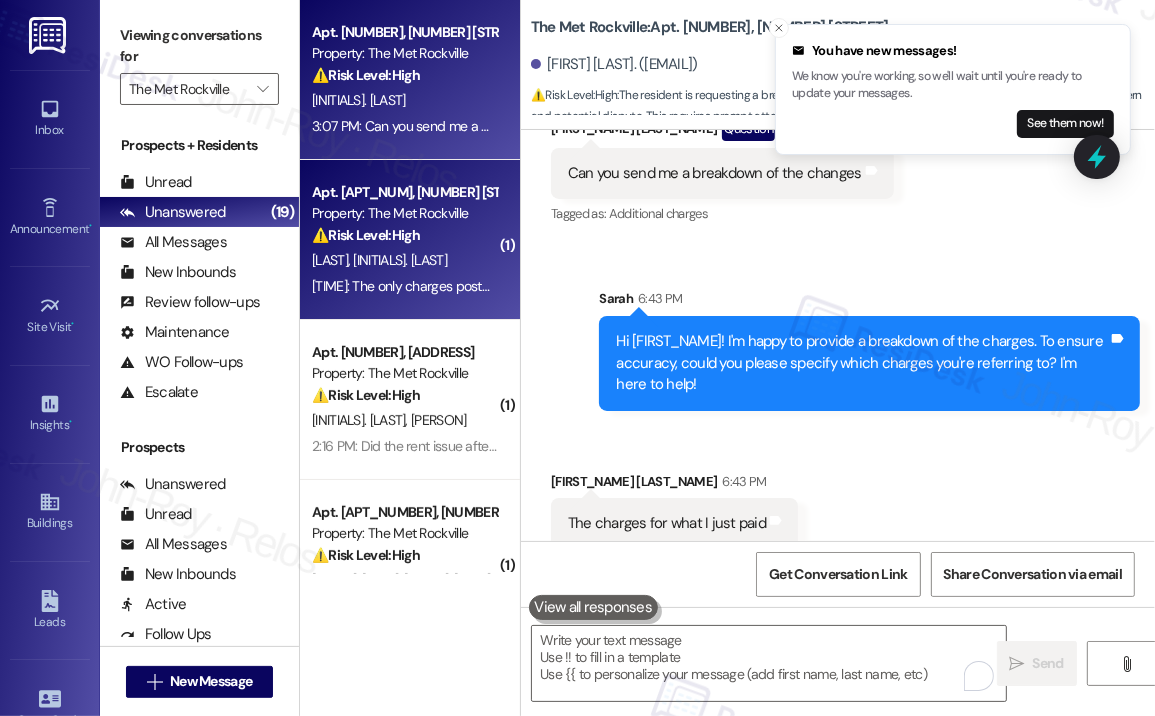 click on "[INITIALS]. [INITIALS]. [LAST]" at bounding box center [404, 260] 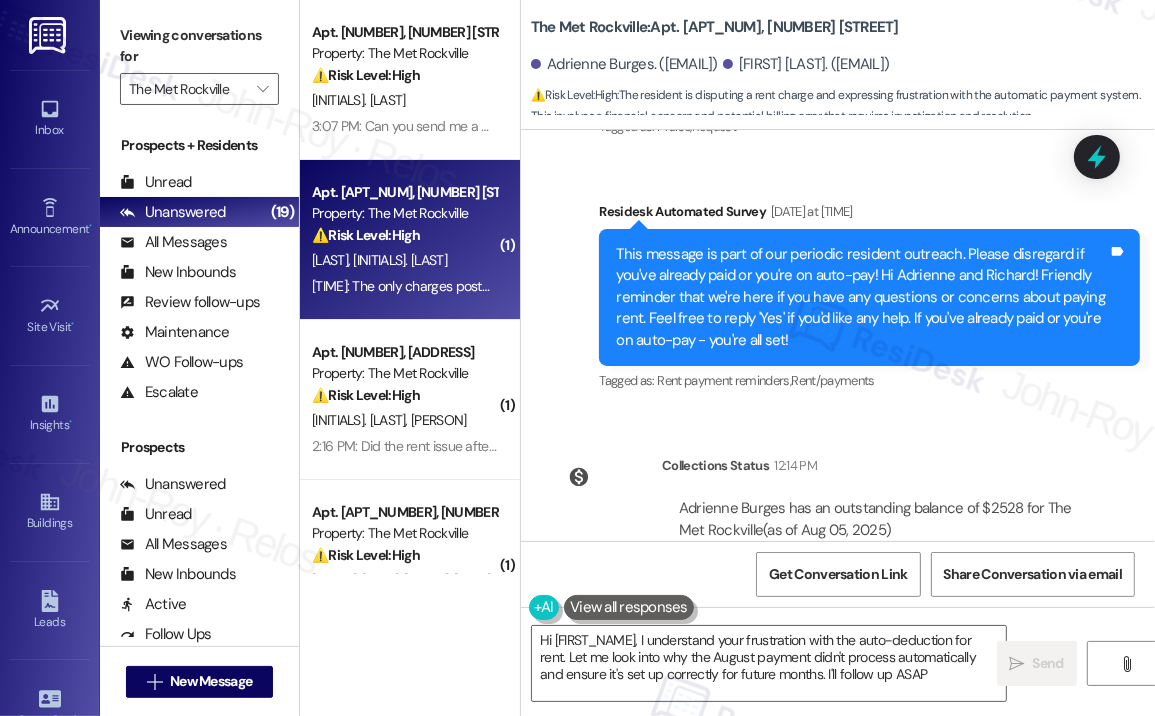 type on "Hi {{first_name}}, I understand your frustration with the auto-deduction for rent. Let me look into why the [MONTH] payment didn't process automatically and ensure it's set up correctly for future months. I'll follow up ASAP!" 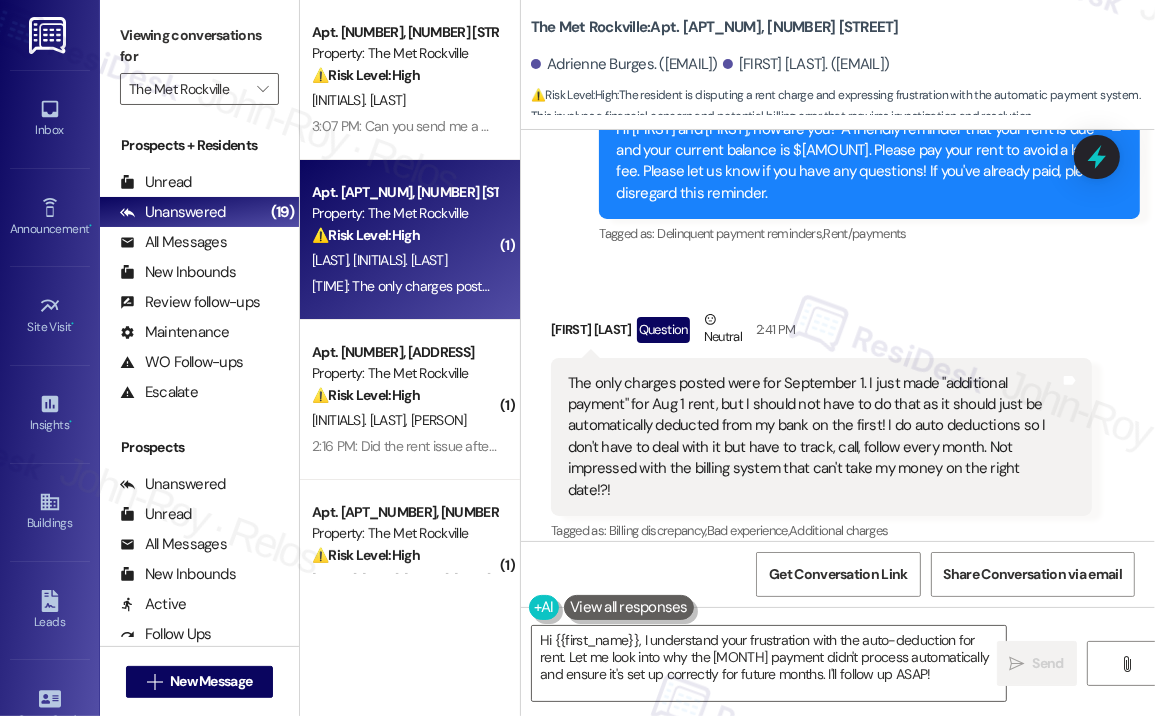 scroll, scrollTop: 2004, scrollLeft: 0, axis: vertical 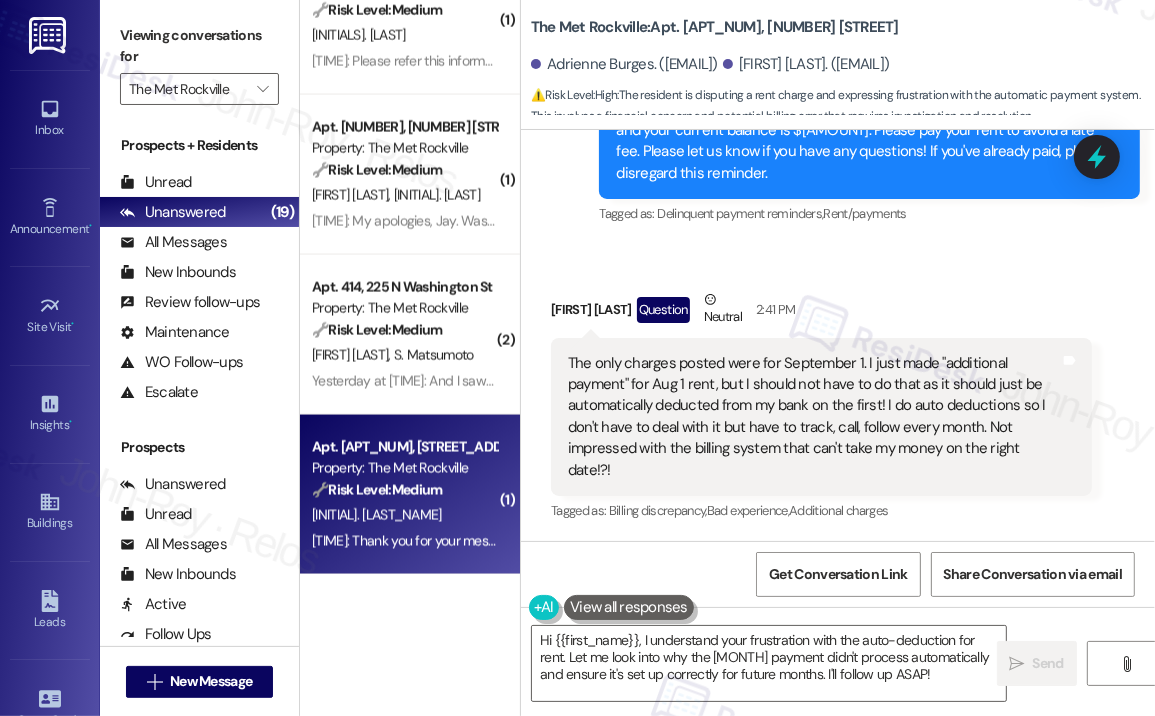 click on "[INITIAL]. [LAST_NAME]" at bounding box center (404, 515) 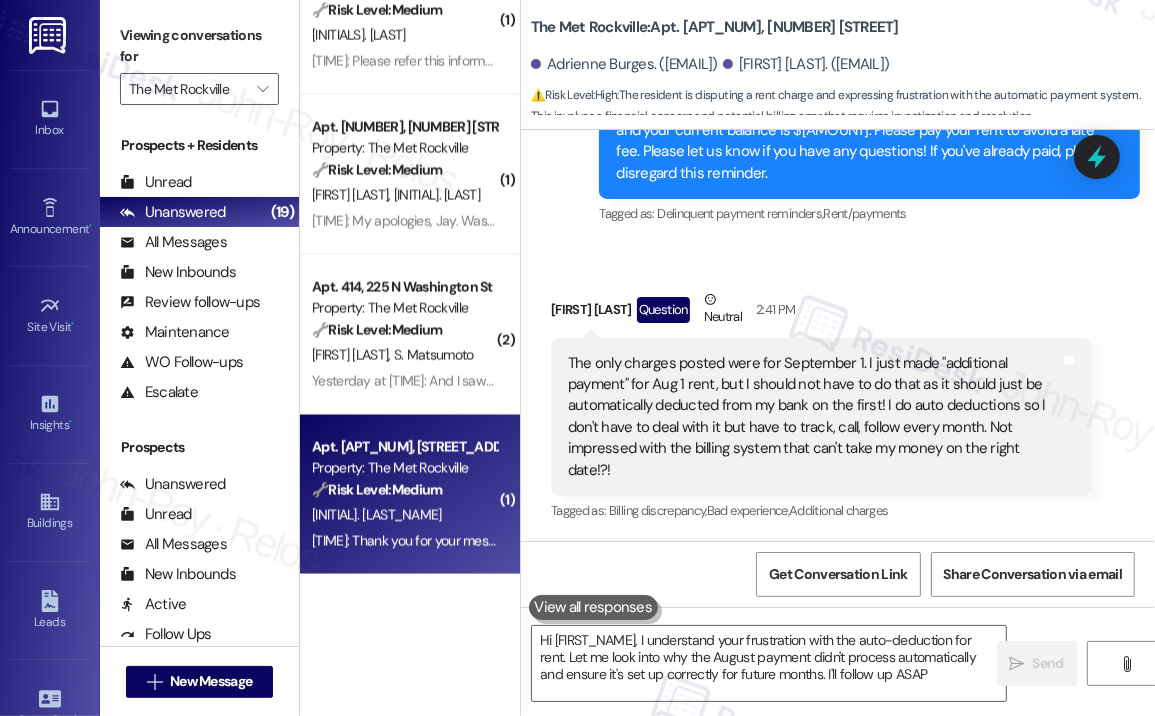 type on "Hi {{first_name}}, I understand your frustration with the auto-deduction for rent. Let me look into why the [MONTH] payment didn't process automatically and ensure it's set up correctly for future months. I'll follow up ASAP!" 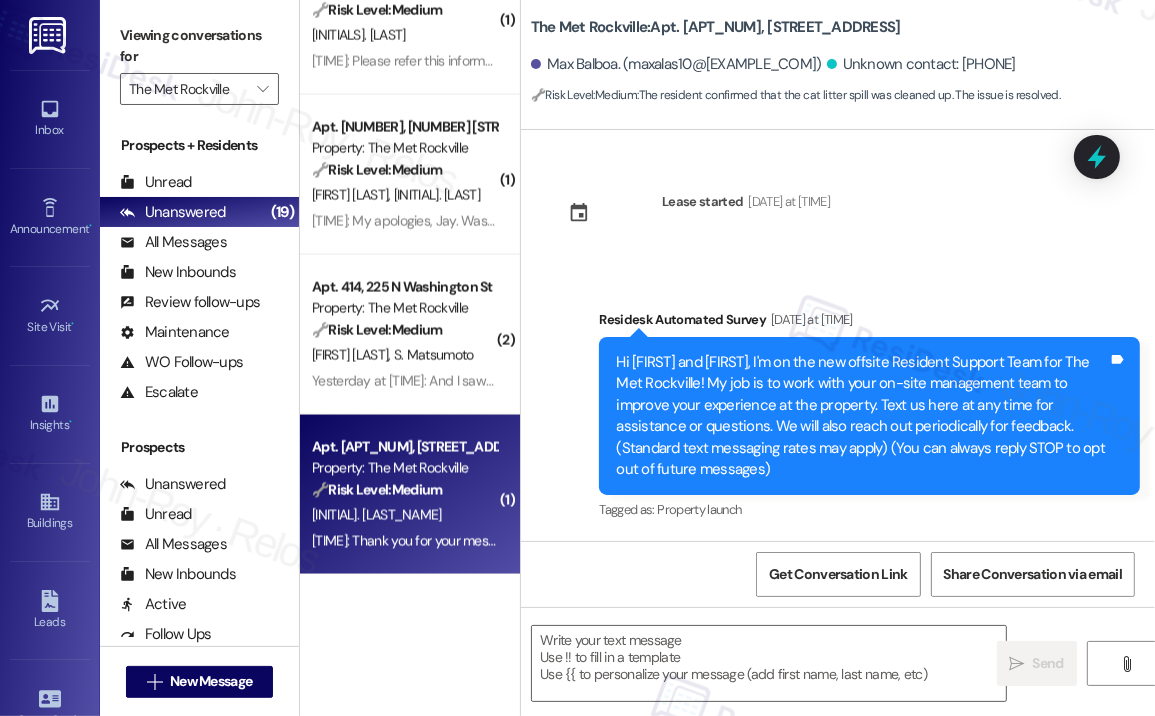 scroll, scrollTop: 7059, scrollLeft: 0, axis: vertical 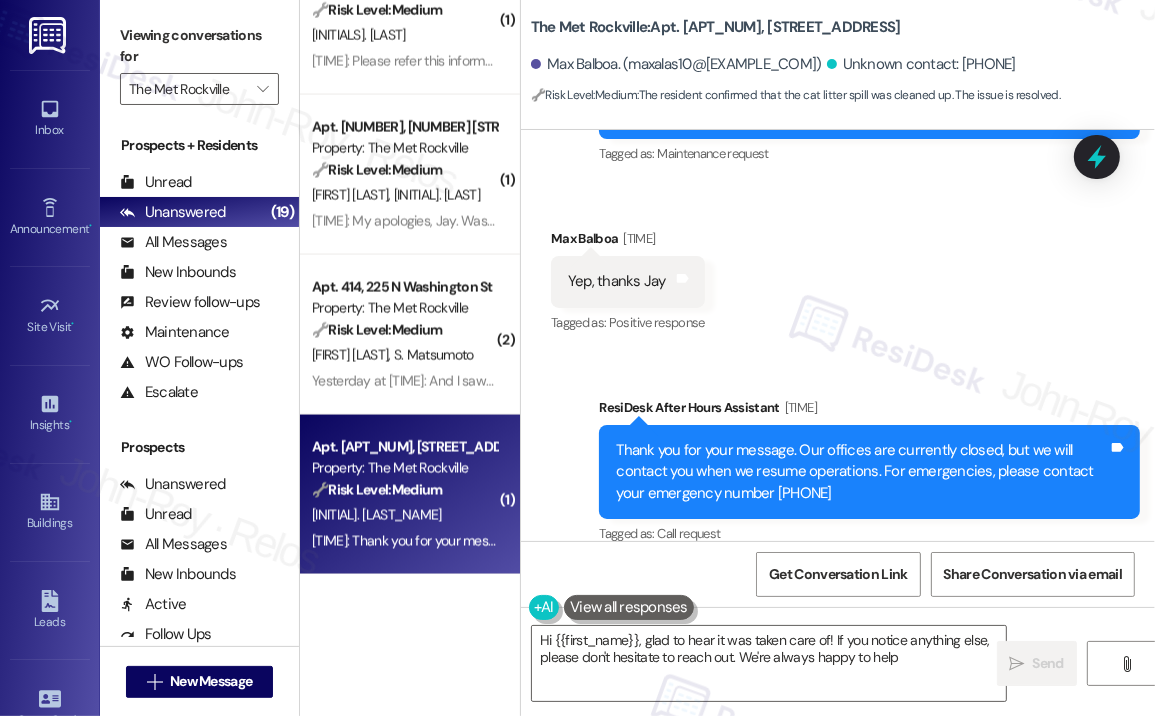 type on "Hi [FIRST_NAME], glad to hear it was taken care of! If you notice anything else, please don't hesitate to reach out. We're always happy to help!" 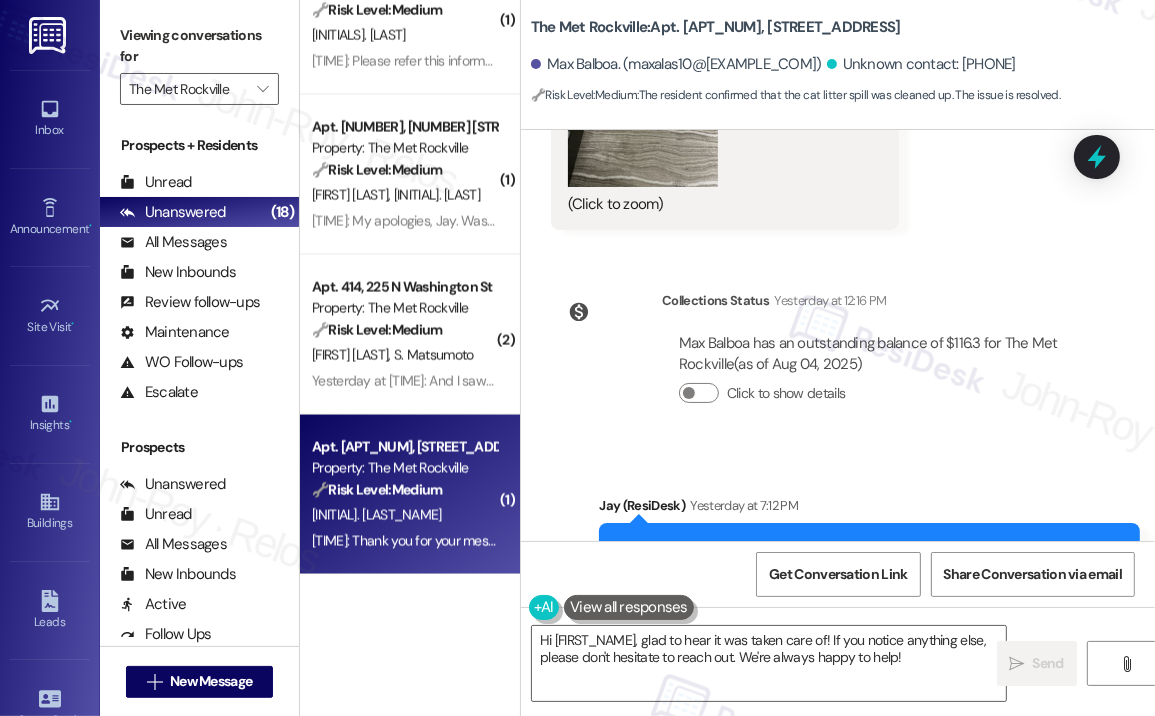 scroll, scrollTop: 6659, scrollLeft: 0, axis: vertical 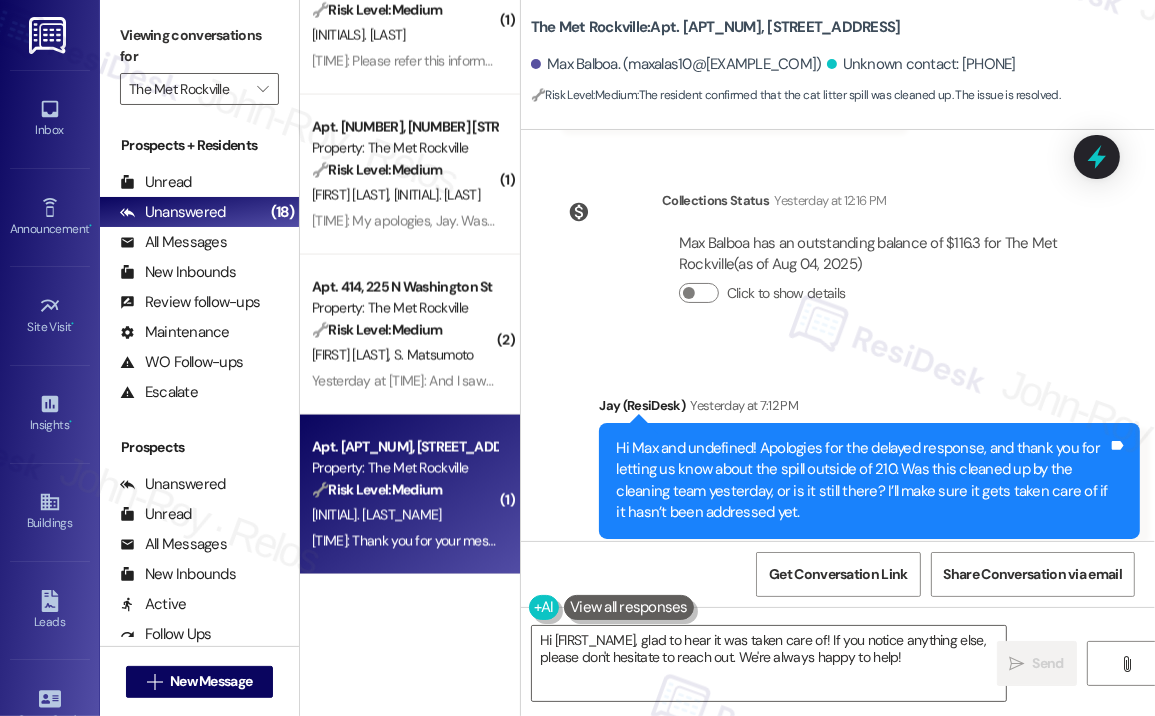 click on "Click to show details" at bounding box center (877, 298) 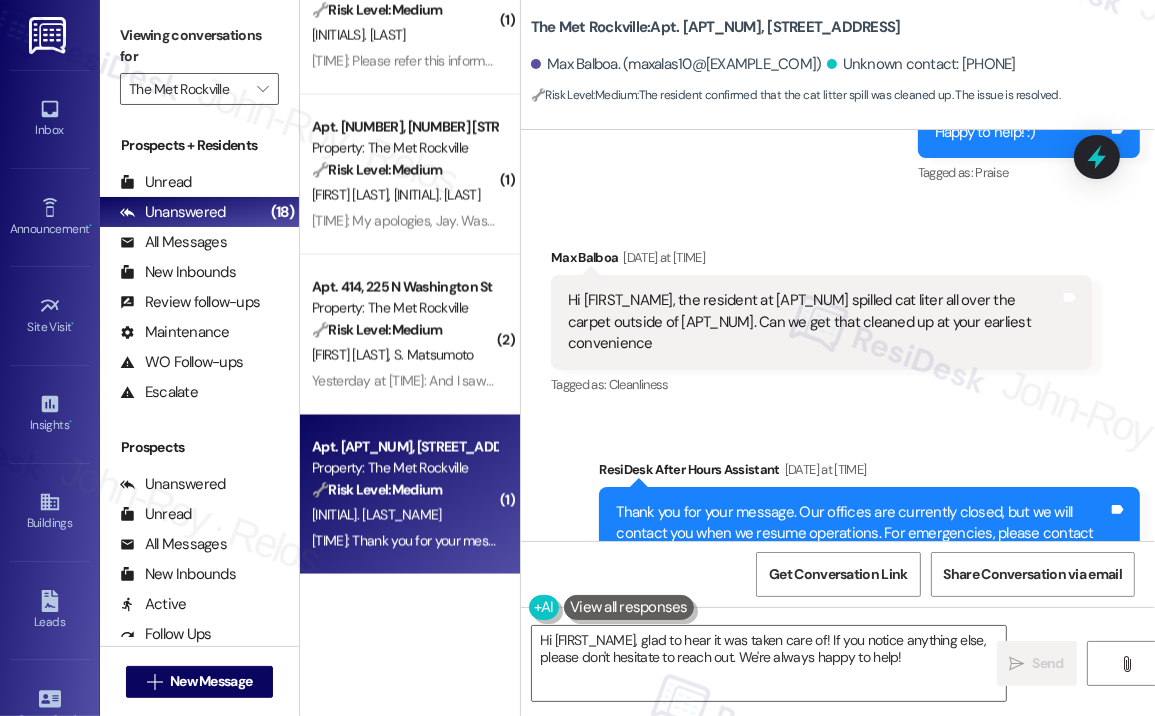 scroll, scrollTop: 5559, scrollLeft: 0, axis: vertical 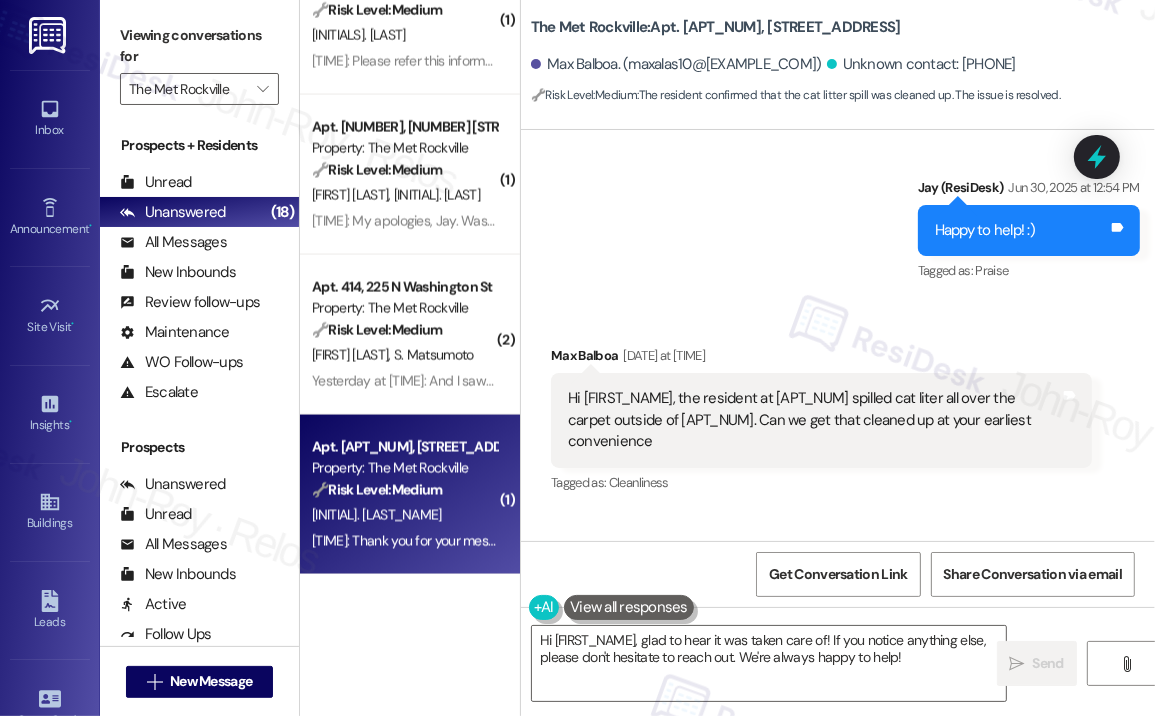 click on "Sent via SMS [NAME] ([SERVICE]) [MONTH] [DAY], [YEAR] at [TIME] Happy to help! :) Tags and notes Tagged as:   Praise Click to highlight conversations about Praise" at bounding box center (838, 216) 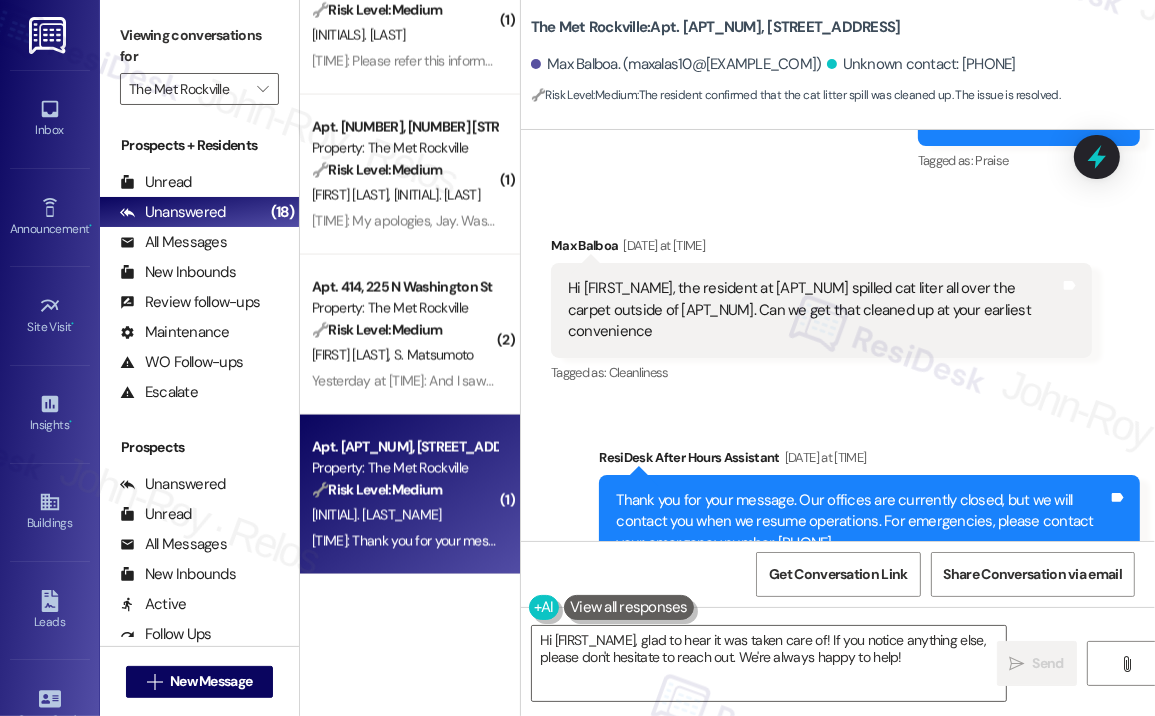 scroll, scrollTop: 5659, scrollLeft: 0, axis: vertical 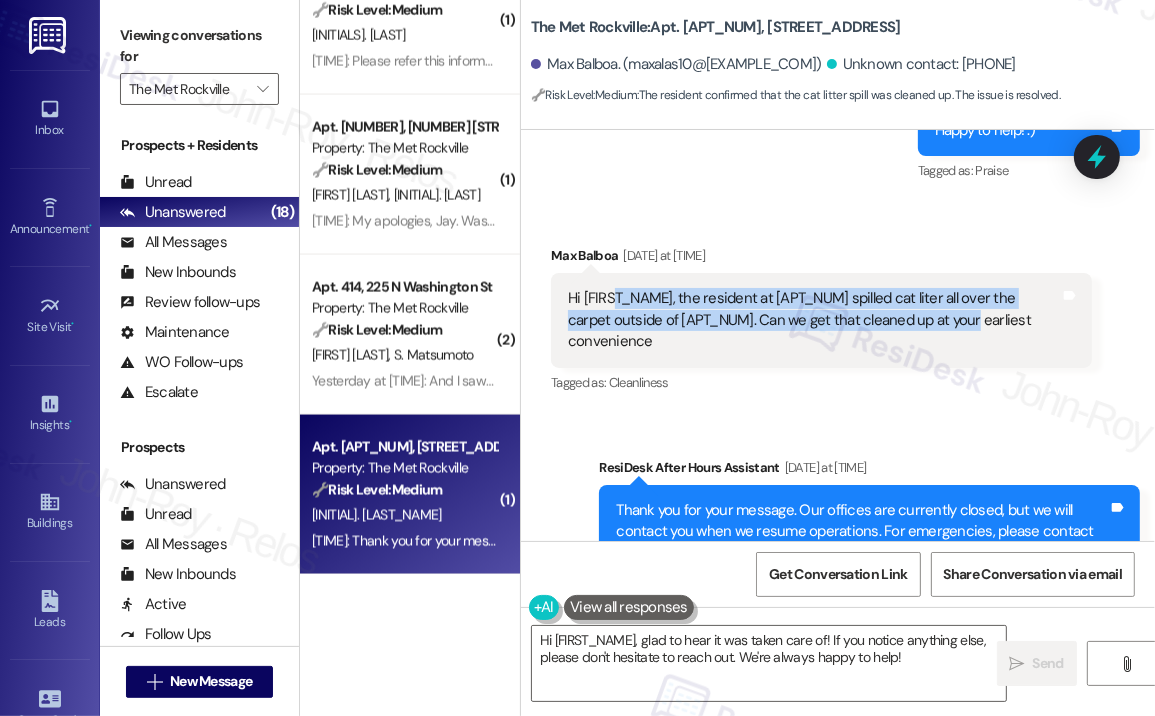 drag, startPoint x: 915, startPoint y: 322, endPoint x: 605, endPoint y: 294, distance: 311.26193 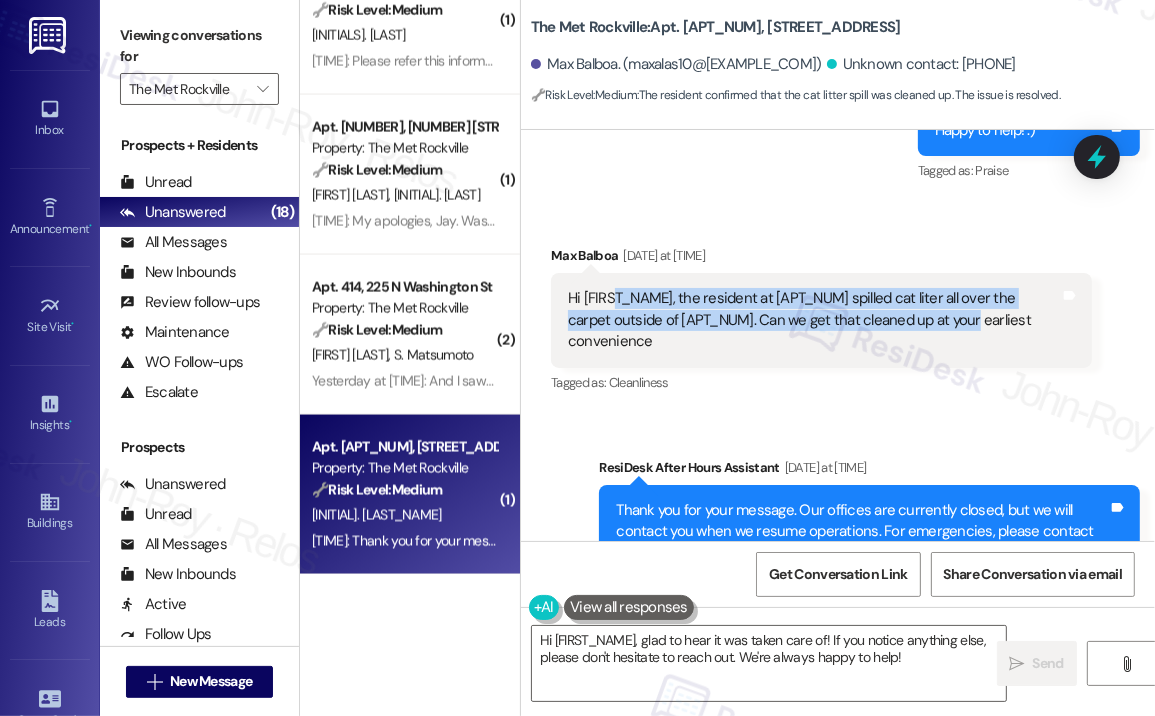 copy on "the resident at [NUMBER] spilled cat liter all over the carpet outside of [NUMBER]. Can we get that cleaned up at your earliest convenience" 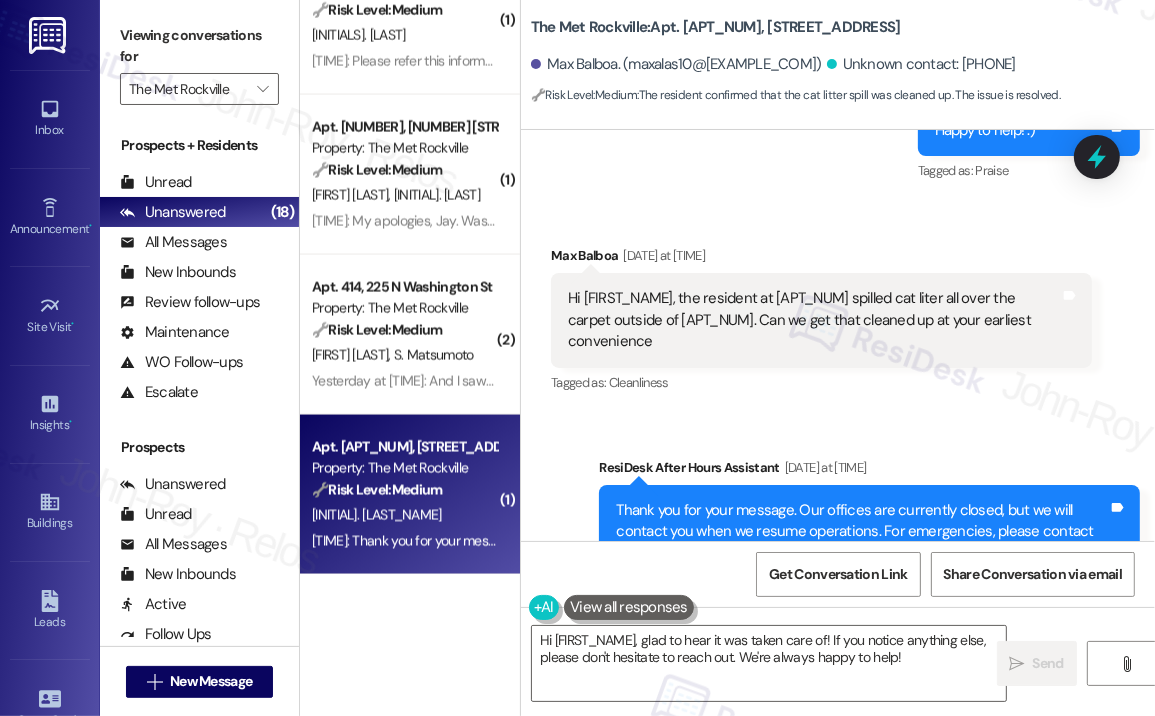 click on "Received via SMS [FIRST_NAME] [MONTH] [DAY], [YEAR] at [TIME] Hi [FIRST_NAME], the resident at [NUMBER] spilled cat liter all over the carpet outside of [NUMBER]. Can we get that cleaned up at your earliest convenience Tags and notes Tagged as: Cleanliness Click to highlight conversations about Cleanliness" at bounding box center [838, 306] 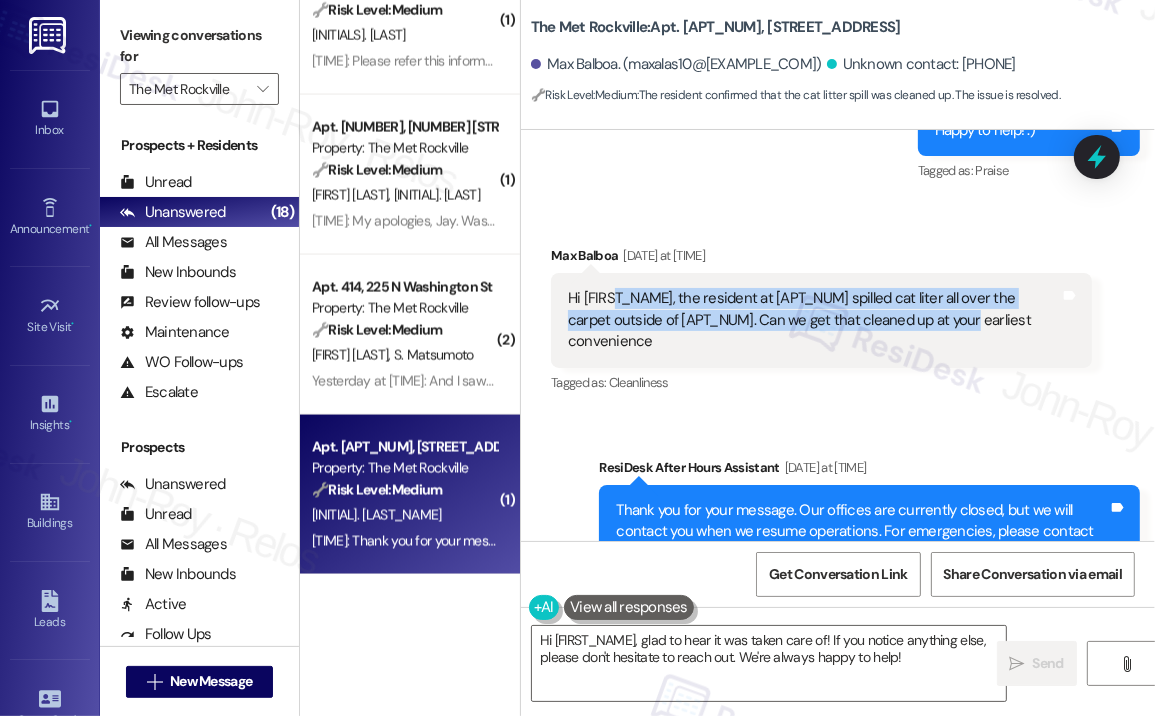 drag, startPoint x: 918, startPoint y: 316, endPoint x: 612, endPoint y: 288, distance: 307.27838 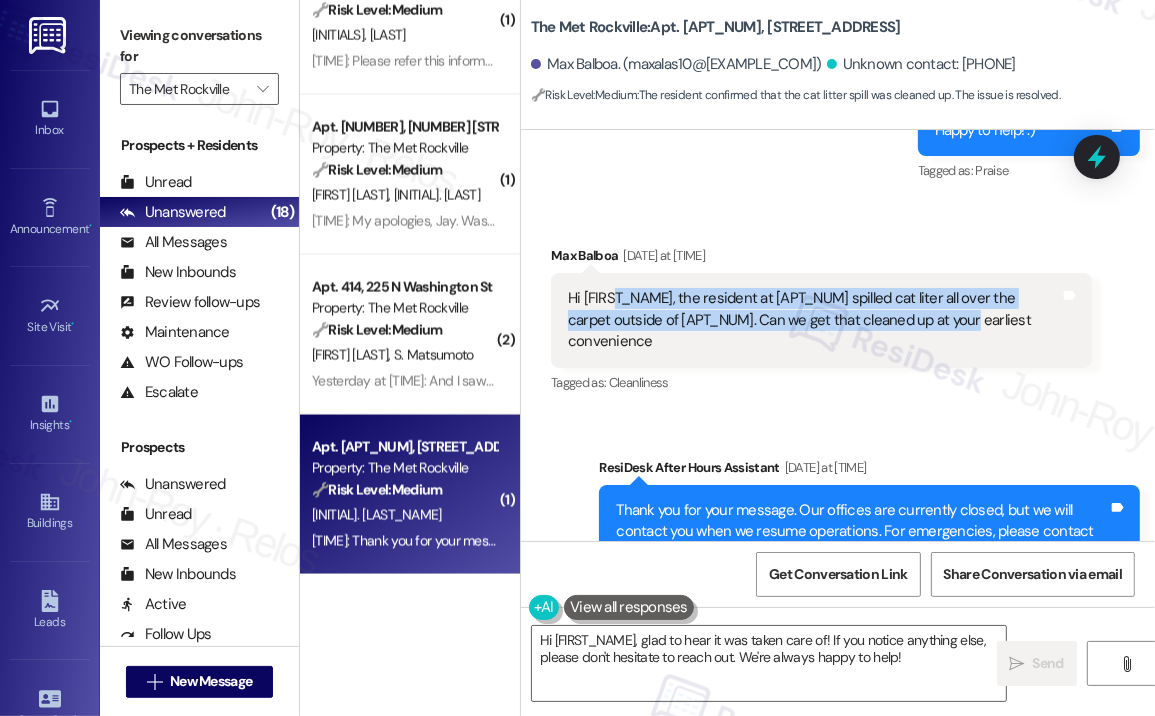 copy on "the resident at [NUMBER] spilled cat liter all over the carpet outside of [NUMBER]. Can we get that cleaned up at your earliest convenience" 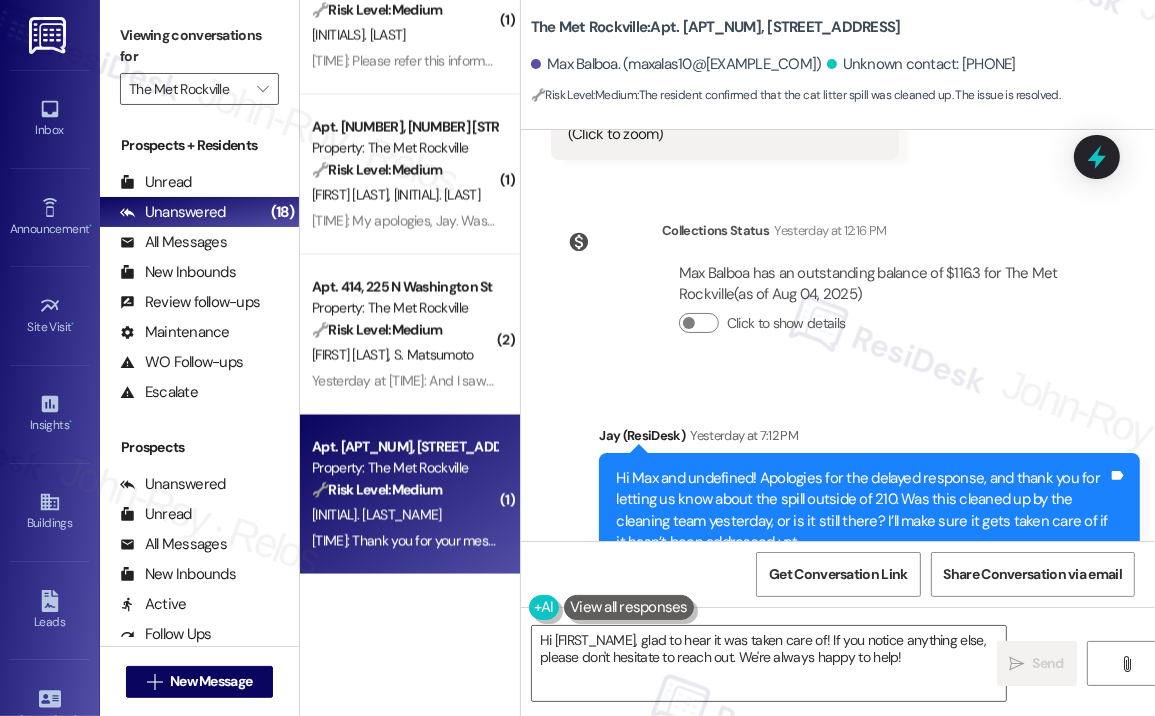 scroll, scrollTop: 6859, scrollLeft: 0, axis: vertical 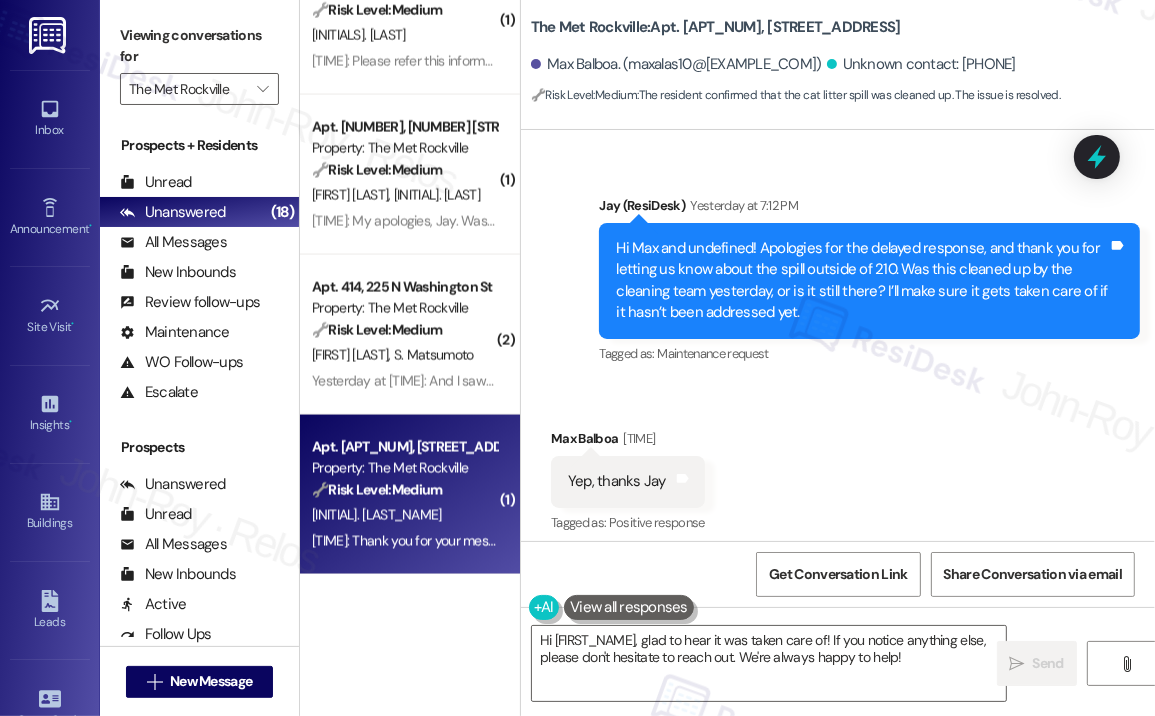 click on "Received via SMS Max Balboa Yesterday at [TIME] Yep, thanks Jay Tags and notes Tagged as: Positive response Click to highlight conversations about Positive response" at bounding box center [838, 467] 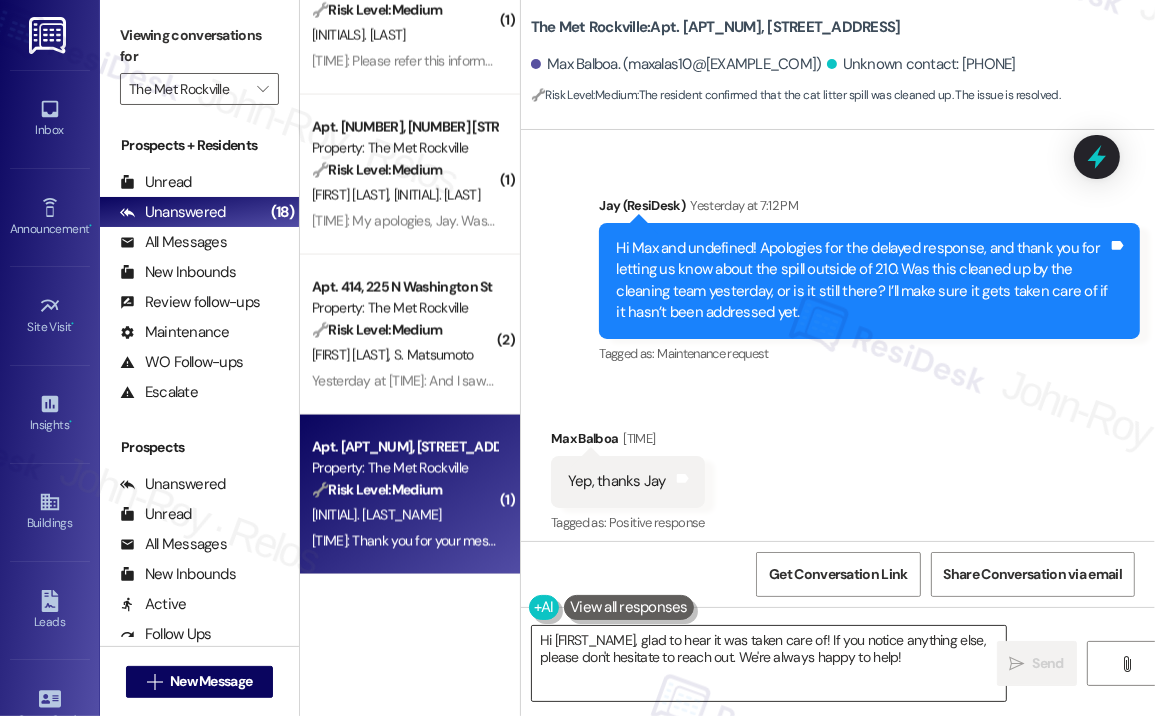 click on "Hi [FIRST_NAME], glad to hear it was taken care of! If you notice anything else, please don't hesitate to reach out. We're always happy to help!" at bounding box center [769, 663] 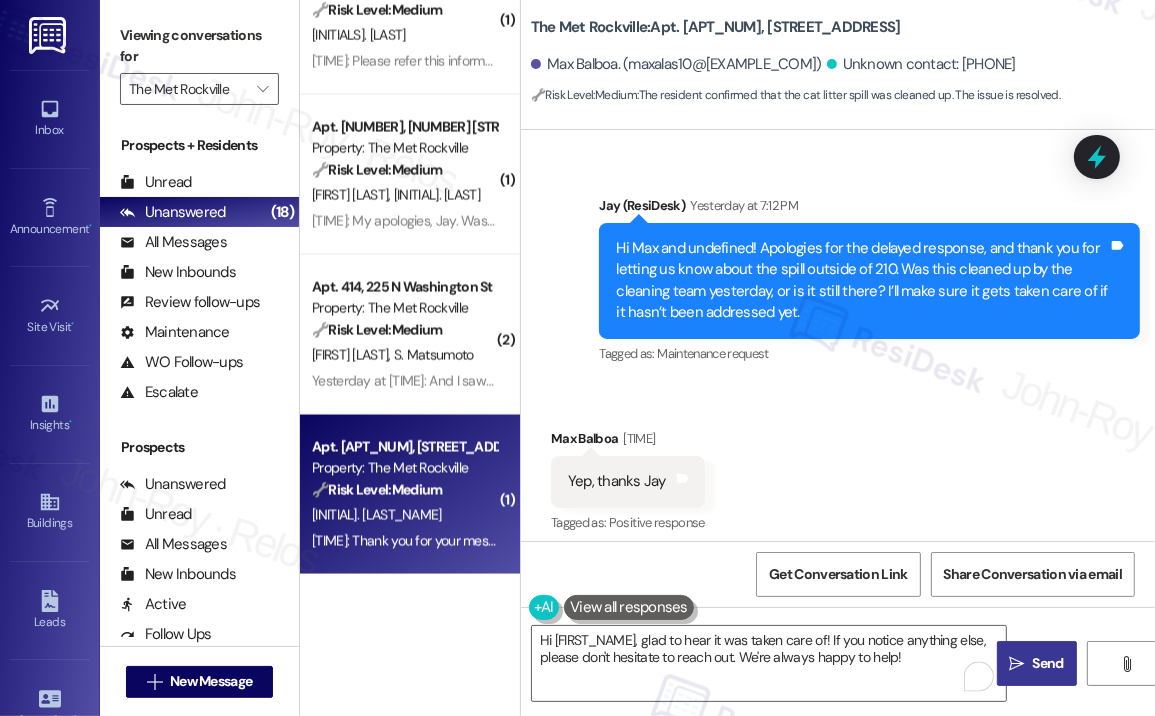 click on "Send" at bounding box center [1048, 663] 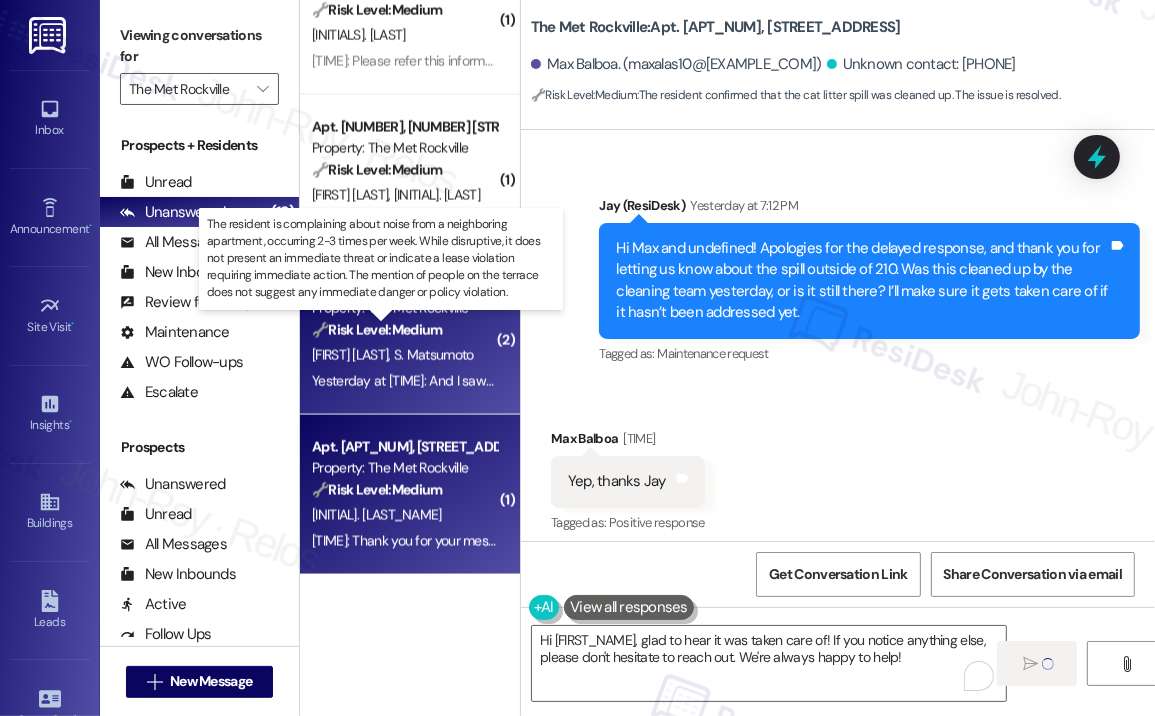 click on "🔧  Risk Level:  Medium" at bounding box center (377, 330) 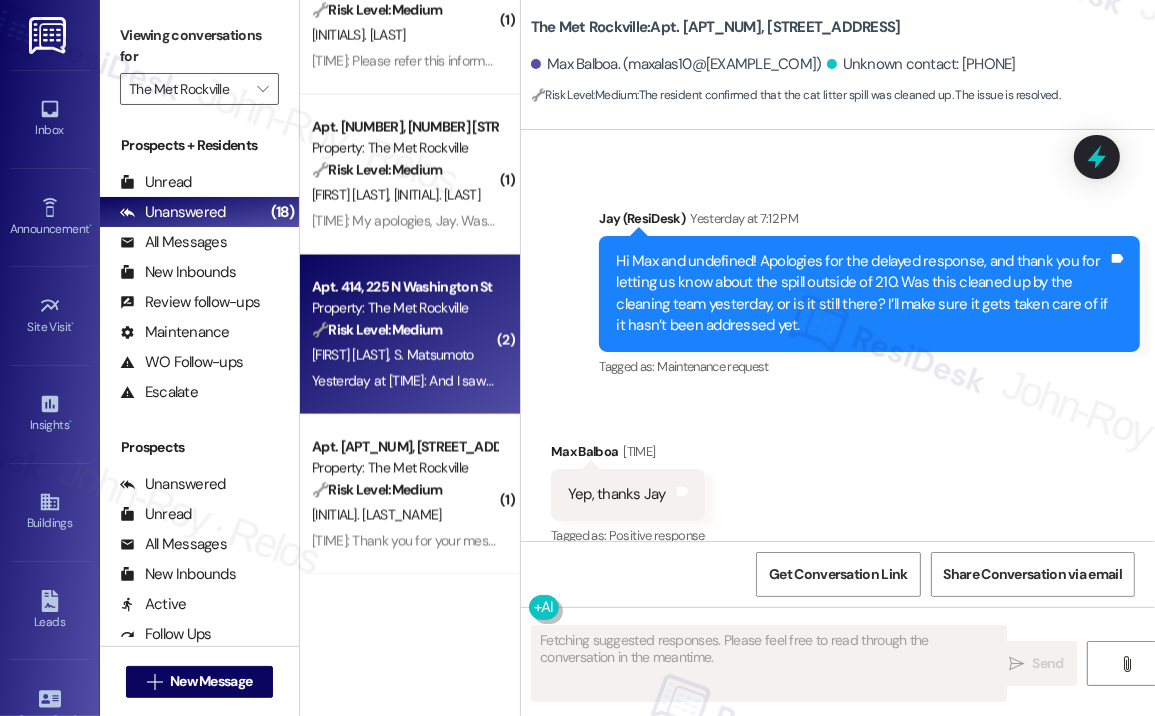 scroll, scrollTop: 2016, scrollLeft: 0, axis: vertical 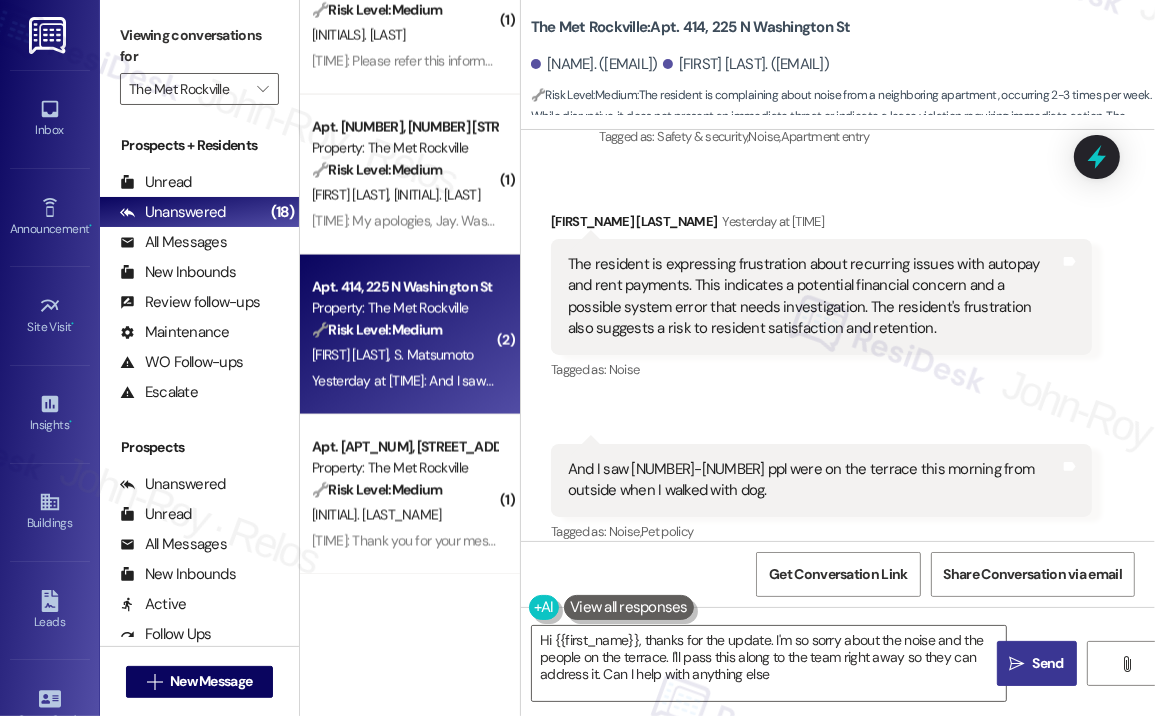 type on "Hi [FIRST], thanks for the update. I'm so sorry about the noise and the people on the terrace. I'll pass this along to the team right away so they can address it. Can I help with anything else?" 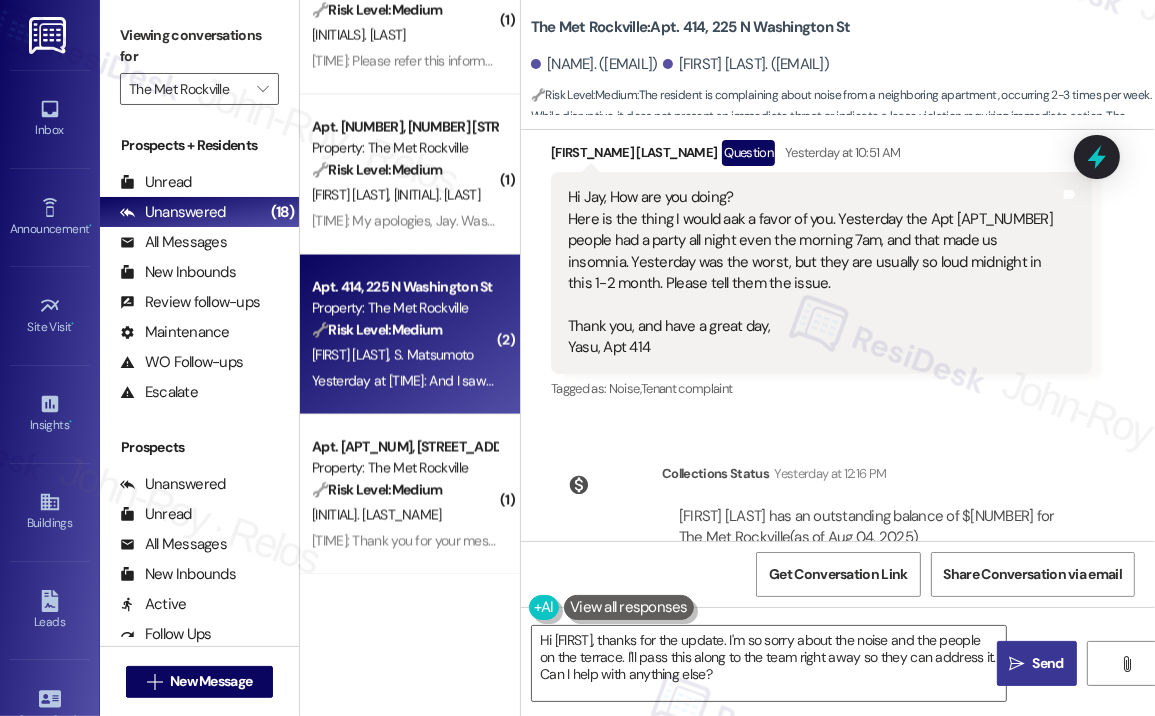 scroll, scrollTop: 1216, scrollLeft: 0, axis: vertical 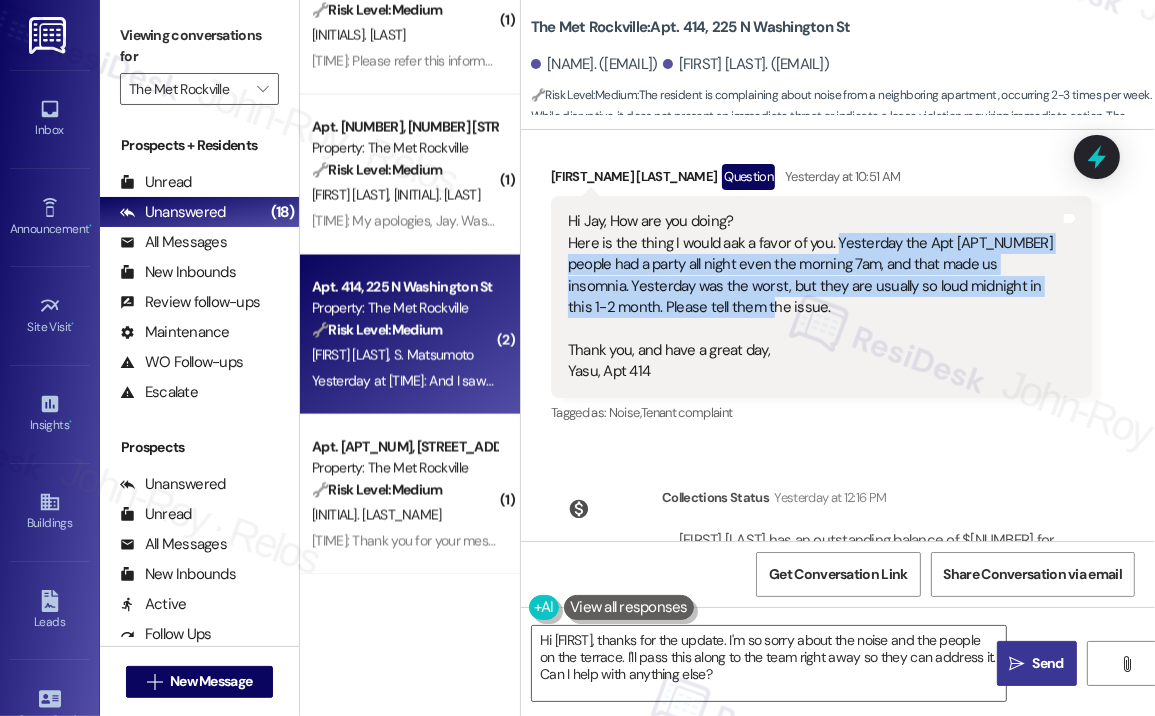 drag, startPoint x: 712, startPoint y: 303, endPoint x: 834, endPoint y: 245, distance: 135.08516 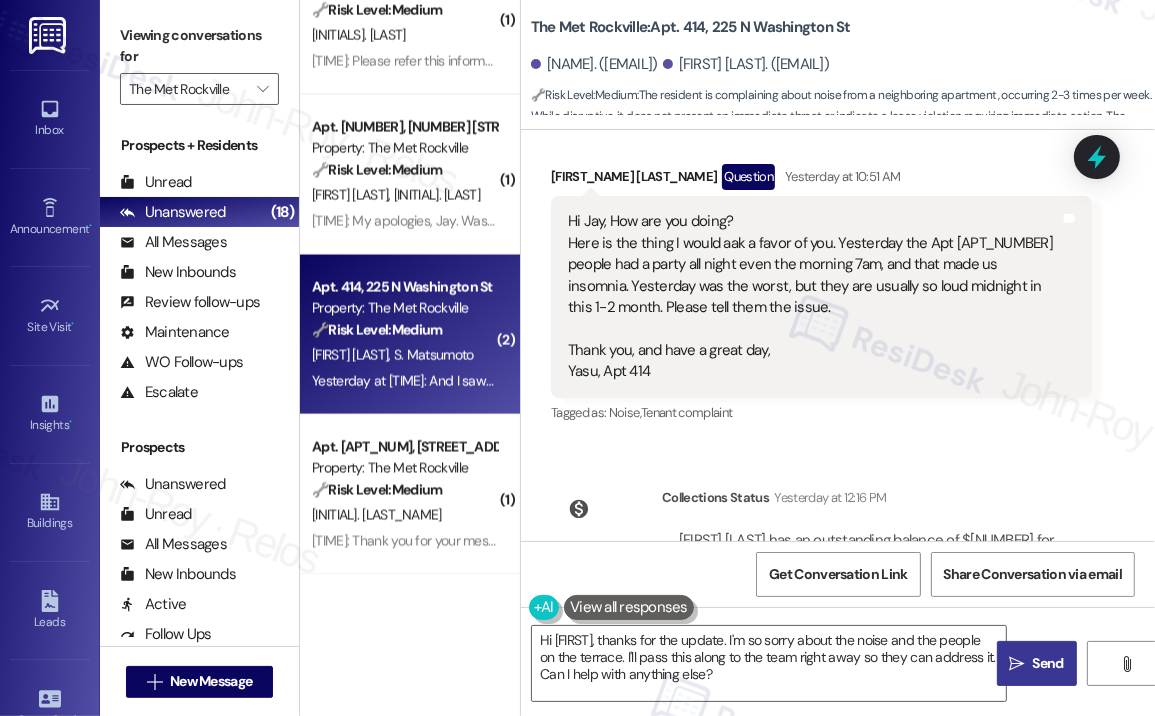 click on "Received via SMS Yasuyuki Matsumoto Question Yesterday at 10:51 AM Hi Jay, How are you doing?
Here is the thing I would aak a favor of you. Yesterday the Apt 514 people had a party all night even the morning 7am, and that made us insomnia. Yesterday was the worst, but they are usually so loud midnight in this 1-2 month. Please tell them the issue.
Thank you, and have a great day,
Yasu, Apt 414 Tags and notes Tagged as:   Noise ,  Click to highlight conversations about Noise Tenant complaint Click to highlight conversations about Tenant complaint" at bounding box center [821, 295] 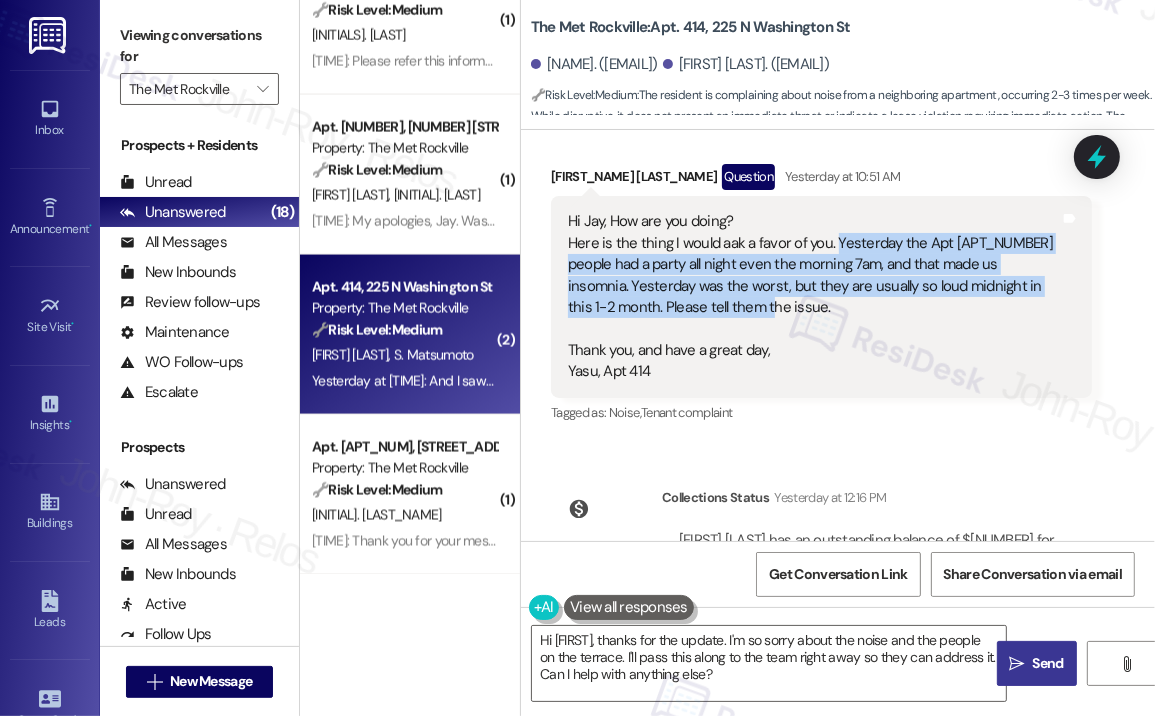 drag, startPoint x: 735, startPoint y: 299, endPoint x: 832, endPoint y: 238, distance: 114.58621 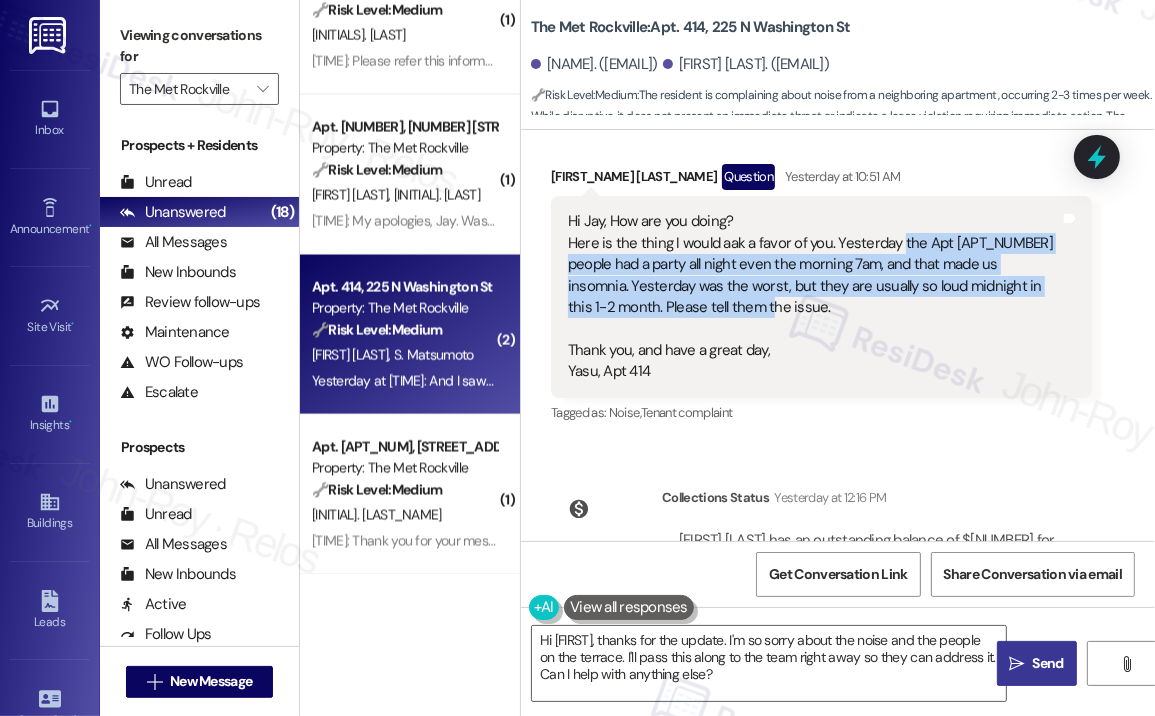 click on "Hi Jay, How are you doing?
Here is the thing I would aak a favor of you. Yesterday the Apt 514 people had a party all night even the morning 7am, and that made us insomnia. Yesterday was the worst, but they are usually so loud midnight in this 1-2 month. Please tell them the issue.
Thank you, and have a great day,
Yasu, Apt 414" at bounding box center (814, 296) 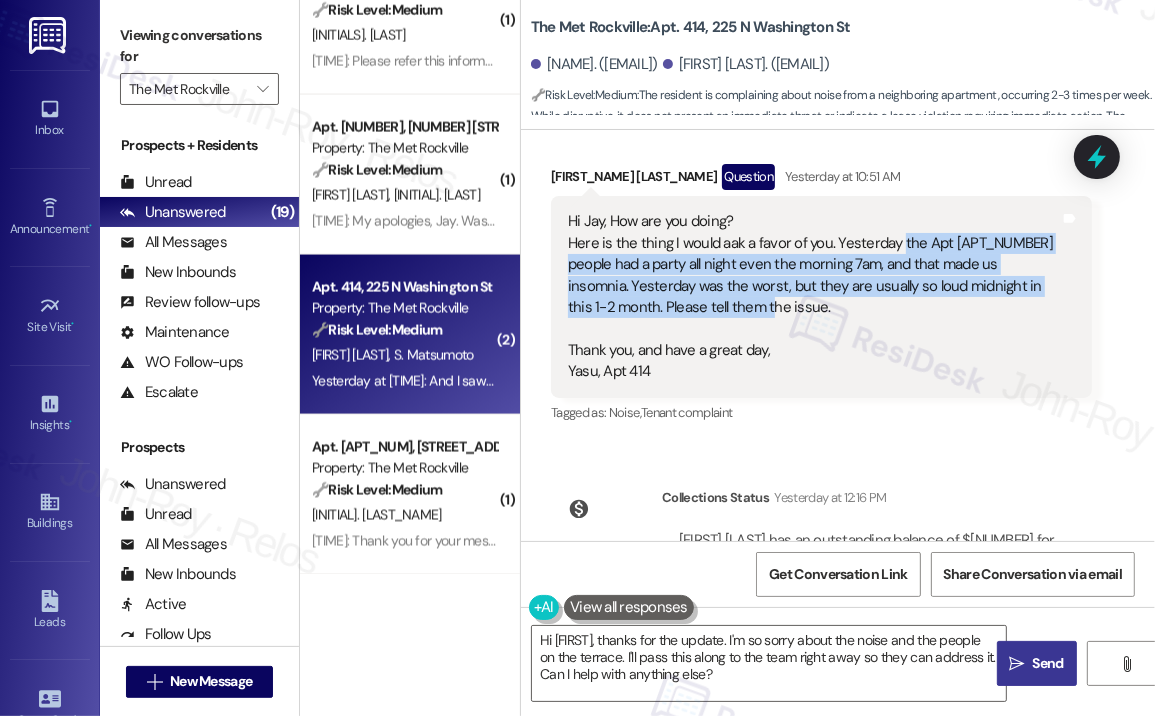 copy on "the Apt [APARTMENT_NUMBER] people had a party all night even the morning 7am, and that made us insomnia. Yesterday was the worst, but they are usually so loud midnight in this 1-2 month. Please tell them the issue." 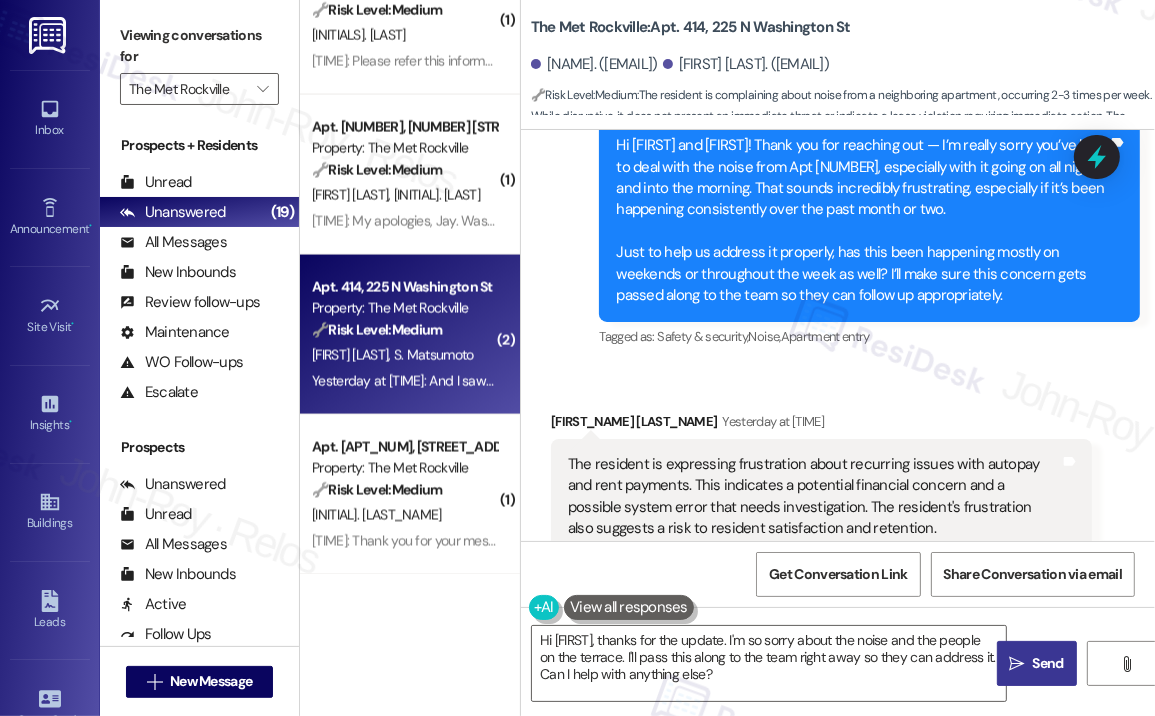 scroll, scrollTop: 1916, scrollLeft: 0, axis: vertical 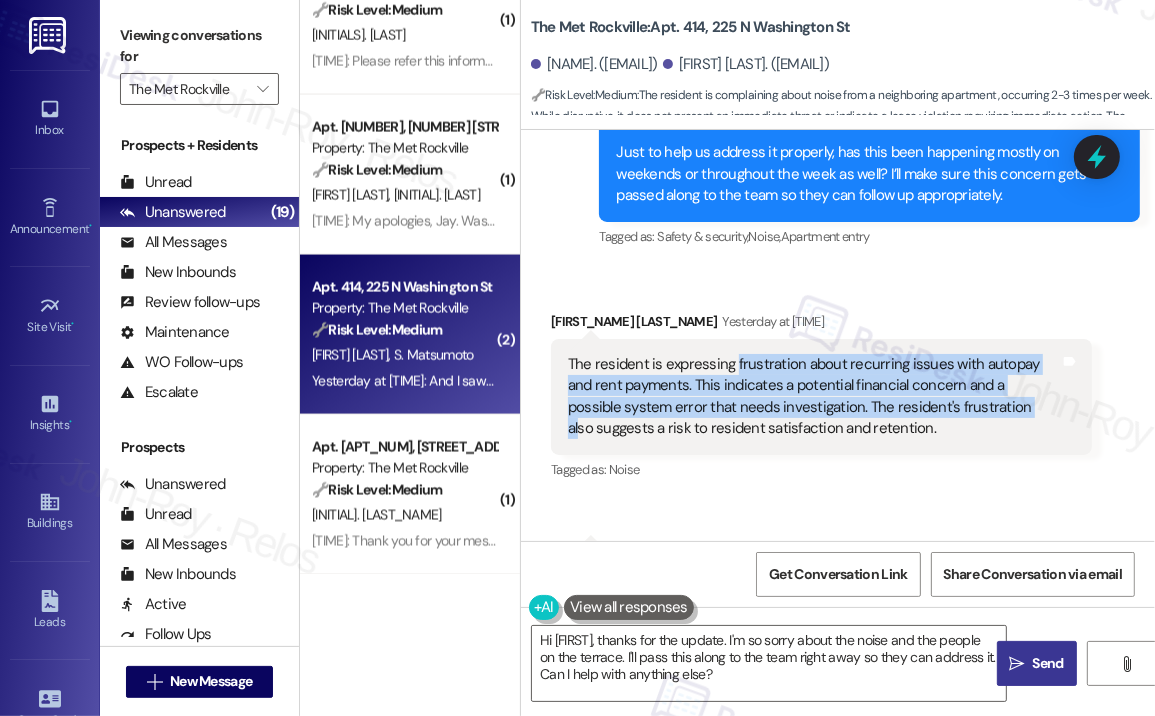 drag, startPoint x: 1024, startPoint y: 411, endPoint x: 745, endPoint y: 383, distance: 280.4015 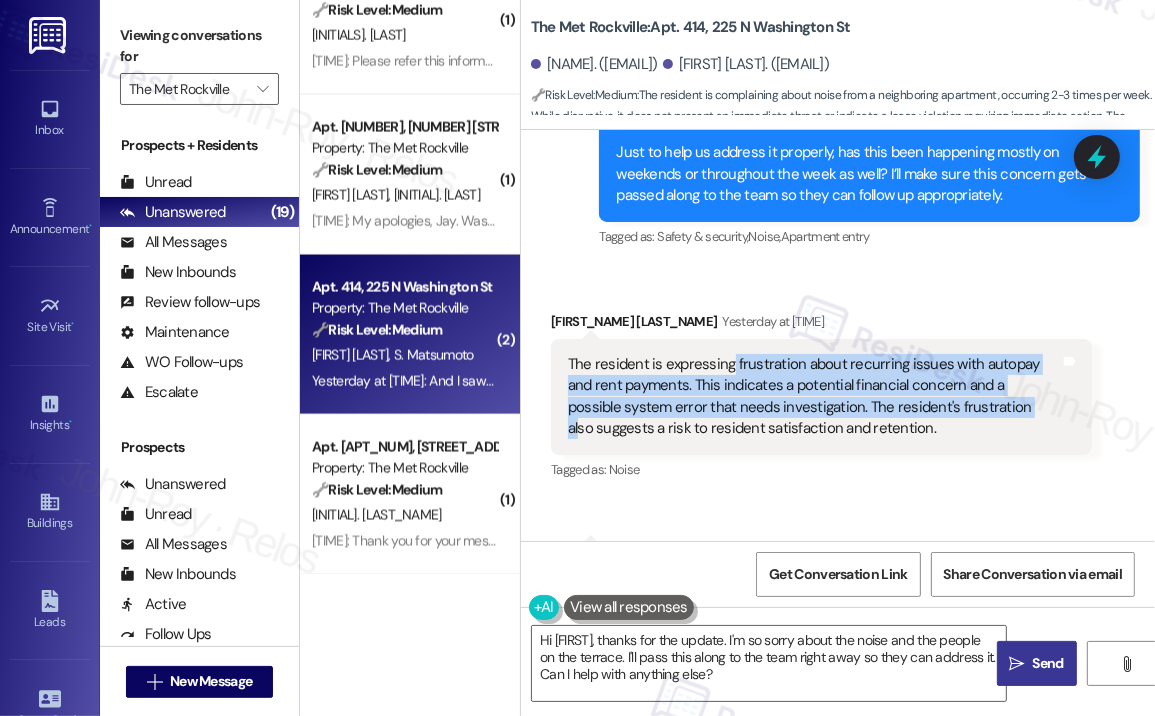 copy on "It's been happening [NUMBER]-[NUMBER] days per week, which is both weekday and weekend. First I thought it sounds like kids running, throwing something to the floor, but it hapoened late night like [TIME] or so." 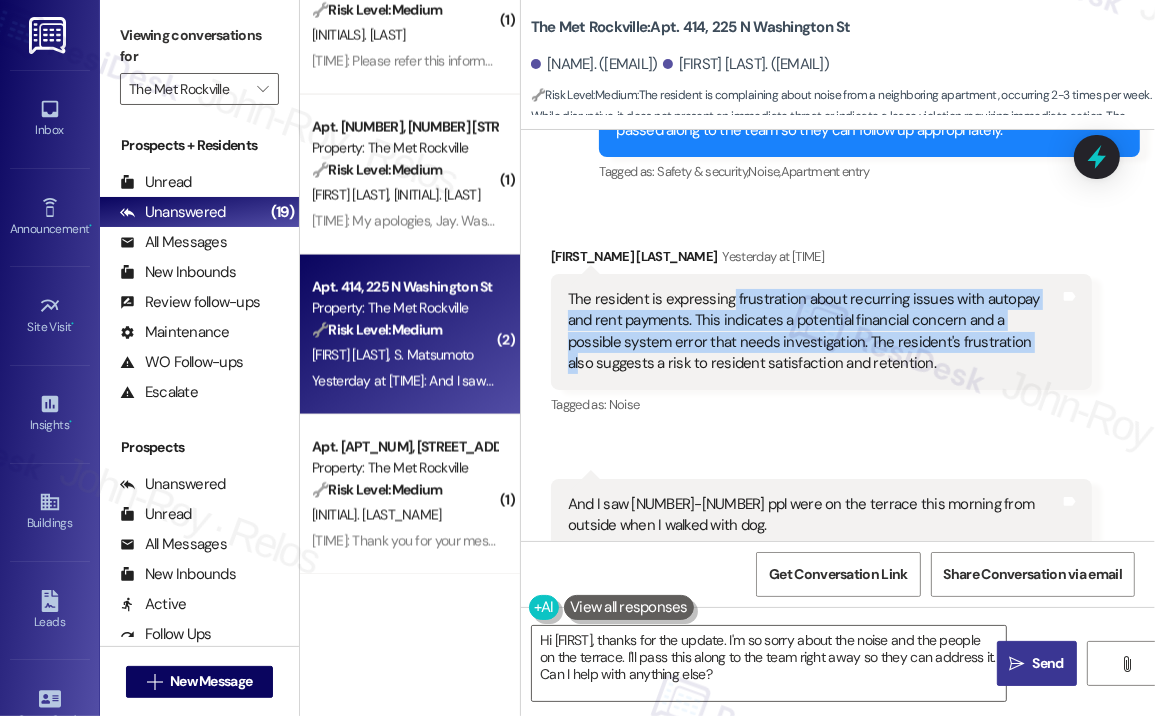 scroll, scrollTop: 2016, scrollLeft: 0, axis: vertical 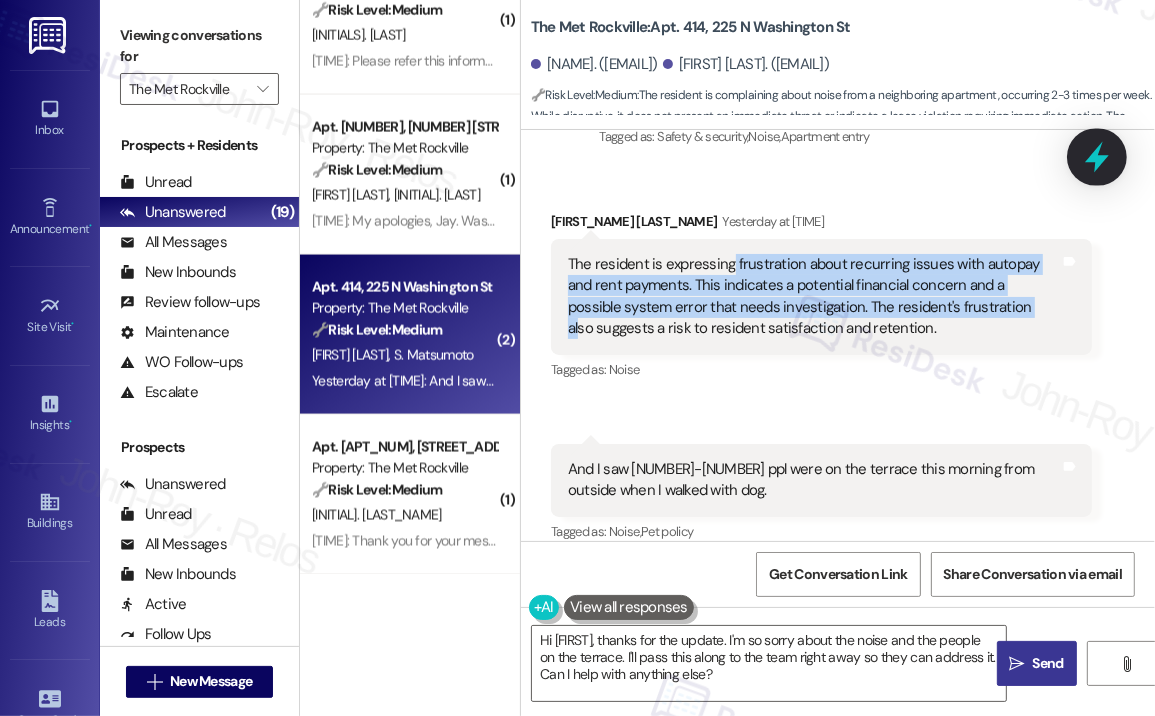 click 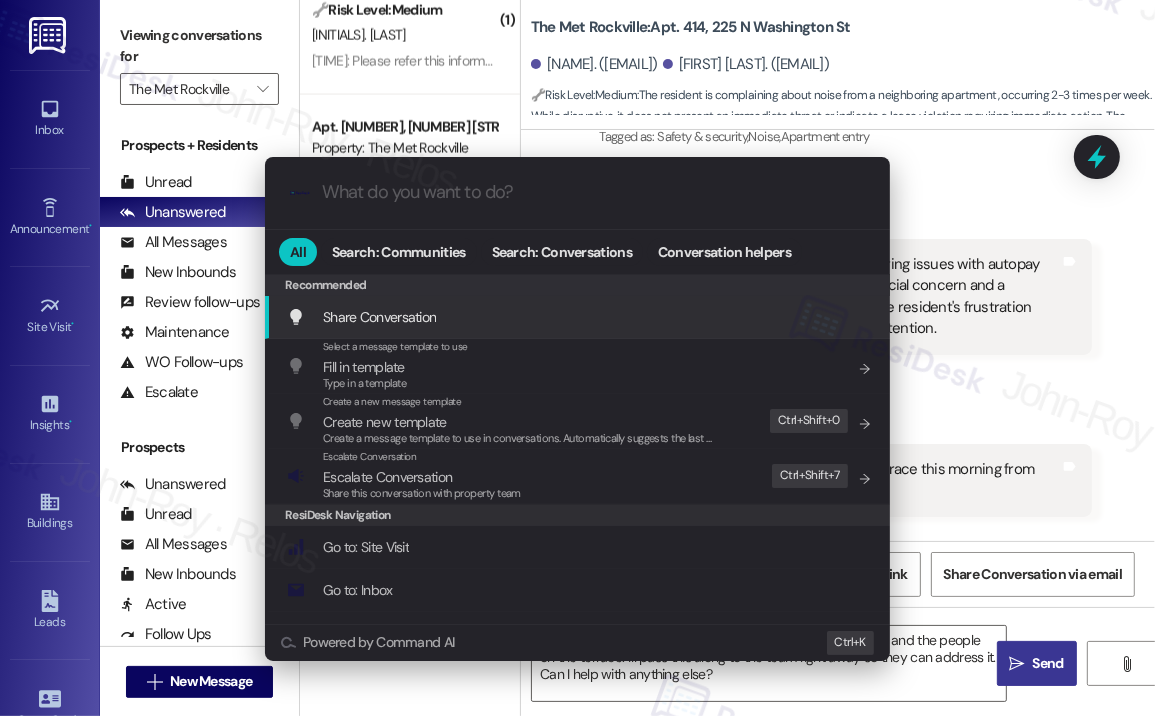 click at bounding box center (593, 192) 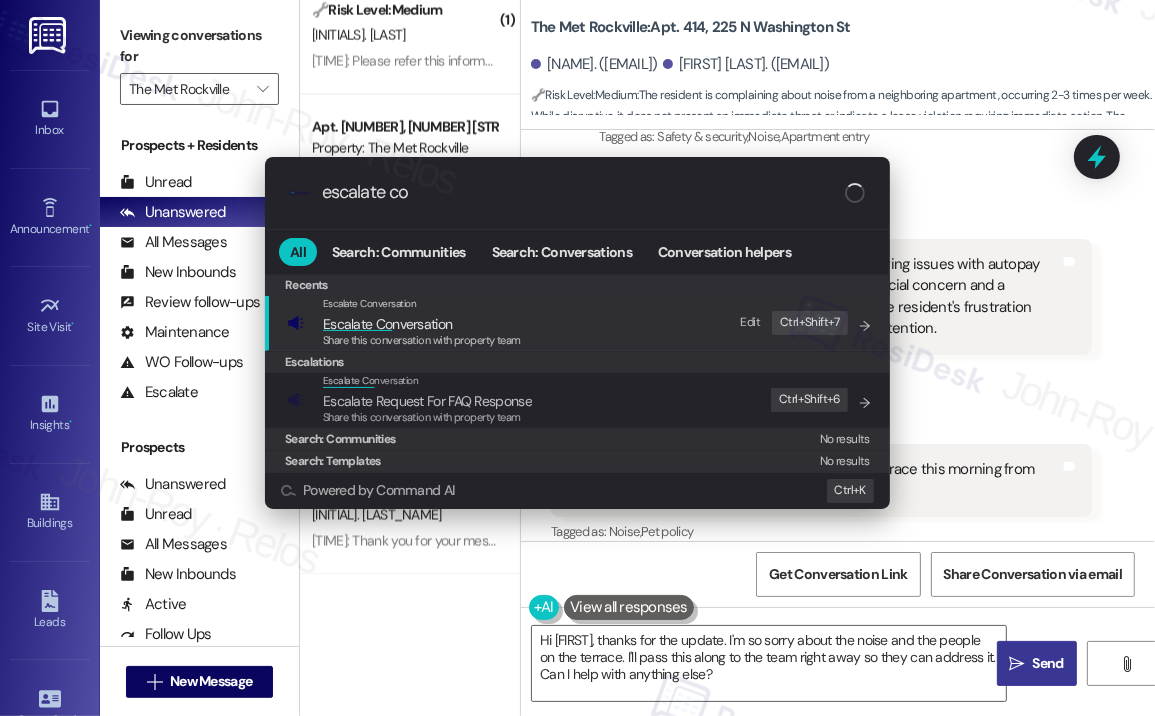 type on "escalate con" 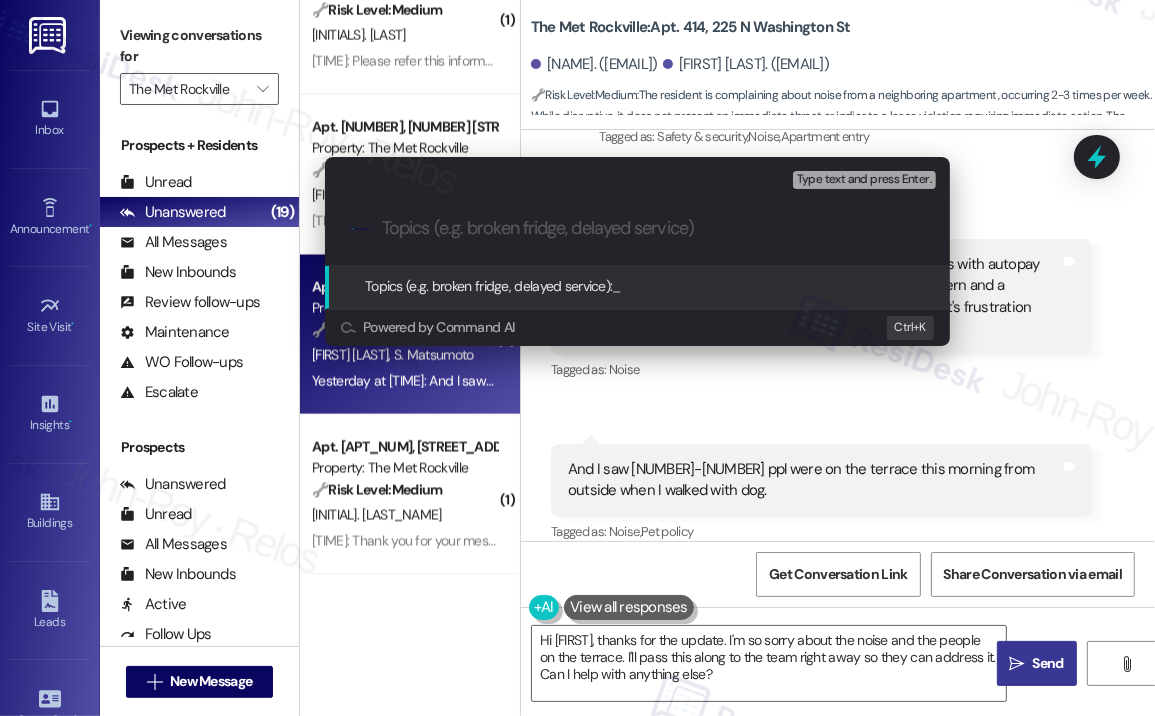 type on "Ongoing Late-Night Noise Disturbances from Apt 514" 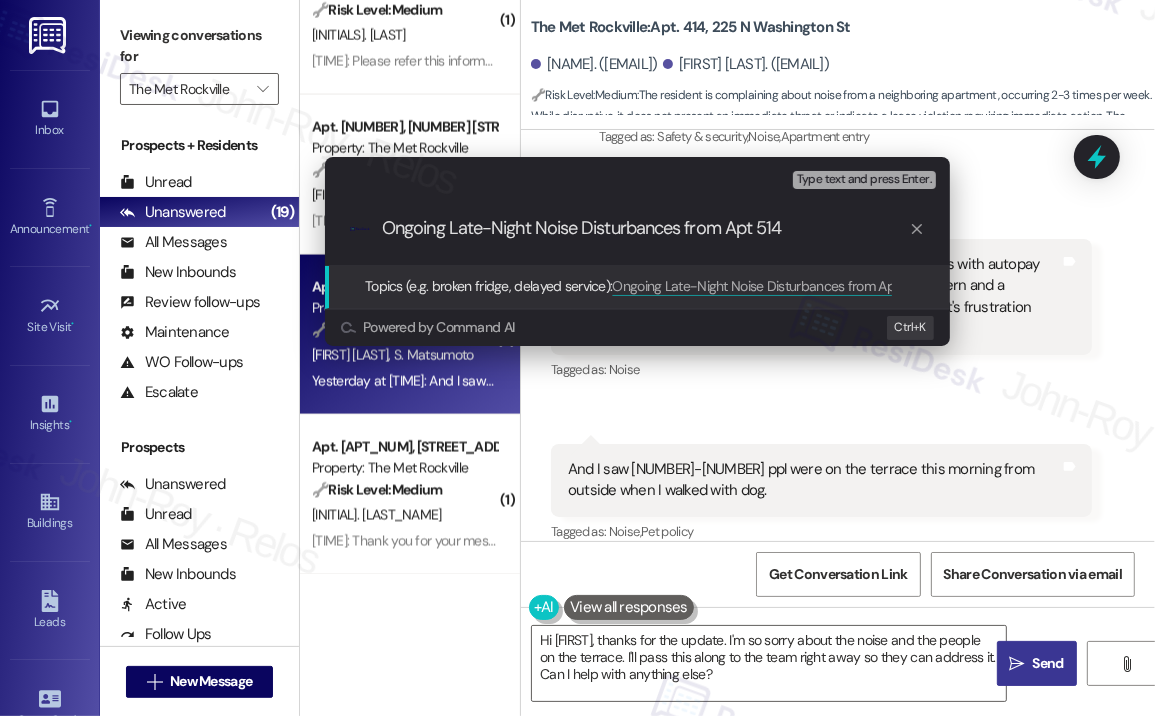 type 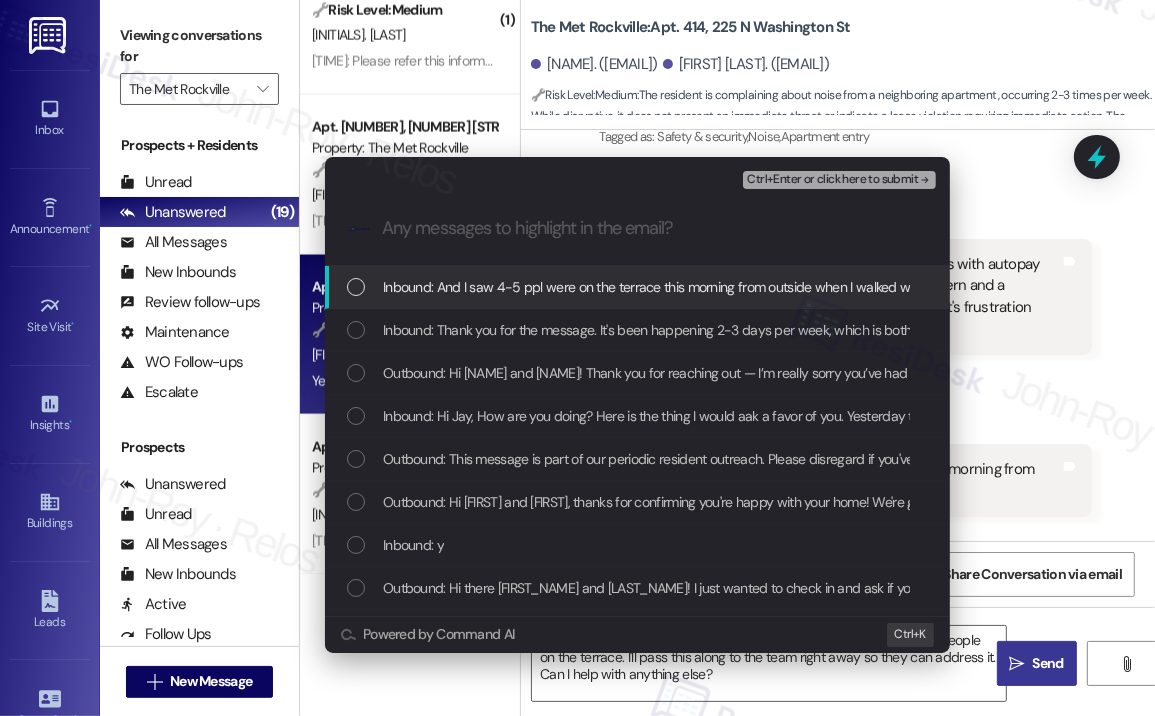 click on "Inbound: And I saw 4-5 ppl were on the terrace this morning from outside when I walked with dog." at bounding box center [668, 287] 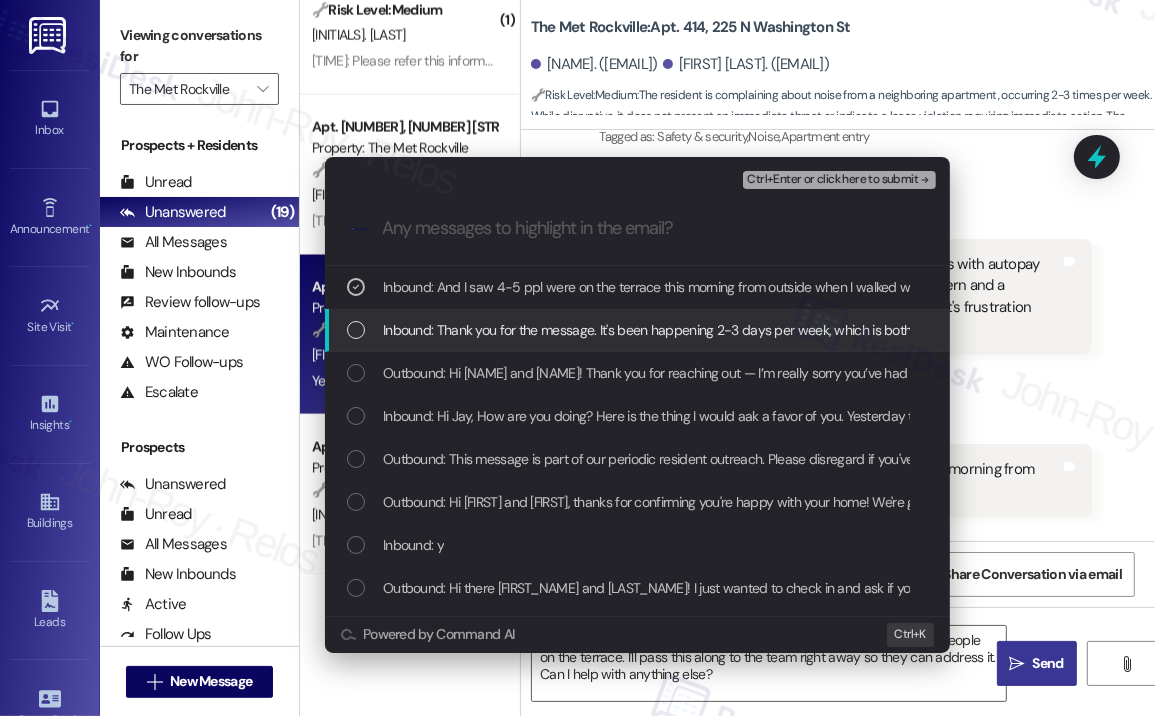 click on "Inbound: Thank you for the message. It's been happening 2-3 days per week, which is both weekday and weekend. First I thought it sounds like kids running, throwing something to the floor, but it happened late night like 11pm or so. The resident is located in [CITY]." at bounding box center (1139, 330) 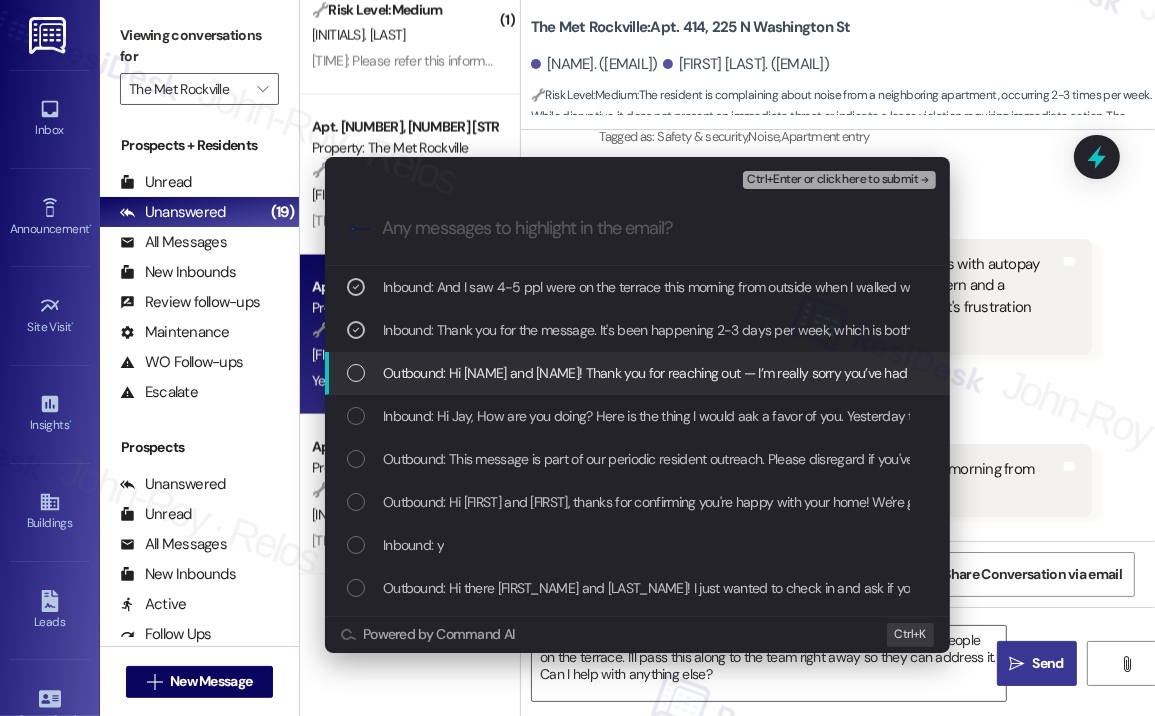 click on "Outbound: Hi [NAME] and [NAME]! Thank you for reaching out — I’m really sorry you’ve had to deal with the noise from Apt [APARTMENT_NUMBER], especially with it going on all night and into the morning. That sounds incredibly frustrating, especially if it’s been happening consistently over the past month or two.
Just to help us address it properly, has this been happening mostly on weekends or throughout the week as well? I’ll make sure this concern gets passed along to the team so they can follow up appropriately." at bounding box center [1883, 373] 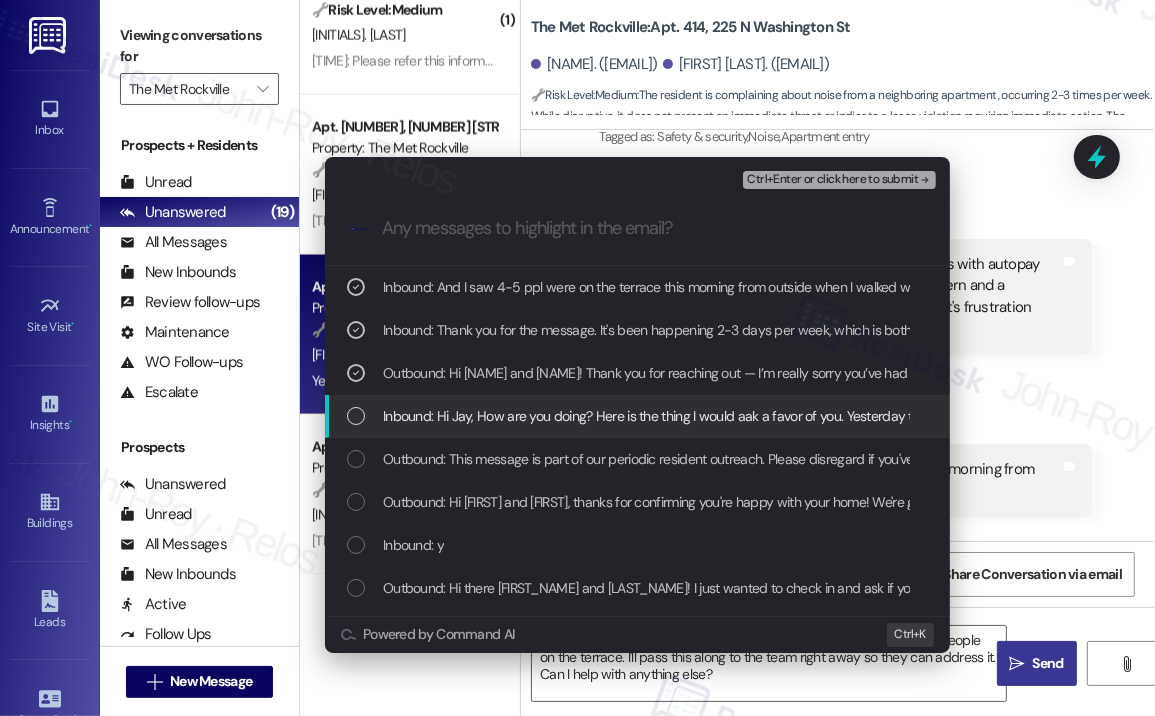 click on "Inbound: Hi Jay, How are you doing?
Here is the thing I would aak a favor of you. Yesterday the Apt 514 people had a party all night even the morning 7am, and that made us insomnia. Yesterday was the worst, but they are usually so loud midnight in this 1-2 month. Please tell them the issue.
Thank you, and have a great day,
Yasu, Apt 414" at bounding box center [1357, 416] 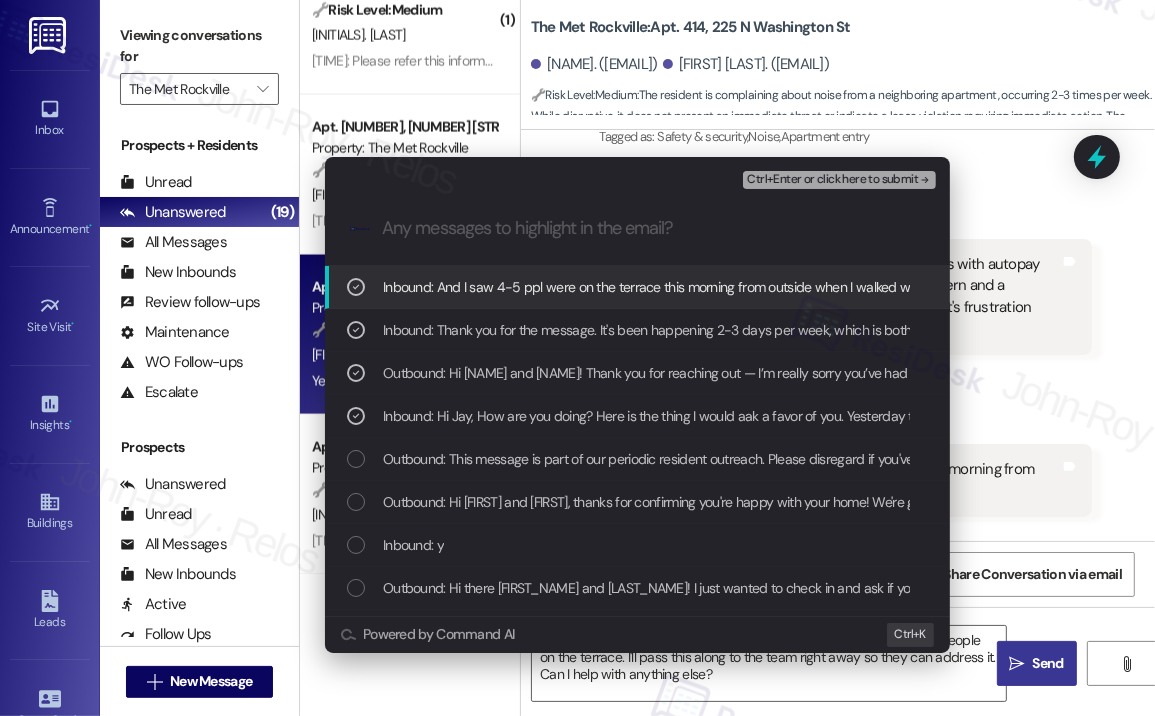 click on "Ctrl+Enter or click here to submit" at bounding box center [832, 180] 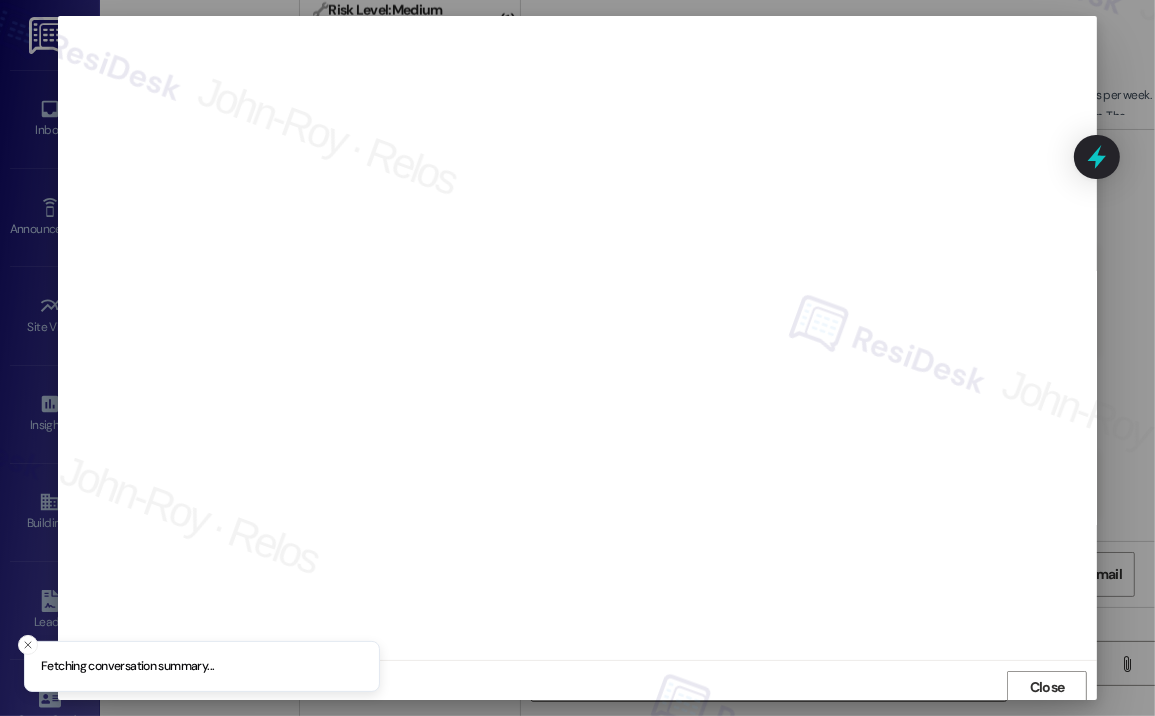 scroll, scrollTop: 3, scrollLeft: 0, axis: vertical 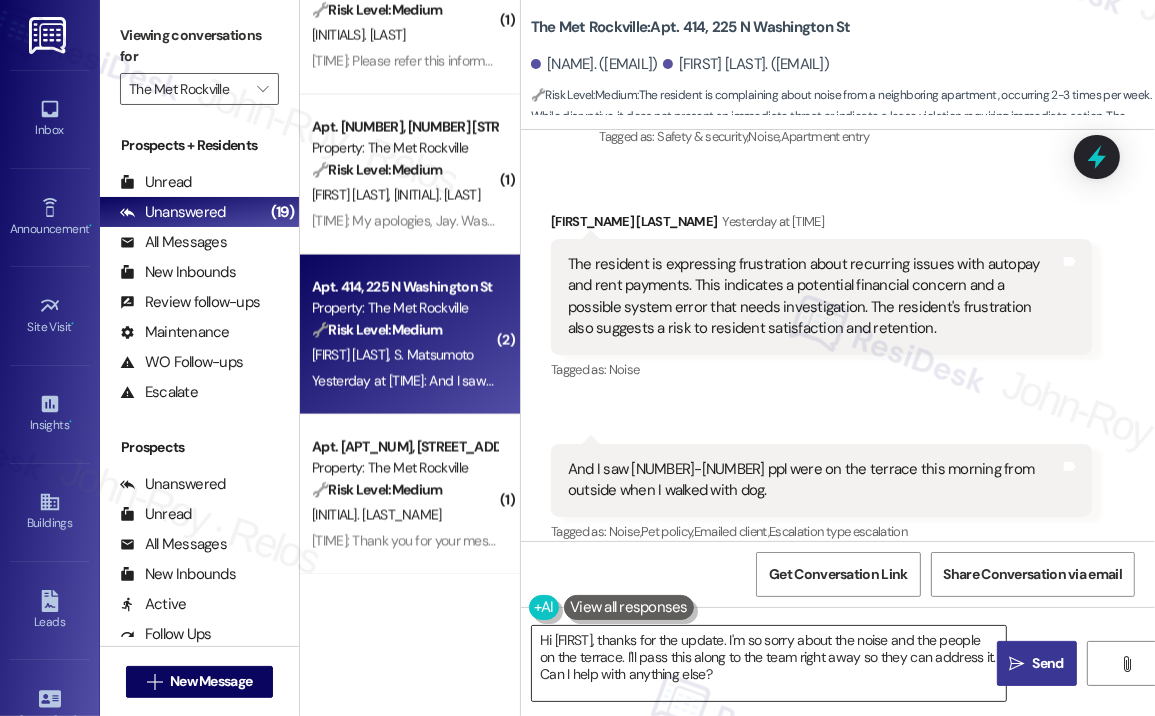 click on "Hi [FIRST], thanks for the update. I'm so sorry about the noise and the people on the terrace. I'll pass this along to the team right away so they can address it. Can I help with anything else?" at bounding box center (769, 663) 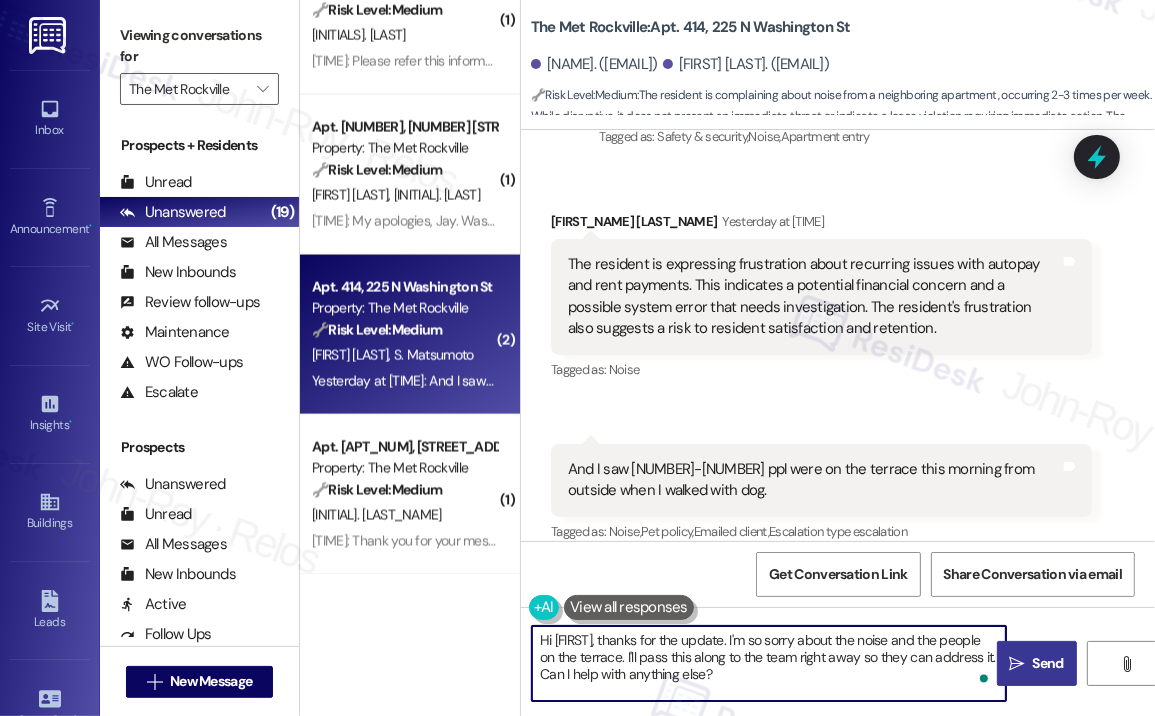 click on "Hi [FIRST], thanks for the update. I'm so sorry about the noise and the people on the terrace. I'll pass this along to the team right away so they can address it. Can I help with anything else?" at bounding box center [769, 663] 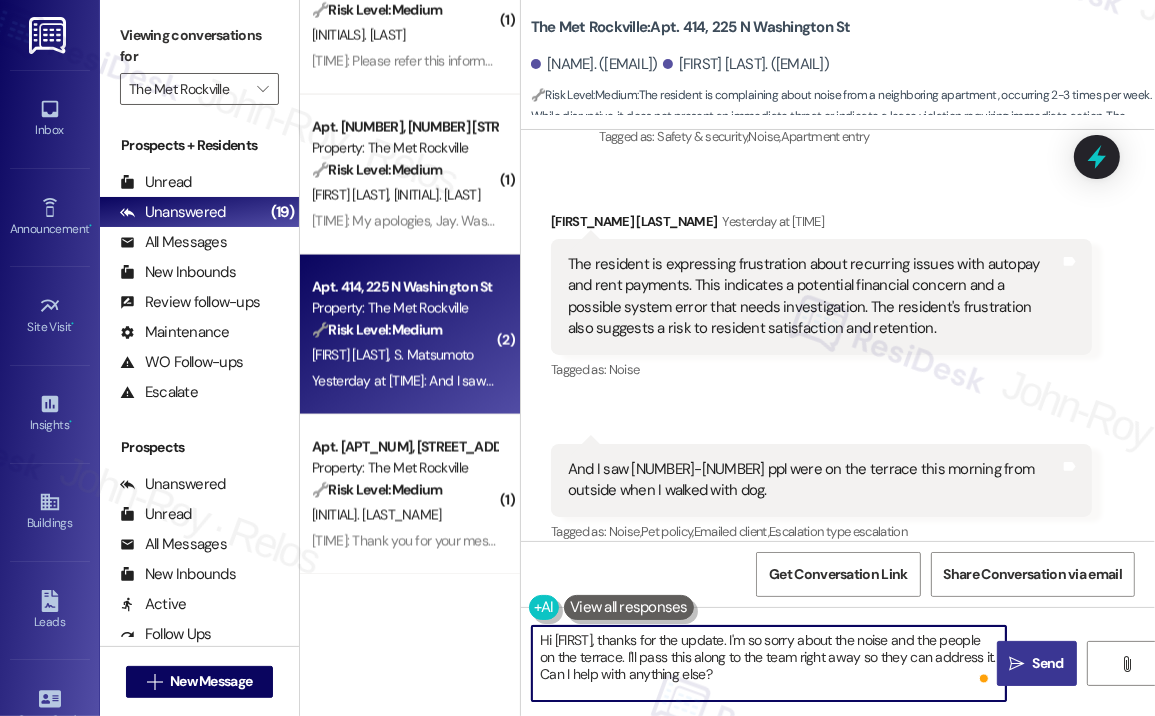 drag, startPoint x: 791, startPoint y: 675, endPoint x: 605, endPoint y: 677, distance: 186.01076 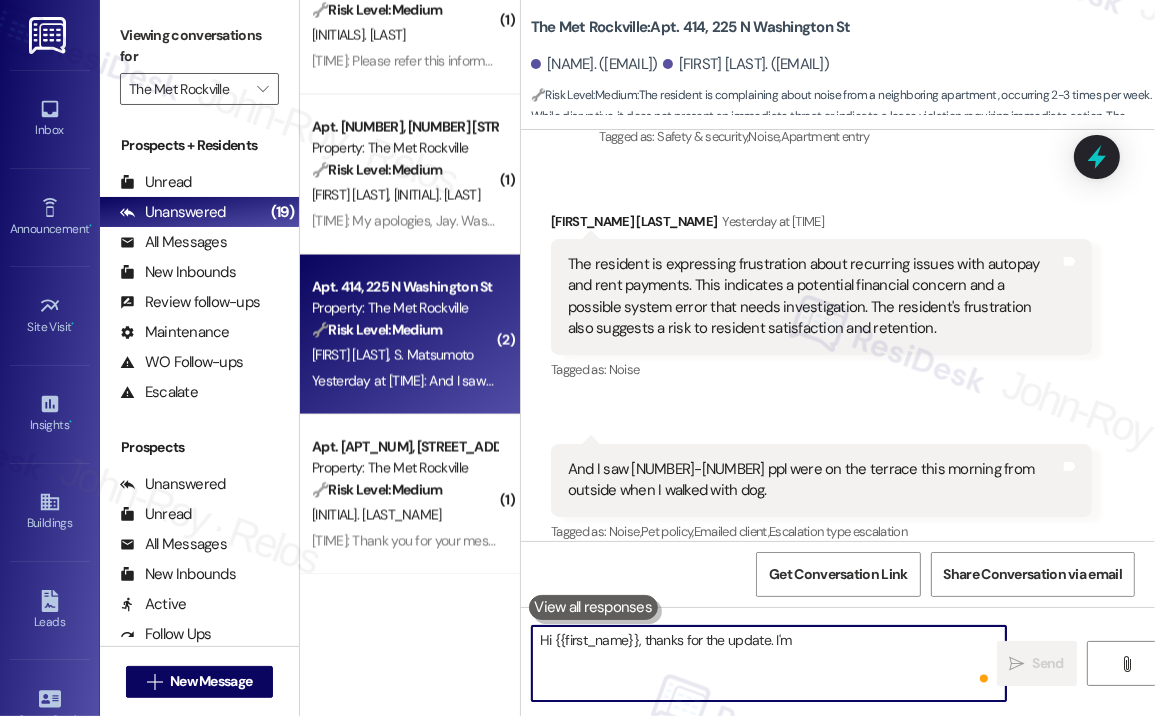 scroll, scrollTop: 2015, scrollLeft: 0, axis: vertical 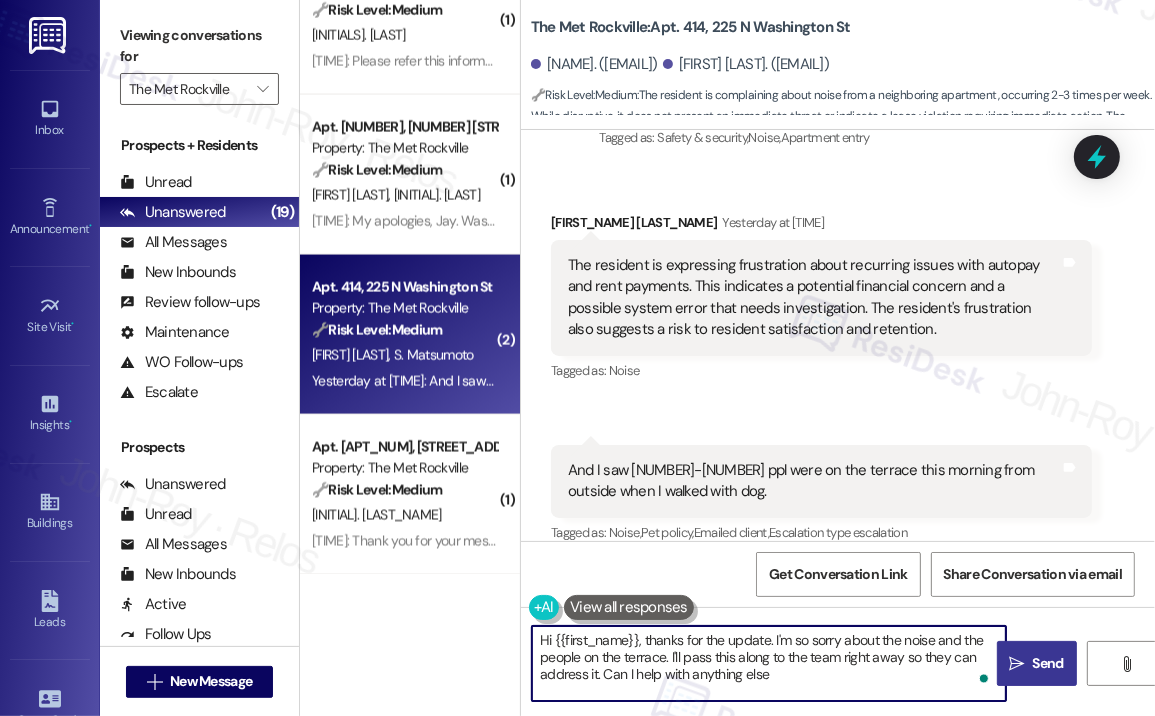 type on "Hi [FIRST], thanks for the update. I'm so sorry about the noise and the people on the terrace. I'll pass this along to the team right away so they can address it. Can I help with anything else?" 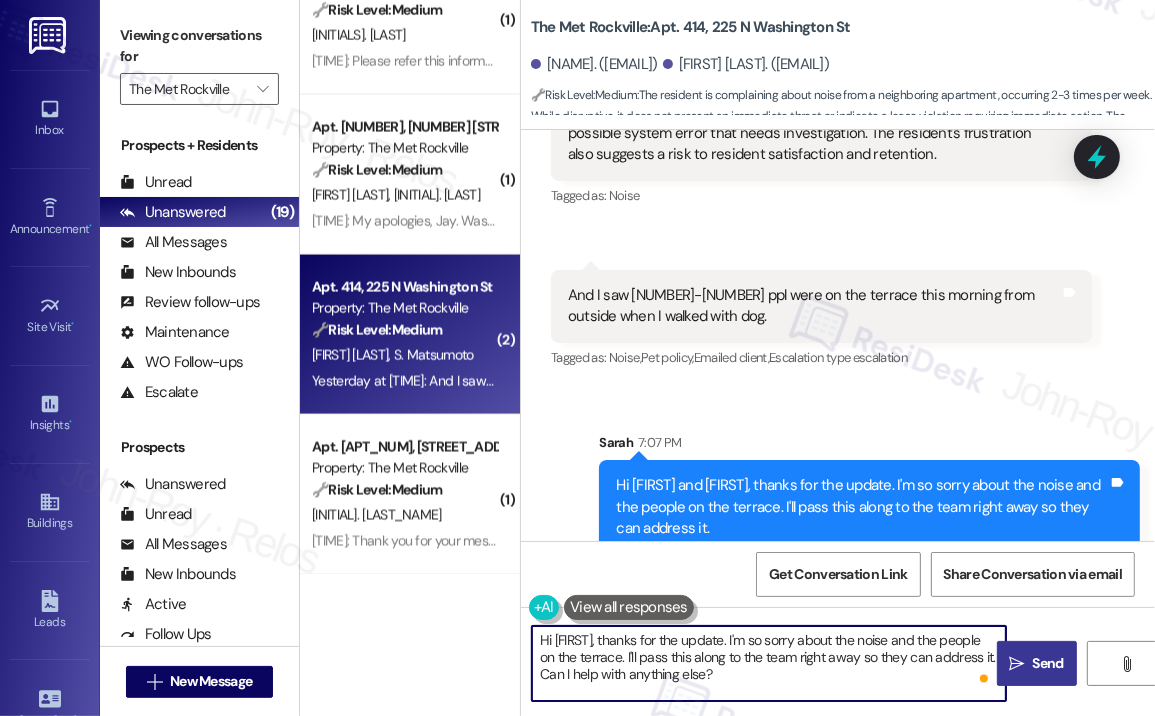 scroll, scrollTop: 2198, scrollLeft: 0, axis: vertical 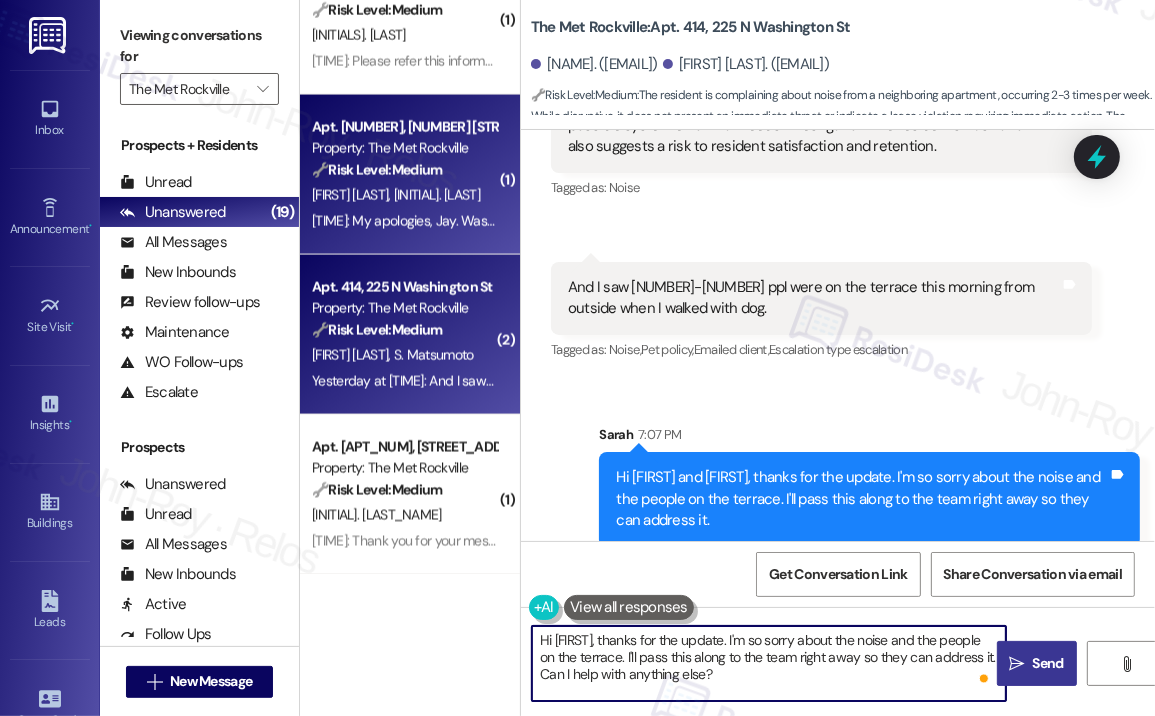 click on "[TIME]: My apologies, Jay. Was there an issue with the auto pay this month? I've just submitted the payment [TIME]: My apologies, Jay. Was there an issue with the auto pay this month? I've just submitted the payment" at bounding box center [622, 221] 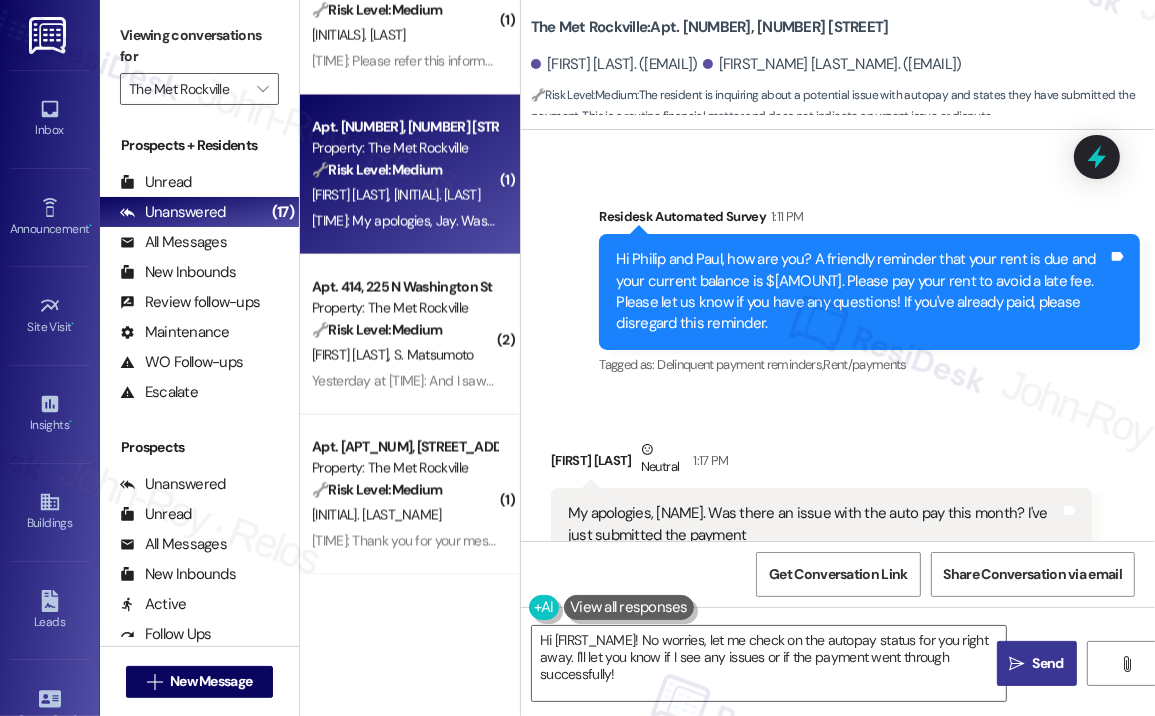 scroll, scrollTop: 2295, scrollLeft: 0, axis: vertical 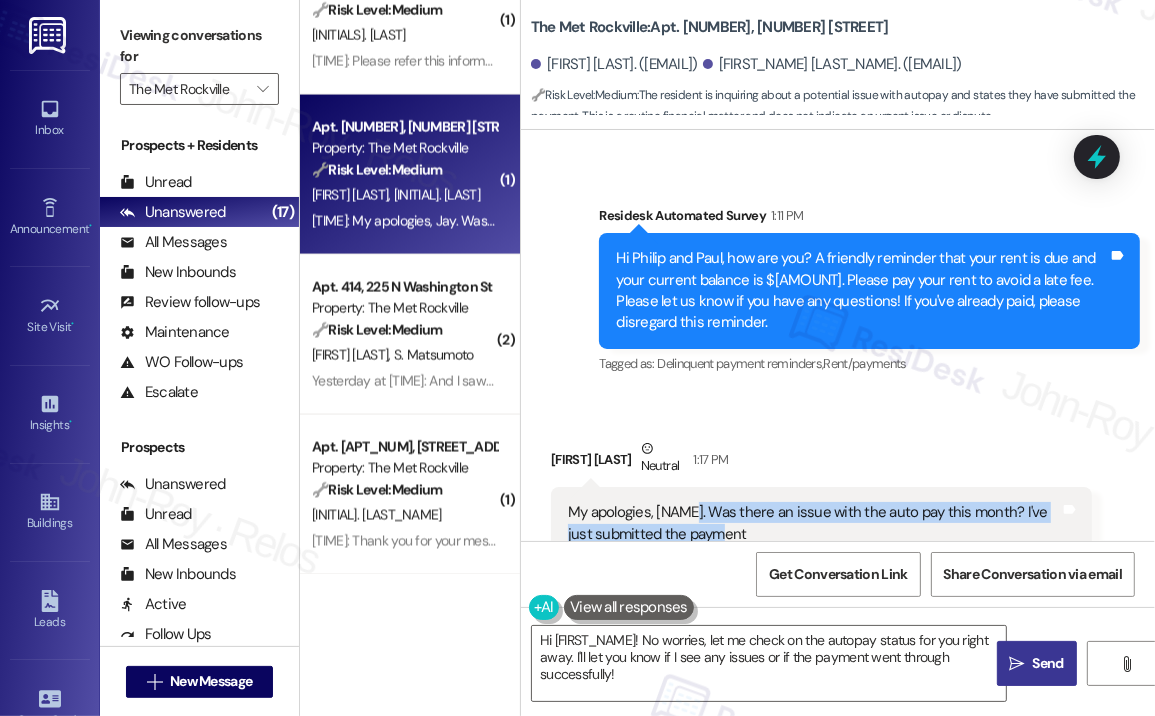 drag, startPoint x: 792, startPoint y: 475, endPoint x: 680, endPoint y: 455, distance: 113.7717 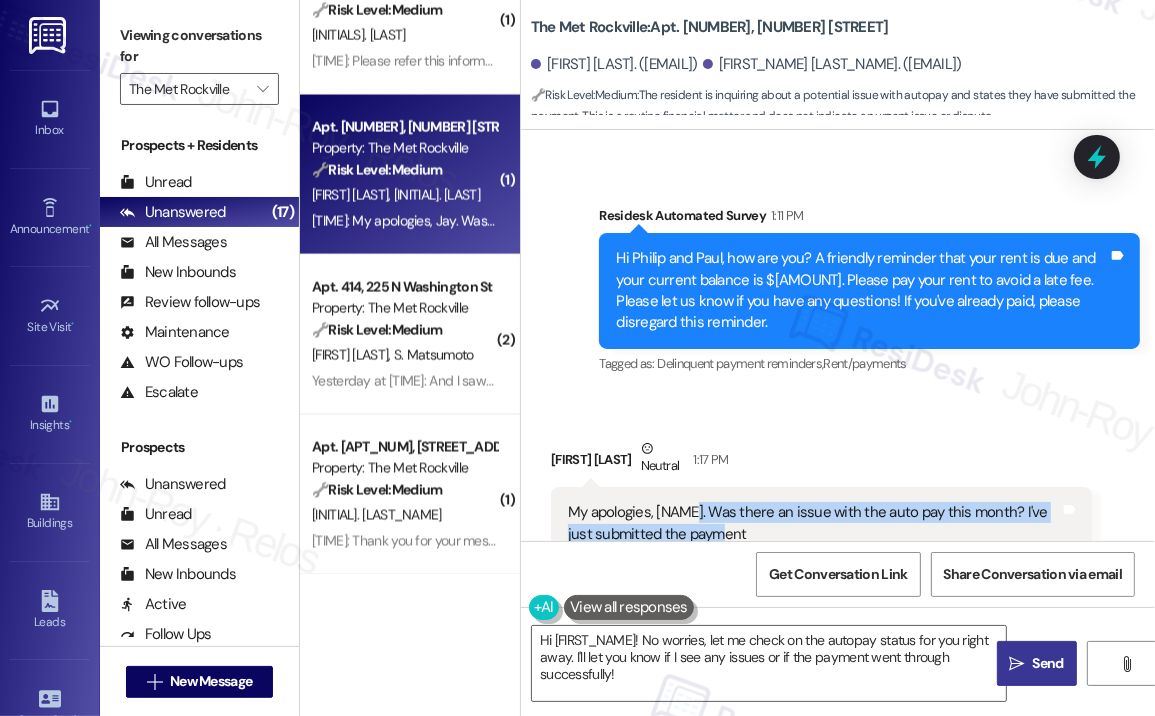drag, startPoint x: 713, startPoint y: 447, endPoint x: 723, endPoint y: 483, distance: 37.363083 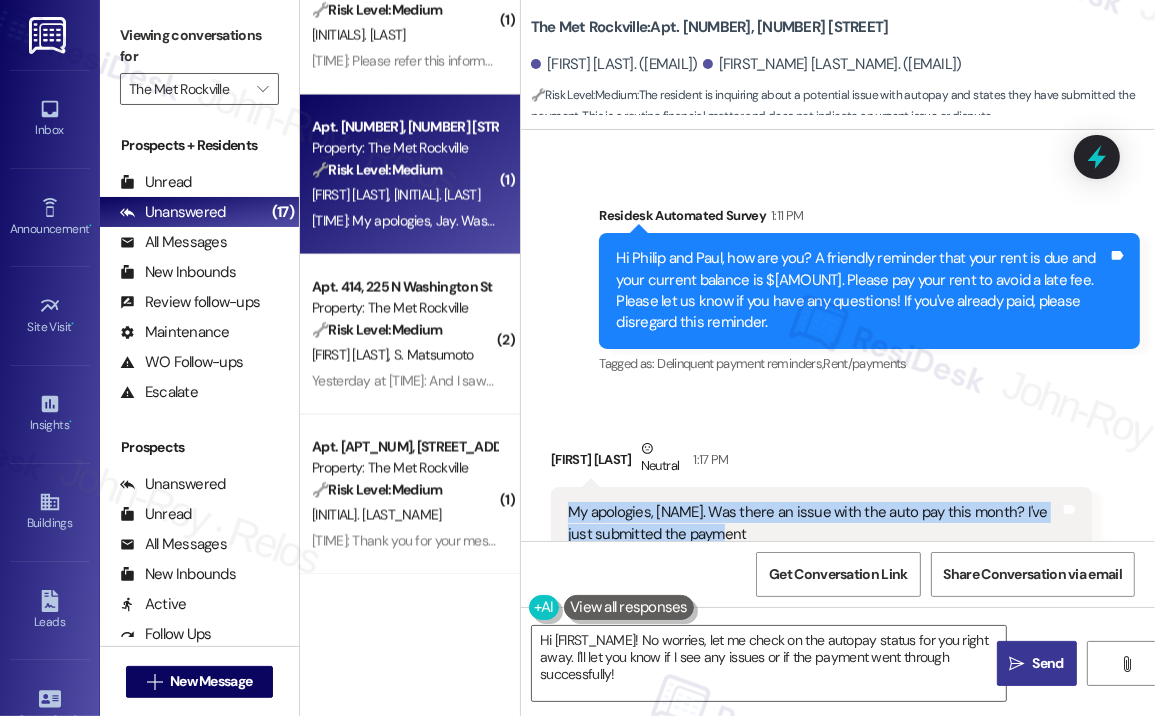 drag, startPoint x: 733, startPoint y: 465, endPoint x: 564, endPoint y: 451, distance: 169.57889 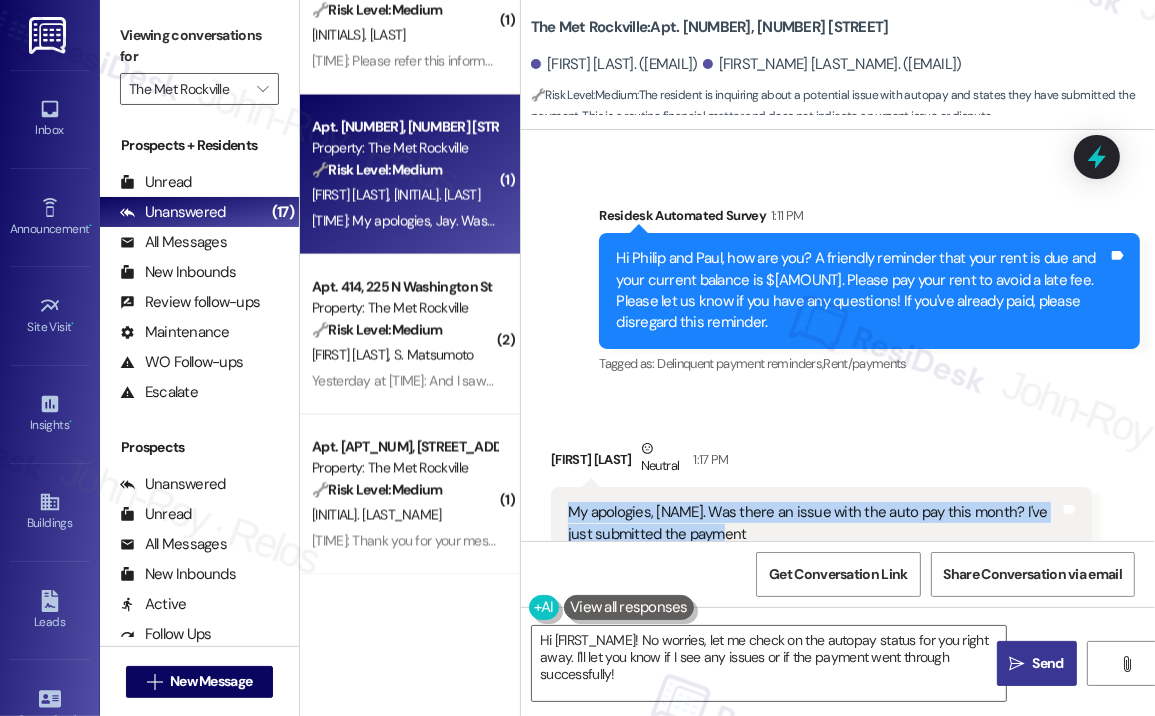 copy on "My apologies, [NAME]. Was there an issue with the auto pay this month? I've just submitted the payment" 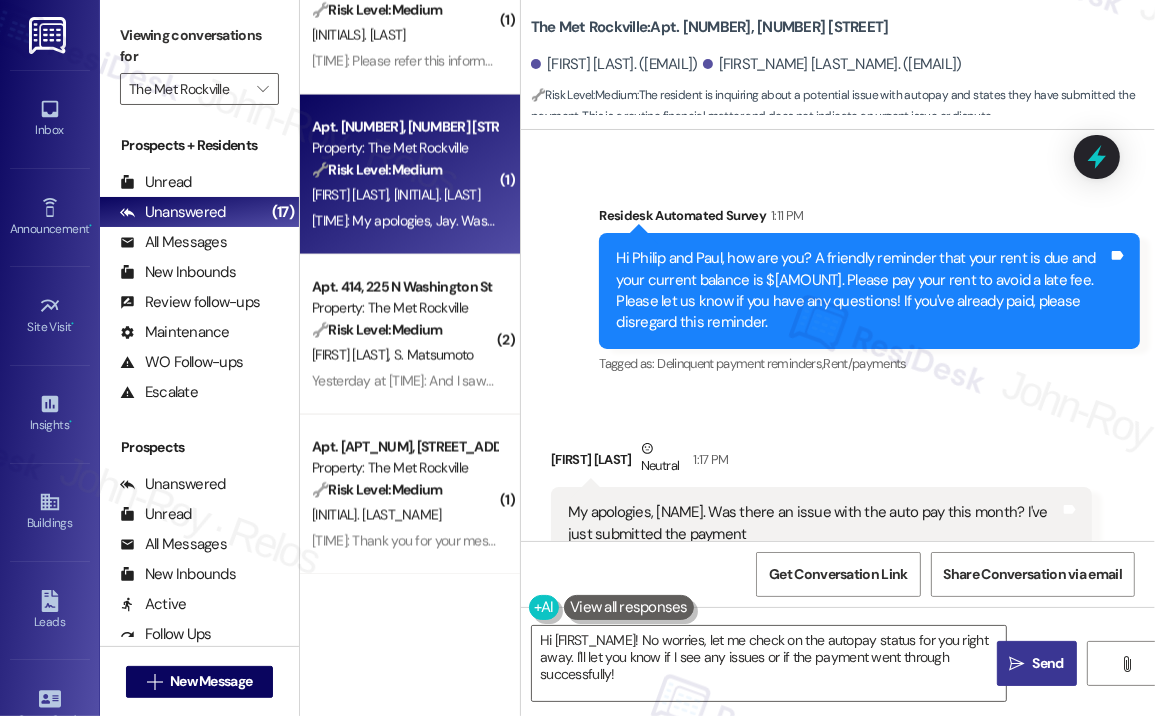 click on "Received via SMS Philip Gonzales Neutral [TIME] My apologies, Jay. Was there an issue with the auto pay this month? I've just submitted the payment Tags and notes Tagged as: Rent/payments Click to highlight conversations about Rent/payments" at bounding box center (838, 498) 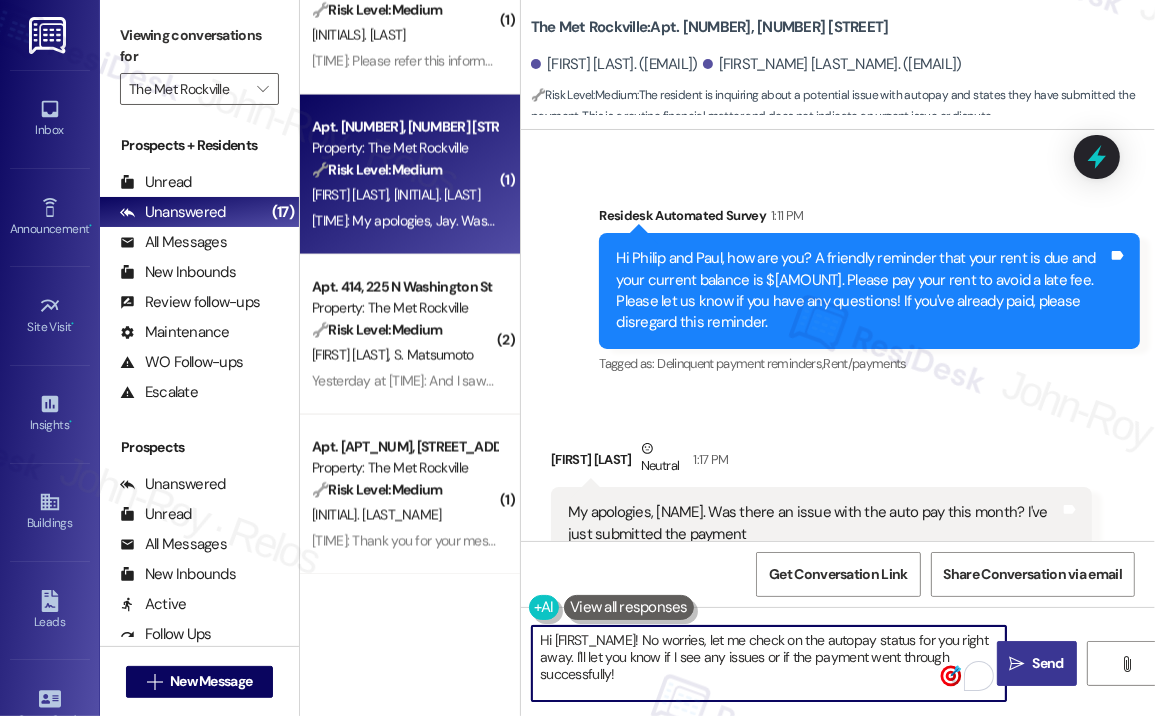 drag, startPoint x: 685, startPoint y: 679, endPoint x: 644, endPoint y: 643, distance: 54.56189 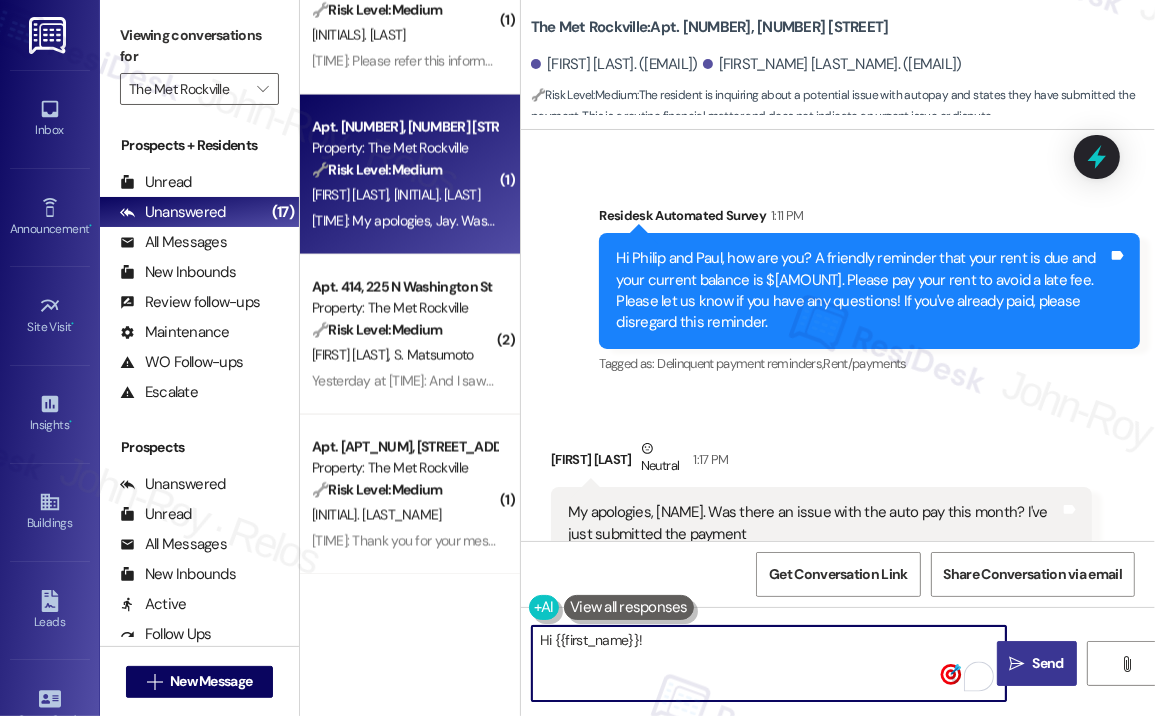 paste on "Thank you for reaching out — no worries at all! Just to clarify, did you receive any error messages or notices about the autopay not going through this month? I’ll take a look on our end to confirm if there was an issue and make sure everything is now reflected correctly after your recent payment." 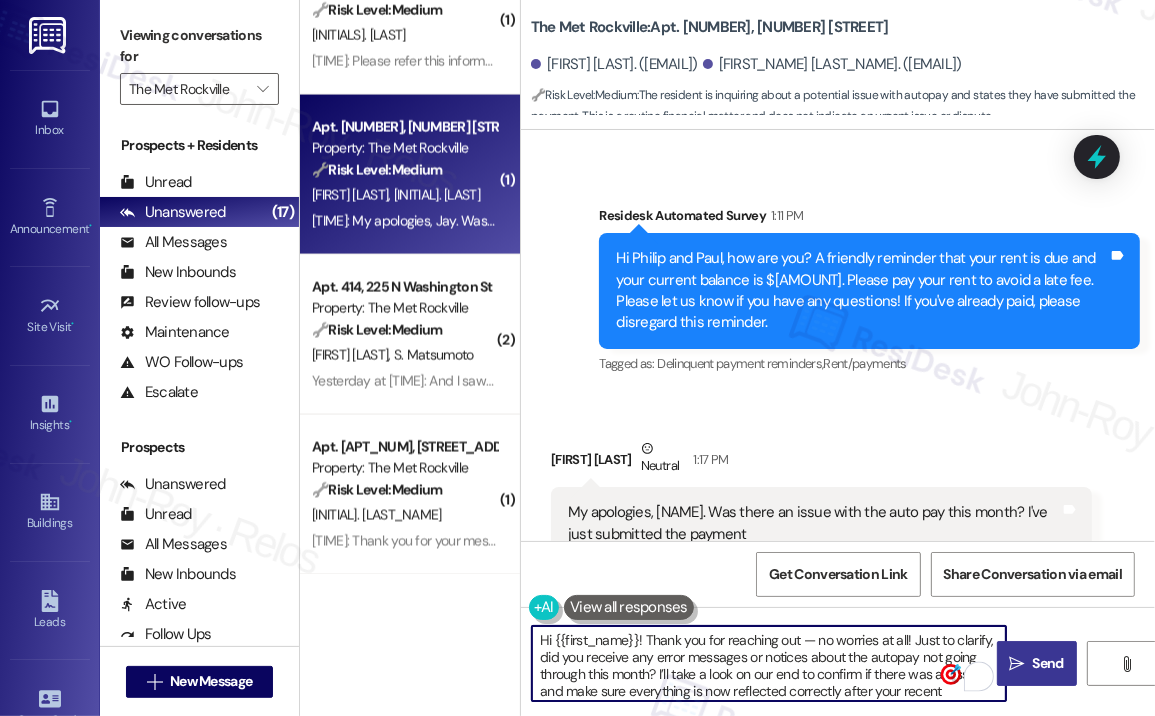 scroll, scrollTop: 16, scrollLeft: 0, axis: vertical 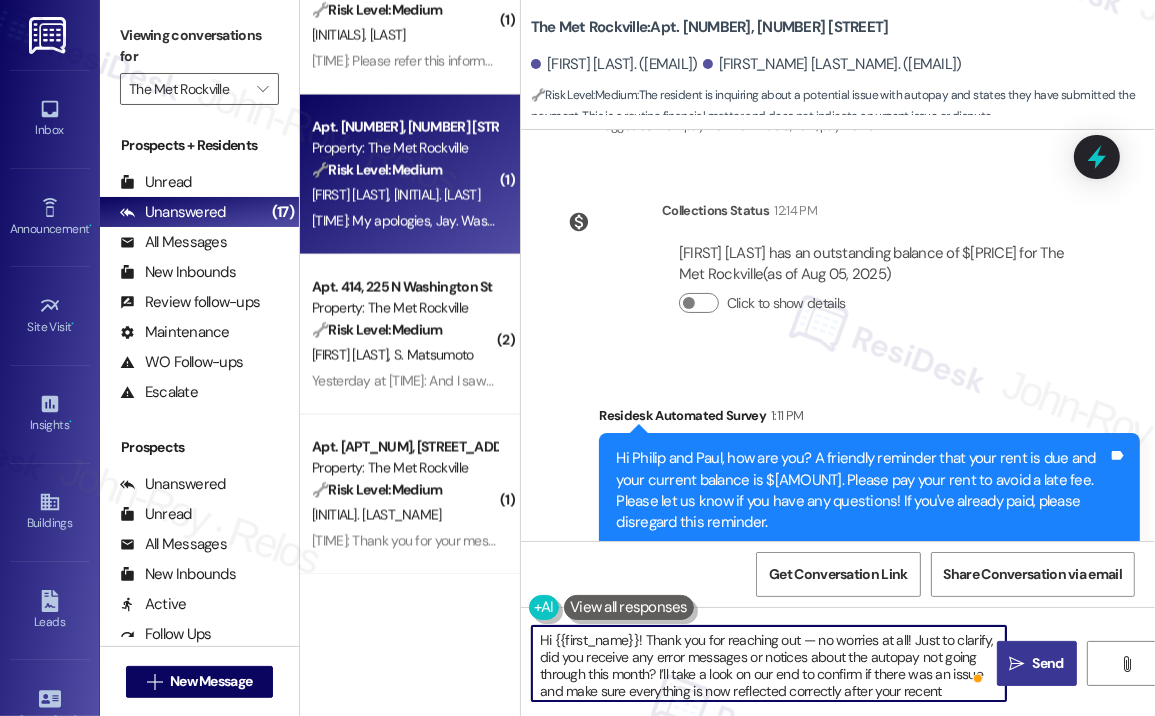 type on "Hi {{first_name}}! Thank you for reaching out — no worries at all! Just to clarify, did you receive any error messages or notices about the autopay not going through this month? I’ll take a look on our end to confirm if there was an issue and make sure everything is now reflected correctly after your recent payment." 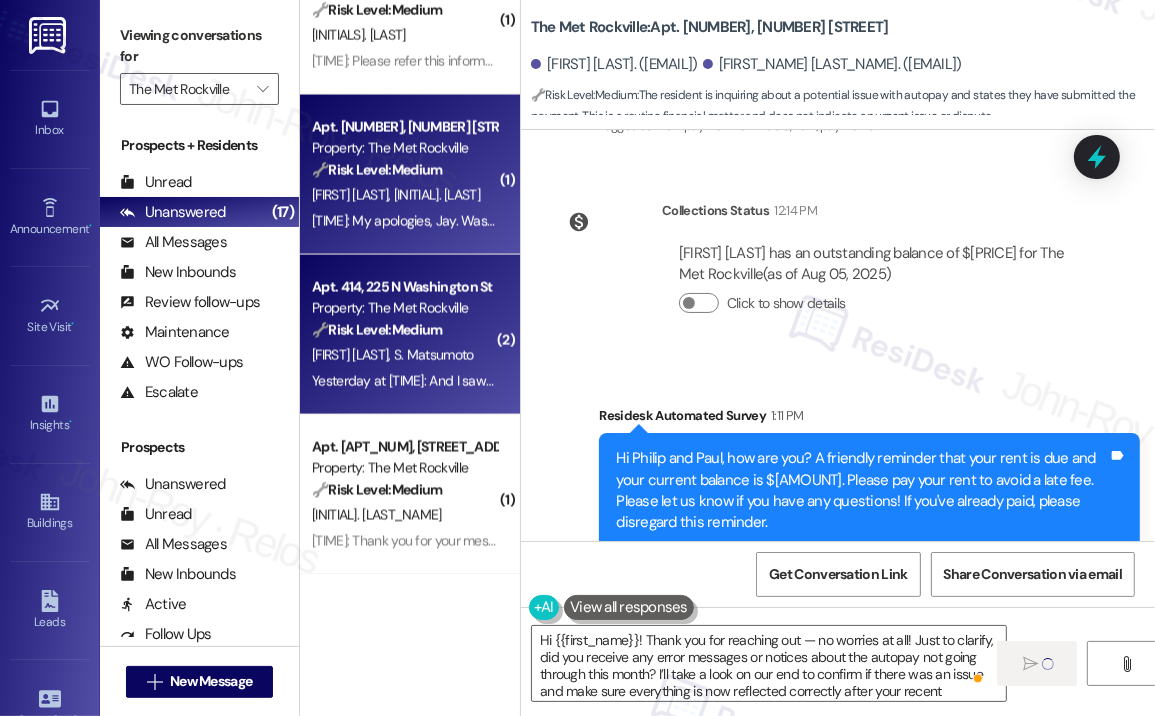 type 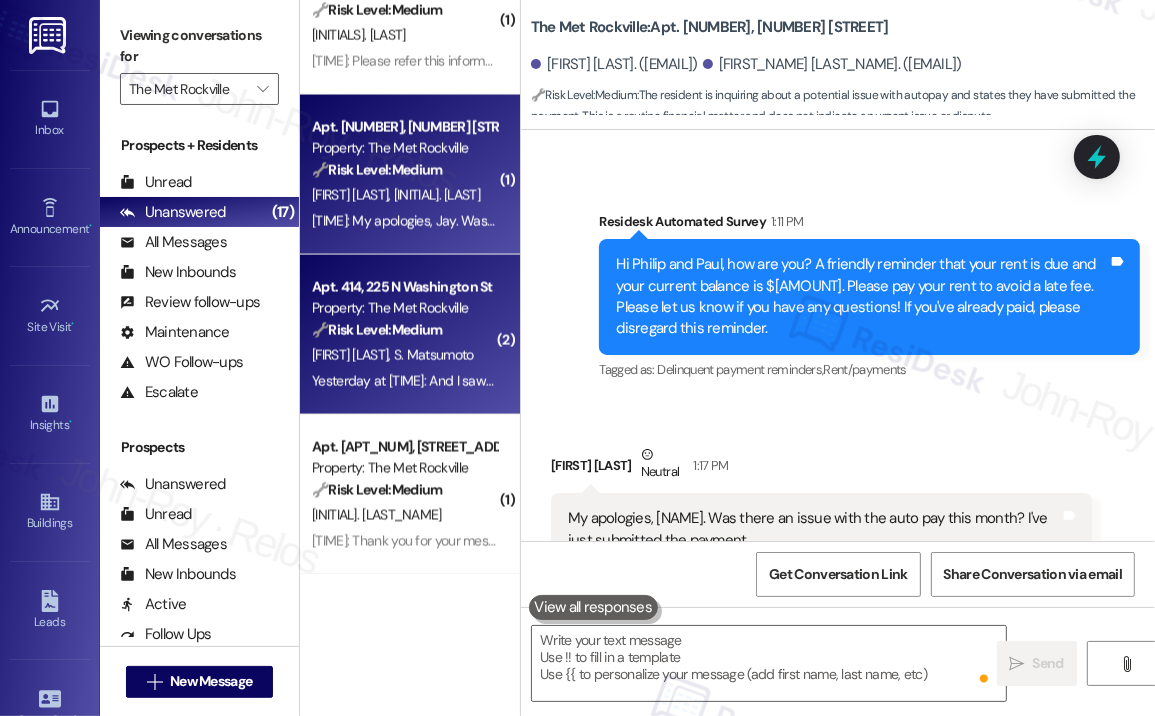 scroll, scrollTop: 2294, scrollLeft: 0, axis: vertical 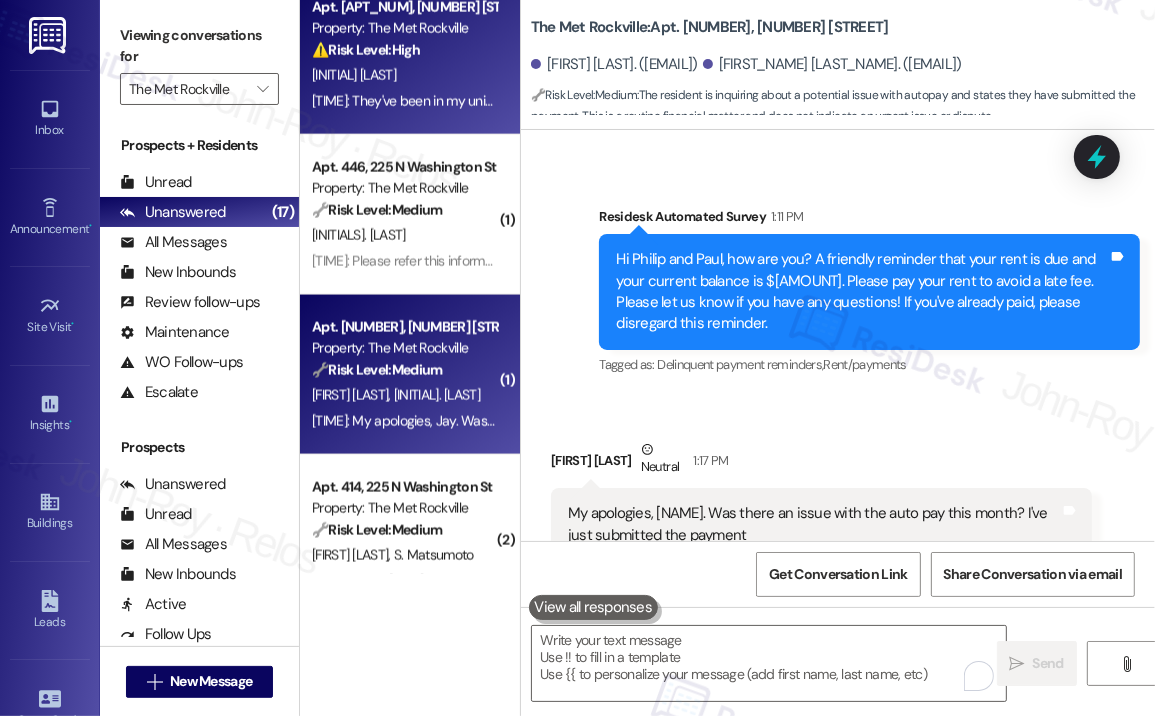 click on "Yesterday at [TIME]: They've been in my unit to treat several times. I've seen roaches everywhere in the parking garage, in the hallway, near the driveway of the building between the spot. I want out Yesterday at [TIME]: They've been in my unit to treat several times. I've seen roaches everywhere in the parking garage, in the hallway, near the driveway of the building between the spot. I want out" at bounding box center (839, 101) 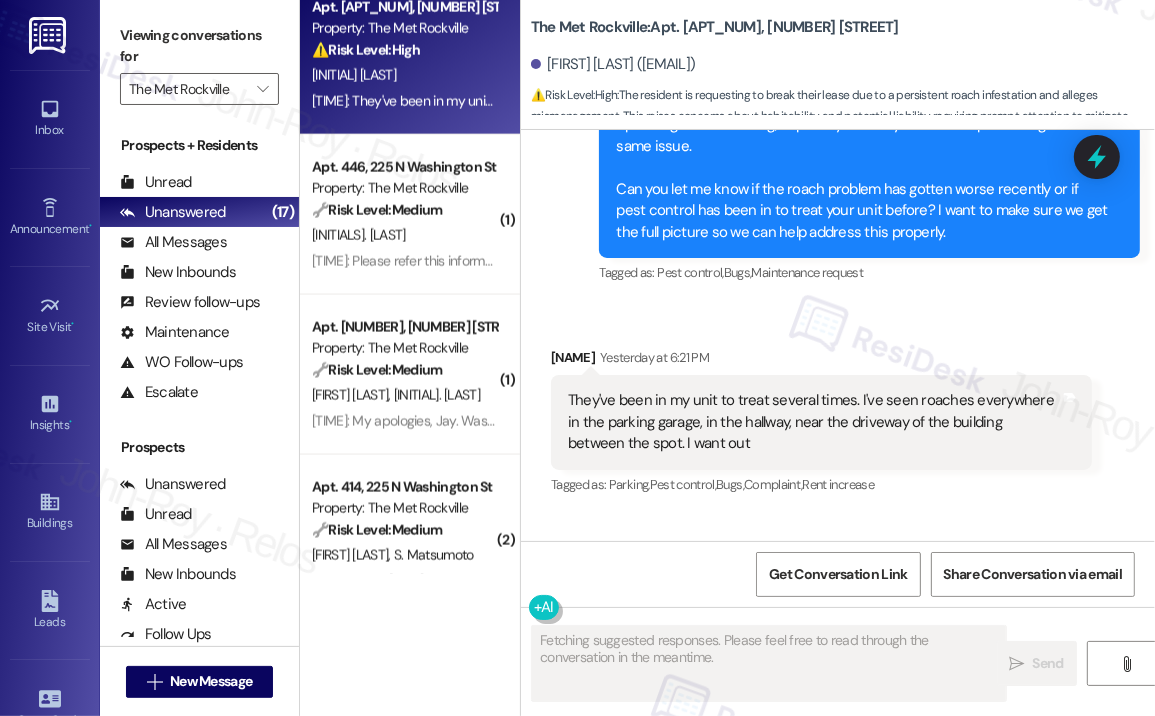 scroll, scrollTop: 1880, scrollLeft: 0, axis: vertical 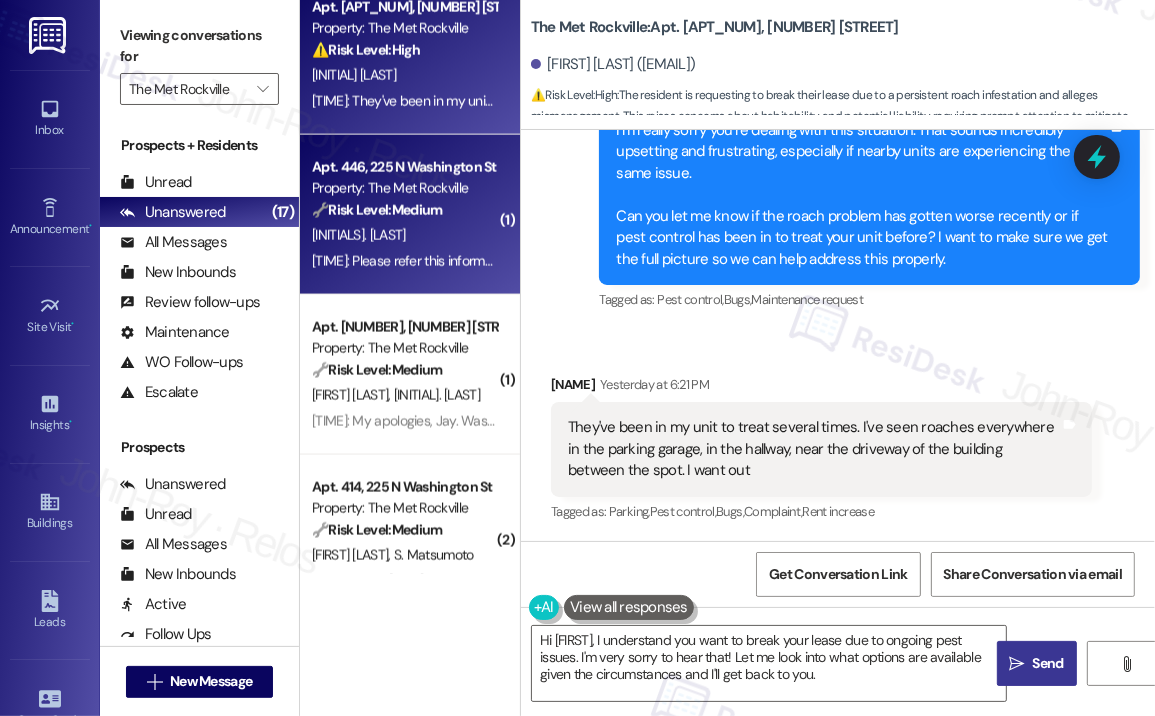 type on "Hi [FIRST], I understand you want to break your lease due to ongoing pest issues. I'm very sorry to hear that! Let me look into what options are available given the circumstances and I'll get back to you." 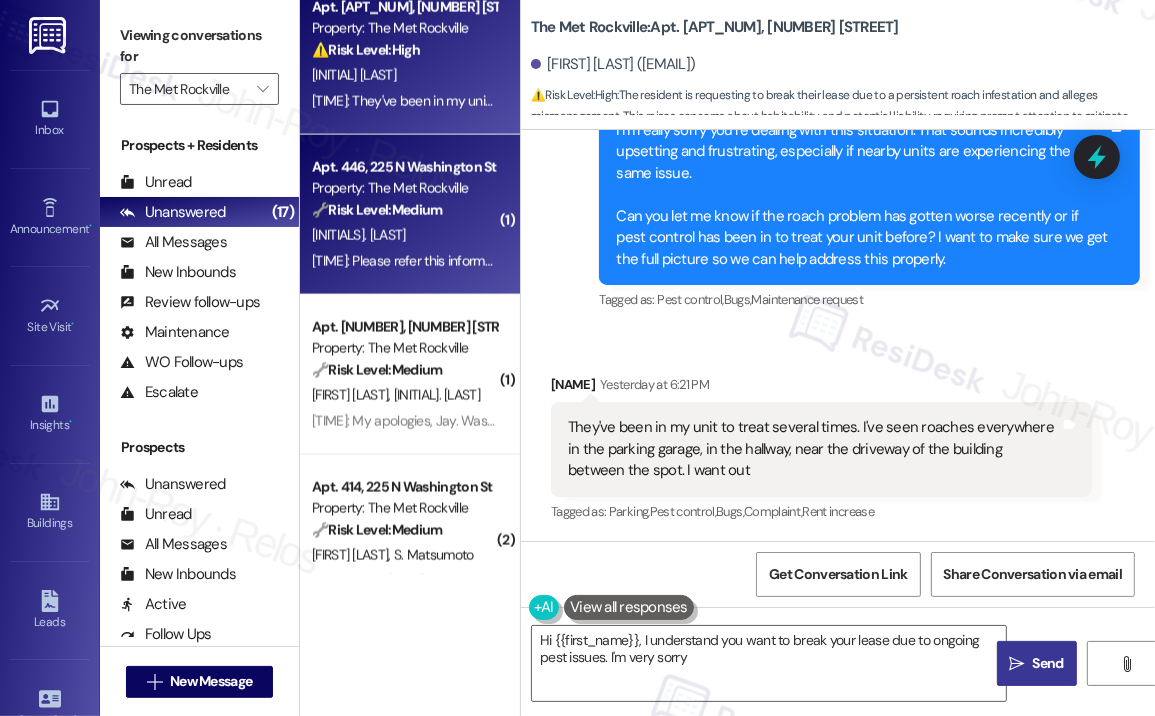 click on "Apt. [APARTMENT_NUMBER], [NUMBER] [STREET_NAME] [STREET_DIRECTION] Property: The Met Rockville 🔧  Risk Level:  Medium The resident is requesting that the rent information be forwarded to Rockville Housing Enterprises, indicating they are likely using a housing grant or third-party payment. This is a routine request and doesn't indicate any immediate issues or disputes. [NAME] [NAME] [TIME]: Please refer this information to the Rockville Housing Enterprises or management of The Met Rockville. Thank you and have a great day.
Respectfully,
[NAME].  [TIME]: Please refer this information to the Rockville Housing Enterprises or management of The Met Rockville. Thank you and have a great day.
Respectfully,
[NAME]." at bounding box center (410, 215) 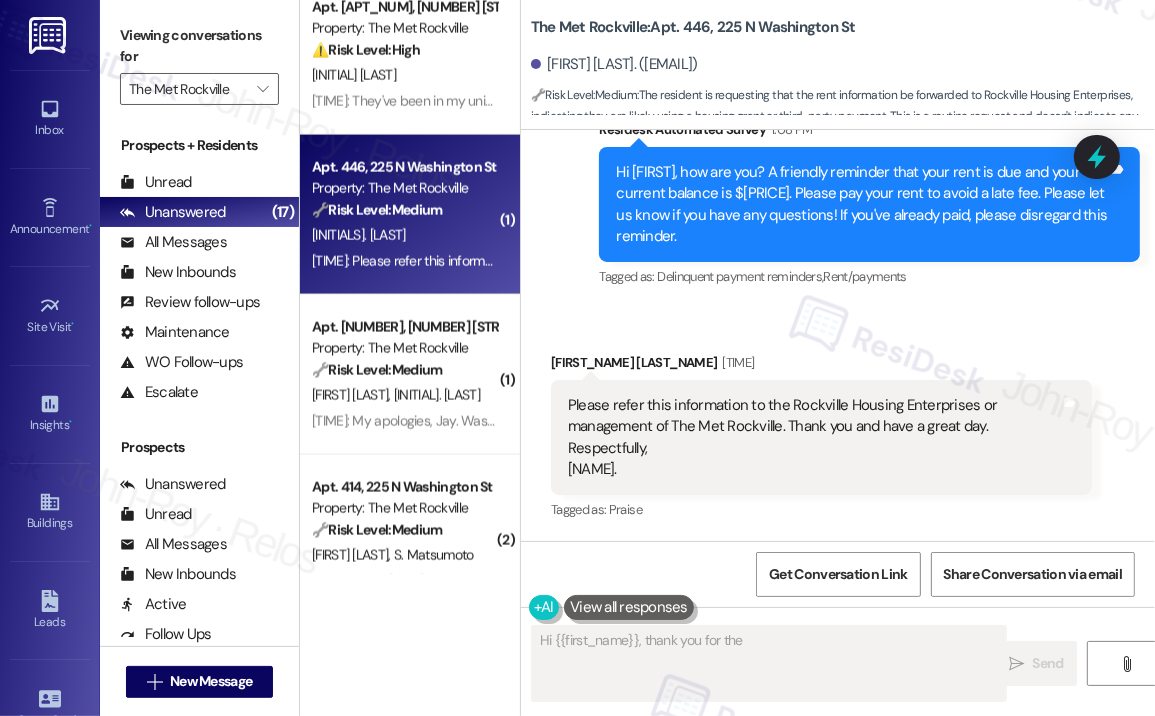 scroll, scrollTop: 1516, scrollLeft: 0, axis: vertical 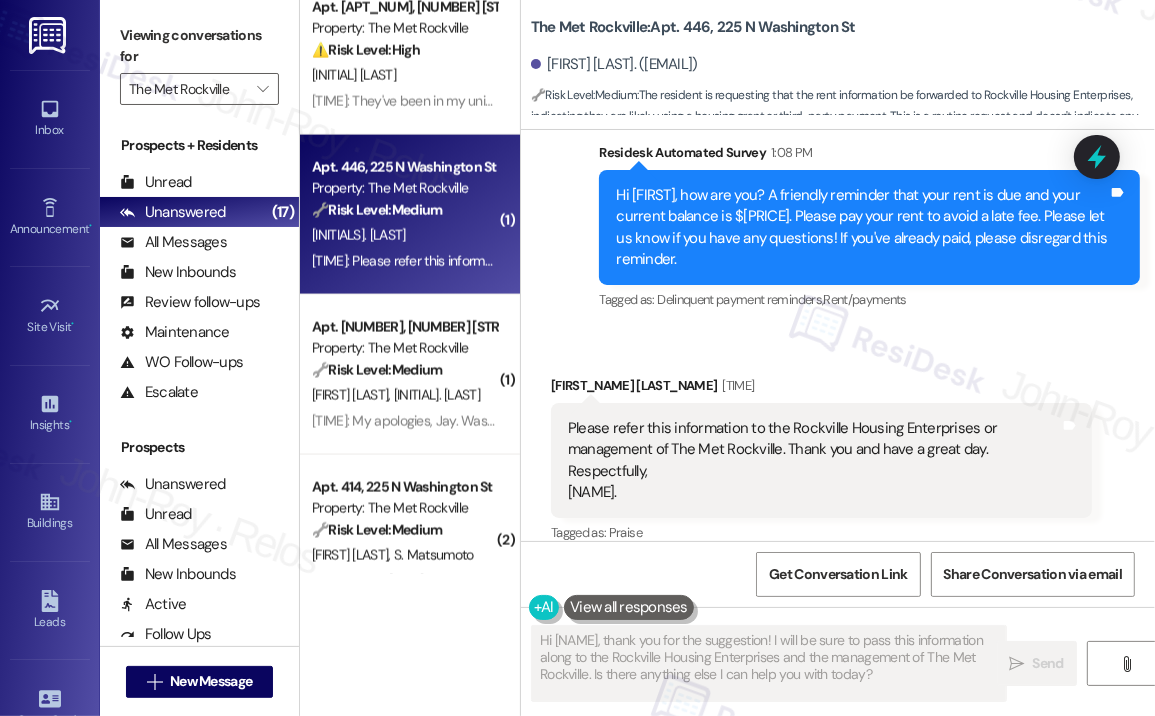 click on "[FIRST] [LAST] [TIME]" at bounding box center [821, 389] 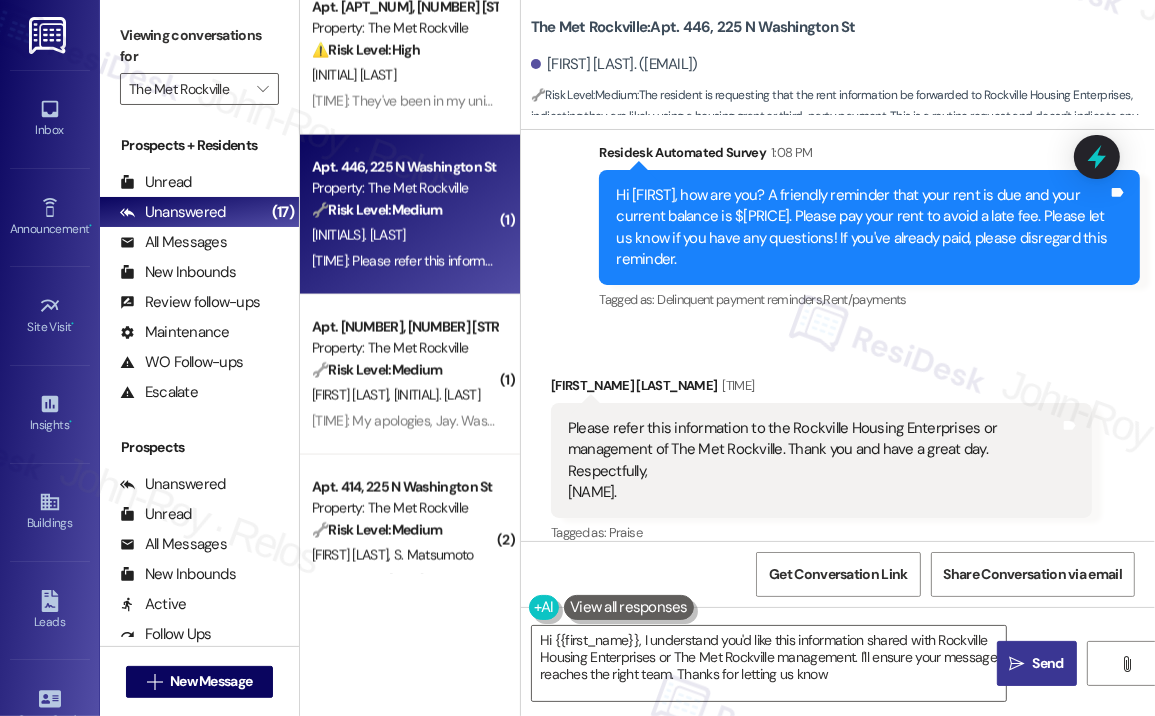 type on "Hi {{first_name}}, I understand you'd like this information shared with Rockville Housing Enterprises or The Met Rockville management. I'll ensure your message reaches the right team. Thanks for letting us know!" 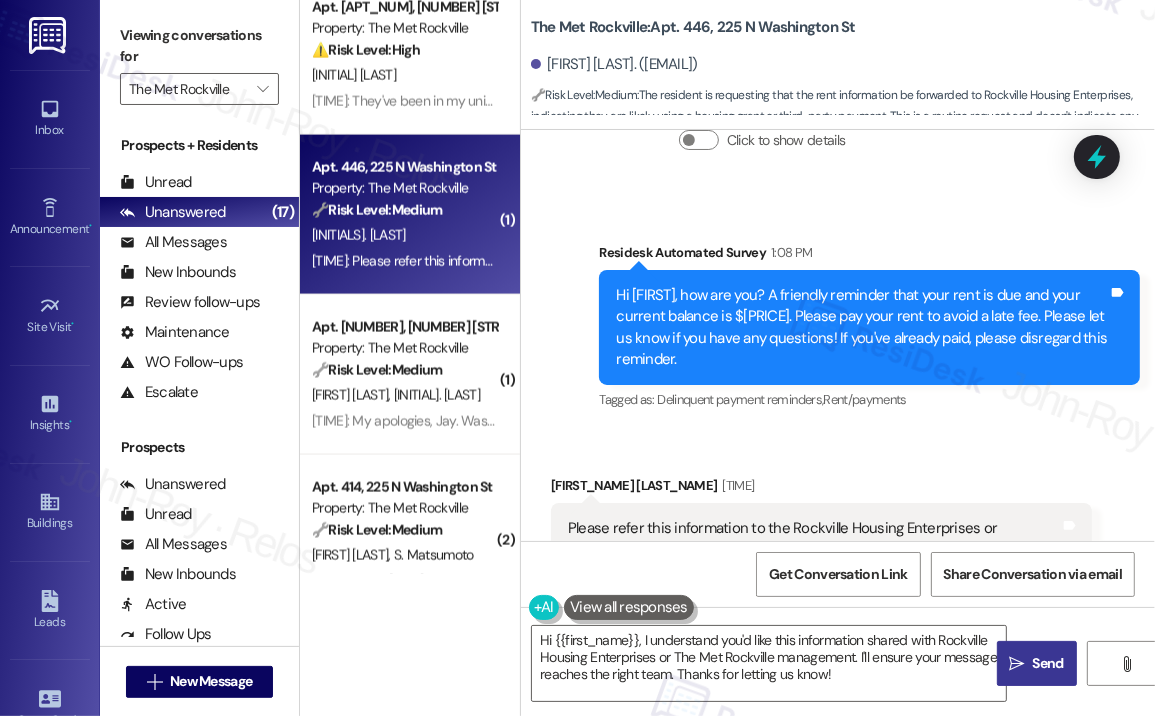 scroll, scrollTop: 1516, scrollLeft: 0, axis: vertical 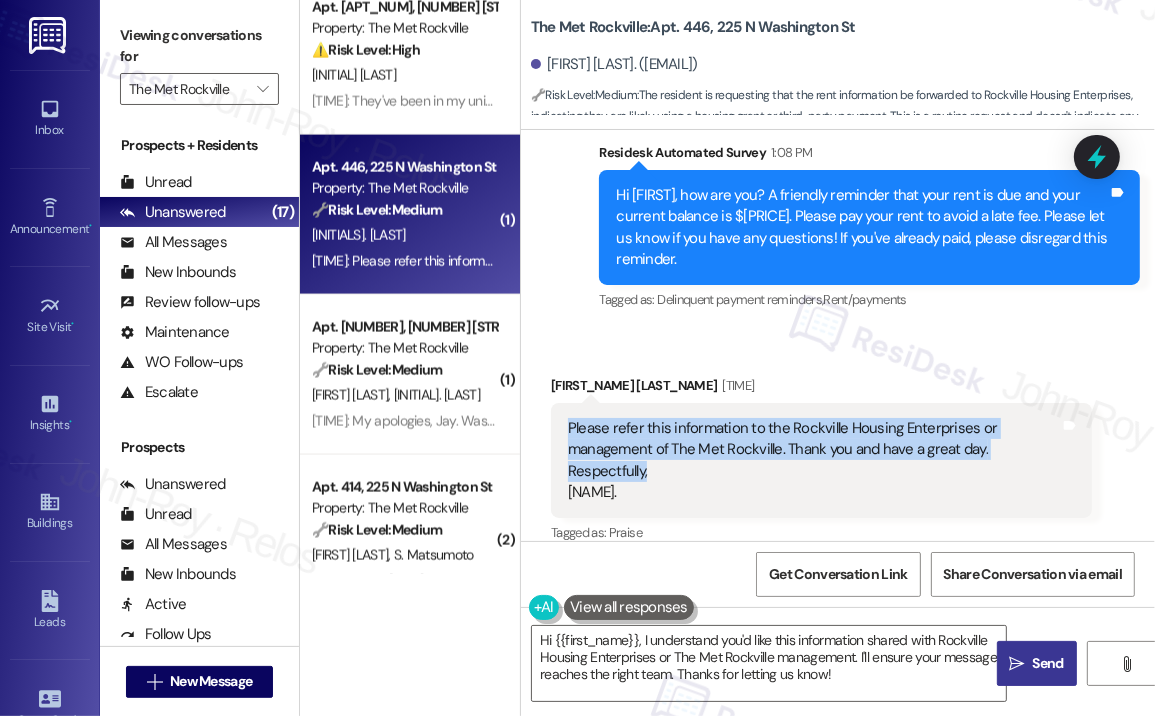 drag, startPoint x: 689, startPoint y: 443, endPoint x: 560, endPoint y: 399, distance: 136.29747 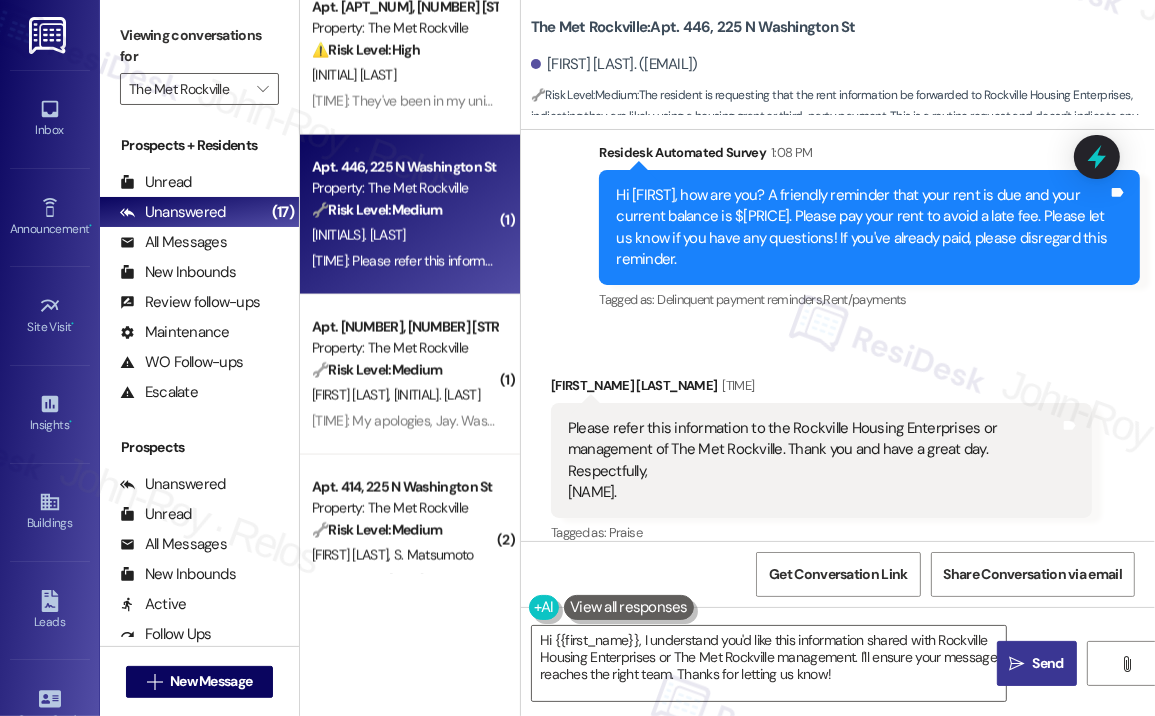 click on "Received via SMS [NAME] [TIME] Please refer this information to the Rockville Housing Enterprises or management of The Met Rockville. Thank you and have a great day.
Respectfully,
[NAME].  Tags and notes Tagged as:   Praise Click to highlight conversations about Praise" at bounding box center [821, 461] 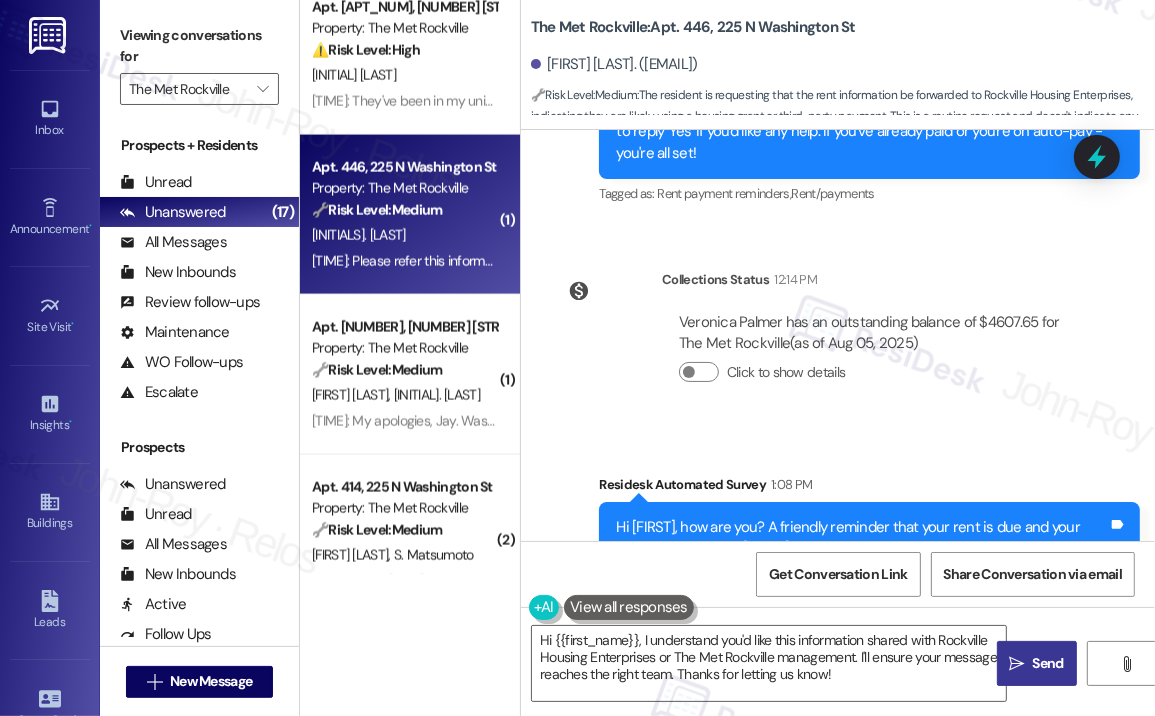 scroll, scrollTop: 1300, scrollLeft: 0, axis: vertical 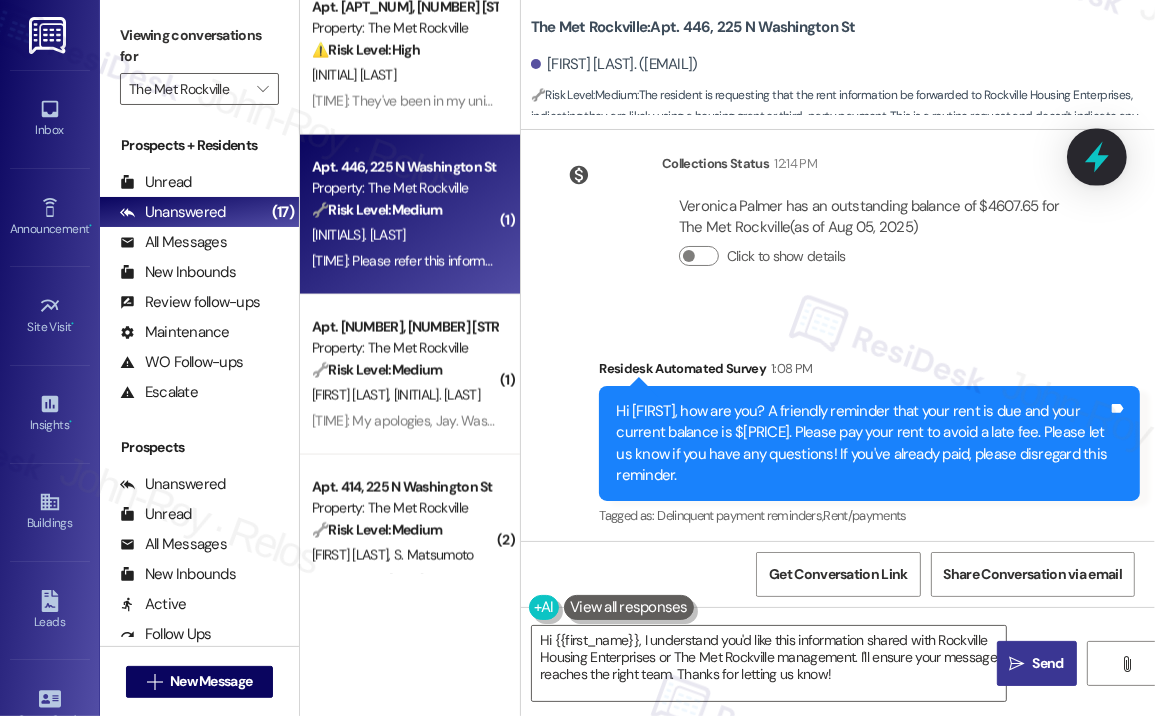 click 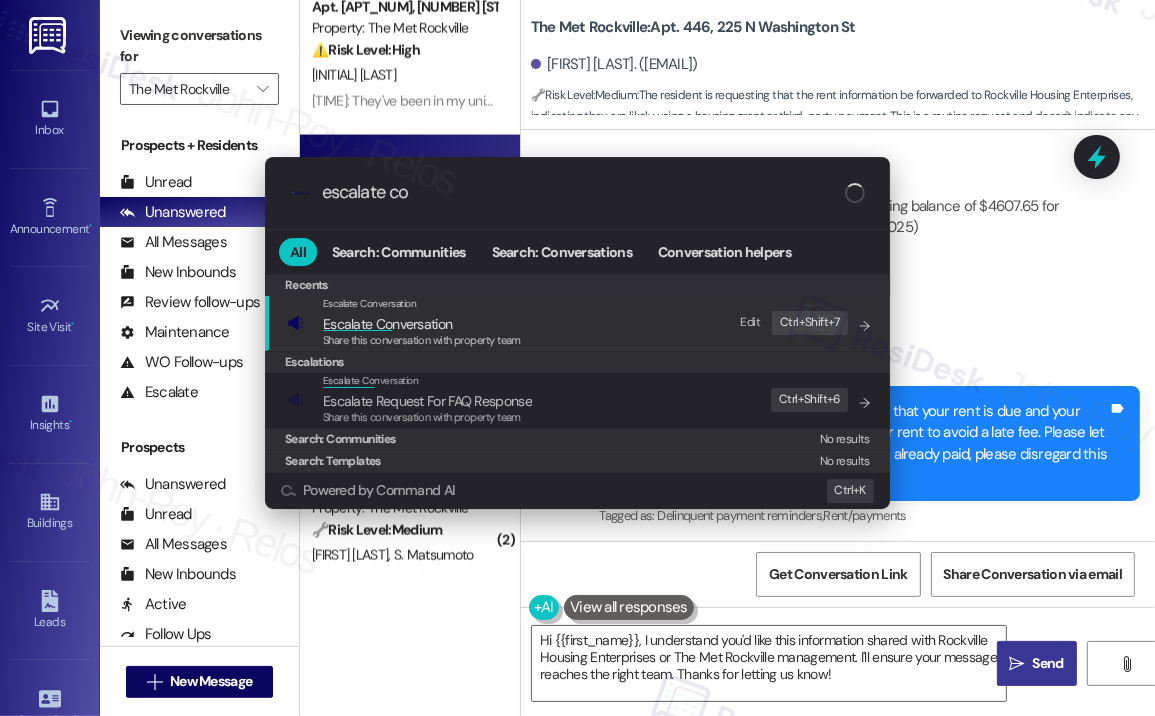 type on "escalate con" 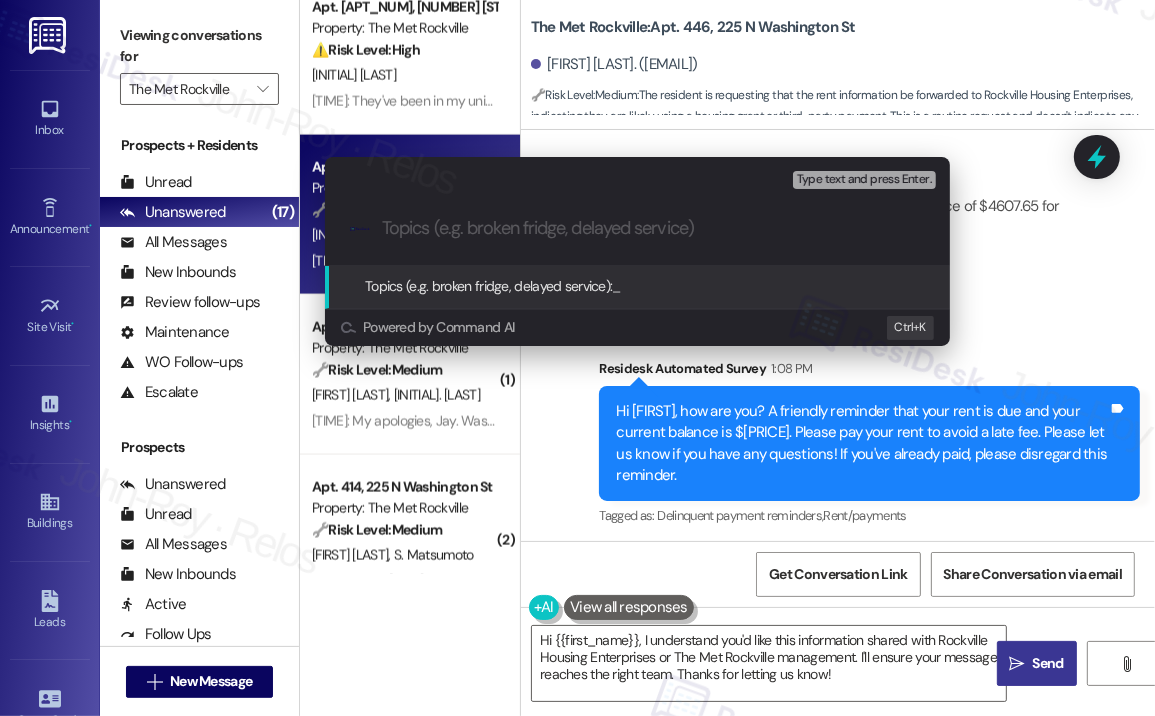 paste on "Request to Forward Information to Rockville Housing Enterprises / The Met Rockville Management" 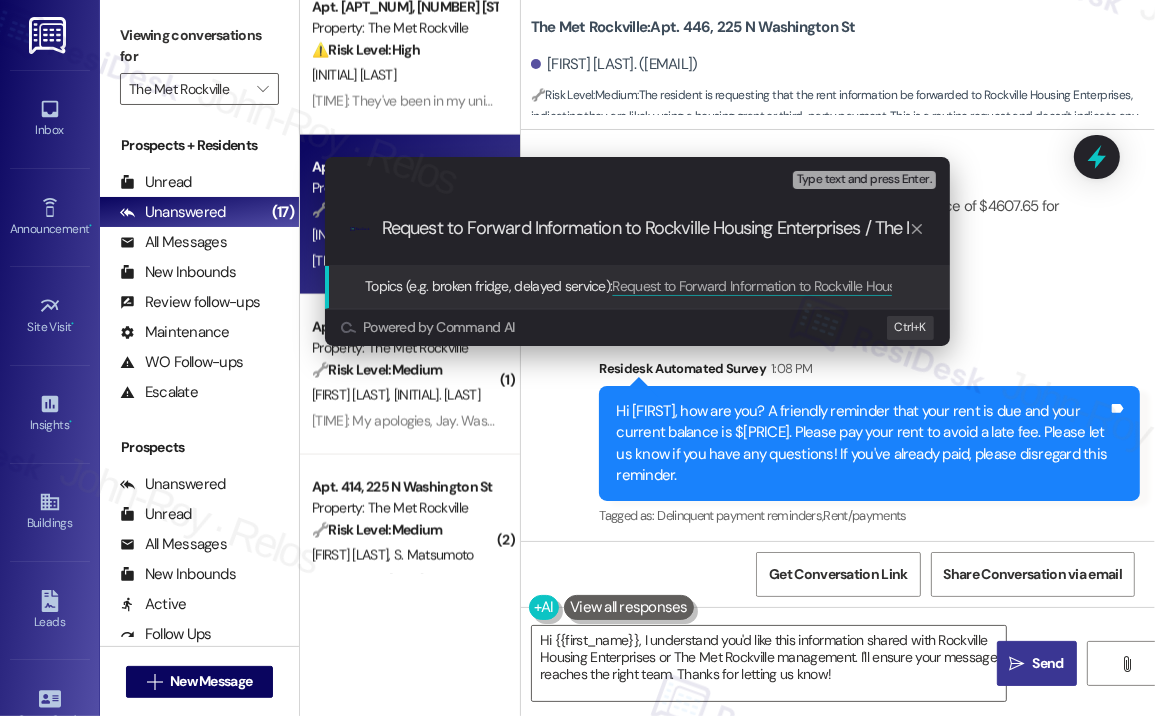 scroll, scrollTop: 0, scrollLeft: 204, axis: horizontal 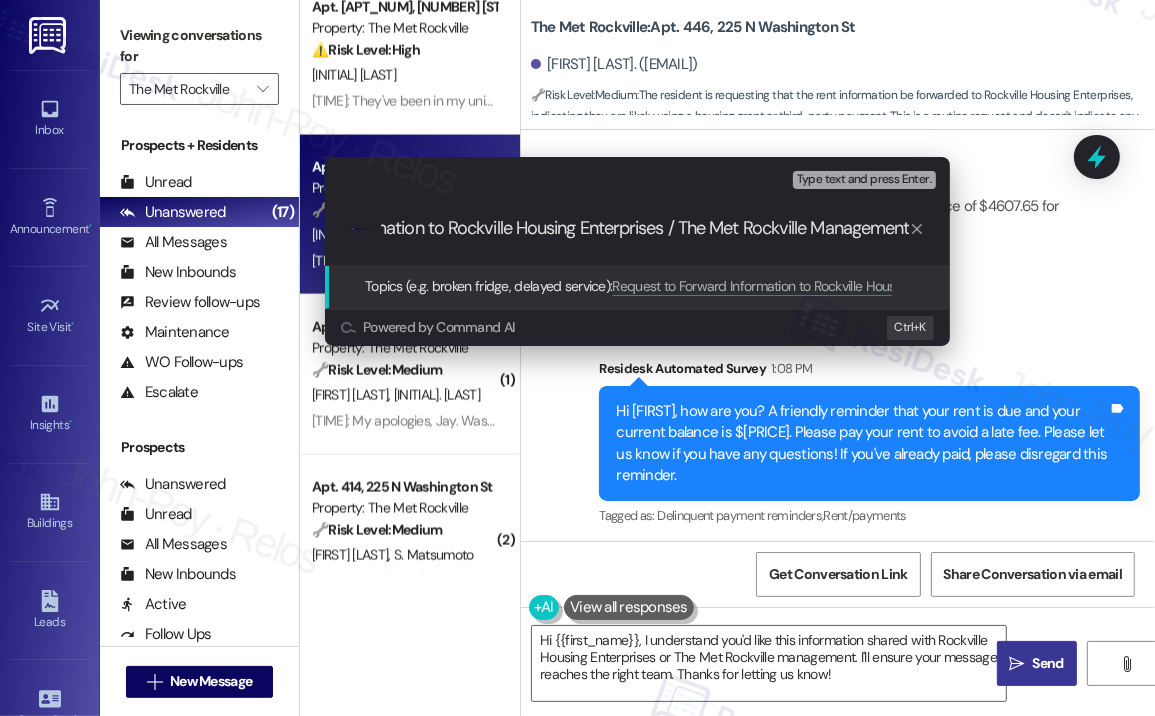 type 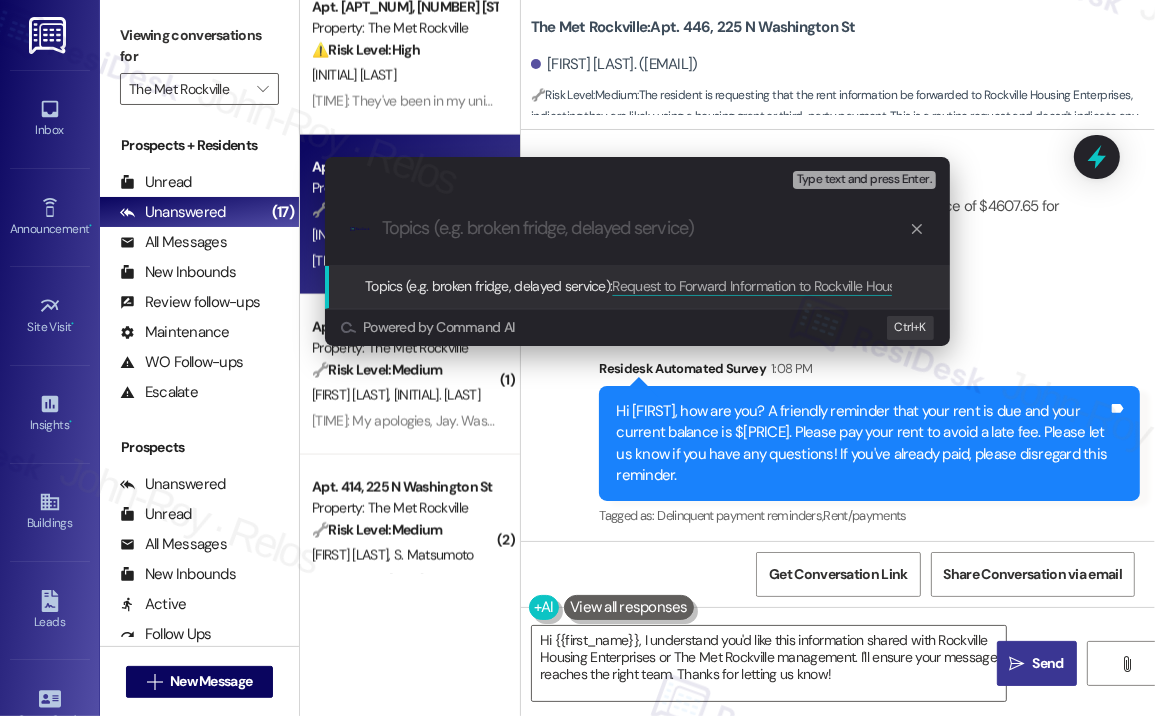 scroll, scrollTop: 0, scrollLeft: 0, axis: both 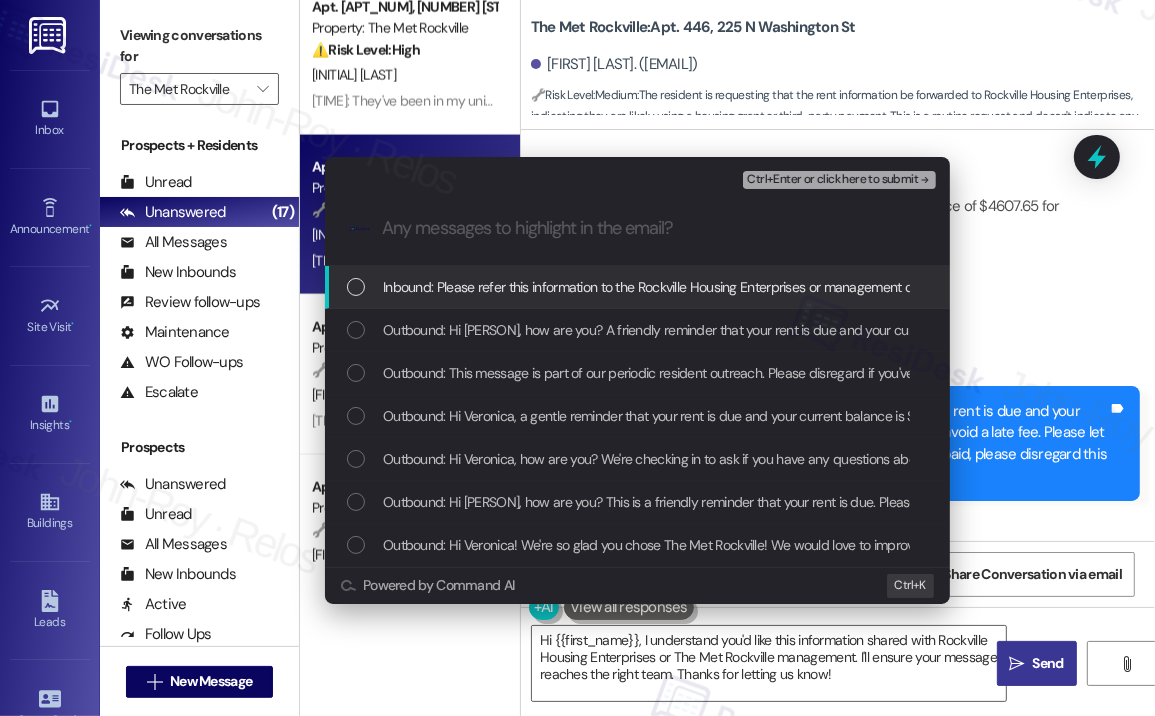 click on "Inbound: Please refer this information to the Rockville Housing Enterprises or management of The Met Rockville. Thank you and have a great day.
Respectfully,
[NAME]." at bounding box center (861, 287) 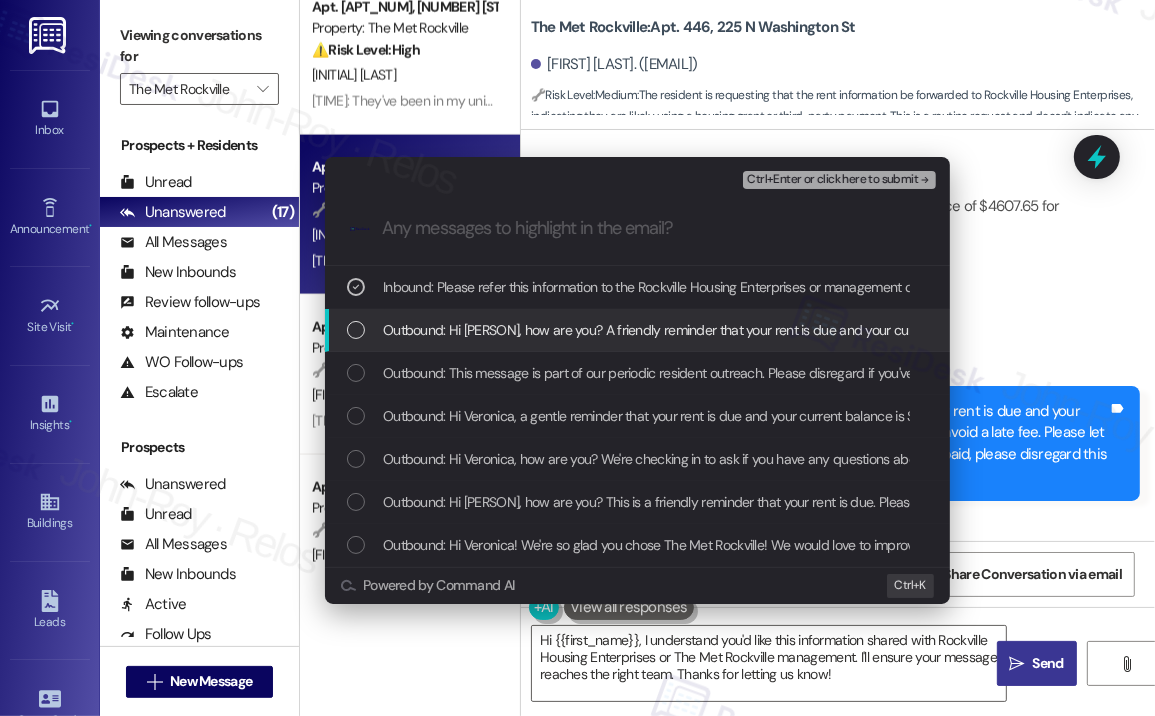 click on "Outbound: Hi [PERSON], how are you? A friendly reminder that your rent is due and your current balance is $[AMOUNT]. Please pay your rent to avoid a late fee. Please let us know if you have any questions! If you've already paid, please disregard this reminder." at bounding box center (1130, 330) 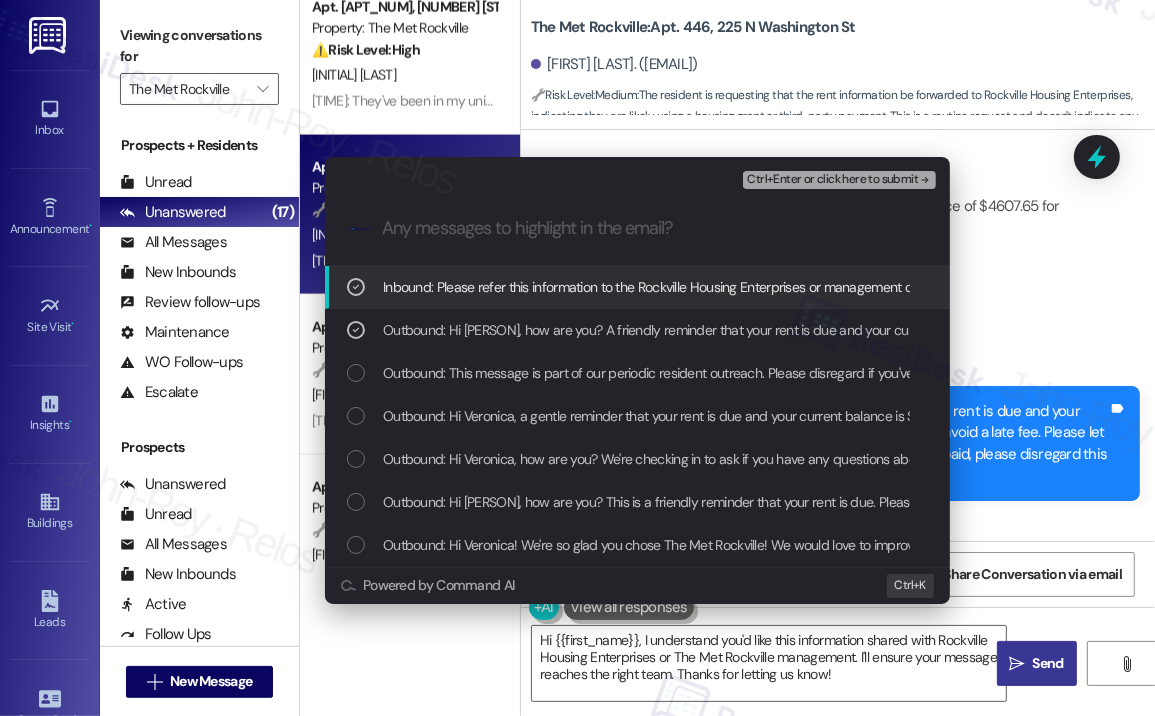 click on "Ctrl+Enter or click here to submit" at bounding box center [832, 180] 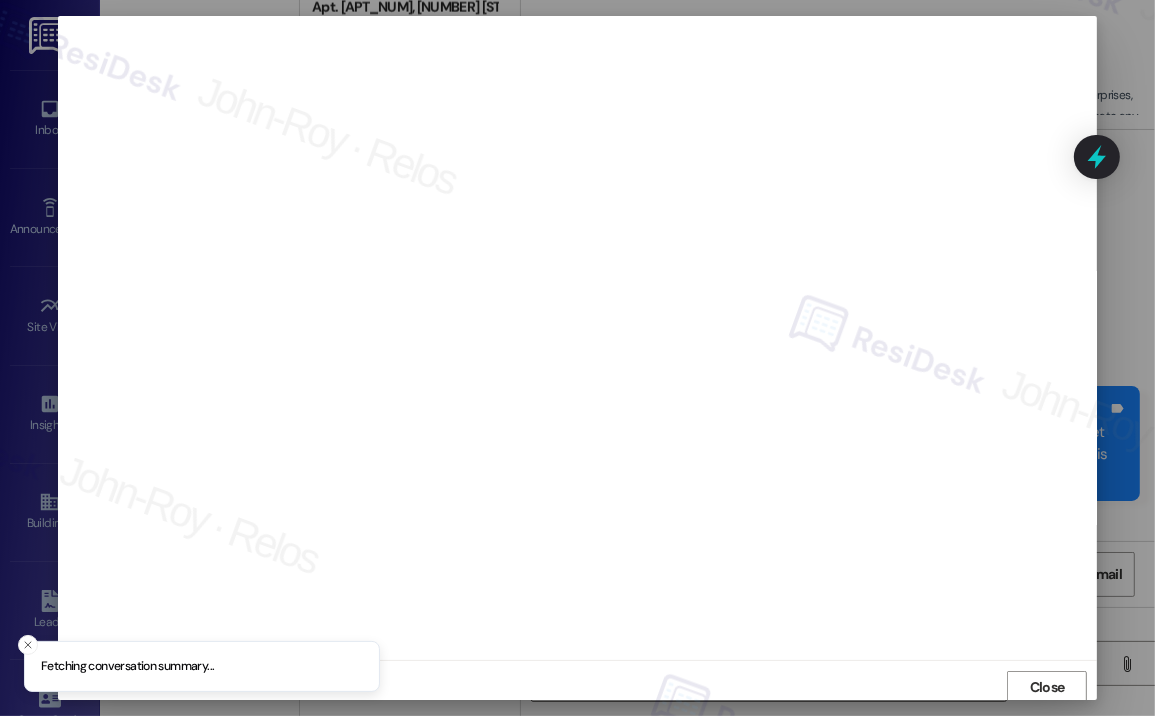 scroll, scrollTop: 3, scrollLeft: 0, axis: vertical 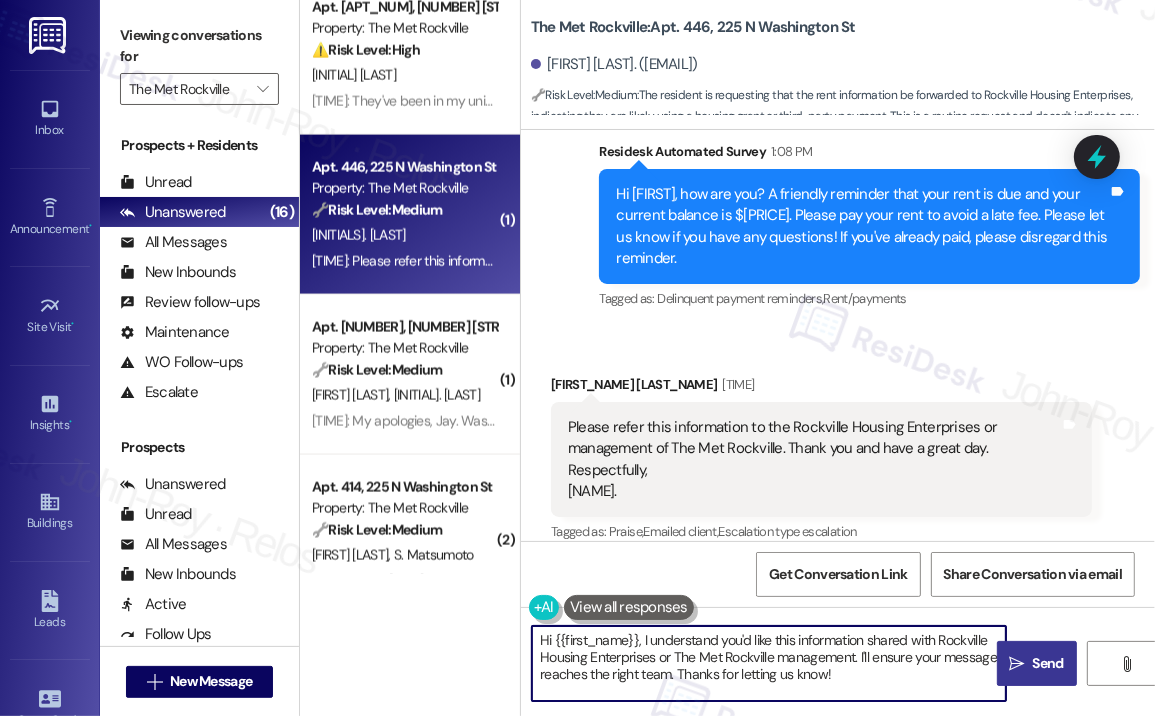 click on "Hi {{first_name}}, I understand you'd like this information shared with Rockville Housing Enterprises or The Met Rockville management. I'll ensure your message reaches the right team. Thanks for letting us know!" at bounding box center [769, 663] 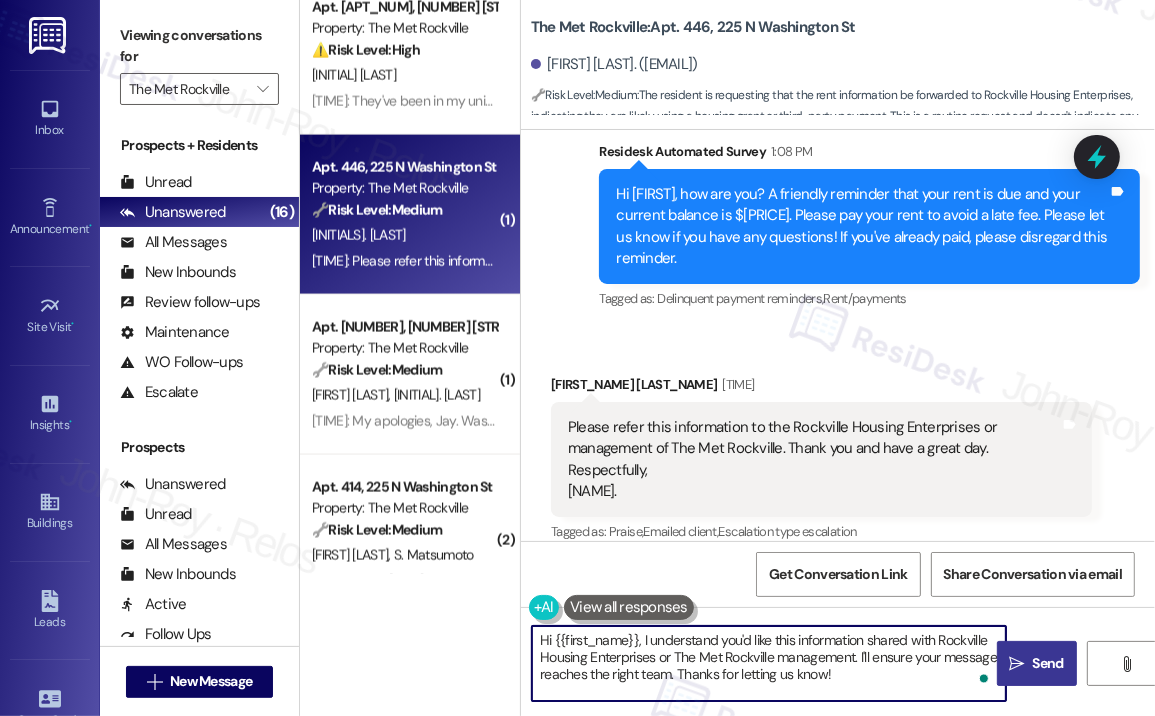 click on "Hi {{first_name}}, I understand you'd like this information shared with Rockville Housing Enterprises or The Met Rockville management. I'll ensure your message reaches the right team. Thanks for letting us know!" at bounding box center (769, 663) 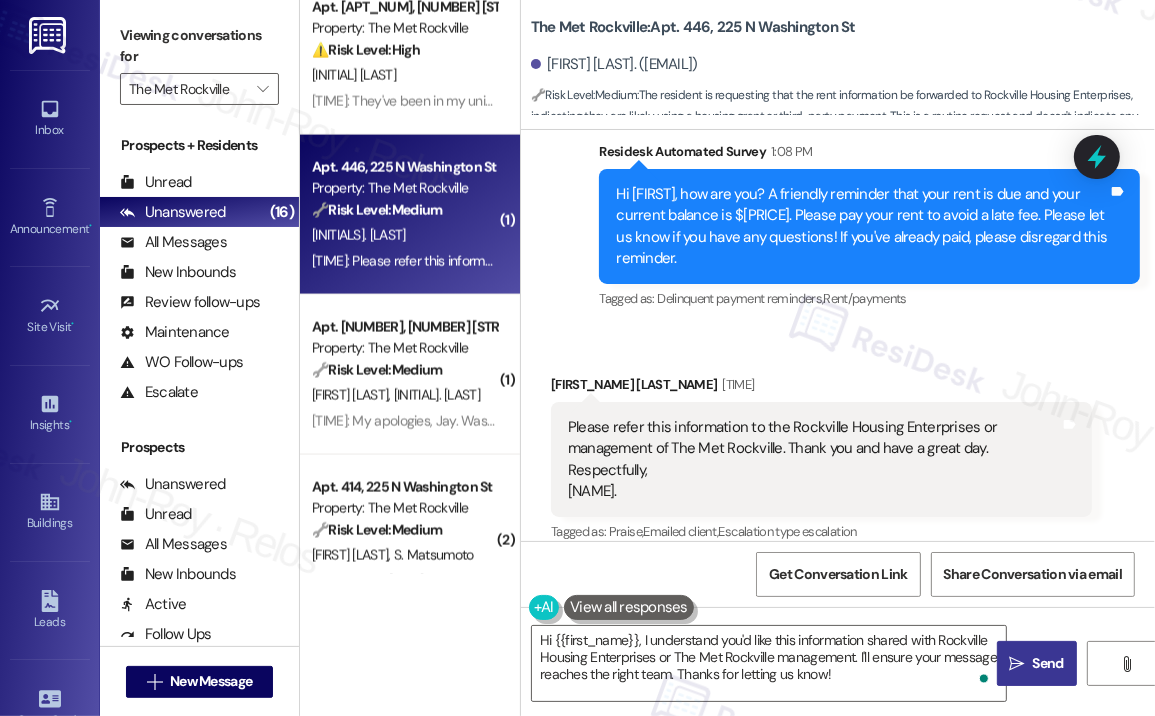 click on "" at bounding box center (1016, 664) 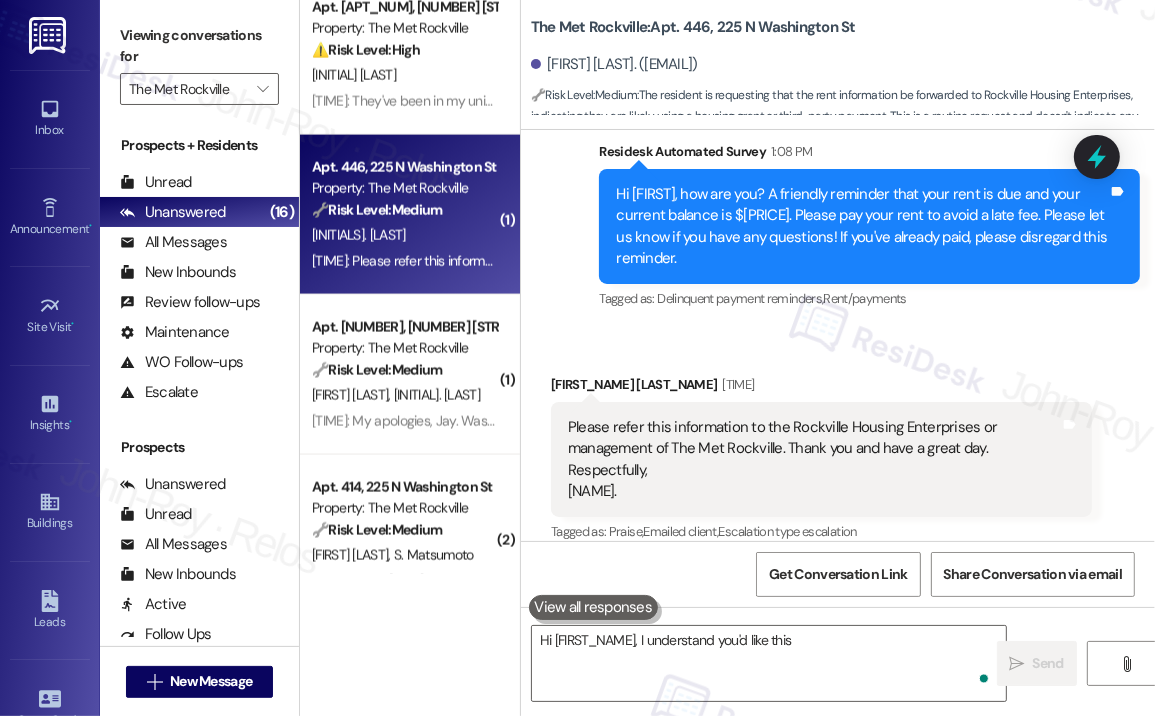 scroll, scrollTop: 1516, scrollLeft: 0, axis: vertical 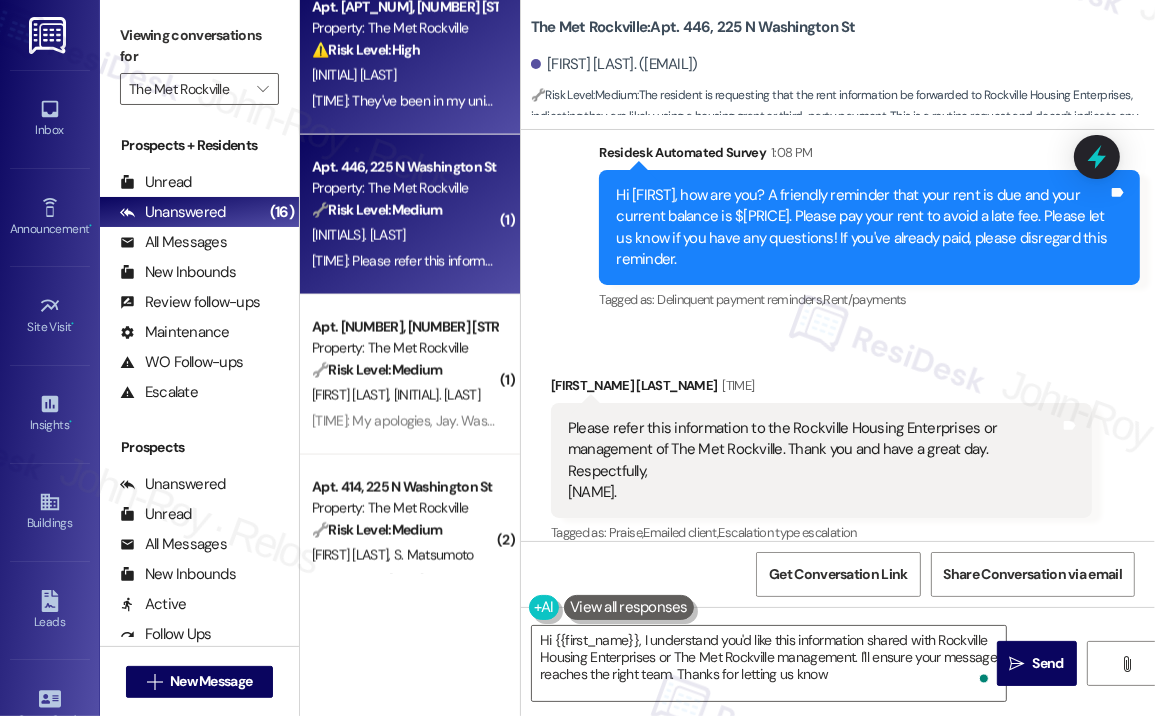 type on "Hi {{first_name}}, I understand you'd like this information shared with Rockville Housing Enterprises or The Met Rockville management. I'll ensure your message reaches the right team. Thanks for letting us know!" 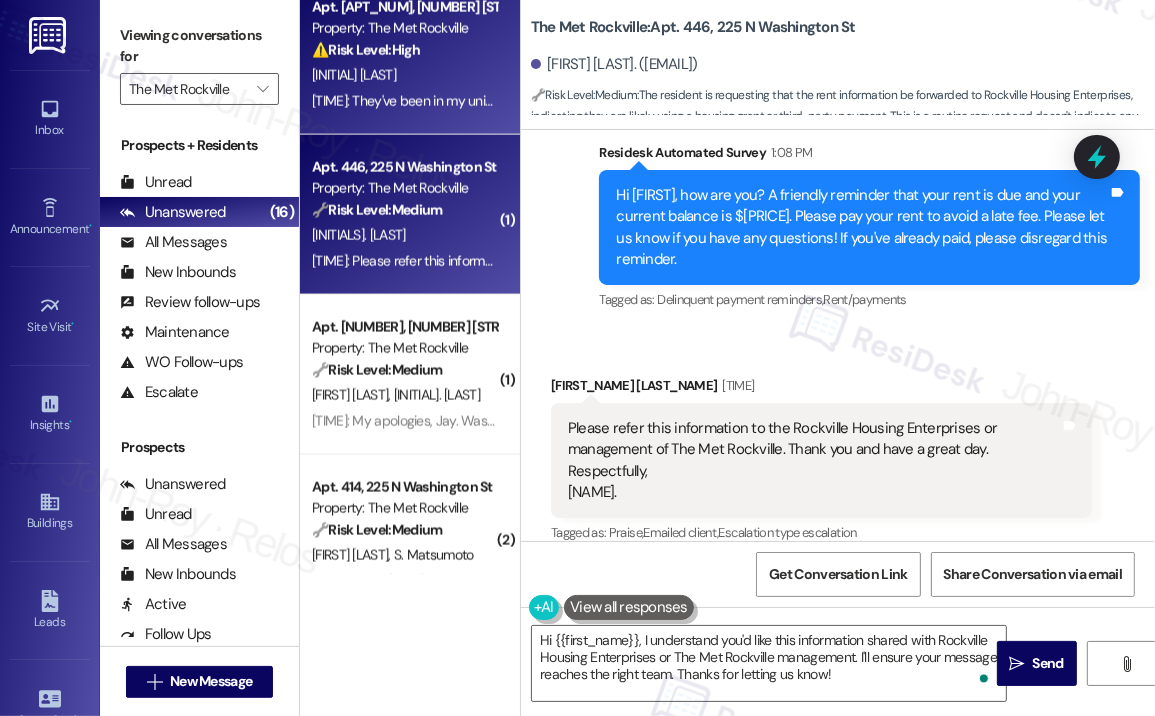 click on "Yesterday at [TIME]: They've been in my unit to treat several times. I've seen roaches everywhere in the parking garage, in the hallway, near the driveway of the building between the spot. I want out Yesterday at [TIME]: They've been in my unit to treat several times. I've seen roaches everywhere in the parking garage, in the hallway, near the driveway of the building between the spot. I want out" at bounding box center (839, 101) 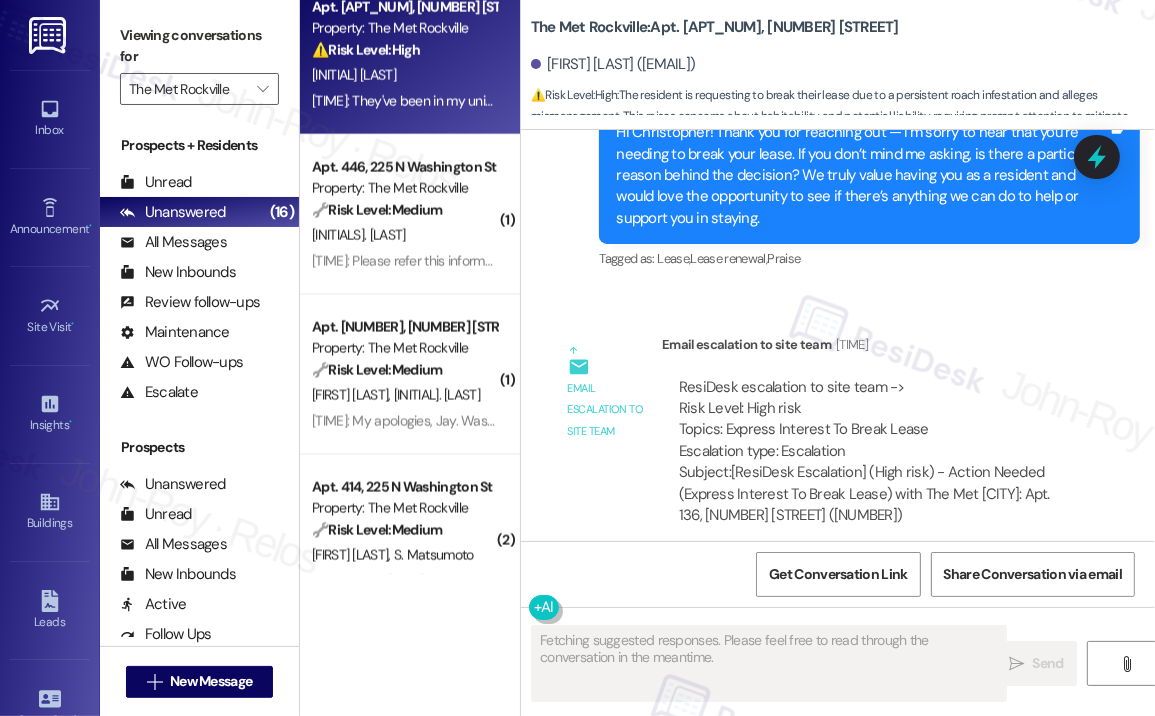 scroll, scrollTop: 1322, scrollLeft: 0, axis: vertical 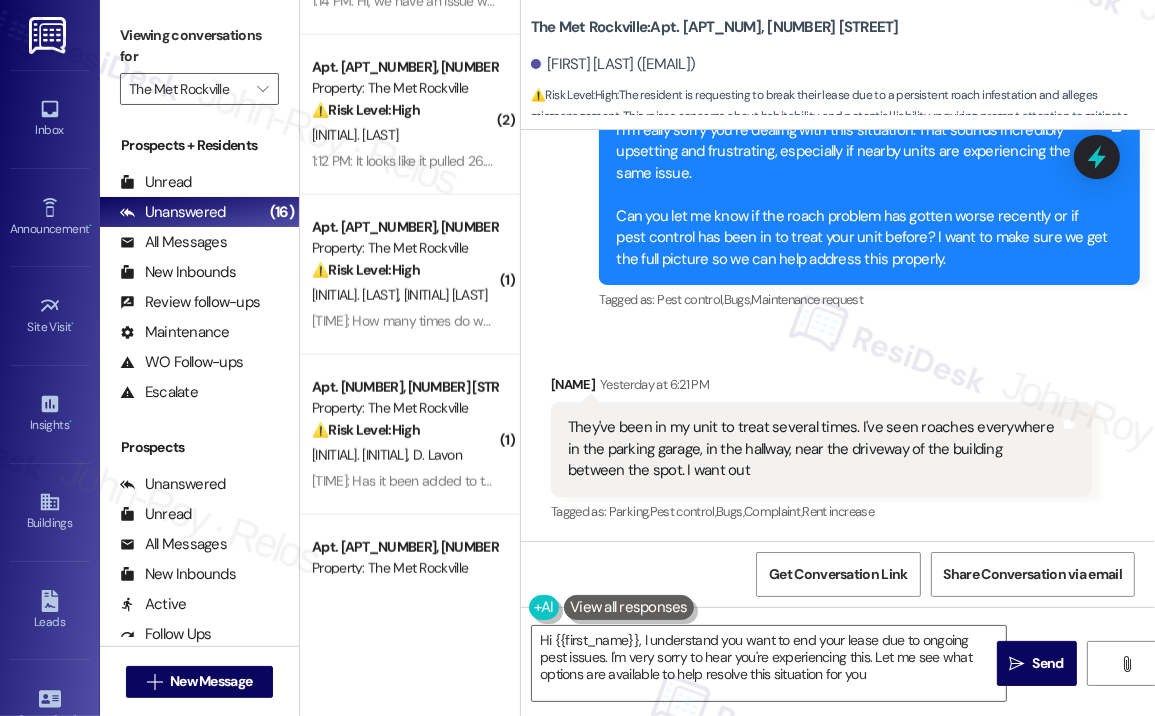 type on "Hi {{first_name}}, I understand you want to end your lease due to ongoing pest issues. I'm very sorry to hear you're experiencing this. Let me see what options are available to help resolve this situation for you." 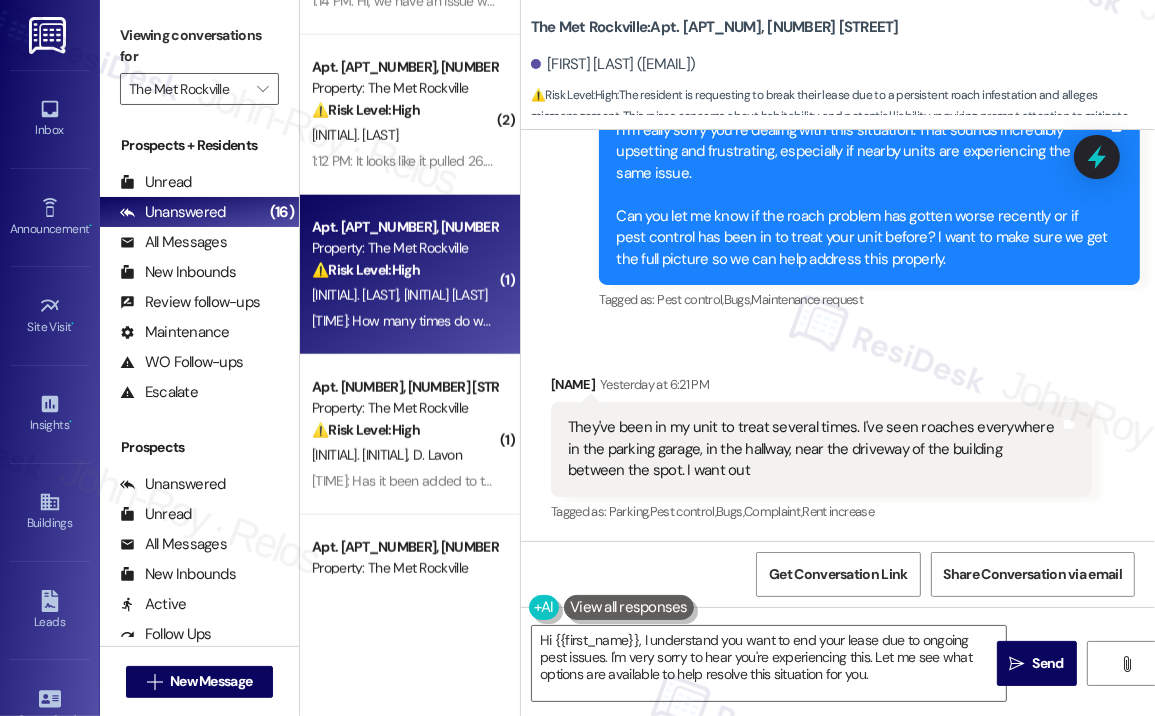 click on "[TIME]: How many times do we need to set up auto pay?? Seems like this is a constant issue on your side.  I'll check today and pay as needed [TIME]: How many times do we need to set up auto pay?? Seems like this is a constant issue on your side.  I'll check today and pay as needed" at bounding box center [404, 321] 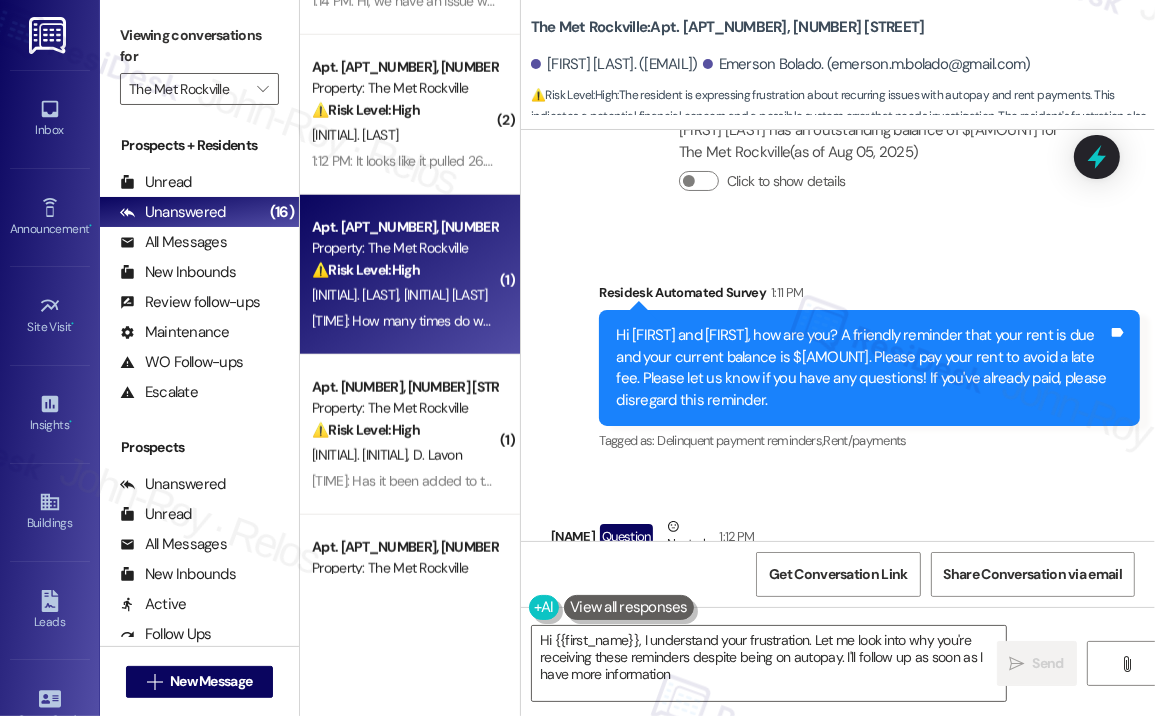 type on "Hi [FIRST_NAME], I understand your frustration. Let me look into why you're receiving these reminders despite being on autopay. I'll follow up as soon as I have more information." 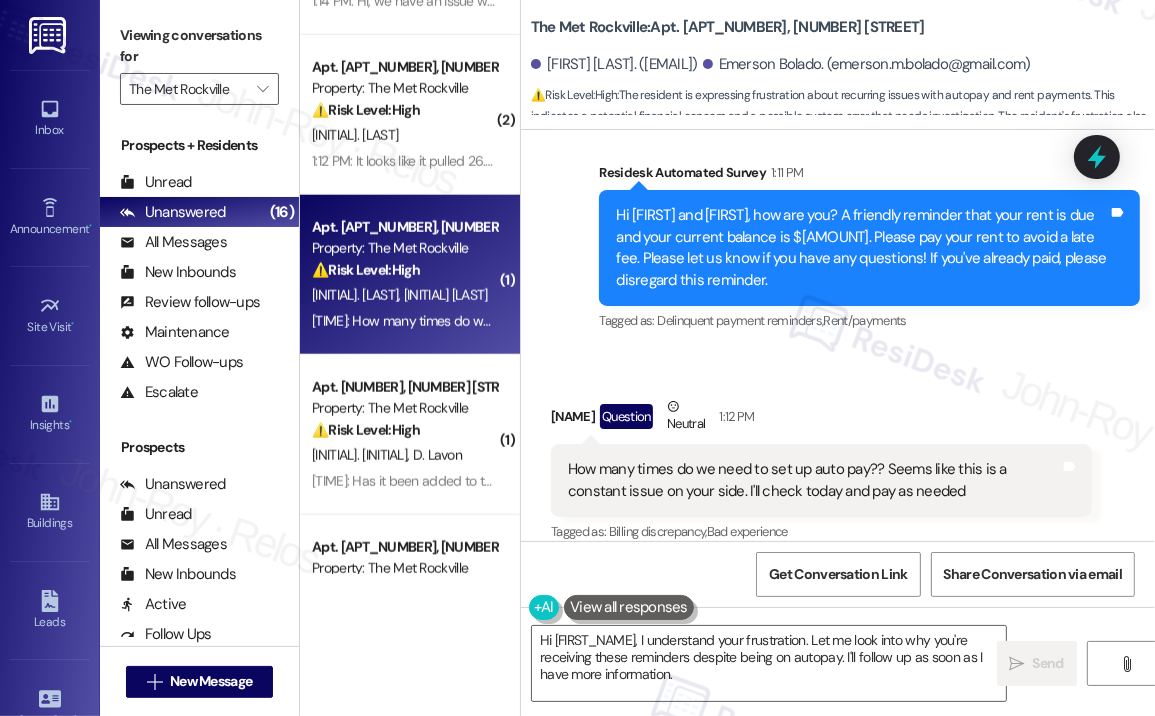 scroll, scrollTop: 1960, scrollLeft: 0, axis: vertical 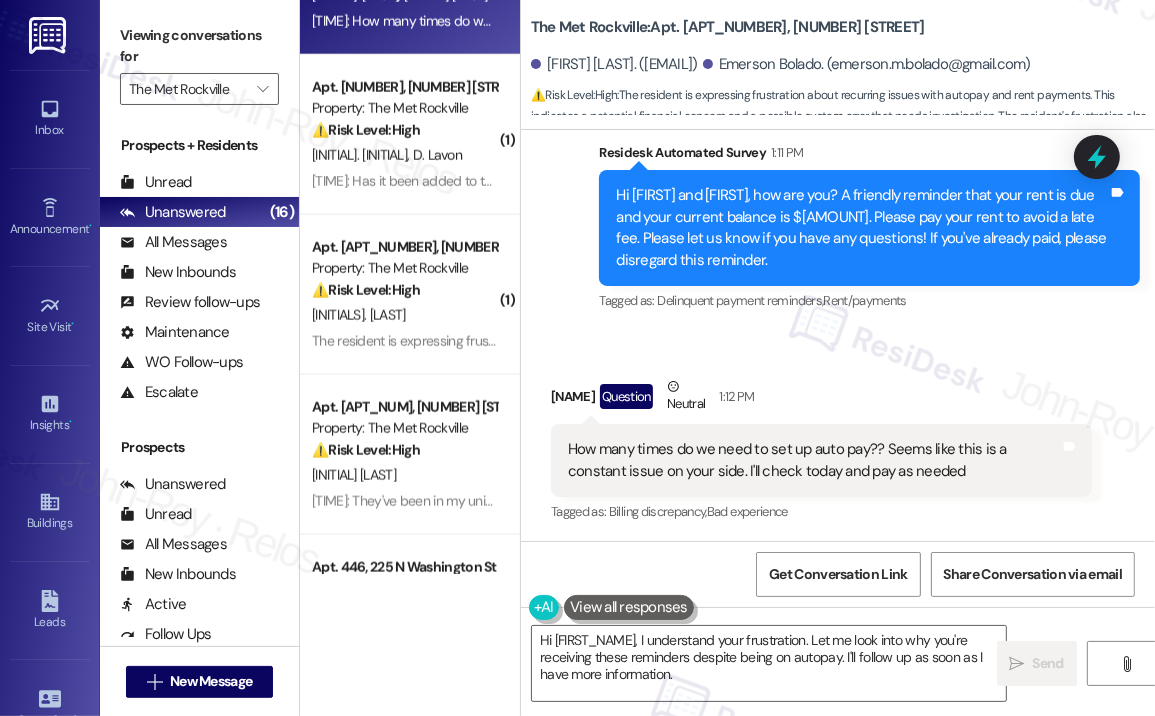 click on "[INITIALS]. [LAST]" at bounding box center (404, 315) 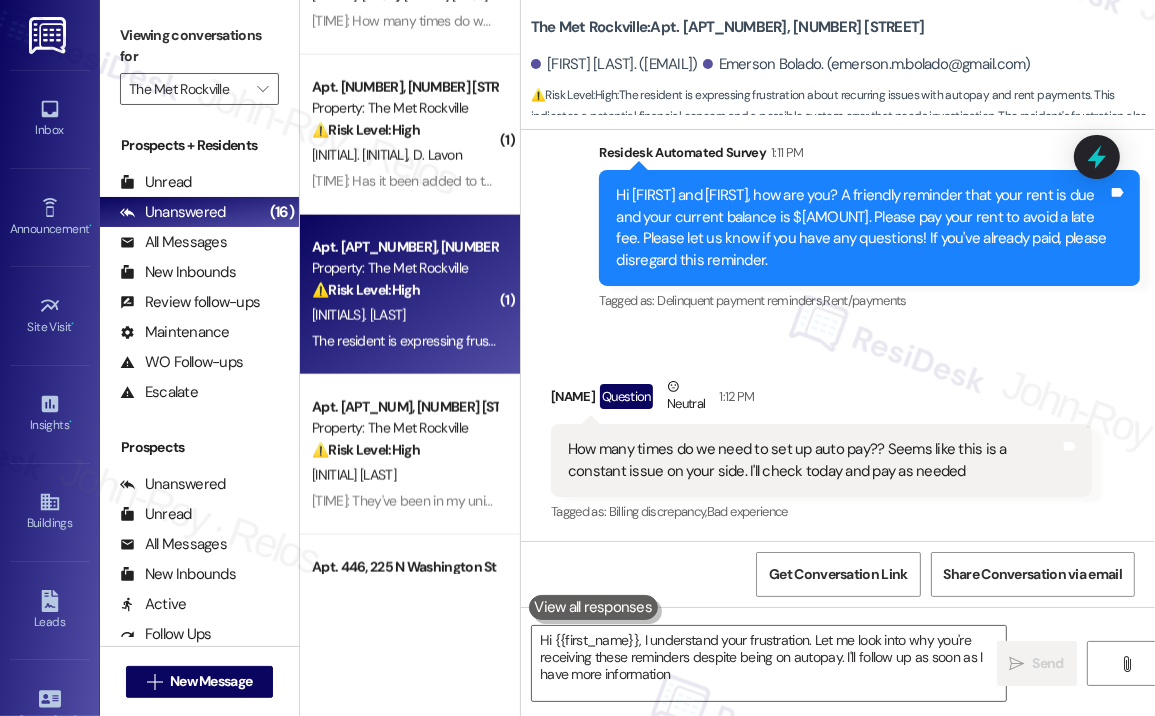type on "Hi [FIRST_NAME], I understand your frustration. Let me look into why you're receiving these reminders despite being on autopay. I'll follow up as soon as I have more information." 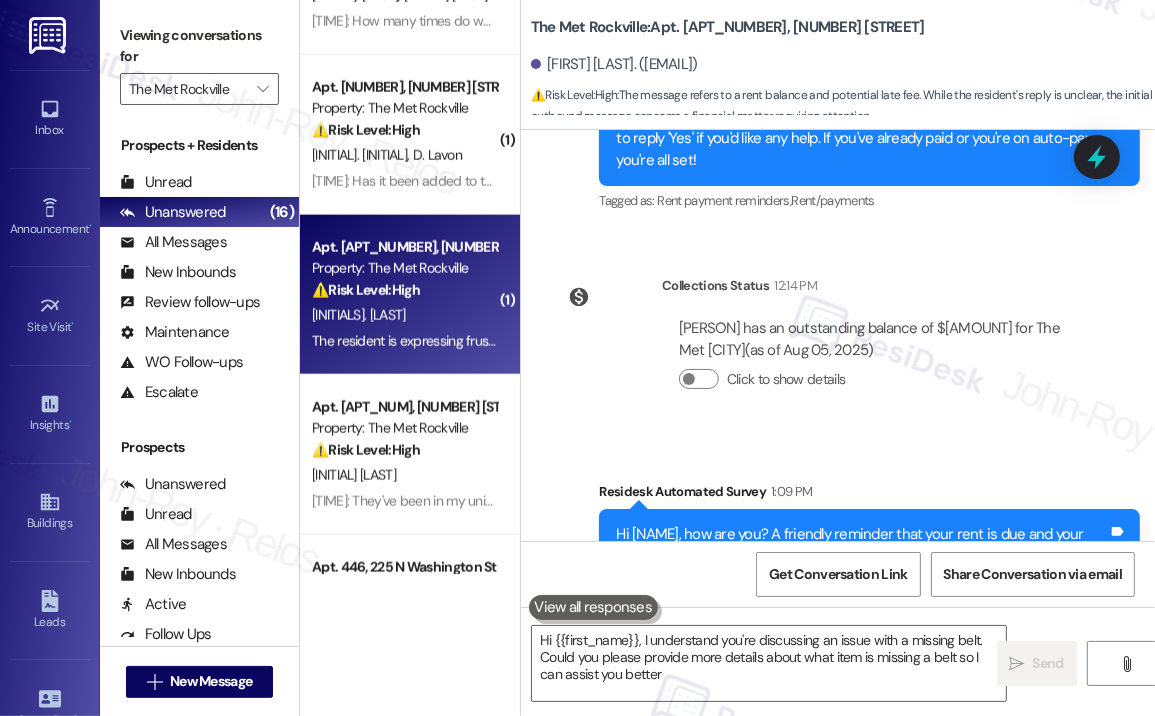 type on "Hi [FIRST], I understand you're discussing an issue with a missing belt. Could you please provide more details about what item is missing a belt so I can assist you better?" 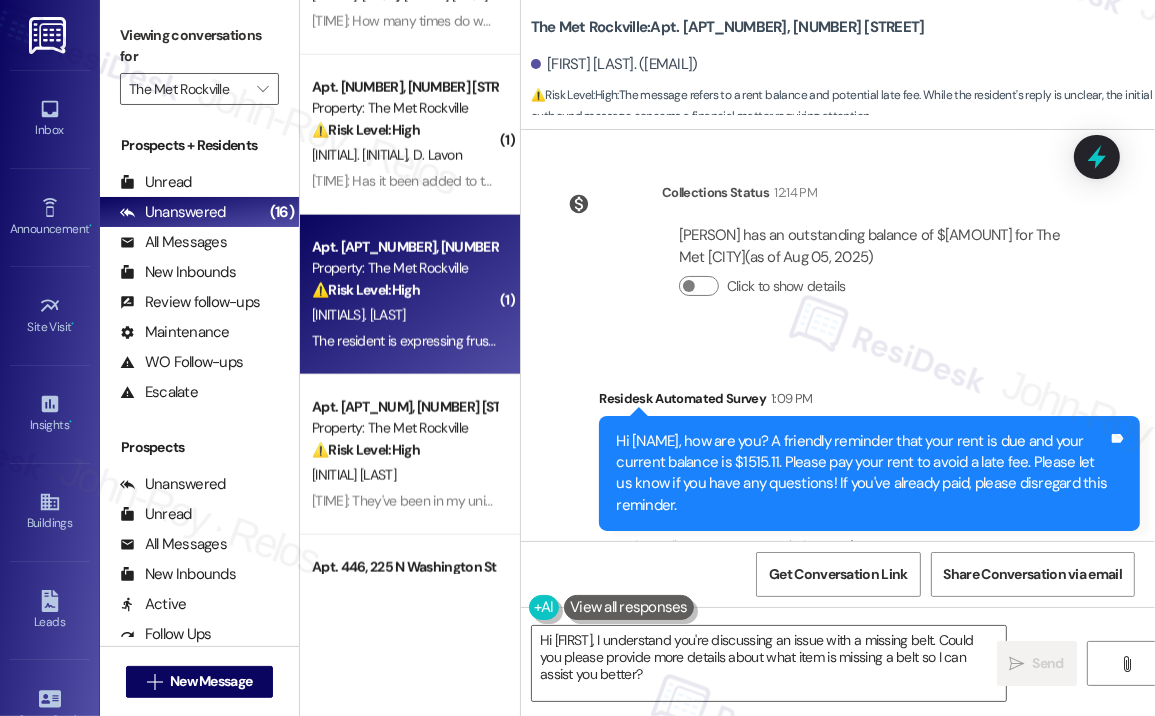 scroll, scrollTop: 1072, scrollLeft: 0, axis: vertical 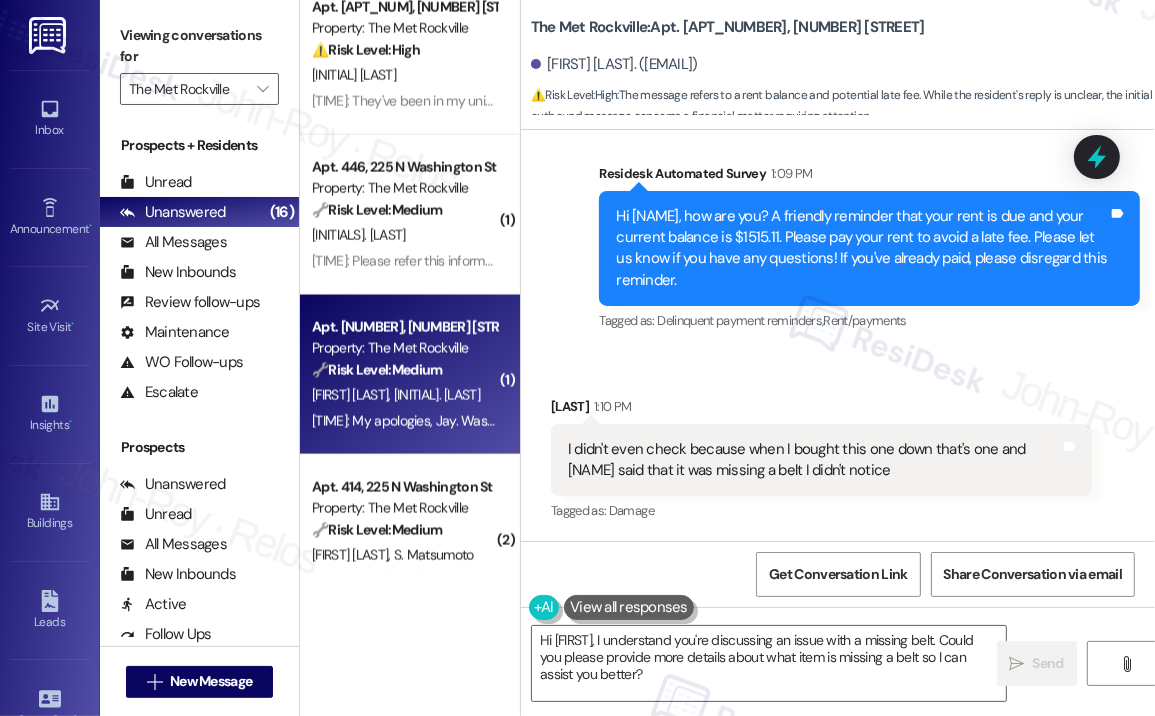 click on "P. [LAST_NAME] P. [LAST_NAME]" at bounding box center [404, 395] 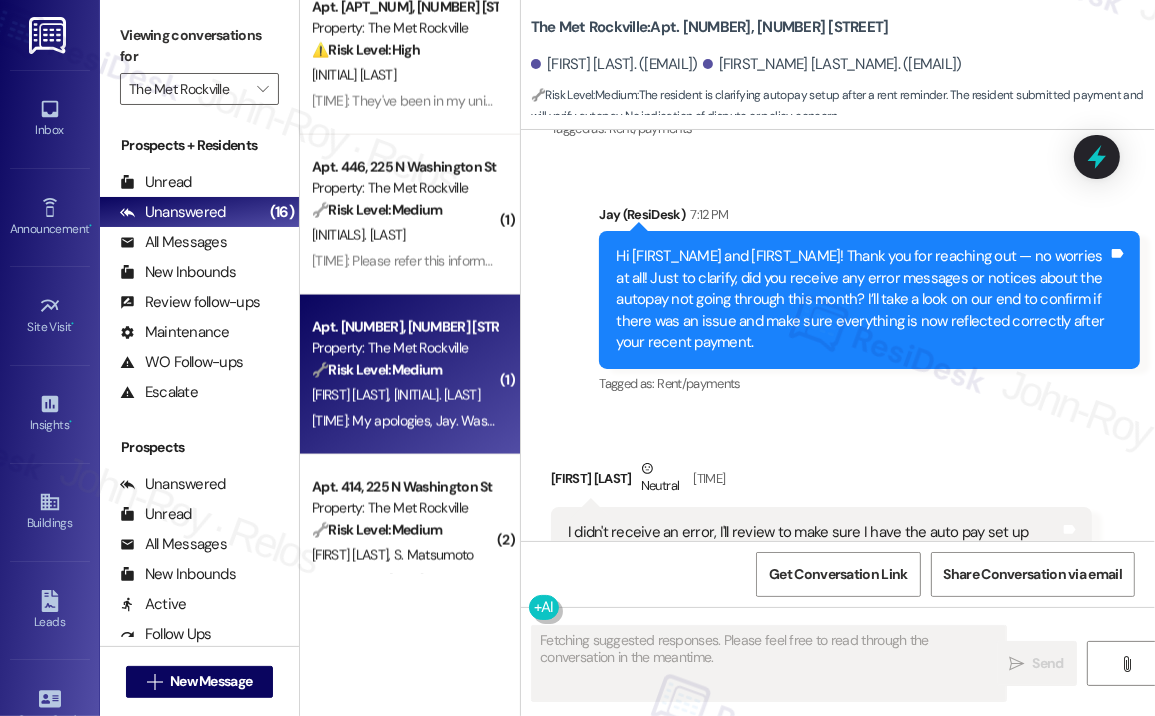 scroll, scrollTop: 2760, scrollLeft: 0, axis: vertical 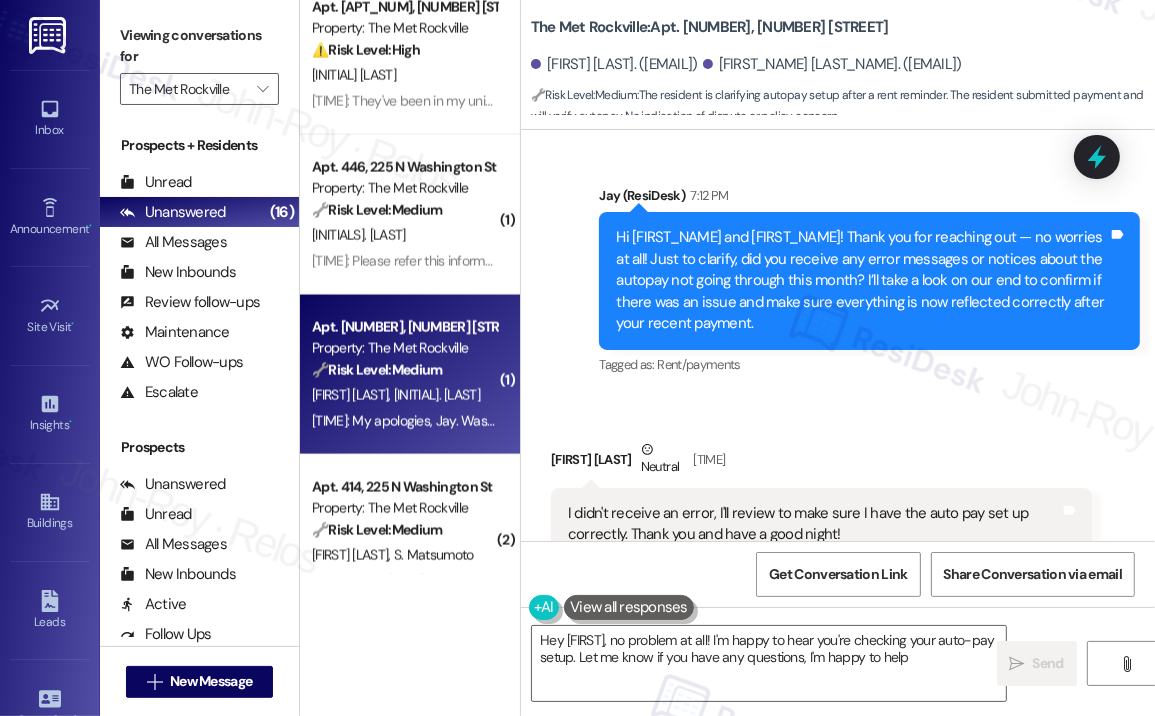 type on "Hey {{first_name}}, no problem at all! I'm happy to hear you're checking your auto-pay setup. Let me know if you have any questions, I'm happy to help!" 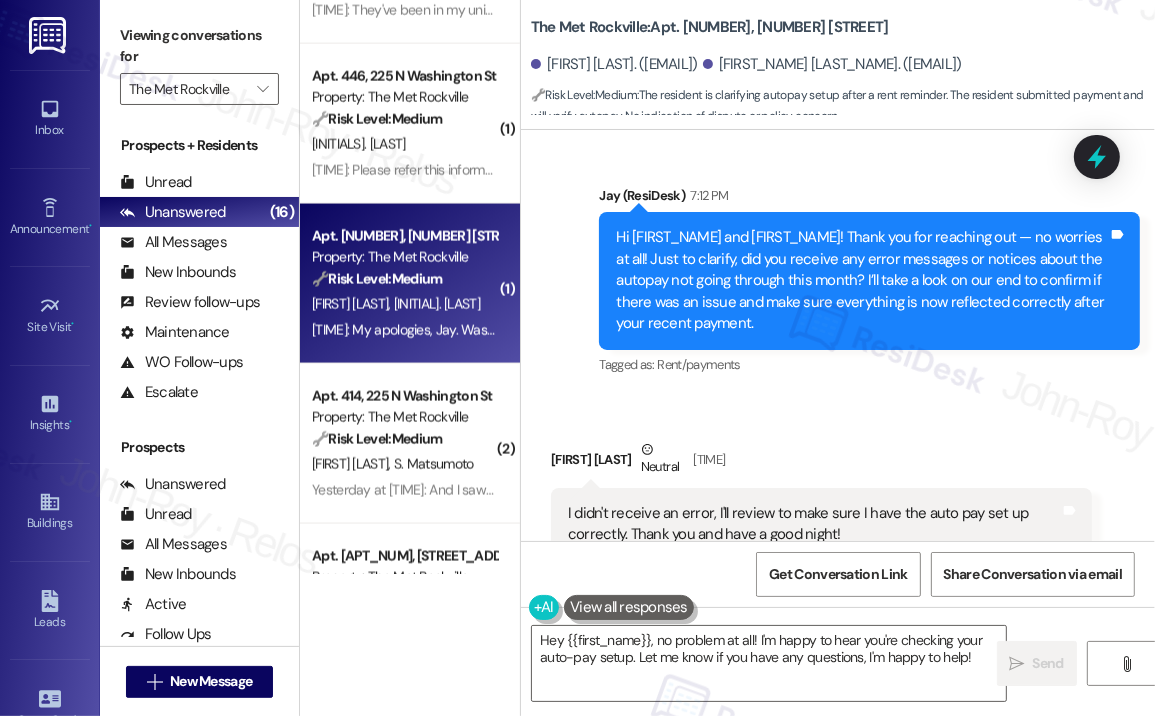 scroll, scrollTop: 2465, scrollLeft: 0, axis: vertical 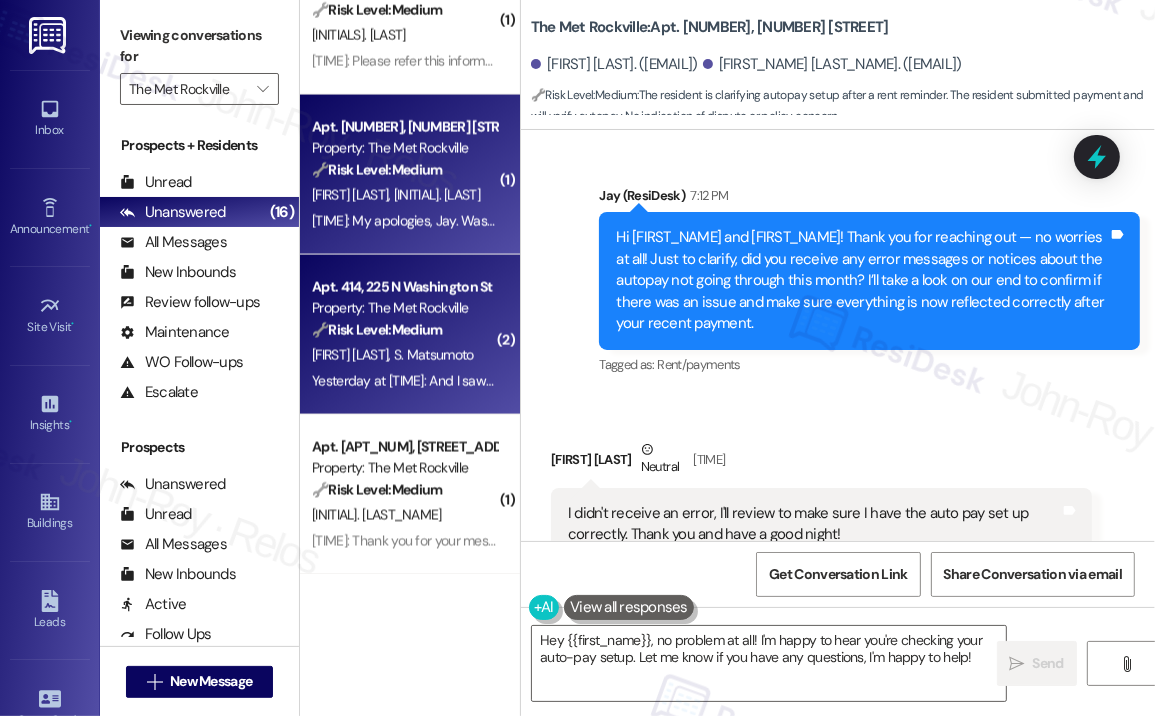 click on "🔧  Risk Level:  Medium" at bounding box center (377, 330) 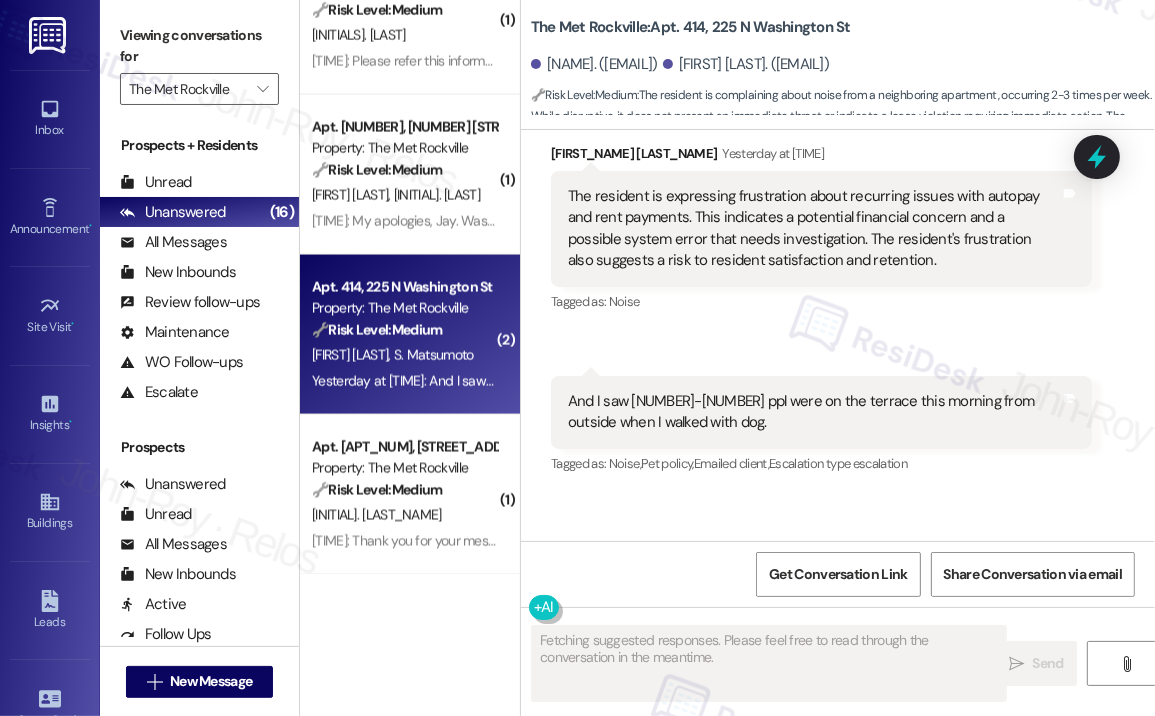 scroll, scrollTop: 2015, scrollLeft: 0, axis: vertical 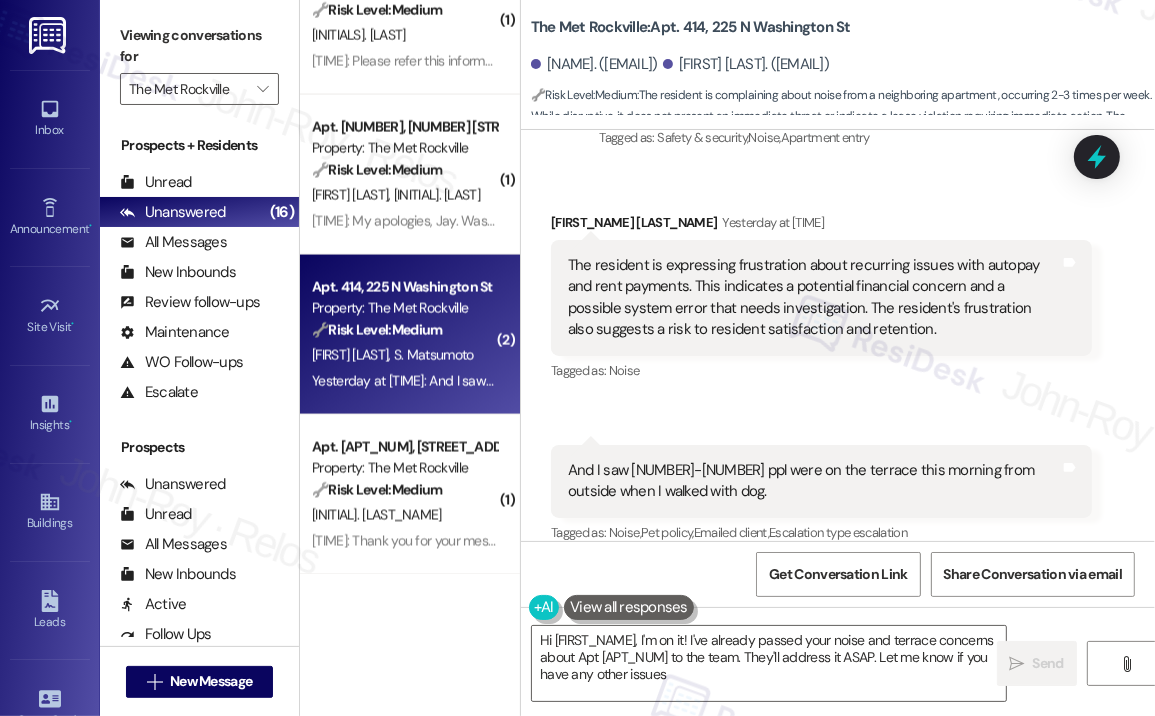 type on "Hi {{first_name}}, I'm on it! I've already passed your noise and terrace concerns about Apt [APT_NUM] to the team. They'll address it ASAP. Let me know if you have any other issues!" 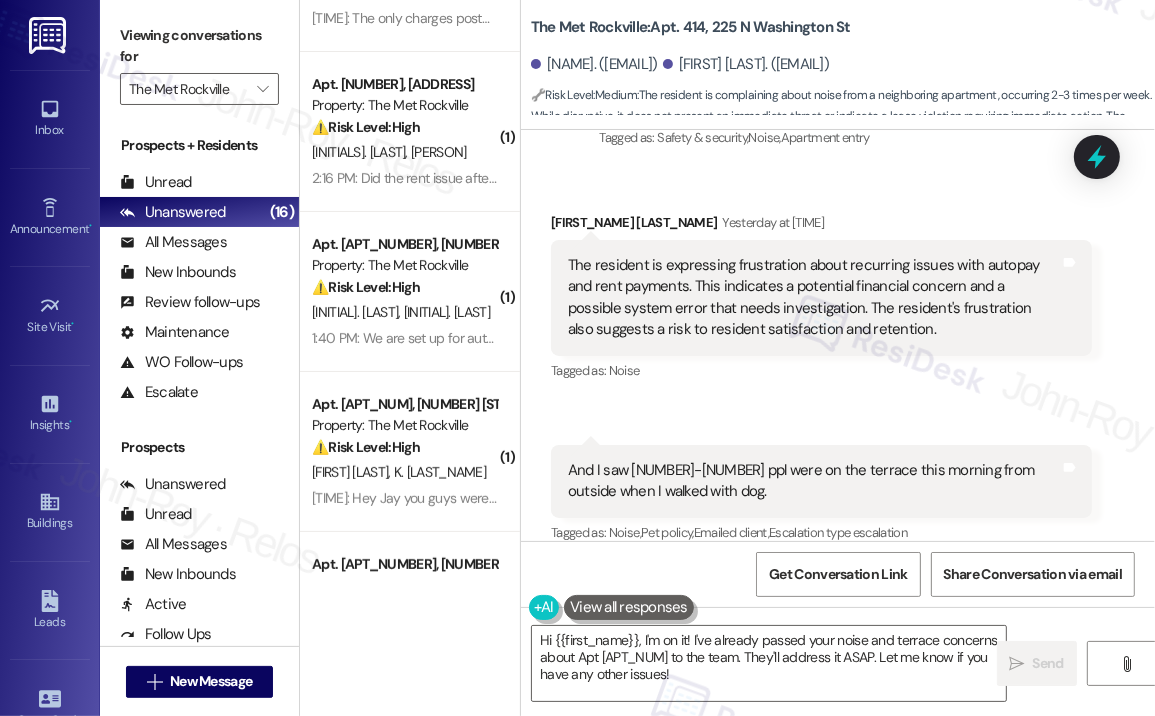 scroll, scrollTop: 0, scrollLeft: 0, axis: both 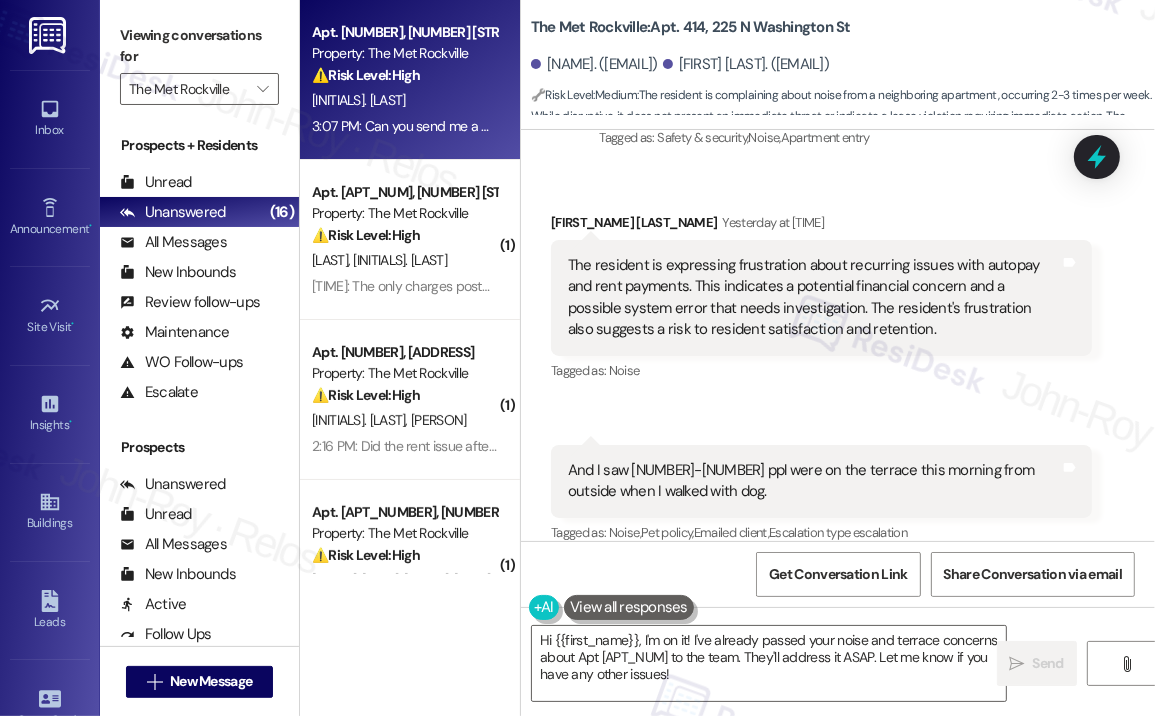 click on "⚠️ Risk Level: High The resident is requesting a breakdown of changes to their balance, which indicates a financial concern and potential dispute. This requires prompt attention to avoid further escalation. The resident is located in [CITY]." at bounding box center (404, 75) 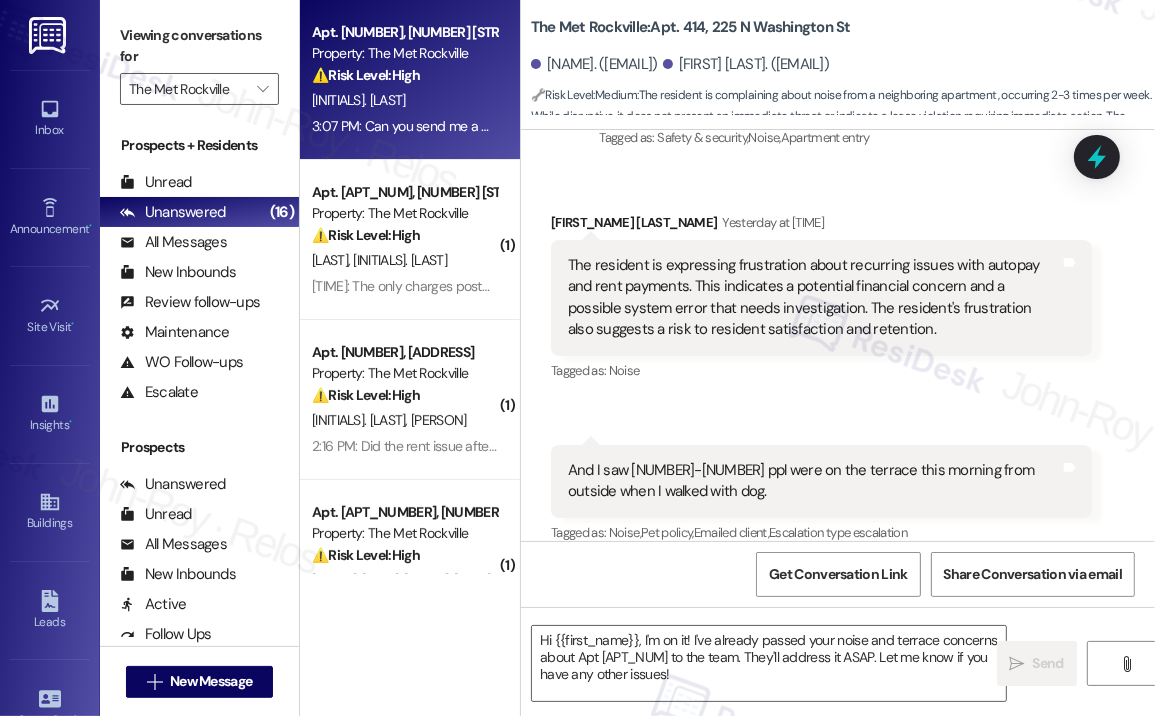 type on "Fetching suggested responses. Please feel free to read through the conversation in the meantime." 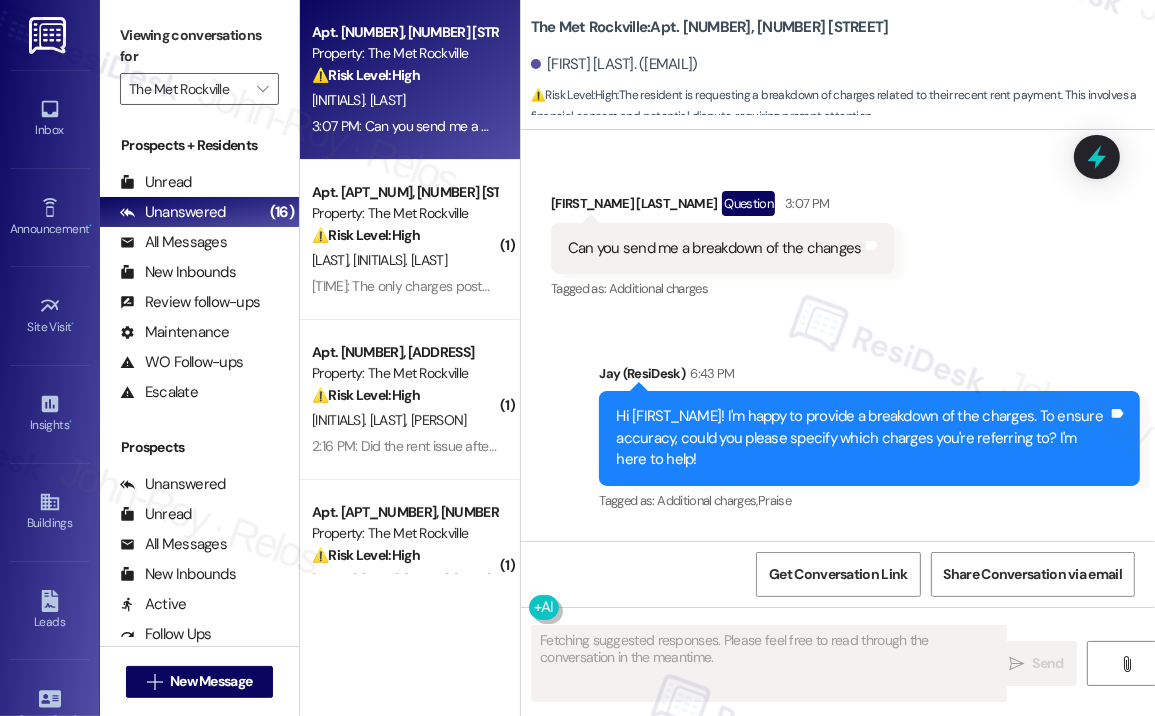 scroll, scrollTop: 6991, scrollLeft: 0, axis: vertical 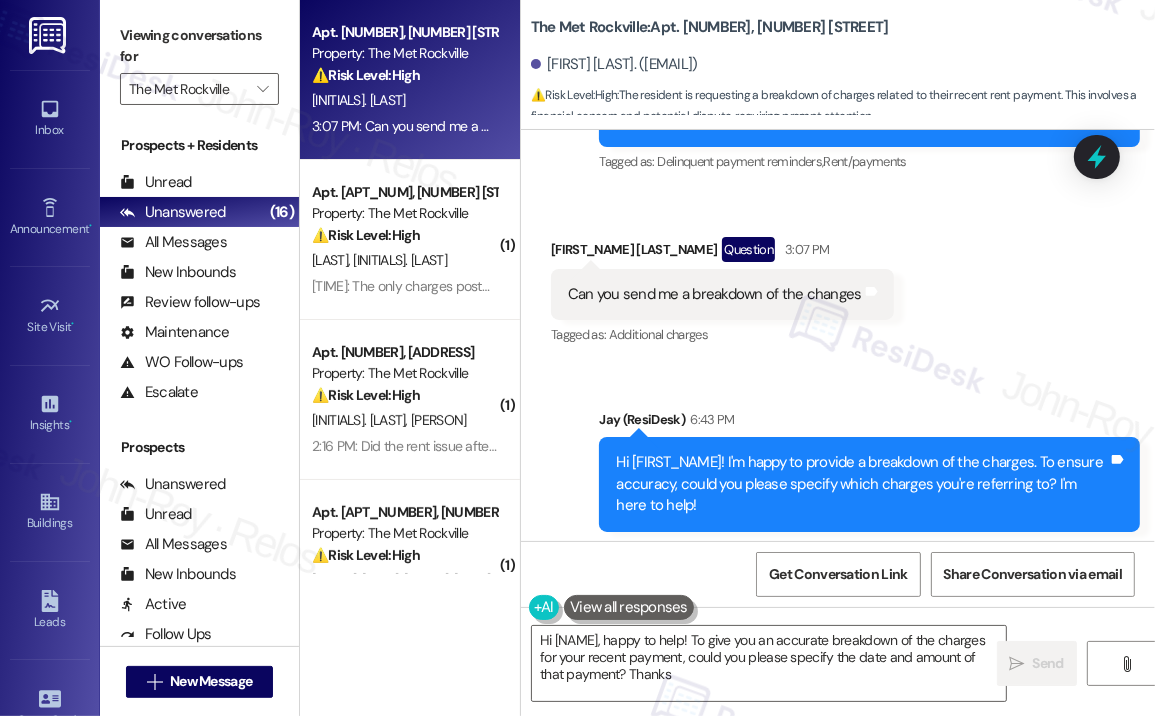 type on "Hi {{first_name}}, happy to help! To give you an accurate breakdown of the charges for your recent payment, could you please specify the date and amount of that payment? Thanks!" 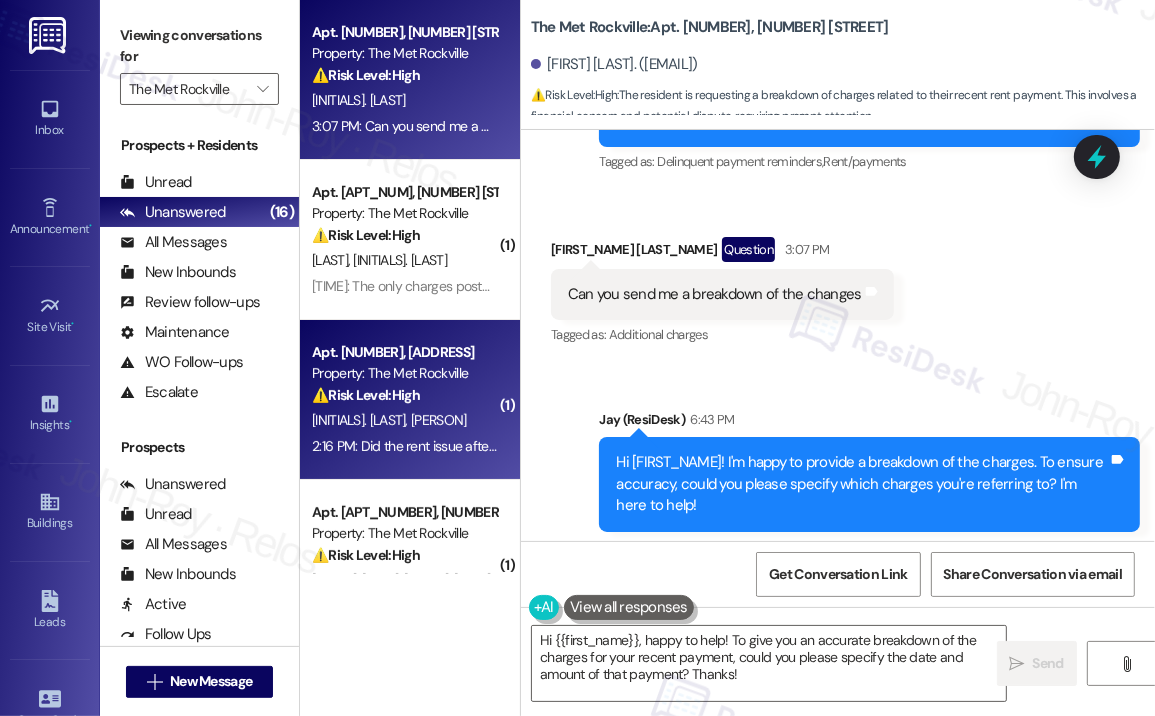 click on "⚠️  Risk Level:  High" at bounding box center [366, 395] 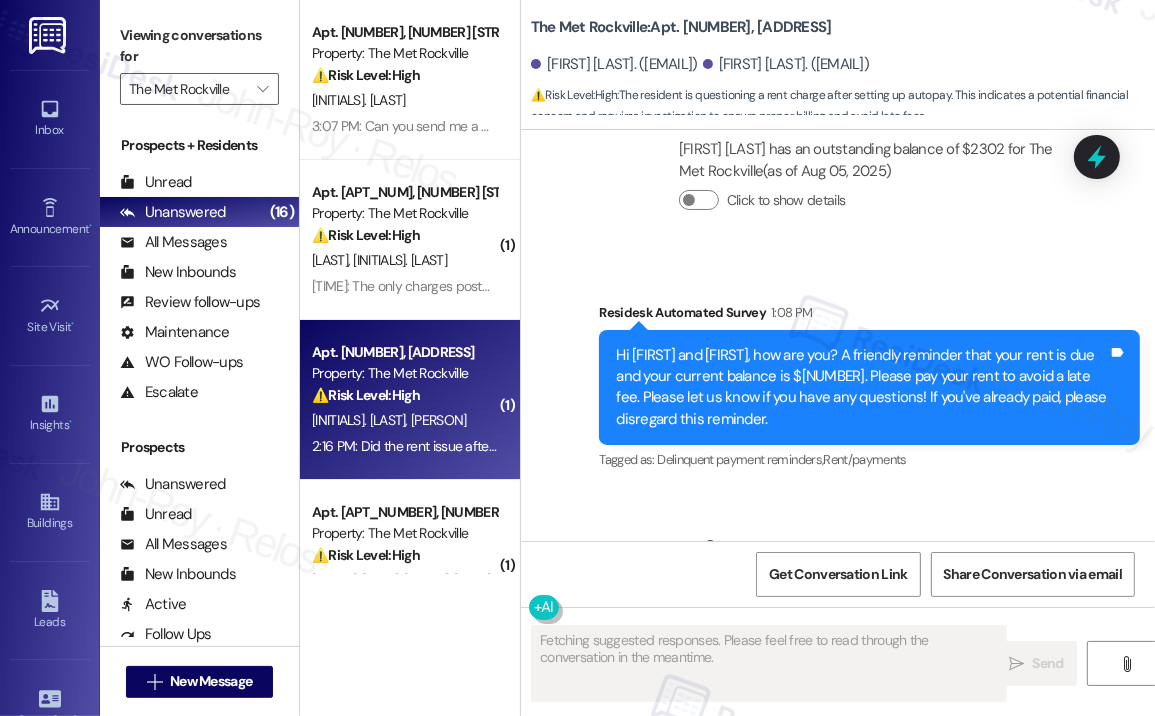 scroll, scrollTop: 915, scrollLeft: 0, axis: vertical 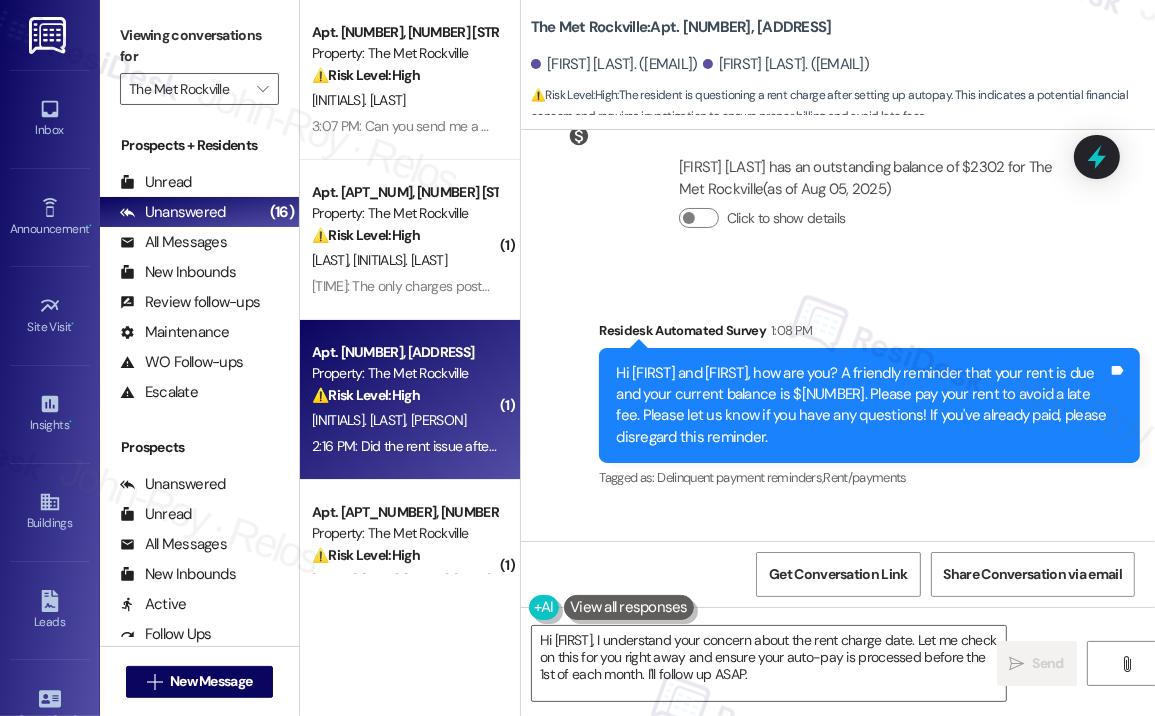 type on "Hi {{first_name}}, I understand your concern about the rent charge date. Let me check on this for you right away and ensure your auto-pay is processed before the 1st of each month. I'll follow up ASAP!" 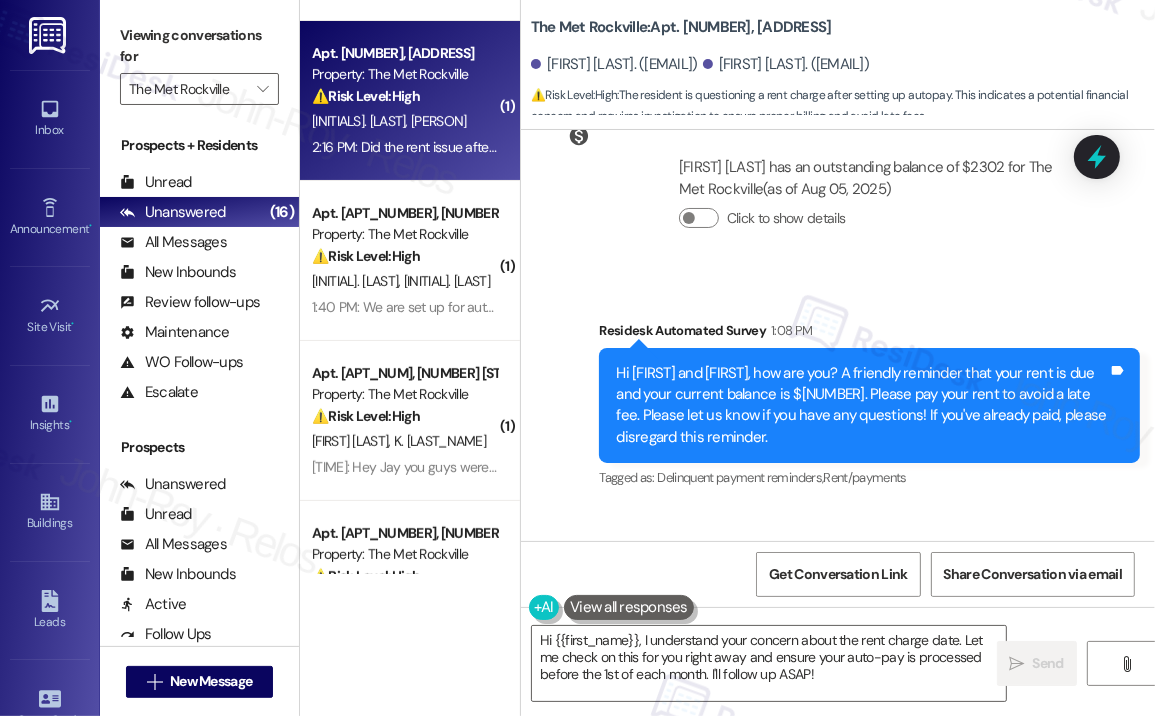 scroll, scrollTop: 400, scrollLeft: 0, axis: vertical 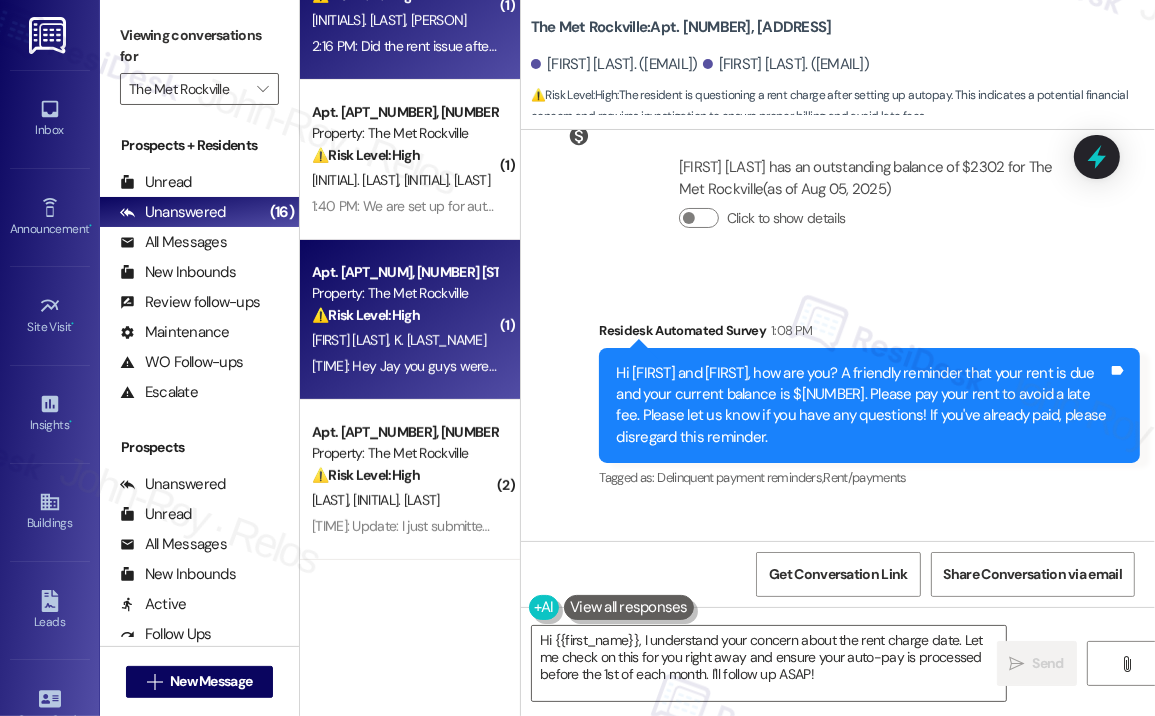 click on "K. [LAST_NAME]" at bounding box center [440, 340] 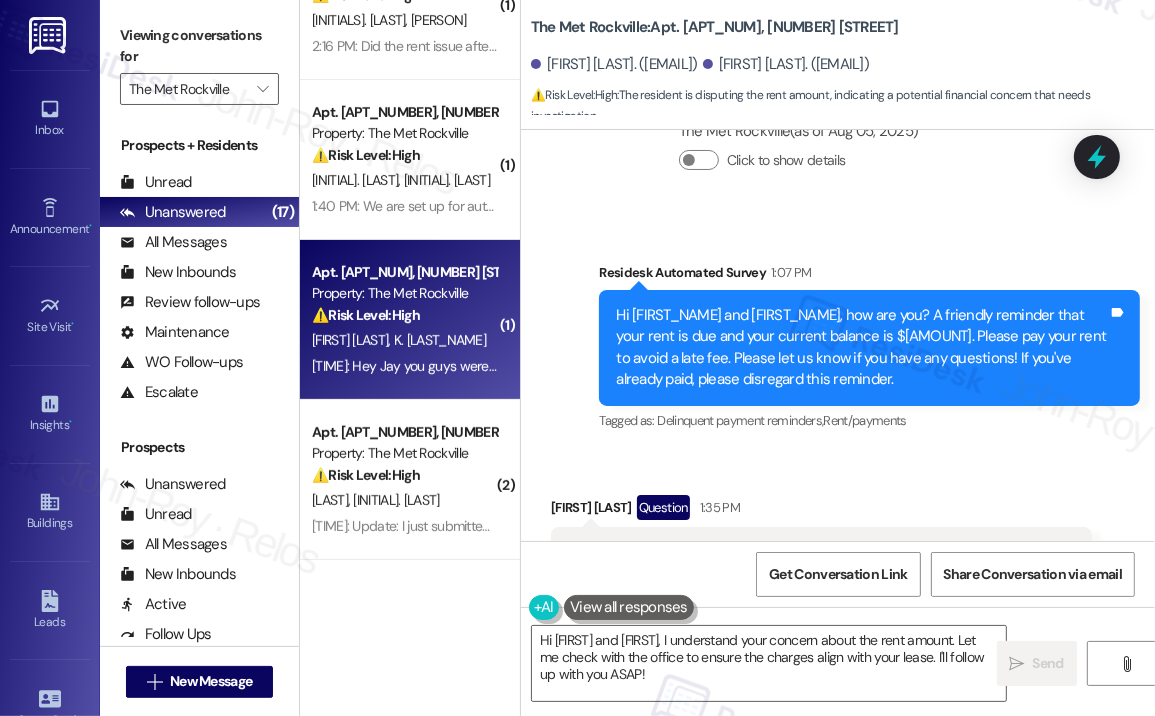 scroll, scrollTop: 632, scrollLeft: 0, axis: vertical 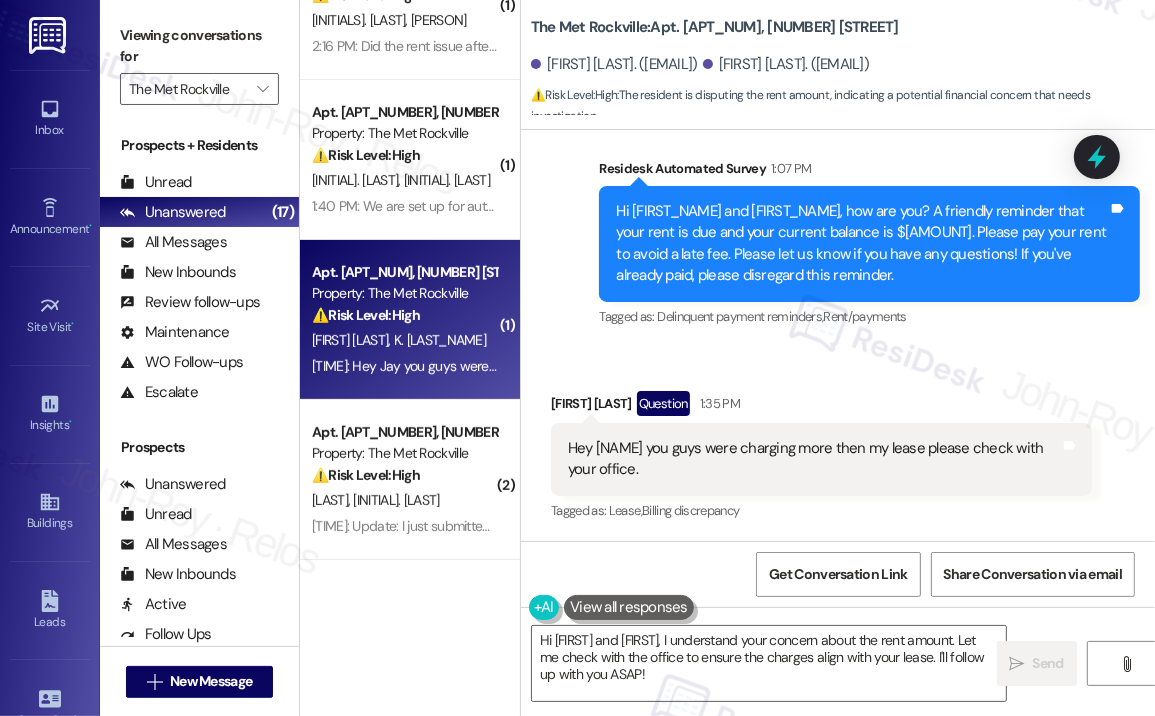 click on "Received via SMS [FIRST] [LAST] [TIME] Hey Jay you guys were charging more then my lease please check with your office. Tags and notes Tagged as: Lease , Click to highlight conversations about Lease Billing discrepancy Click to highlight conversations about Billing discrepancy" at bounding box center [838, 443] 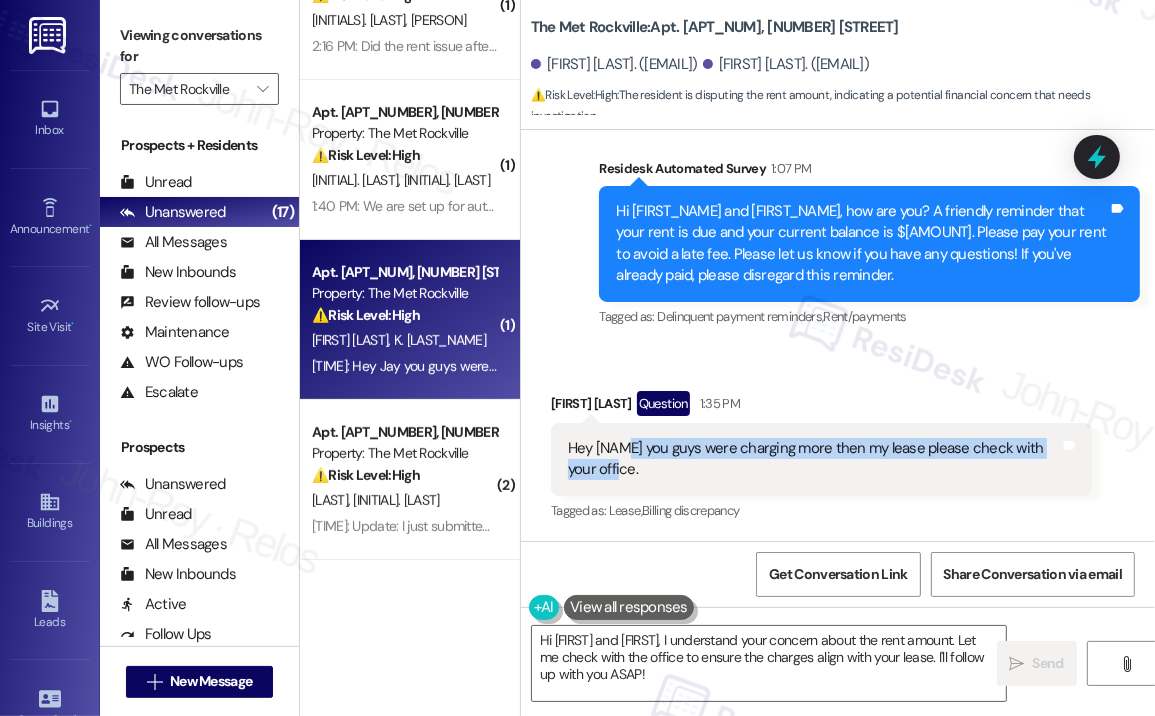 drag, startPoint x: 764, startPoint y: 474, endPoint x: 620, endPoint y: 446, distance: 146.69696 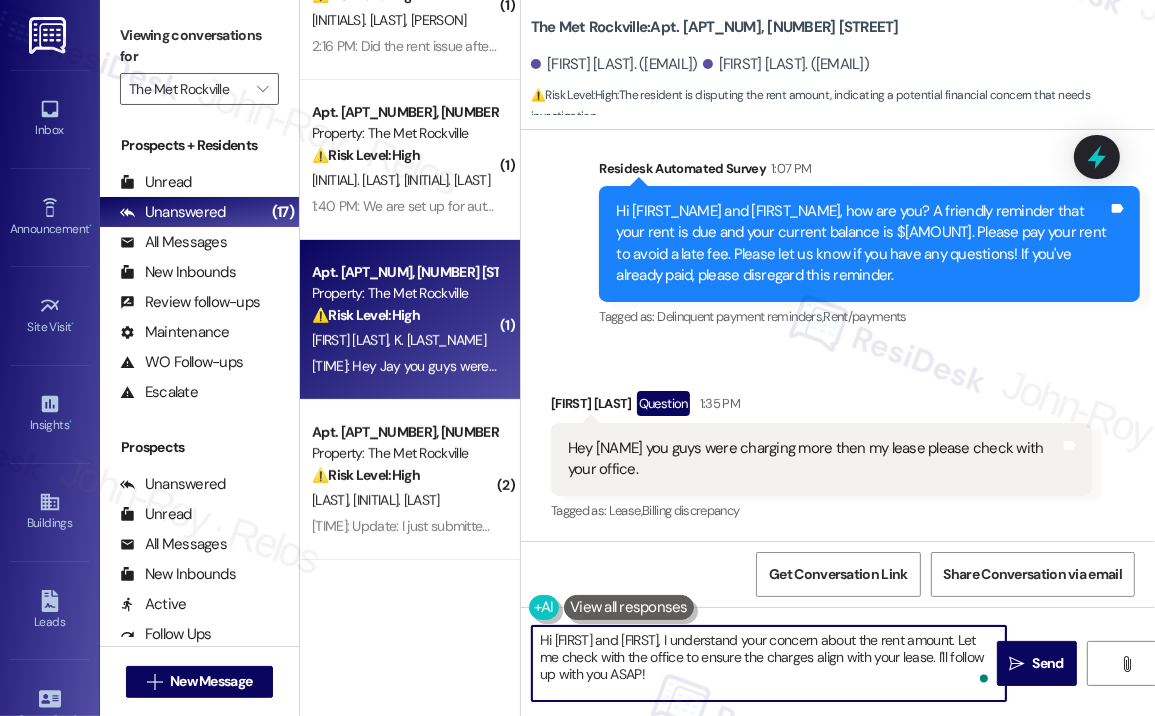 drag, startPoint x: 663, startPoint y: 675, endPoint x: 577, endPoint y: 645, distance: 91.08238 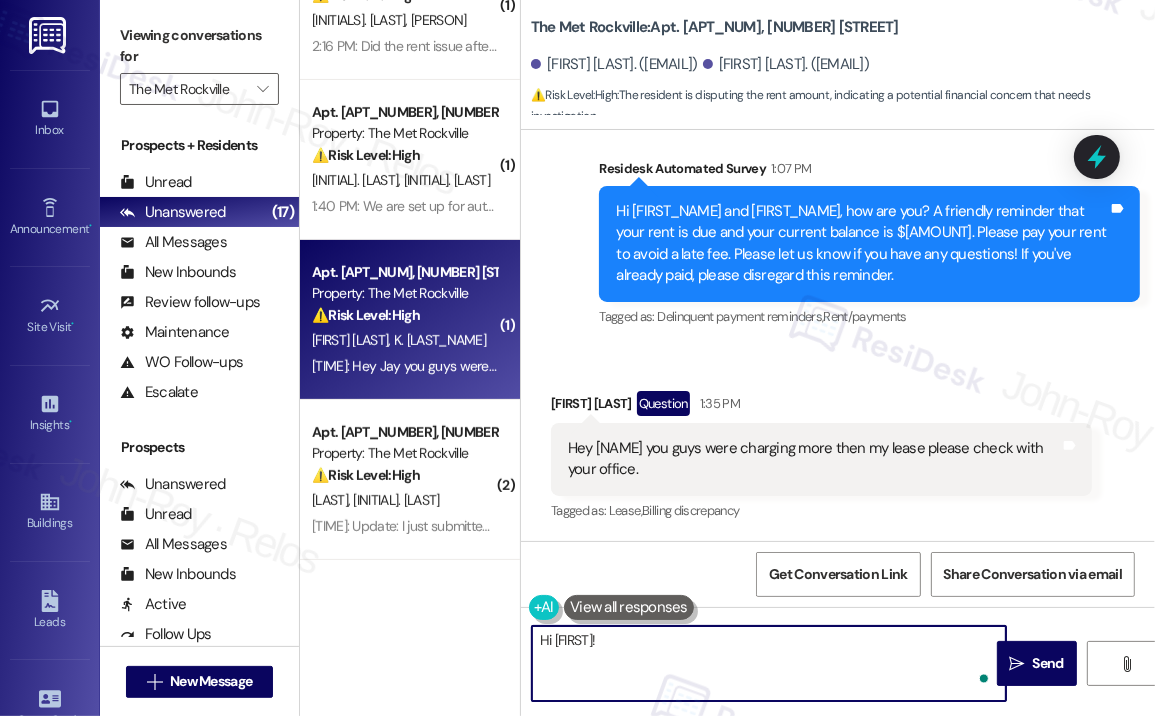 paste on "Thank you for reaching out — I’m sorry to hear there may be a discrepancy in your charges. Just to help us look into this properly, do you happen to know the exact amount you were charged versus what’s stated in your lease? I’ll check with the office and make sure everything is reviewed and corrected if needed." 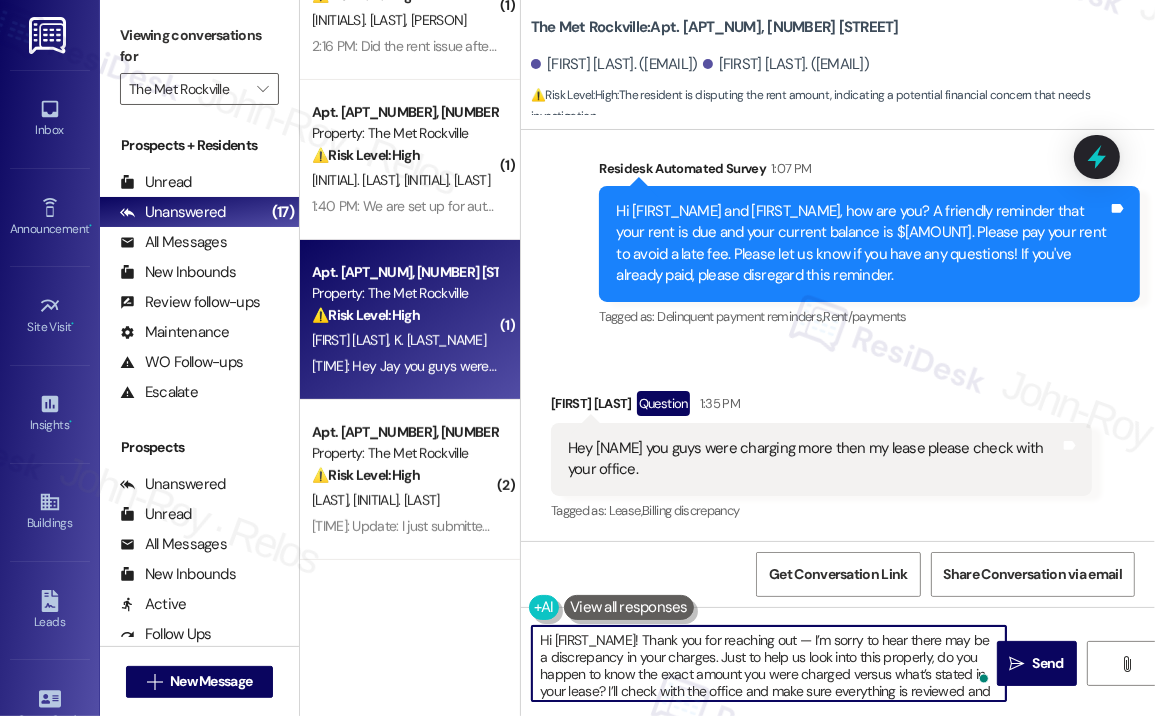 scroll, scrollTop: 16, scrollLeft: 0, axis: vertical 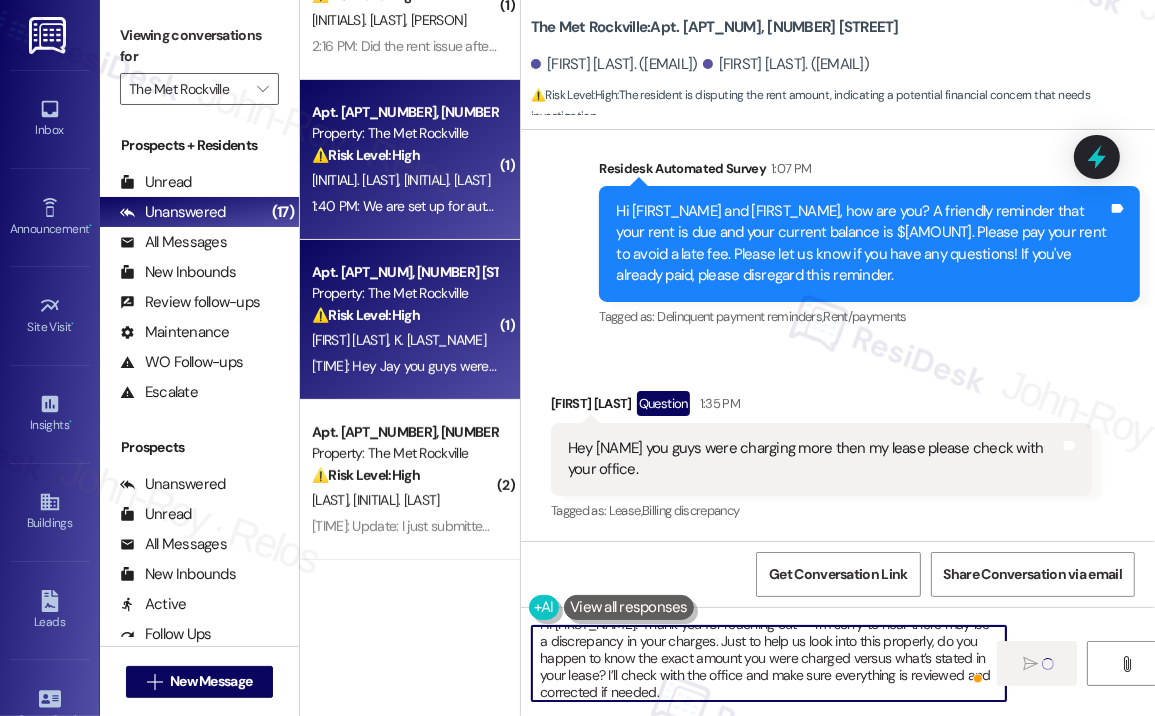 type on "Hi [FIRST_NAME]! Thank you for reaching out — I’m sorry to hear there may be a discrepancy in your charges. Just to help us look into this properly, do you happen to know the exact amount you were charged versus what’s stated in your lease? I’ll check with the office and make sure everything is reviewed and corrected if needed." 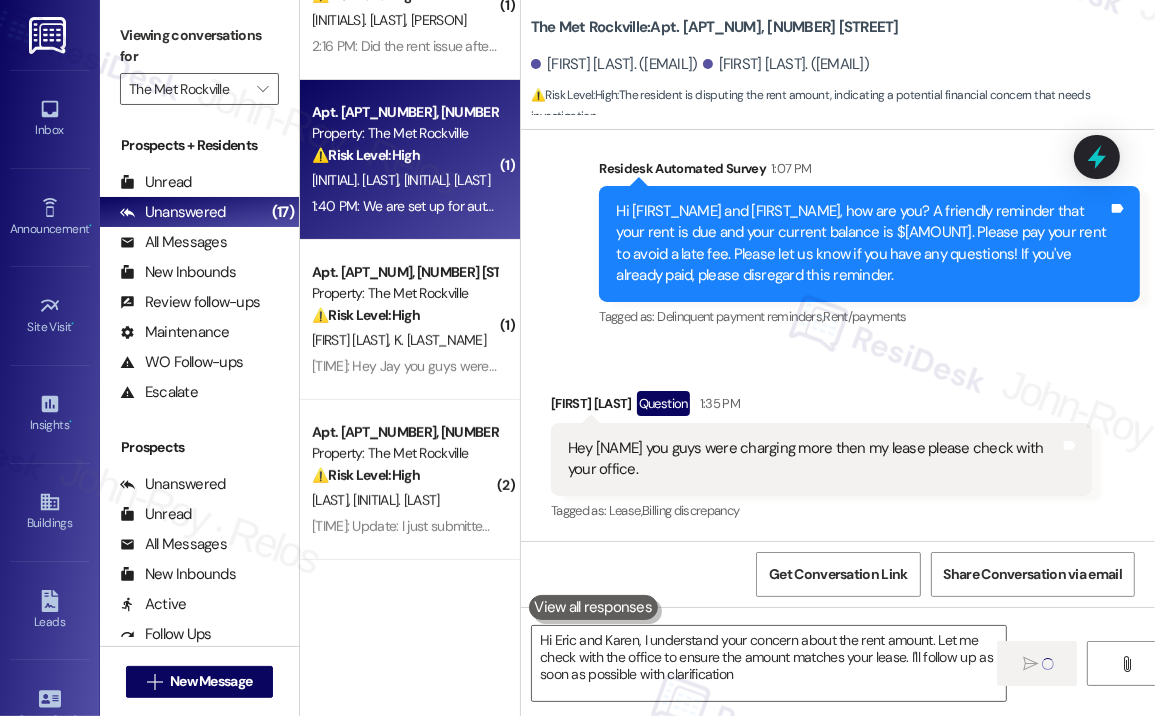 type on "Hi Eric and Karen, I understand your concern about the rent amount. Let me check with the office to ensure the amount matches your lease. I'll follow up as soon as possible with clarification." 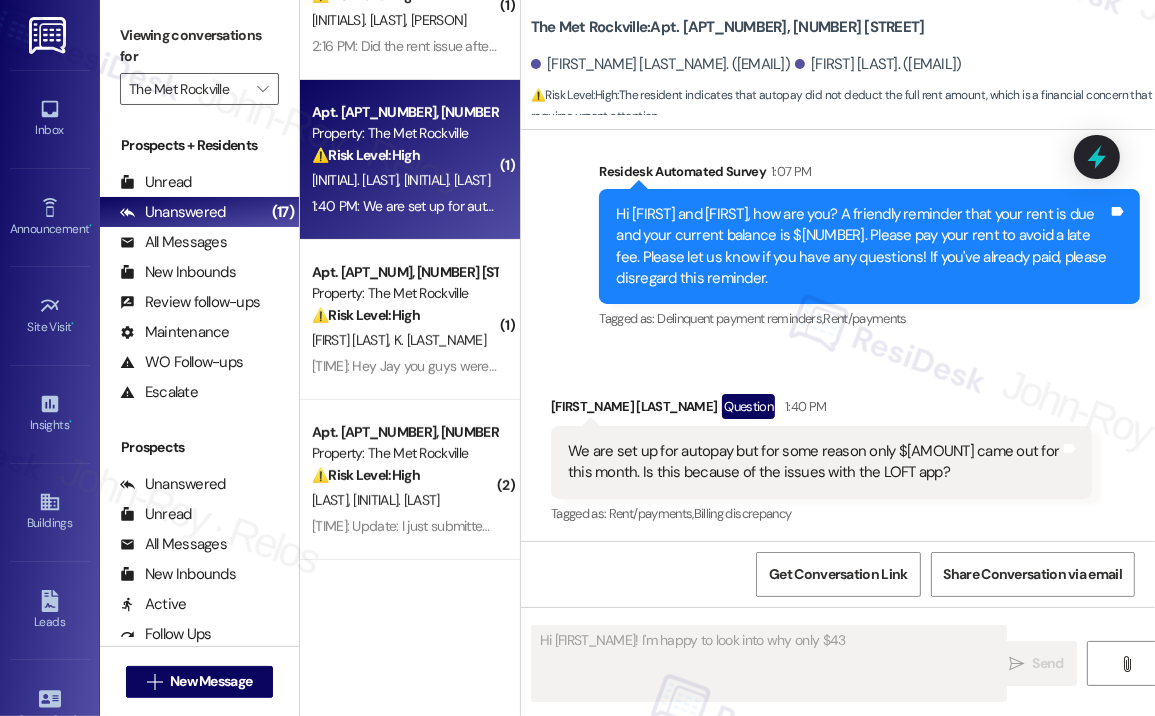 scroll, scrollTop: 1033, scrollLeft: 0, axis: vertical 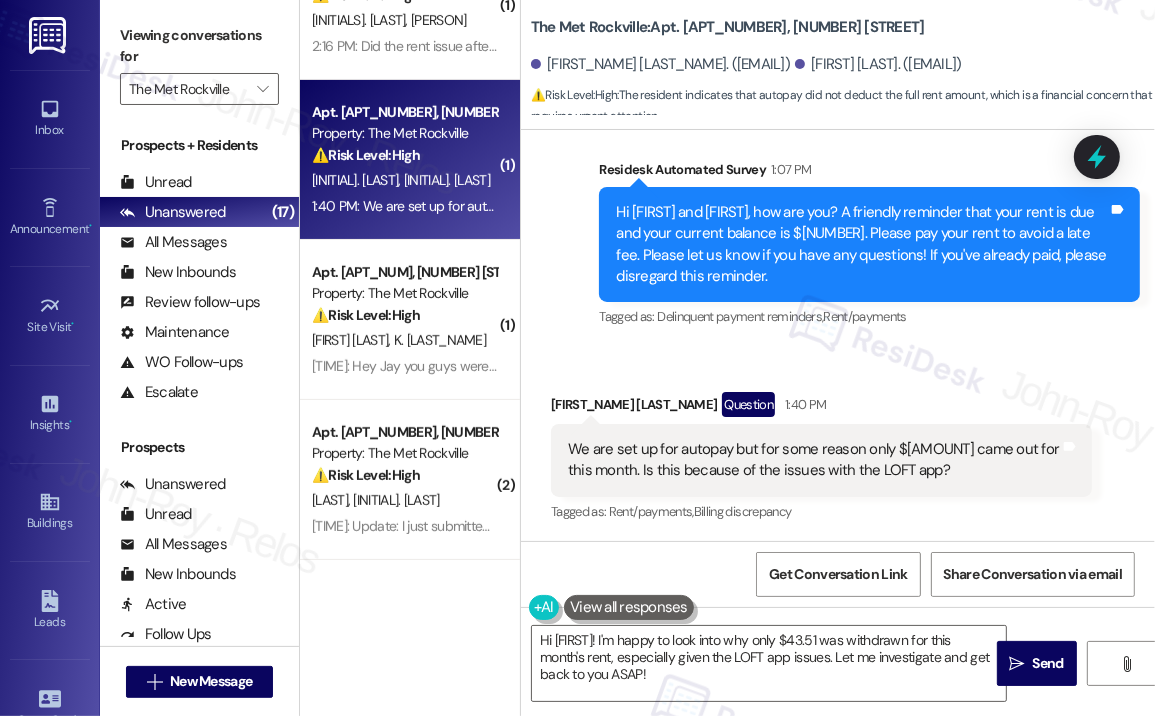 click on "We are set up for autopay but for some reason only $[AMOUNT] came out for this month. Is this because of the issues with the LOFT app?" at bounding box center (814, 460) 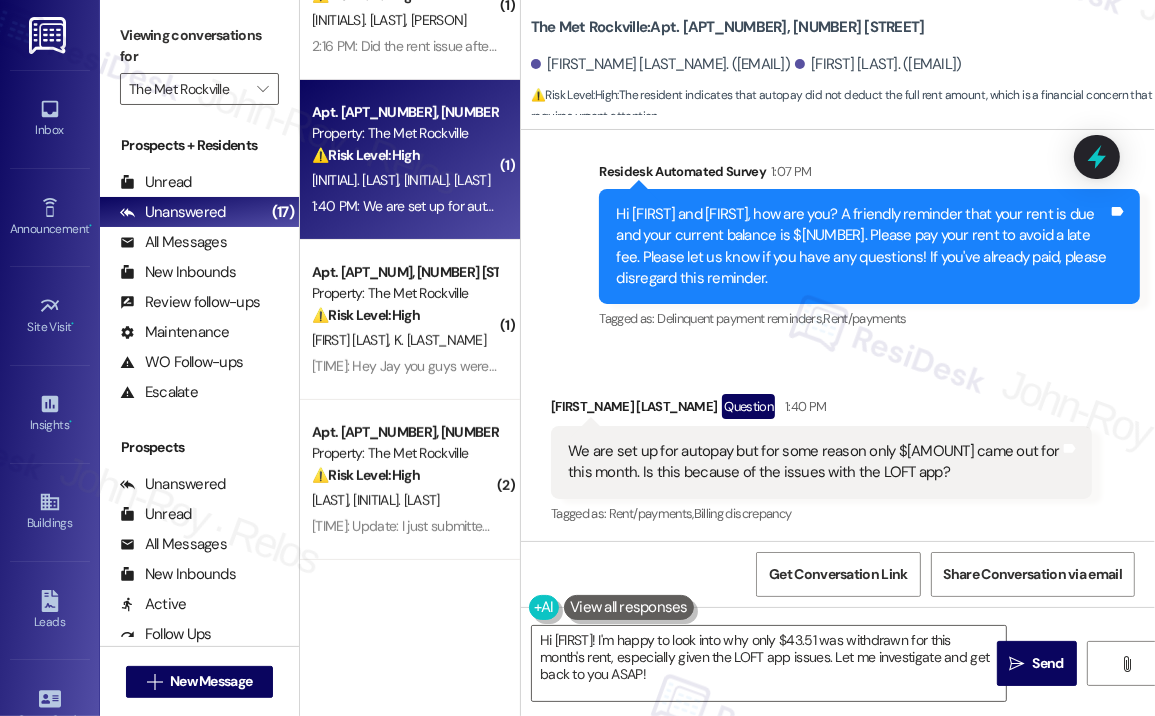 scroll, scrollTop: 1033, scrollLeft: 0, axis: vertical 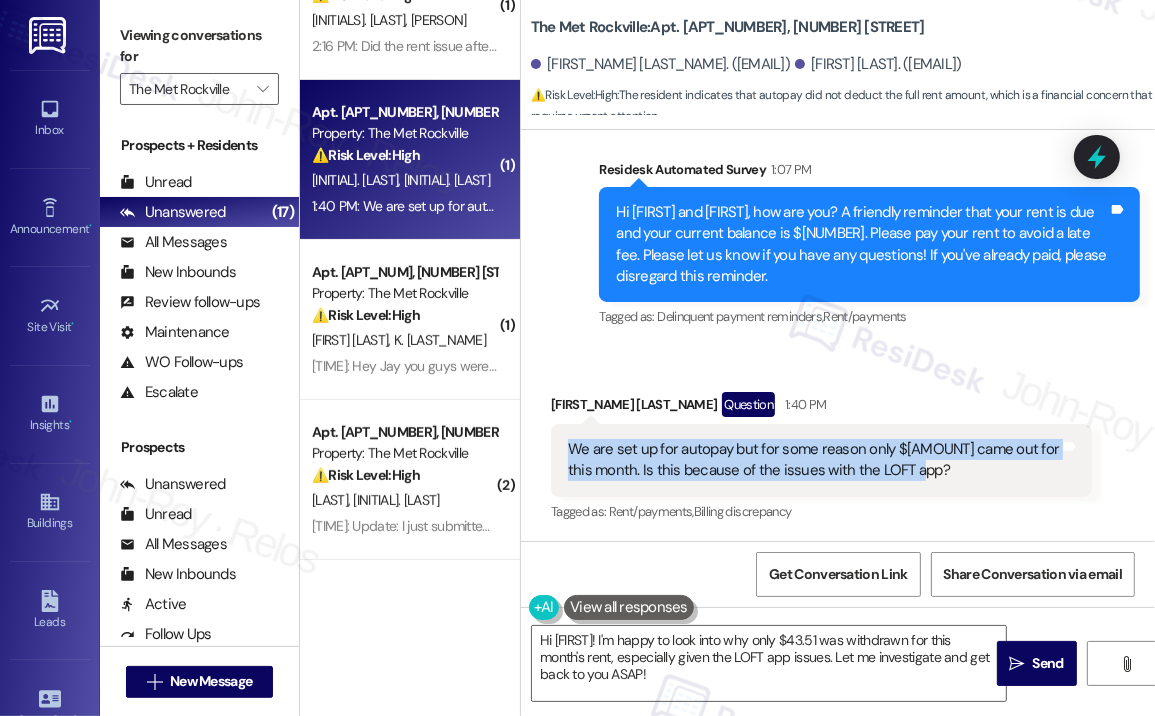 drag, startPoint x: 956, startPoint y: 470, endPoint x: 570, endPoint y: 443, distance: 386.94315 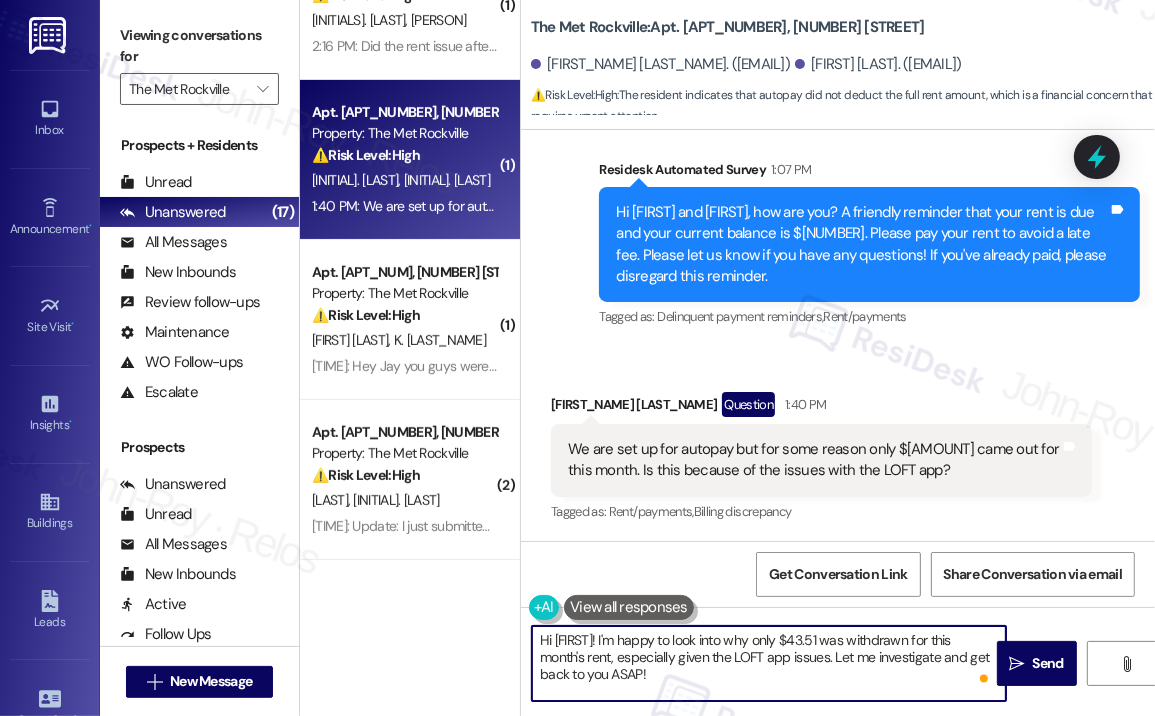 drag, startPoint x: 683, startPoint y: 675, endPoint x: 652, endPoint y: 647, distance: 41.773197 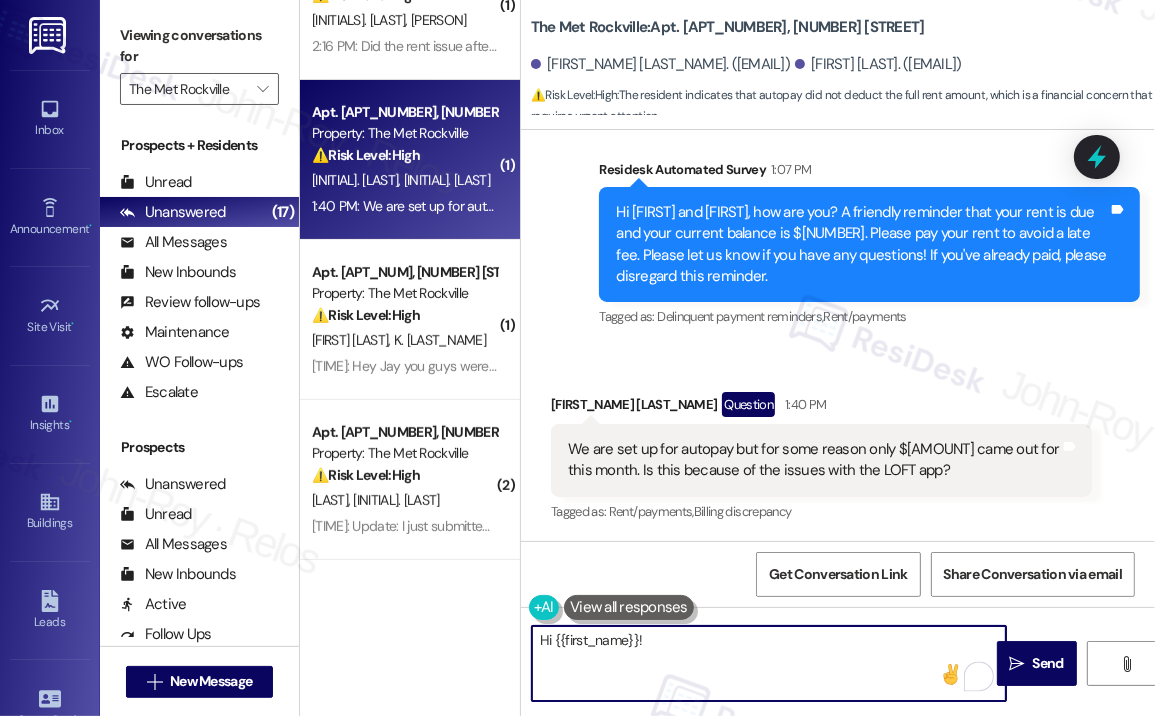 paste on "Thank you for reaching out — I can see how that would be confusing, especially if you're set up for autopay and only $[AMOUNT] was withdrawn.
Do you recall seeing the full rent amount reflected in the portal before the payment was processed, or was the lower amount shown from the start? I’ll check to see if this might be related to any known issues with the LOFT app and help get it sorted out for you." 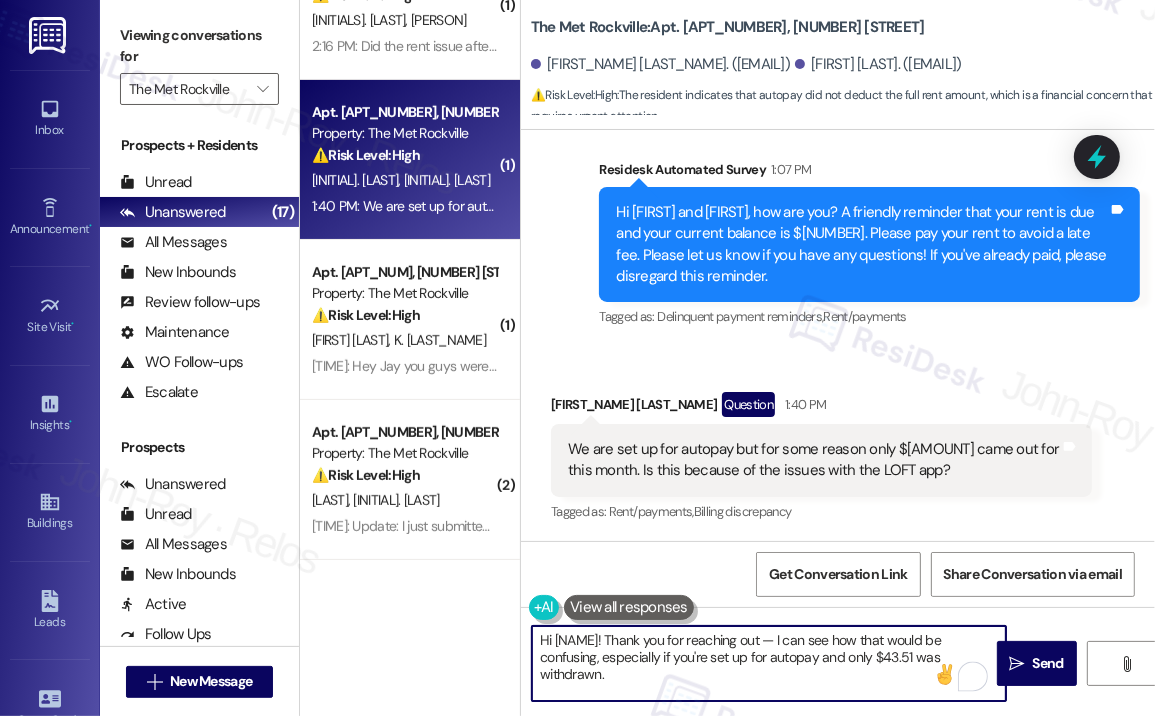 scroll, scrollTop: 67, scrollLeft: 0, axis: vertical 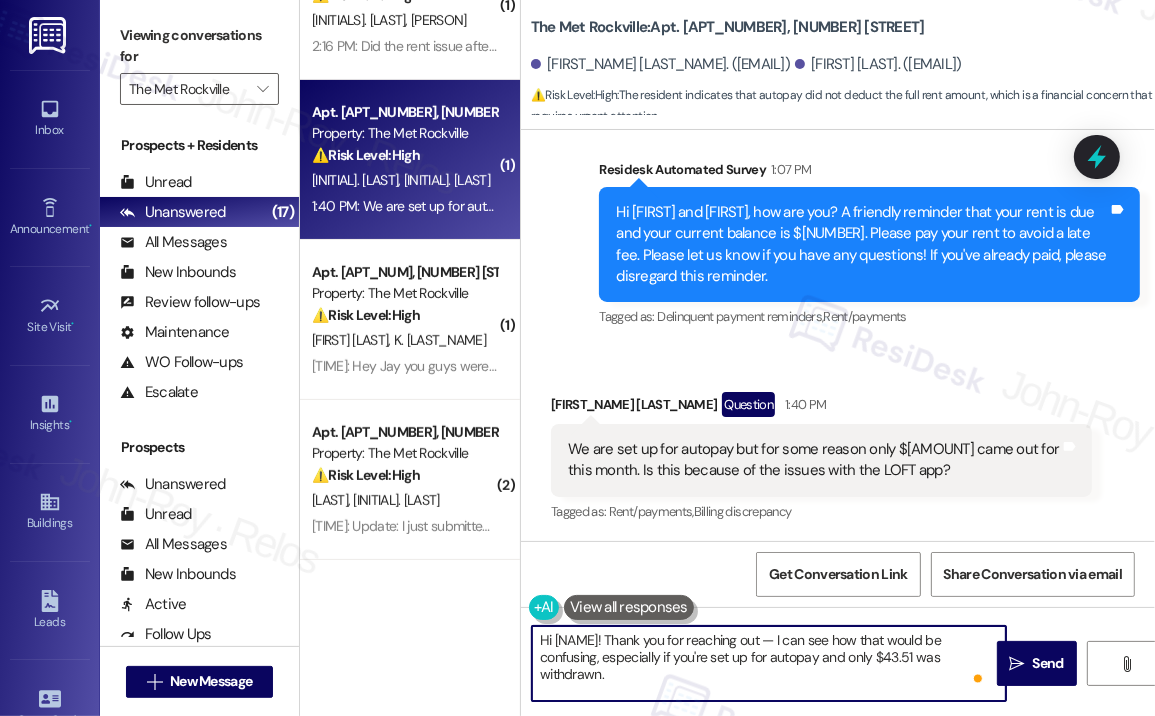 click on "Hi [NAME]! Thank you for reaching out — I can see how that would be confusing, especially if you're set up for autopay and only $43.51 was withdrawn.
Do you recall seeing the full rent amount reflected in the portal before the payment was processed, or was the lower amount shown from the start? I’ll check to see if this might be related to any known issues with the LOFT app and help get it sorted out for you." at bounding box center [769, 663] 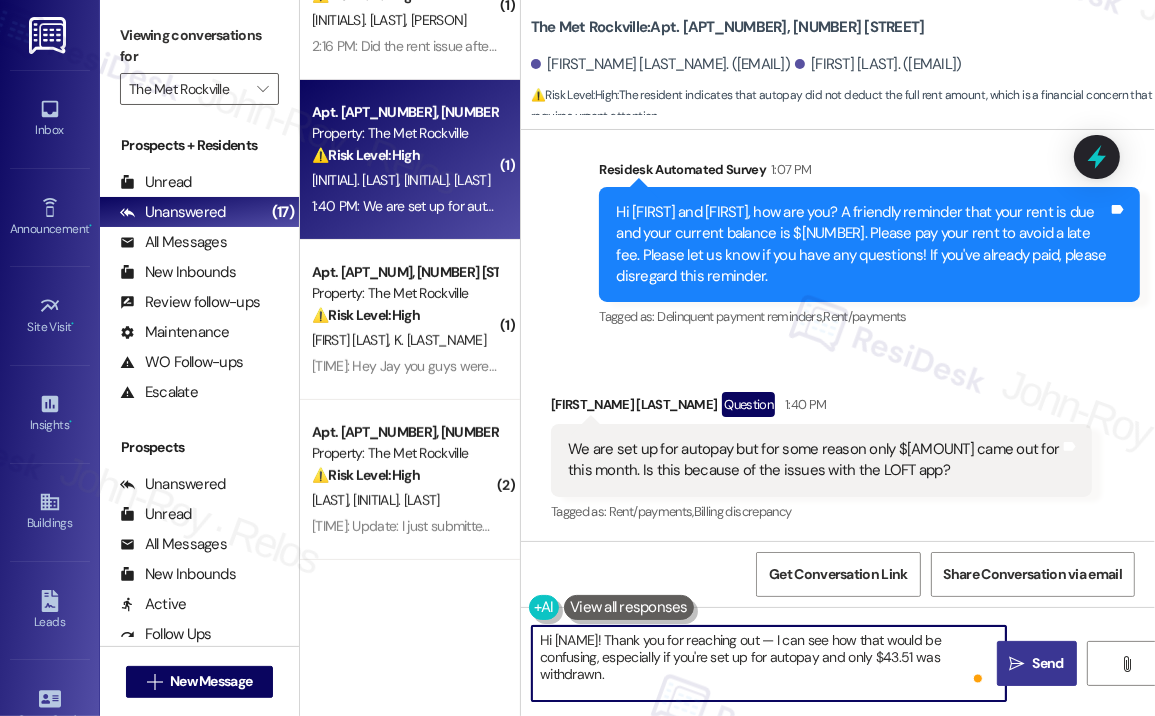 type on "Hi [NAME]! Thank you for reaching out — I can see how that would be confusing, especially if you're set up for autopay and only $43.51 was withdrawn.
Do you recall seeing the full rent amount reflected in the portal before the payment was processed, or was the lower amount shown from the start? I’ll check to see if this might be related to any known issues with the LOFT app and help get it sorted out for you." 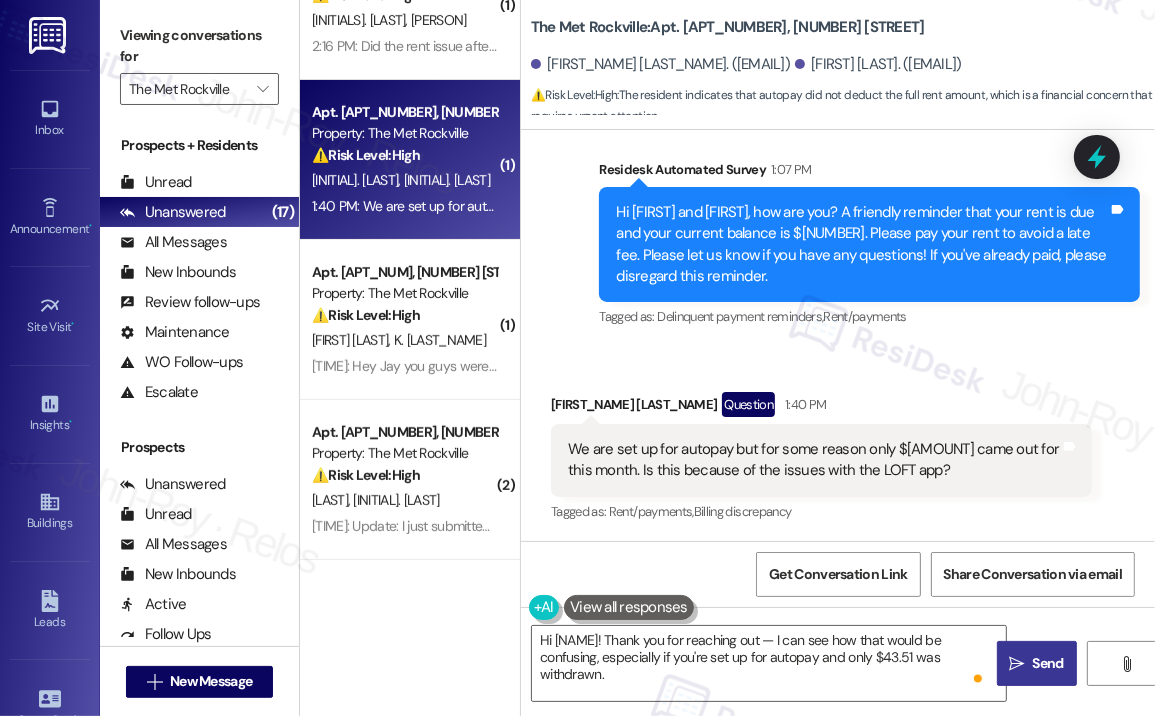 click on "" at bounding box center [1016, 664] 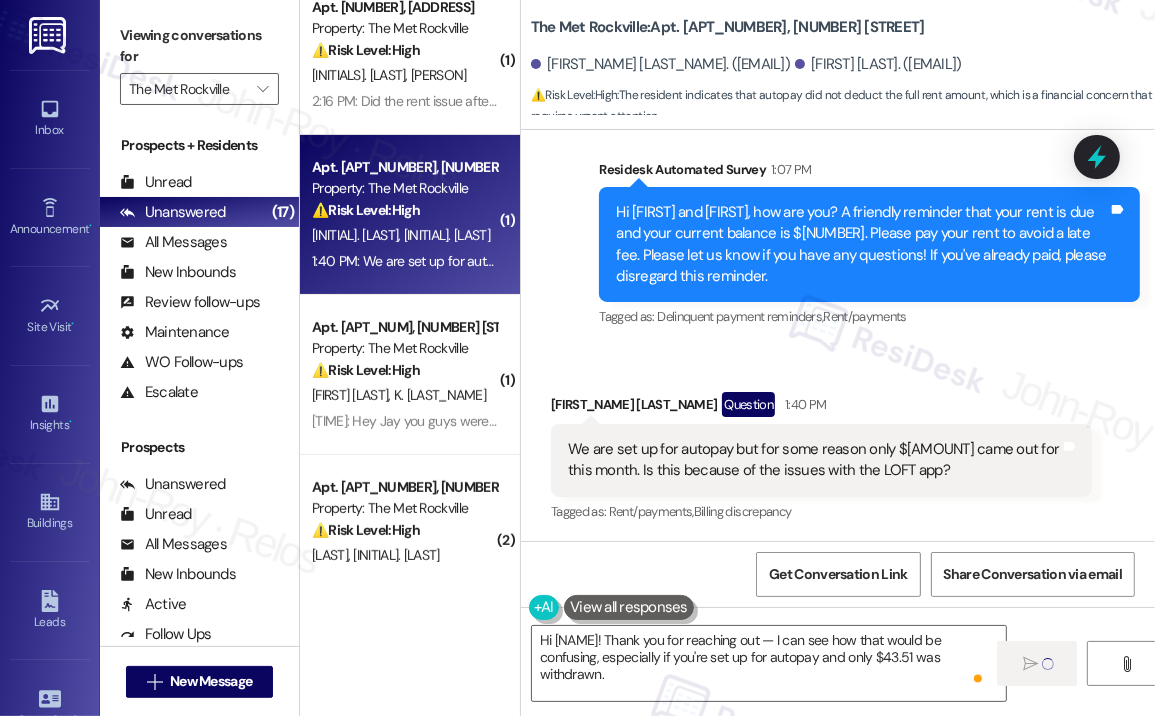 scroll, scrollTop: 300, scrollLeft: 0, axis: vertical 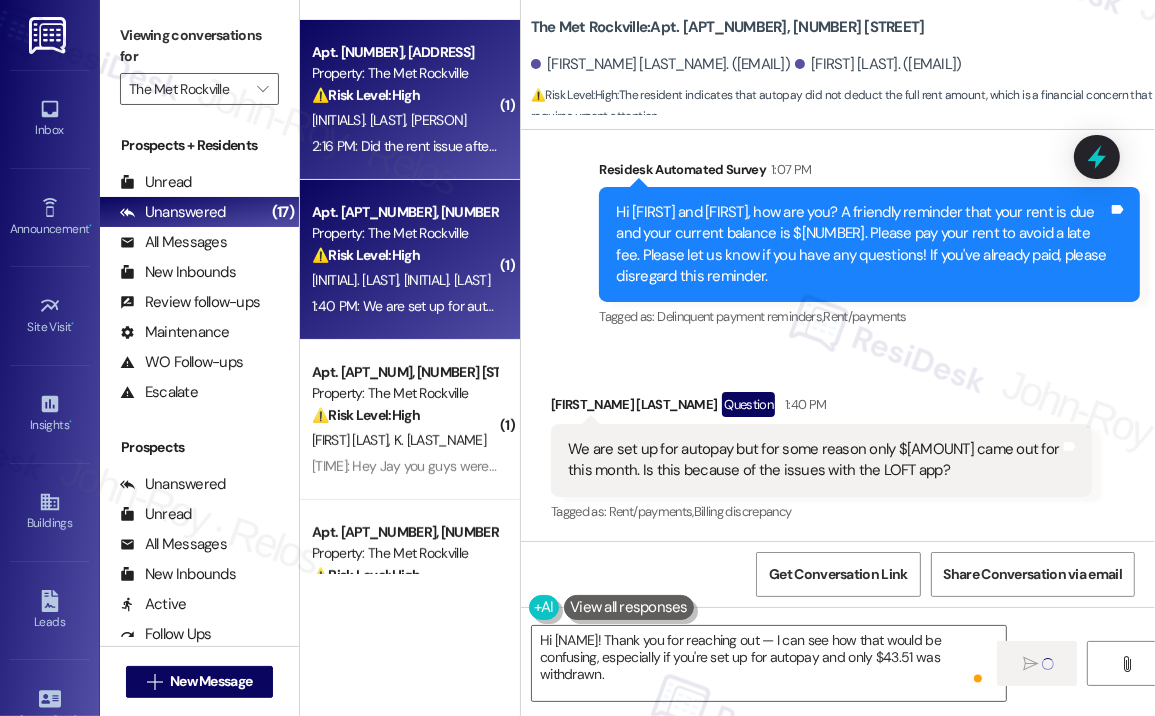 click on "[TIME]: Did the rent issue after 8/1?
I set up auto pay on 1st of each month, and the rent charge was issued after the auto pay. Can you ensure the rent is charged before each month started? [TIME]: Did the rent issue after 8/1?
I set up auto pay on 1st of each month, and the rent charge was issued after the auto pay. Can you ensure the rent is charged before each month started?" at bounding box center [864, 146] 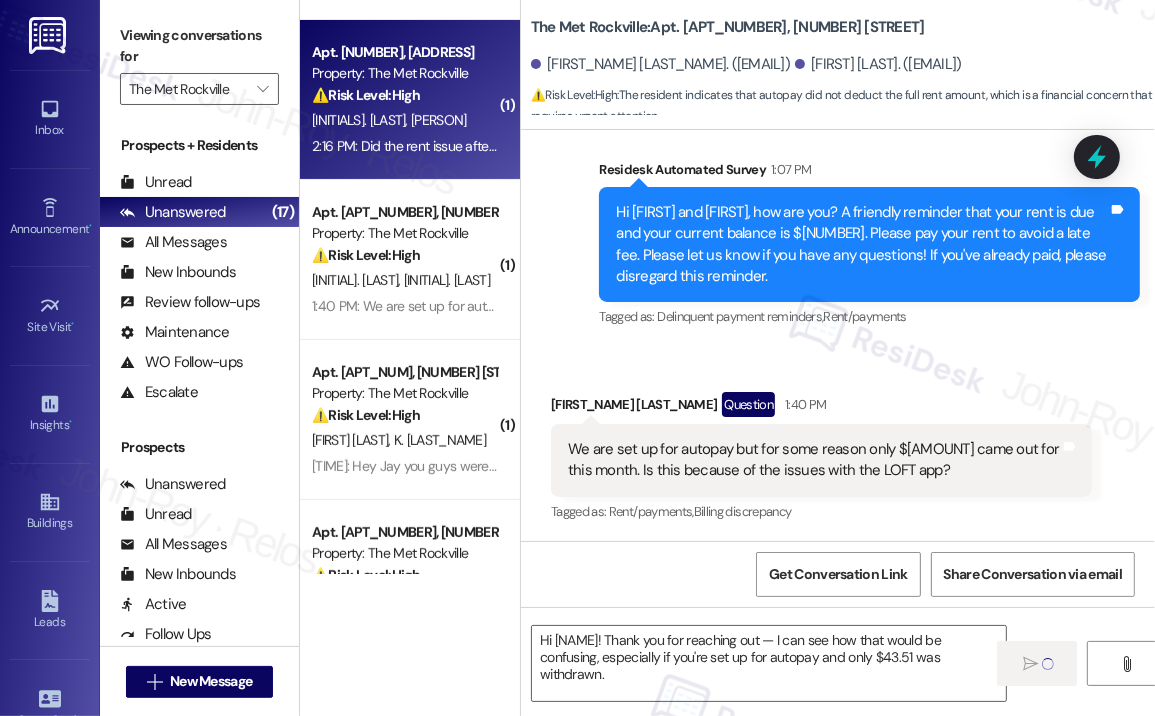 type on "Fetching suggested responses. Please feel free to read through the conversation in the meantime." 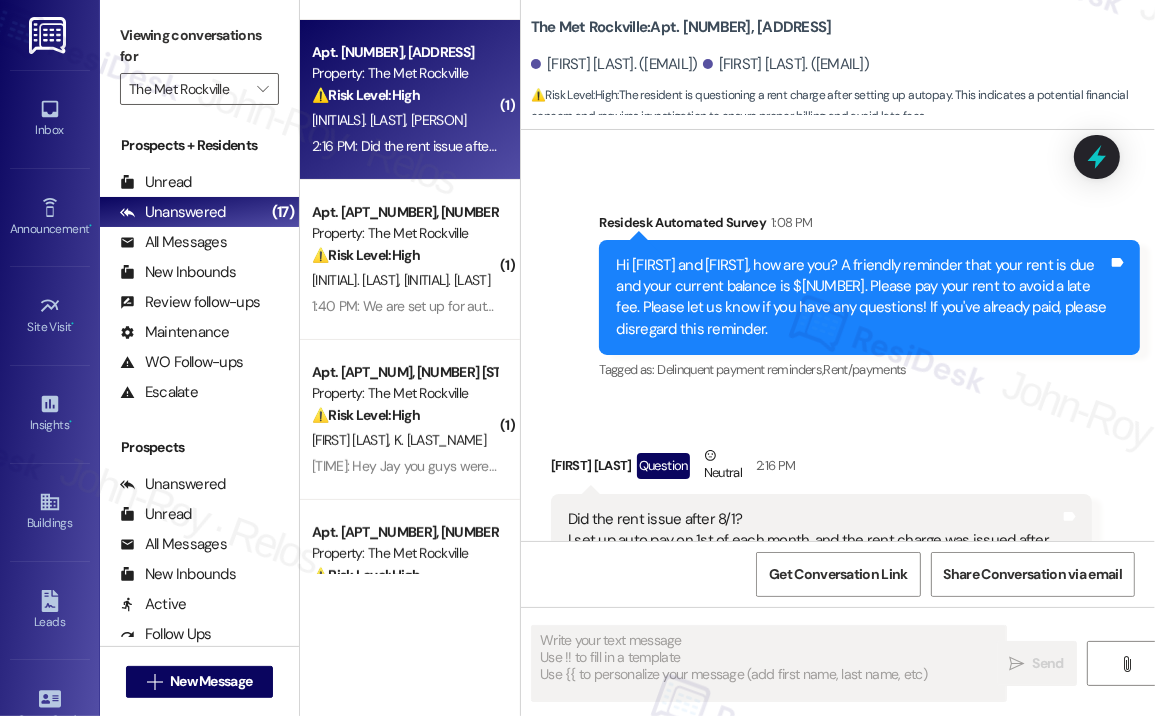 scroll, scrollTop: 1114, scrollLeft: 0, axis: vertical 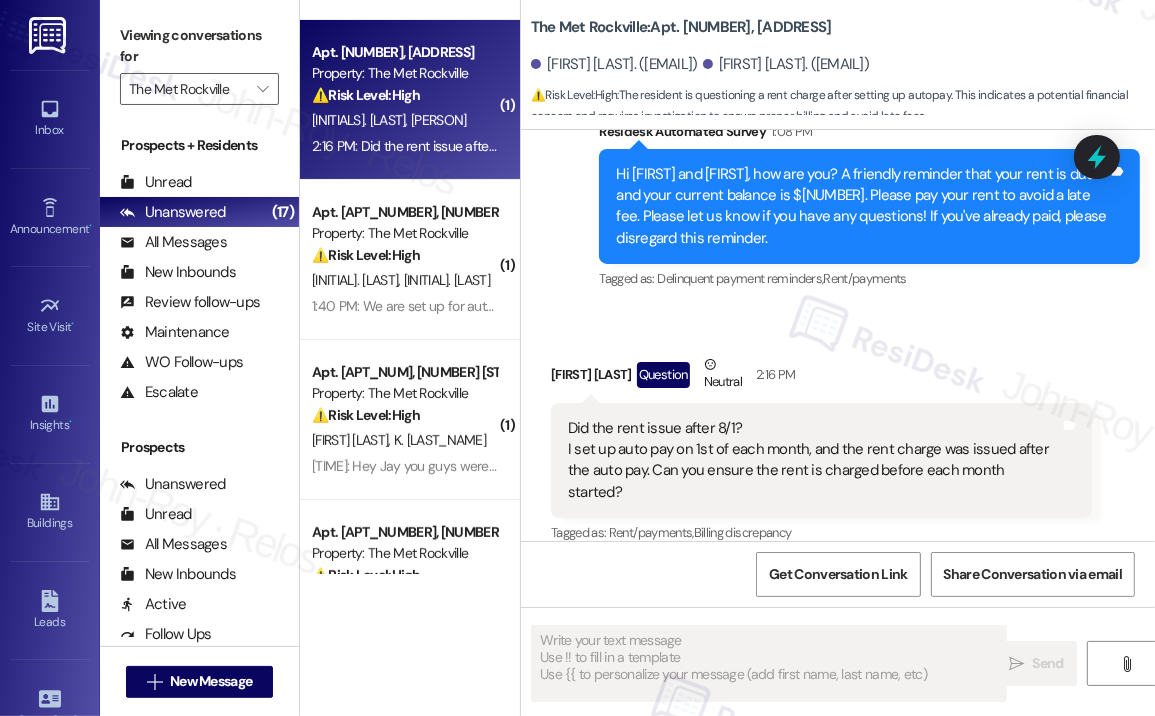 click on "Received via SMS Chun Liang Yang Question Neutral [TIME] Did the rent issue after [DATE]?
I set up auto pay on 1st of each month, and the rent charge was issued after the auto pay. Can you ensure the rent is charged before each month started? Tags and notes Tagged as: Rent/payments , Click to highlight conversations about Rent/payments Billing discrepancy Click to highlight conversations about Billing discrepancy" at bounding box center (821, 451) 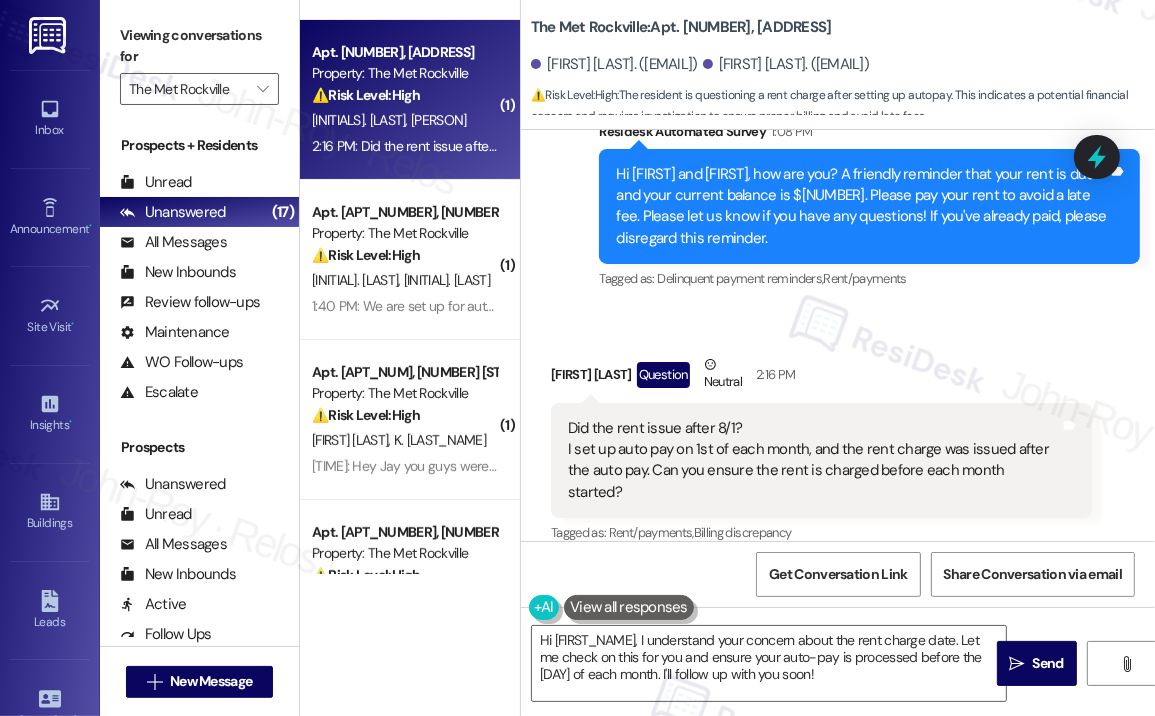 click on "[FIRST] [LAST] Question   Neutral [TIME]" at bounding box center [821, 378] 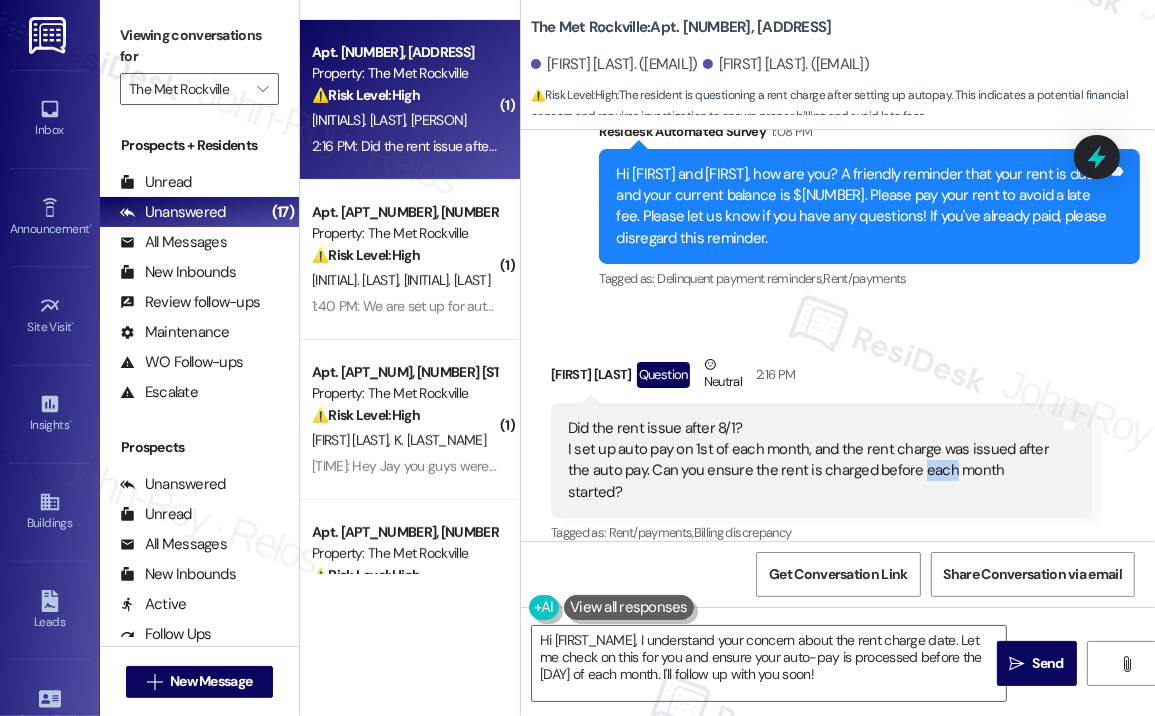 click on "Did the rent issue after [DATE]?
I set up auto pay on [DAY] of each month, and the rent charge was issued after the auto pay. Can you ensure the rent is charged before each month started?" at bounding box center (814, 461) 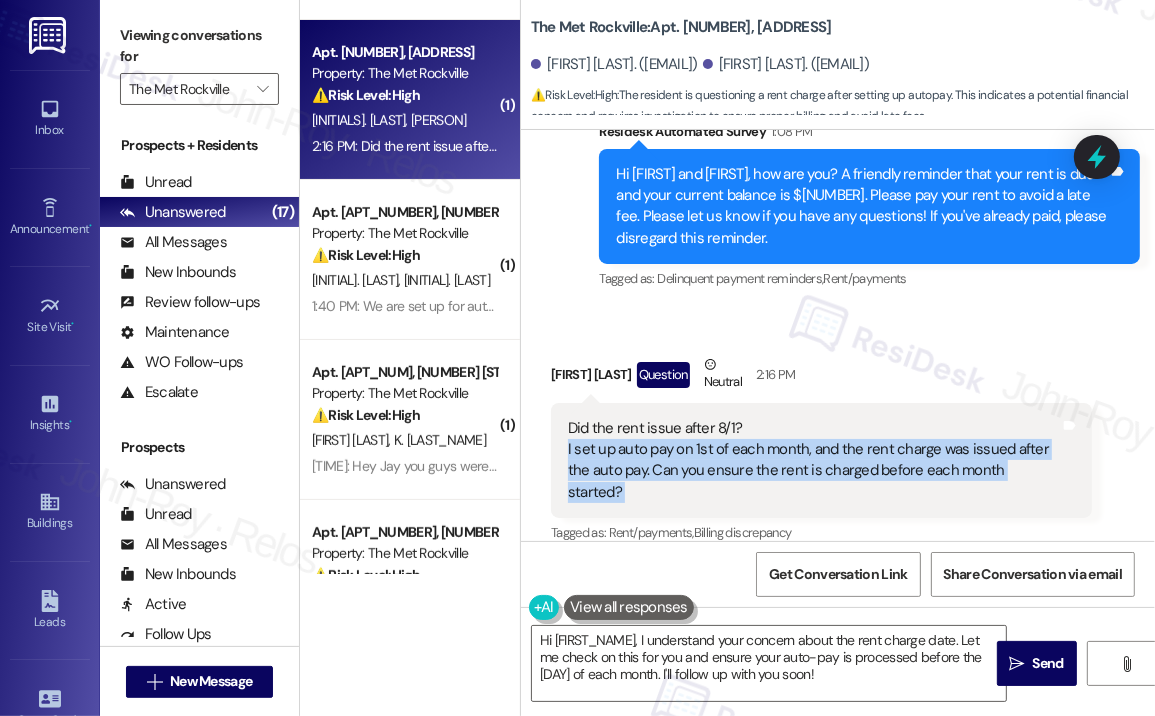 click on "Did the rent issue after [DATE]?
I set up auto pay on [DAY] of each month, and the rent charge was issued after the auto pay. Can you ensure the rent is charged before each month started?" at bounding box center (814, 461) 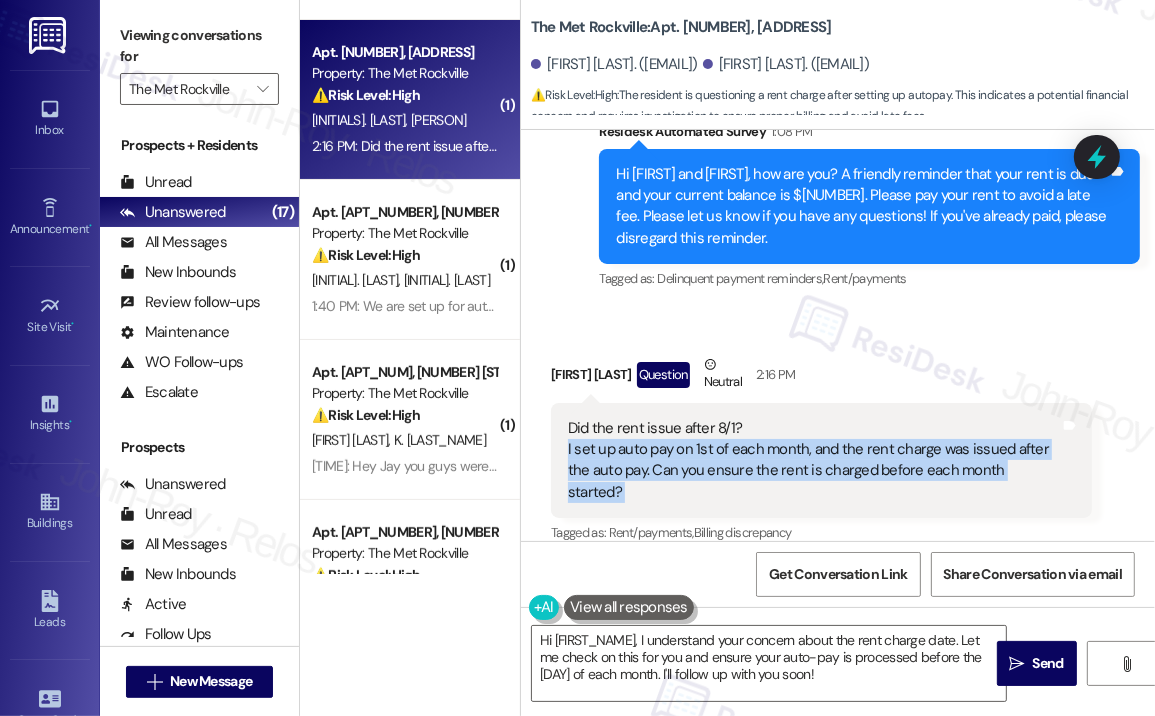 scroll, scrollTop: 1115, scrollLeft: 0, axis: vertical 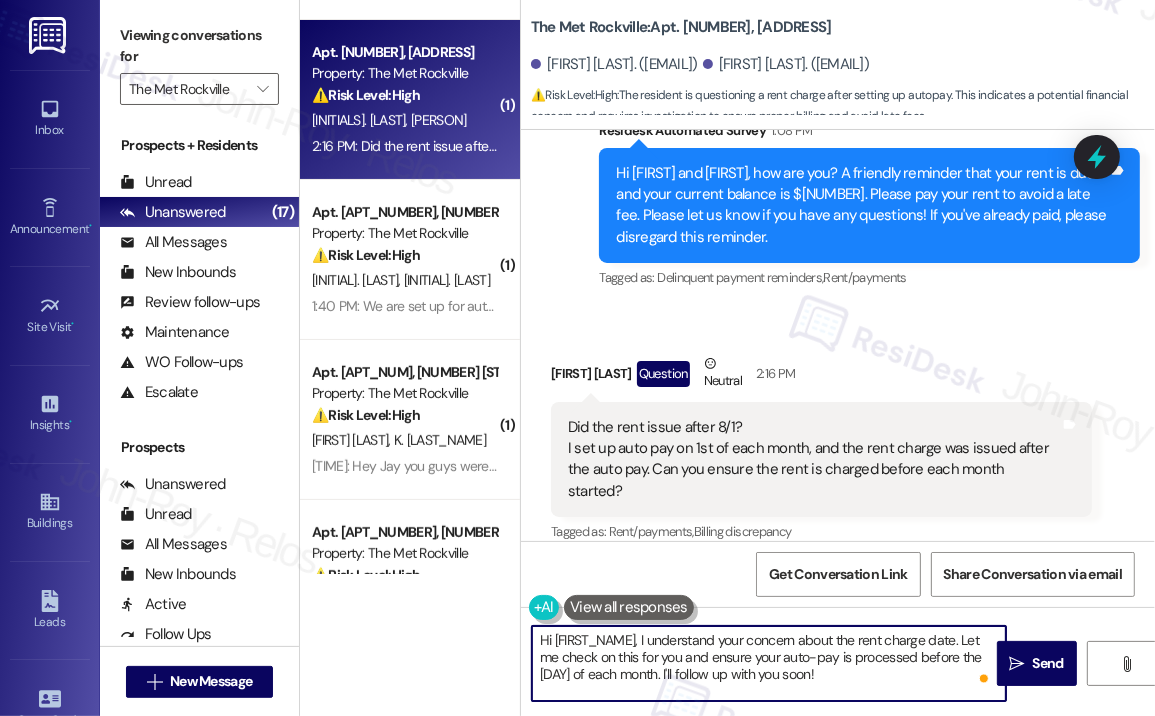 drag, startPoint x: 805, startPoint y: 679, endPoint x: 640, endPoint y: 638, distance: 170.01764 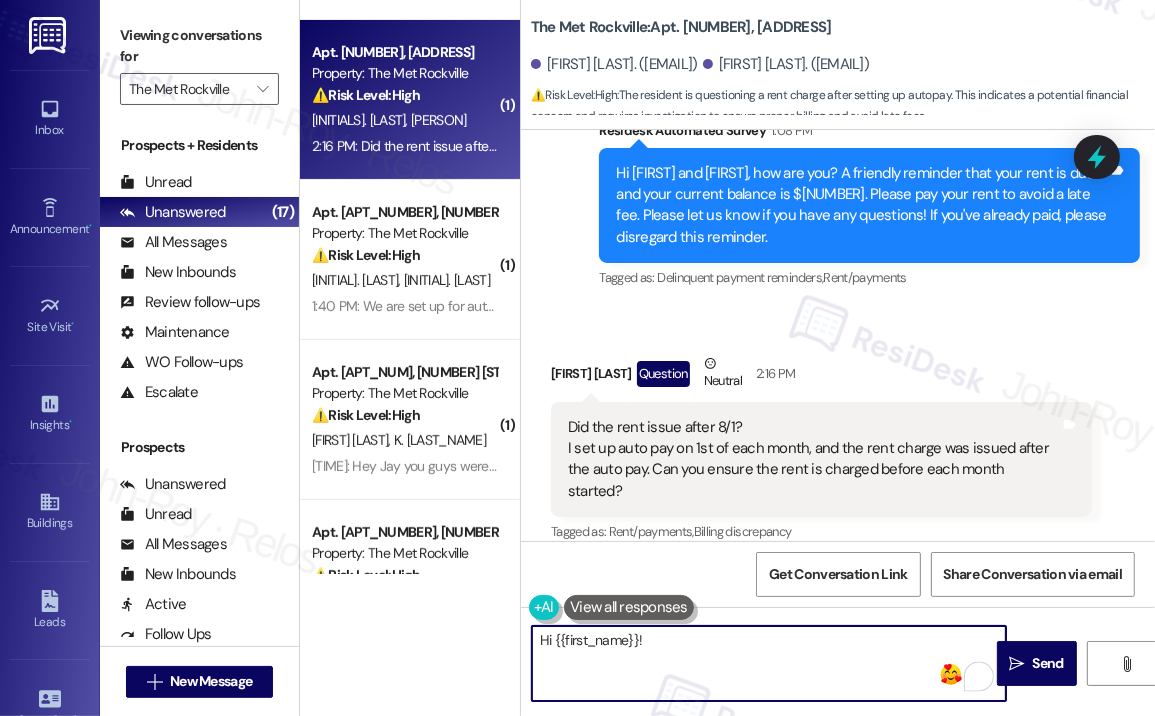 paste on "Thank you for your response. I am pleased to hear that you are satisfied with your recent work order. May I kindly ask if Residences at Annapolis Junction has met your overall expectations?" 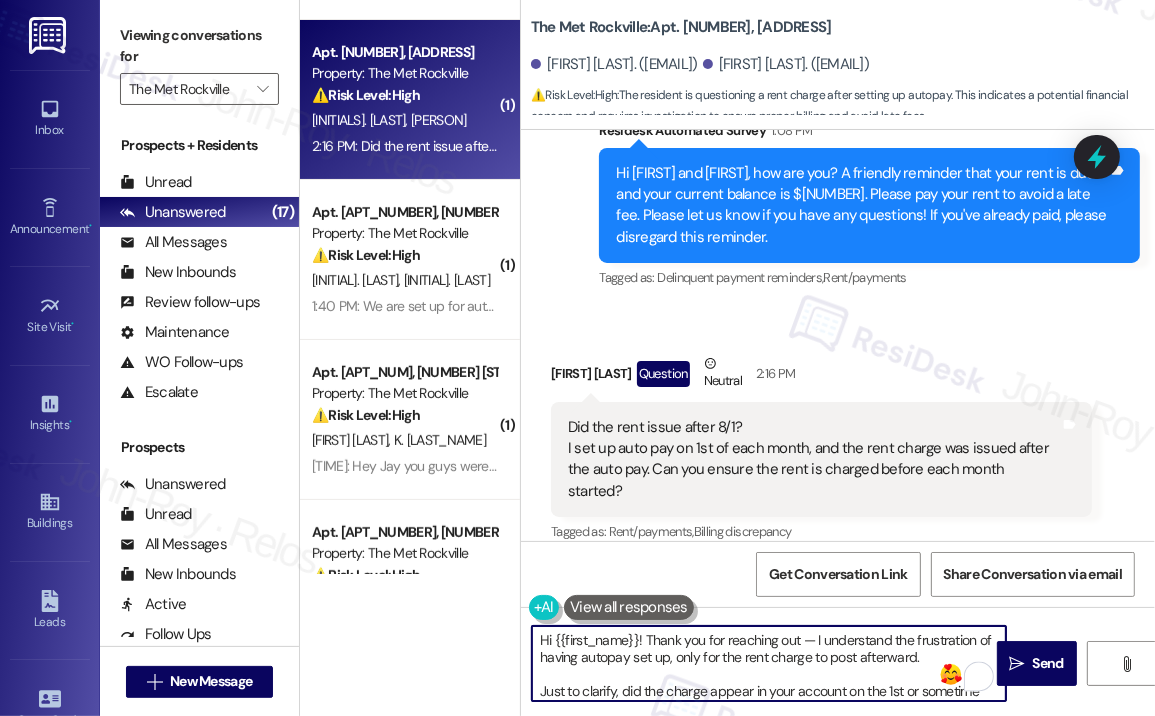 scroll, scrollTop: 50, scrollLeft: 0, axis: vertical 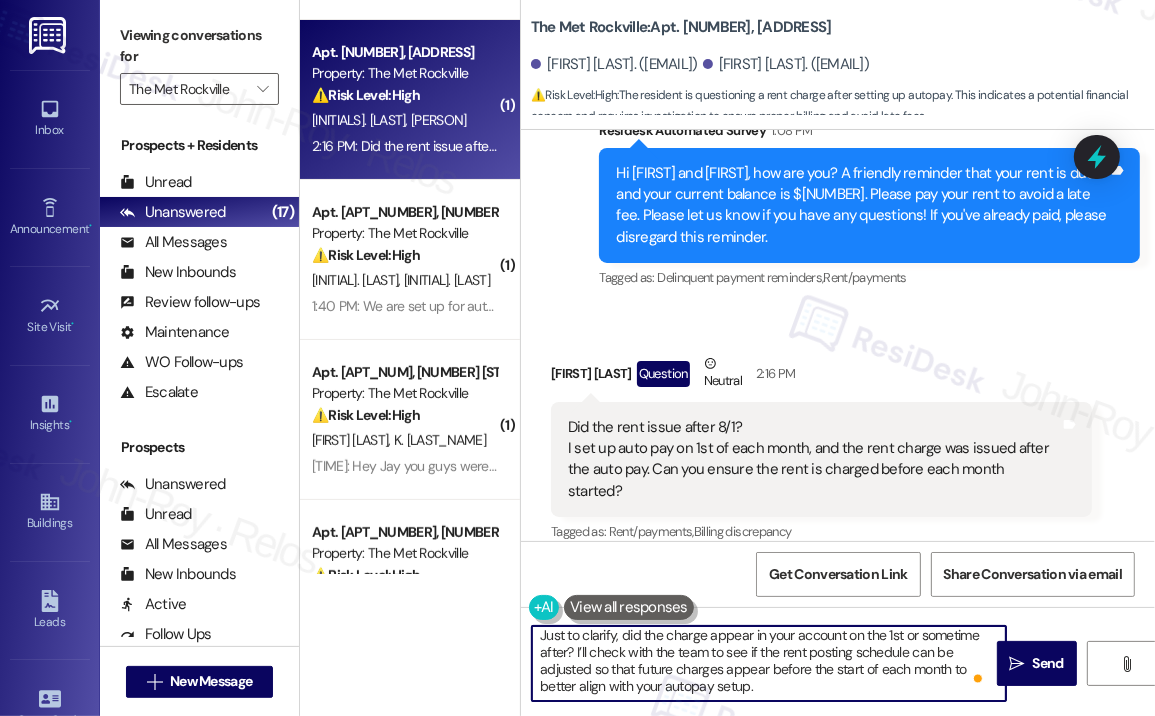 type on "Hi {{first_name}}! Thank you for reaching out — I understand the frustration of having autopay set up, only for the rent charge to post afterward.
Just to clarify, did the charge appear in your account on the 1st or sometime after? I’ll check with the team to see if the rent posting schedule can be adjusted so that future charges appear before the start of each month to better align with your autopay setup." 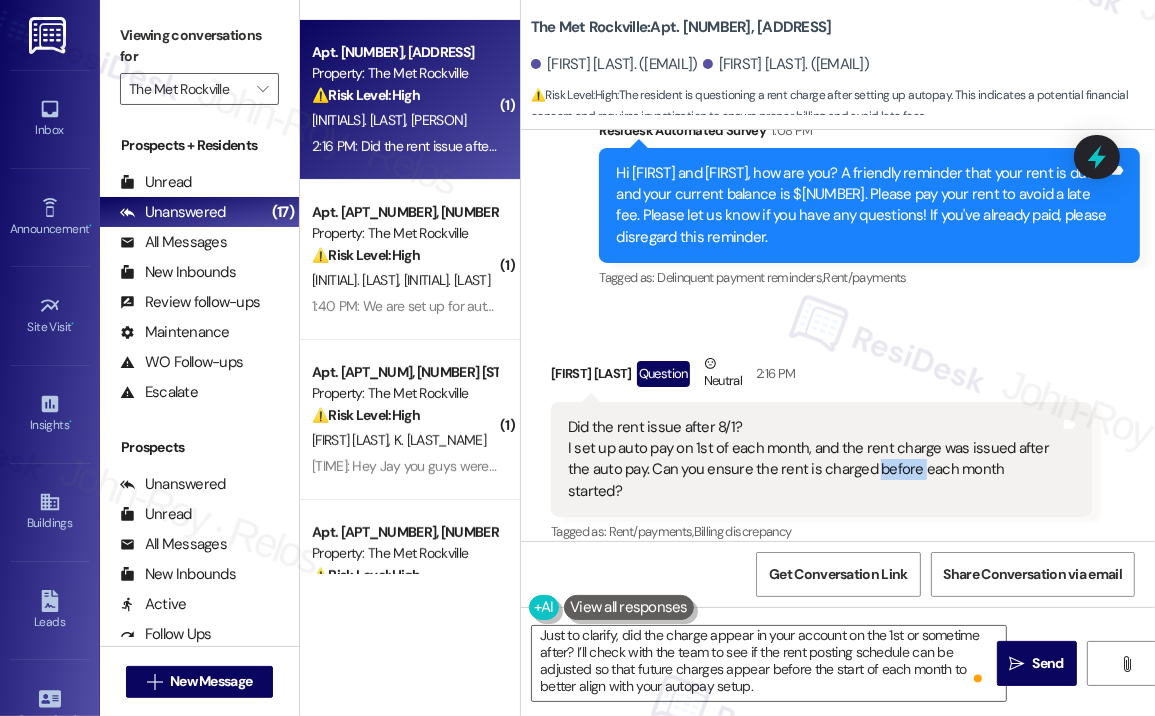 click on "Did the rent issue after [DATE]?
I set up auto pay on [DAY] of each month, and the rent charge was issued after the auto pay. Can you ensure the rent is charged before each month started?" at bounding box center [814, 460] 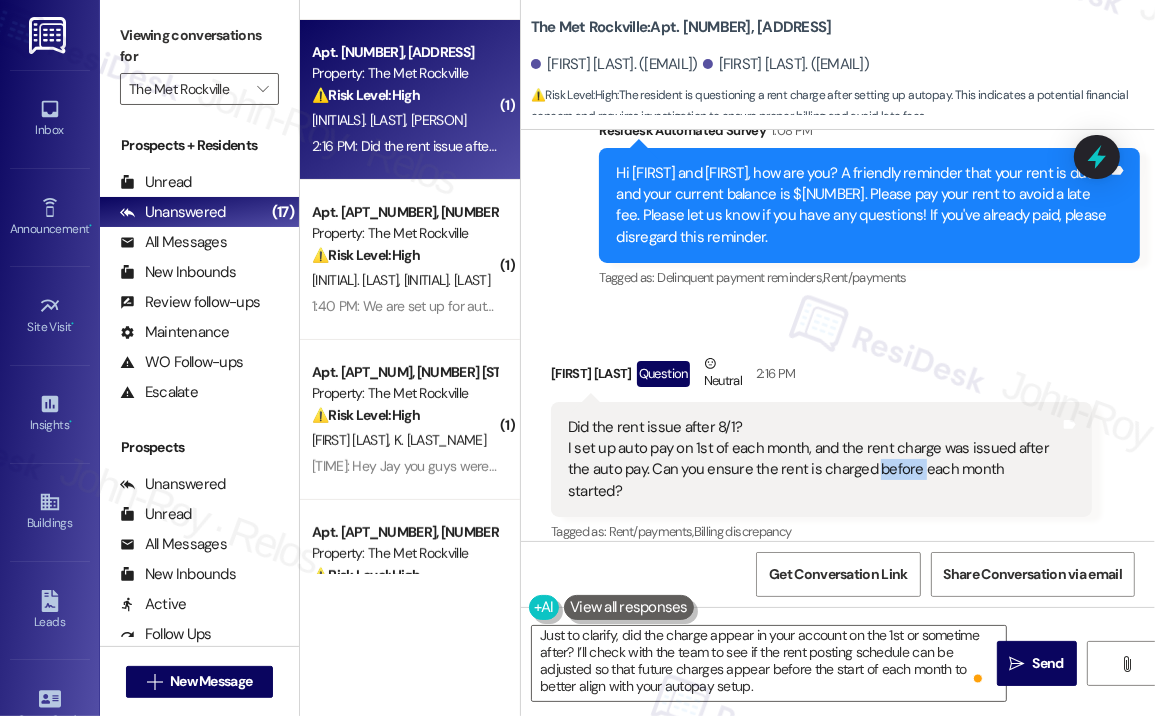click on "Did the rent issue after [DATE]?
I set up auto pay on [DAY] of each month, and the rent charge was issued after the auto pay. Can you ensure the rent is charged before each month started?" at bounding box center [814, 460] 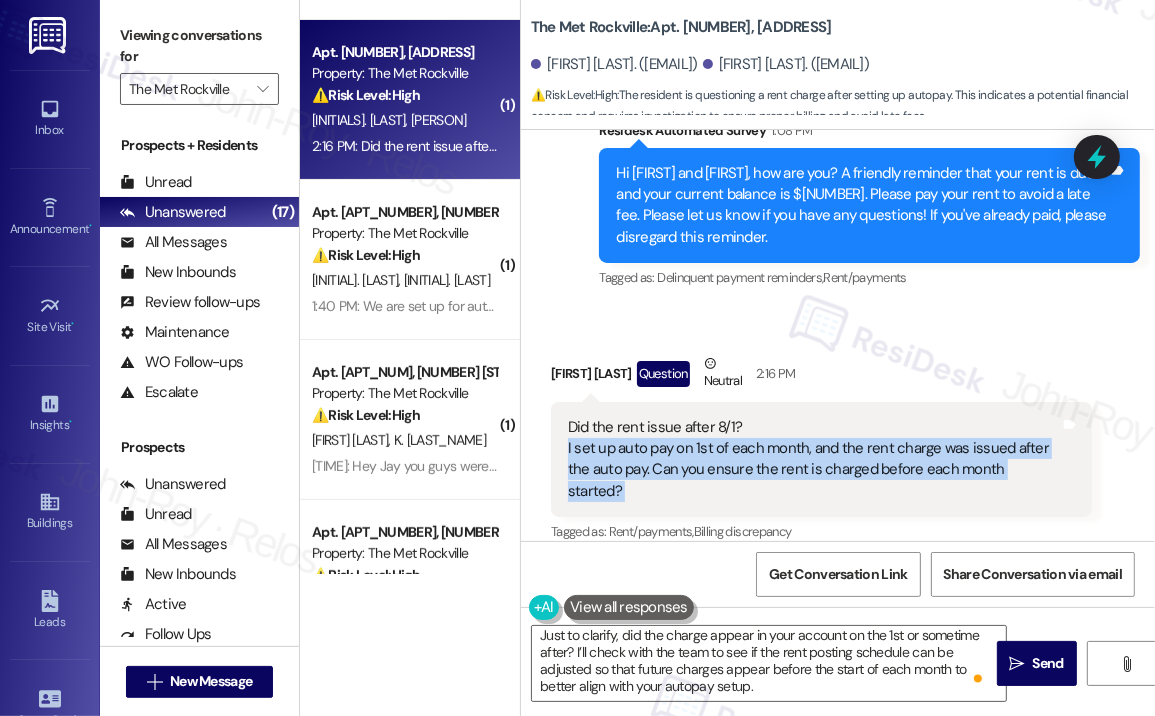 click on "Did the rent issue after [DATE]?
I set up auto pay on [DAY] of each month, and the rent charge was issued after the auto pay. Can you ensure the rent is charged before each month started?" at bounding box center (814, 460) 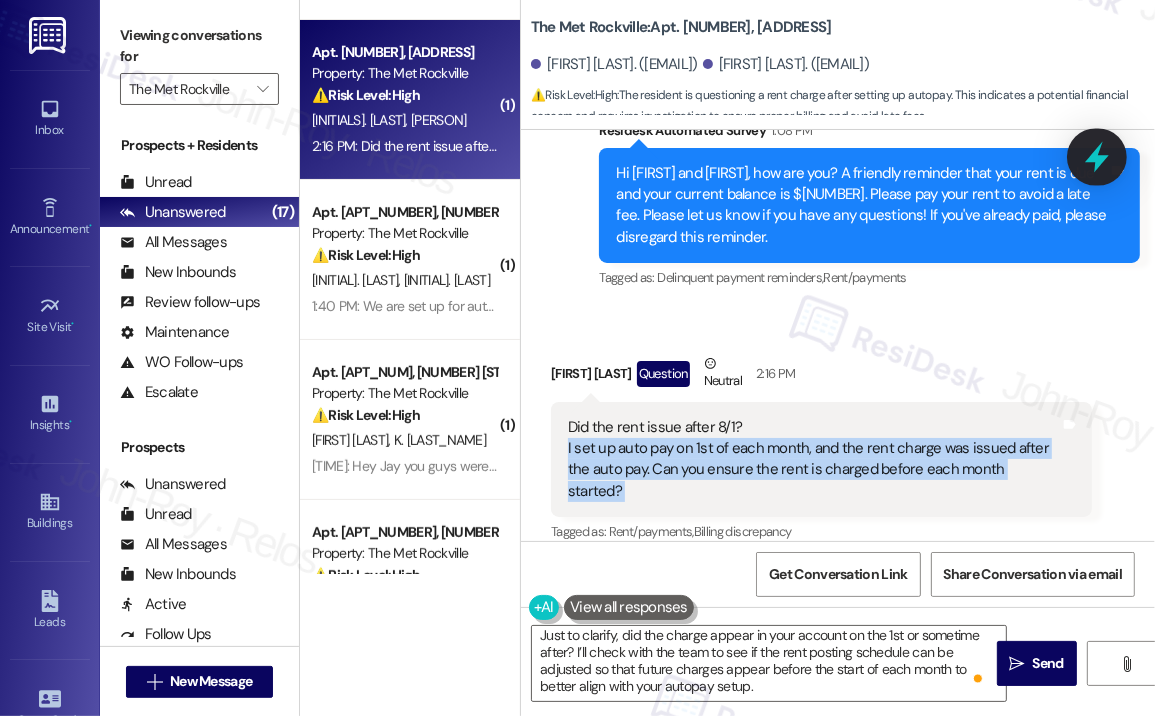 click 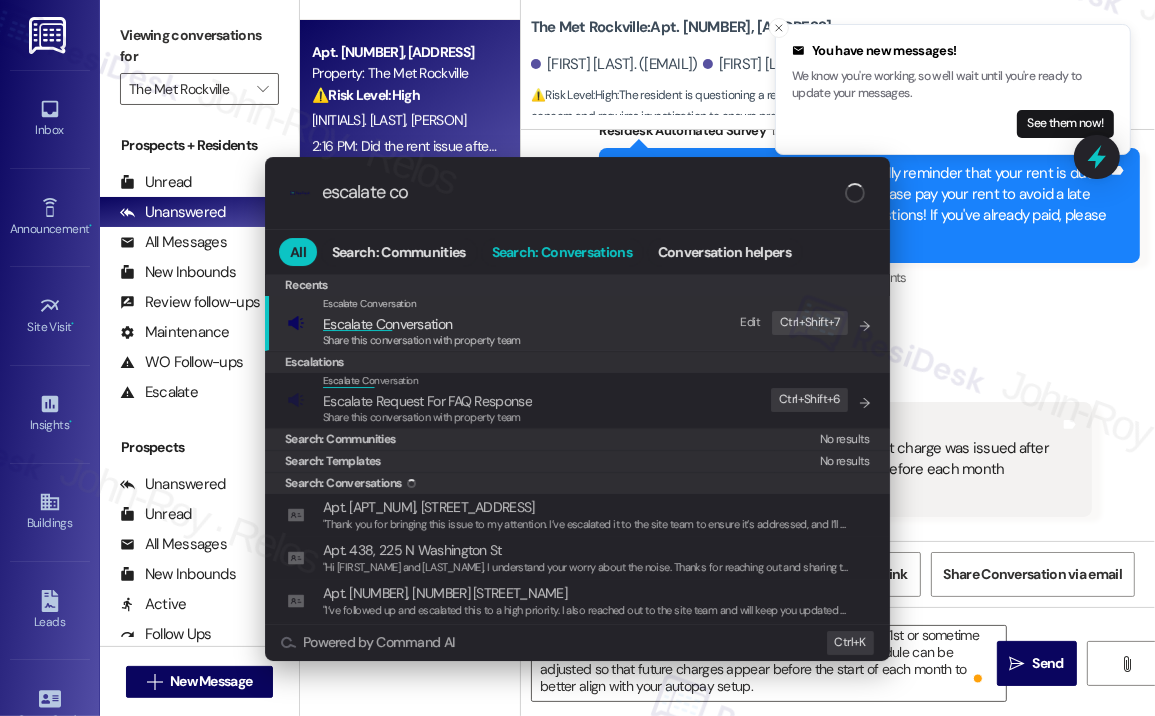 type on "escalate con" 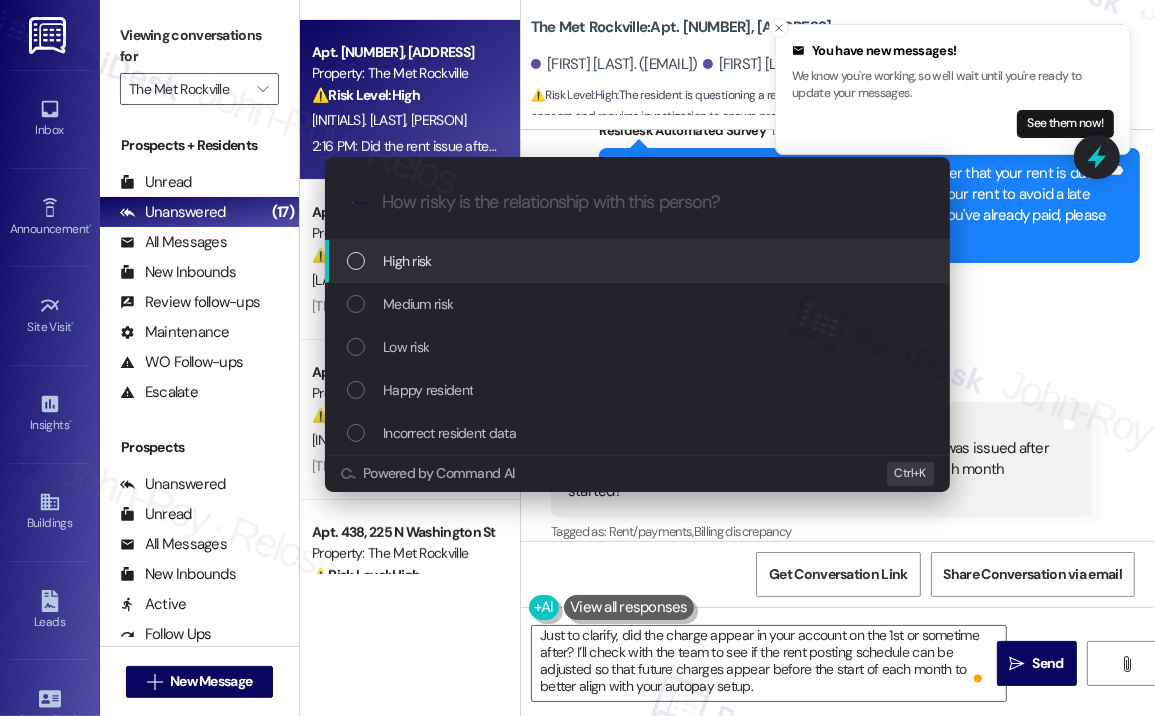 click on "High risk" at bounding box center (639, 261) 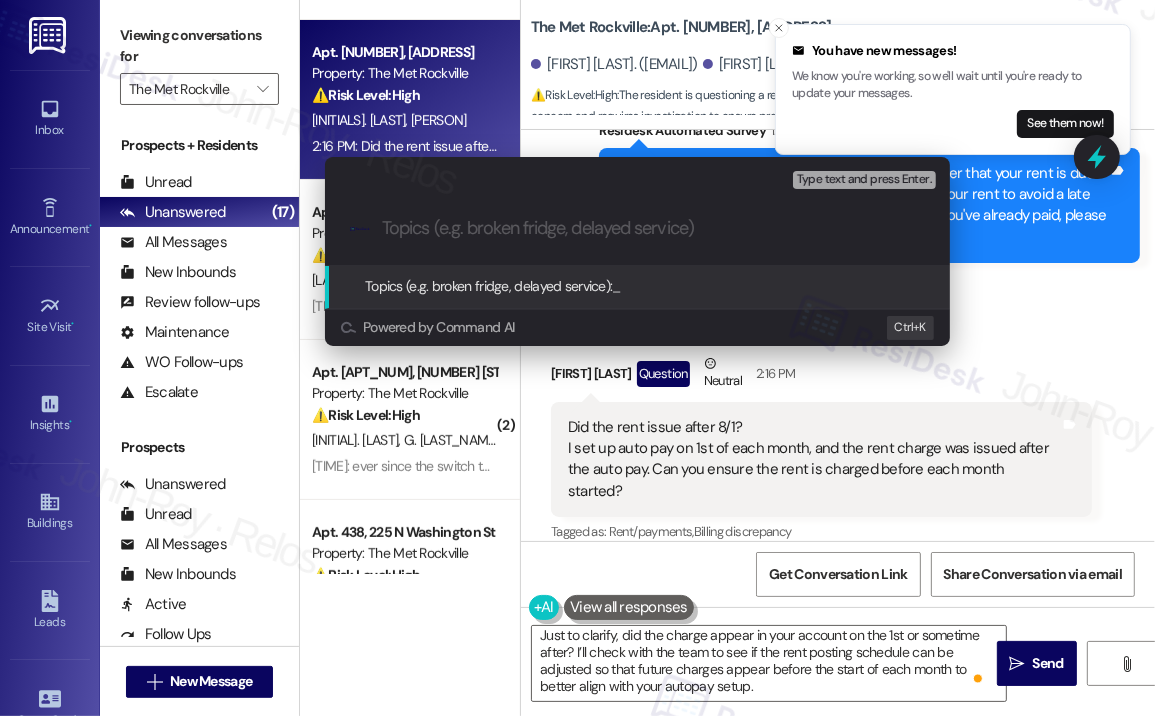 click at bounding box center (653, 228) 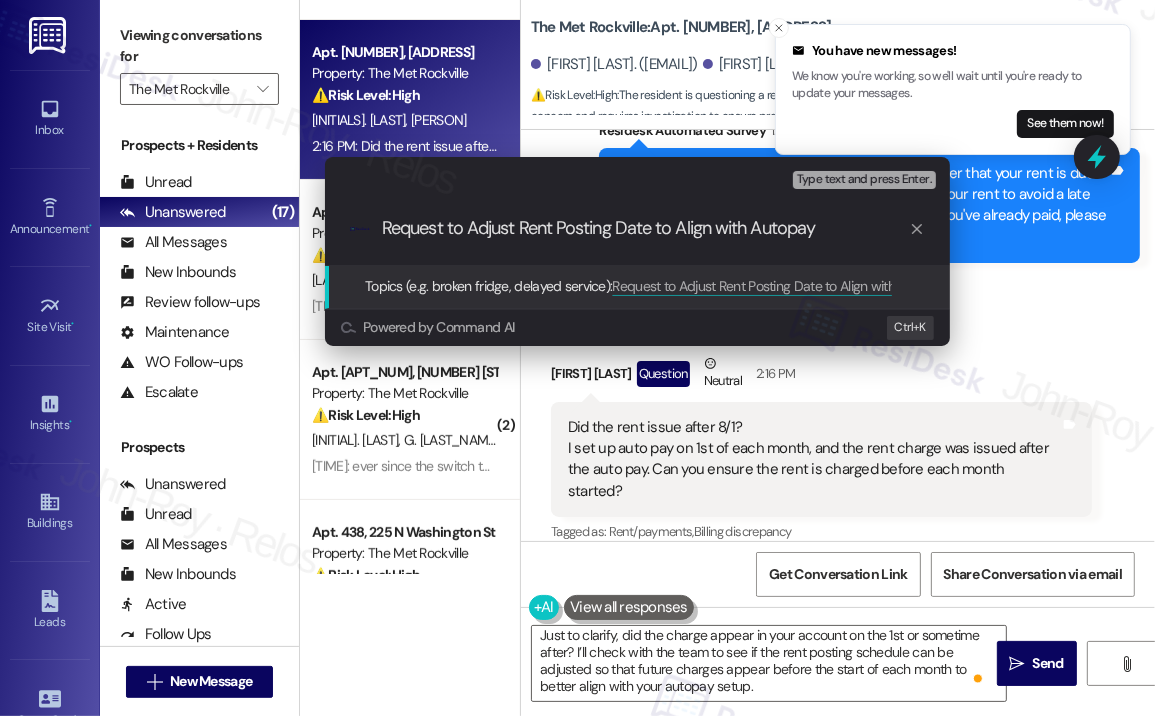 type 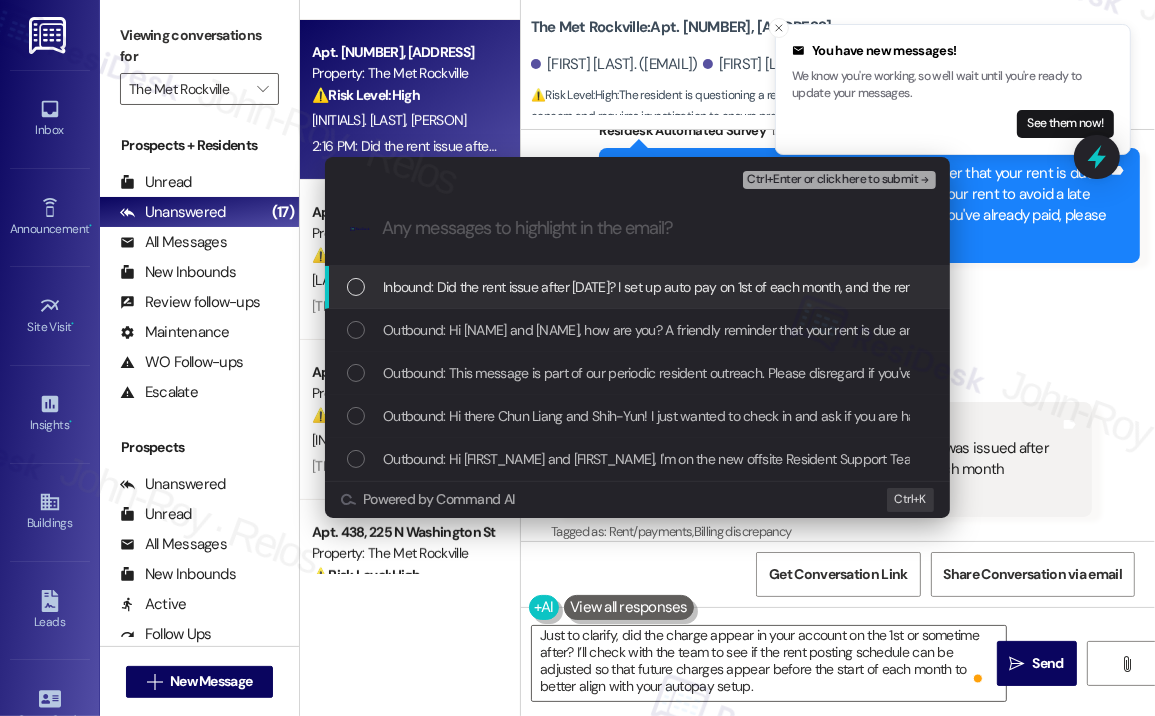 click on "Inbound: Did the rent issue after [DATE]?
I set up auto pay on 1st of each month, and the rent charge was issued after the auto pay. Can you ensure the rent is charged before each month started?" at bounding box center (948, 287) 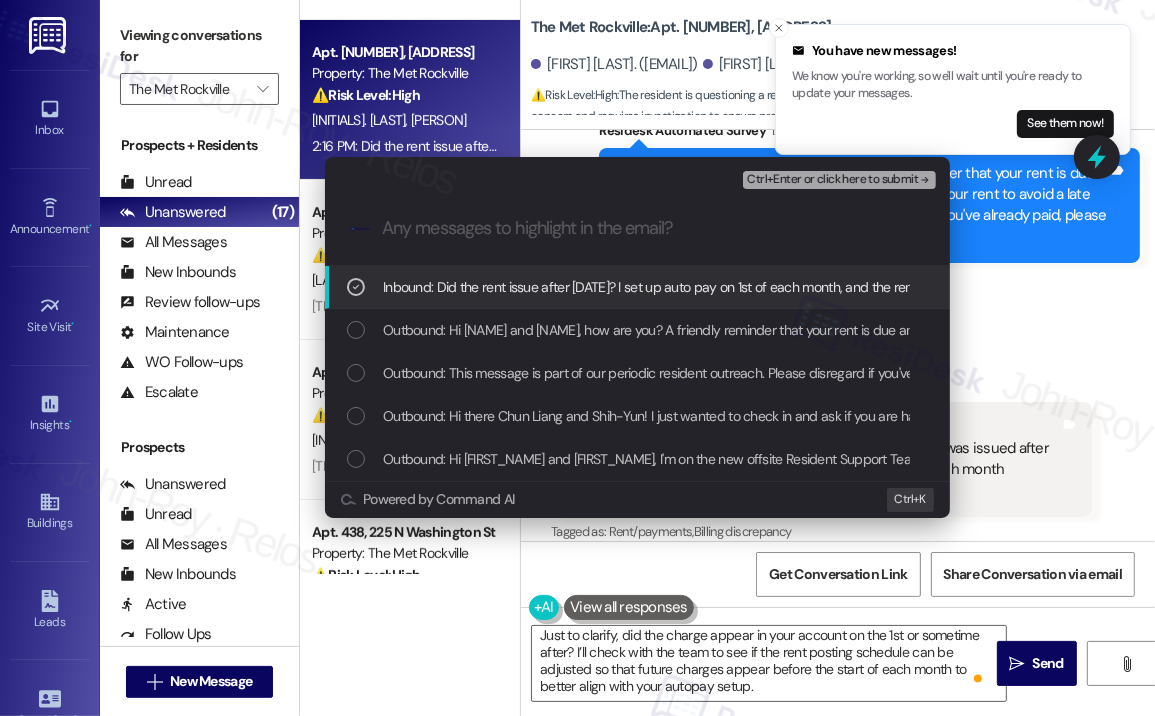 click on "Ctrl+Enter or click here to submit" at bounding box center (832, 180) 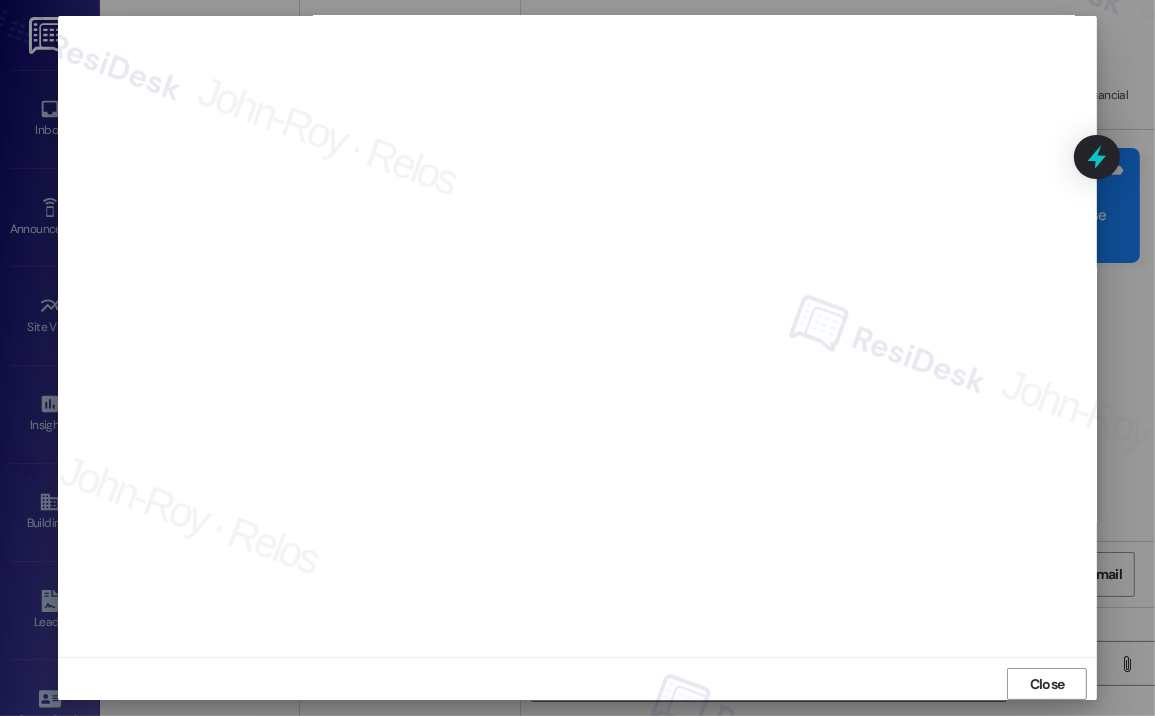 scroll, scrollTop: 13, scrollLeft: 0, axis: vertical 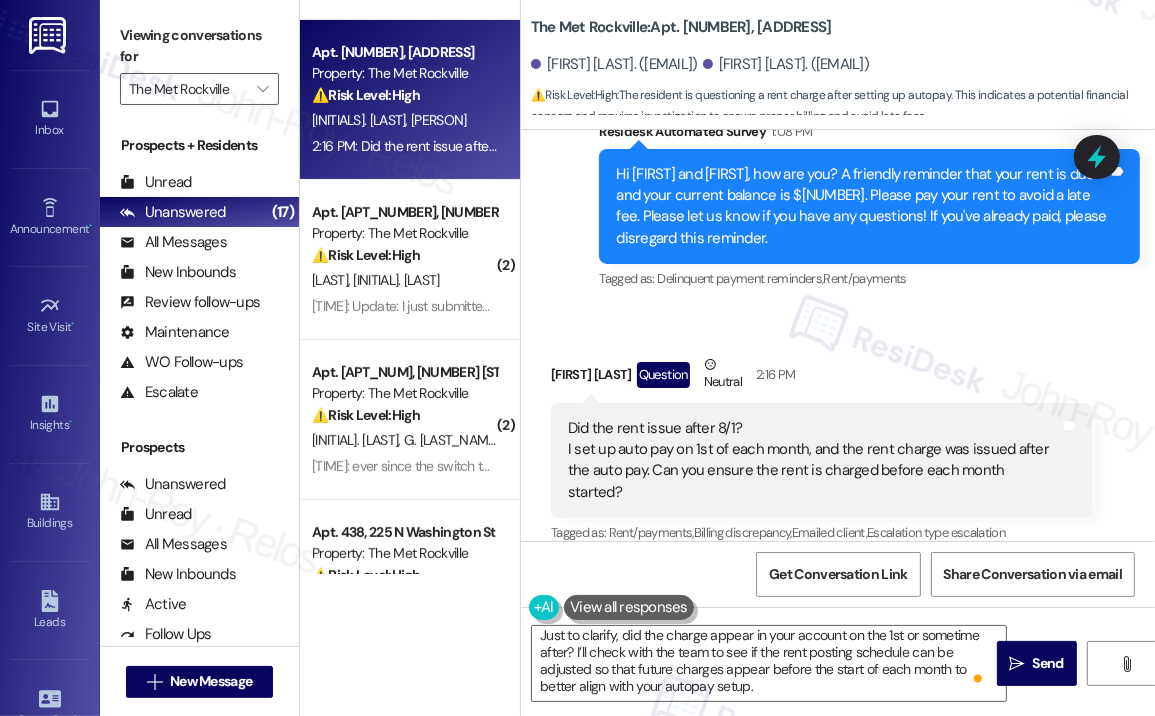 click on "Received via SMS [FIRST] [LAST] Question Neutral [TIME]: Did the rent issue after [DATE]?
I set up auto pay on [DATE] of each month, and the rent charge was issued after the auto pay. Can you ensure the rent is charged before each month started? Tags and notes Tagged as: Rent/payments , Click to highlight conversations about Rent/payments Billing discrepancy , Click to highlight conversations about Billing discrepancy Emailed client , Click to highlight conversations about Emailed client Escalation type escalation Click to highlight conversations about Escalation type escalation" at bounding box center [821, 451] 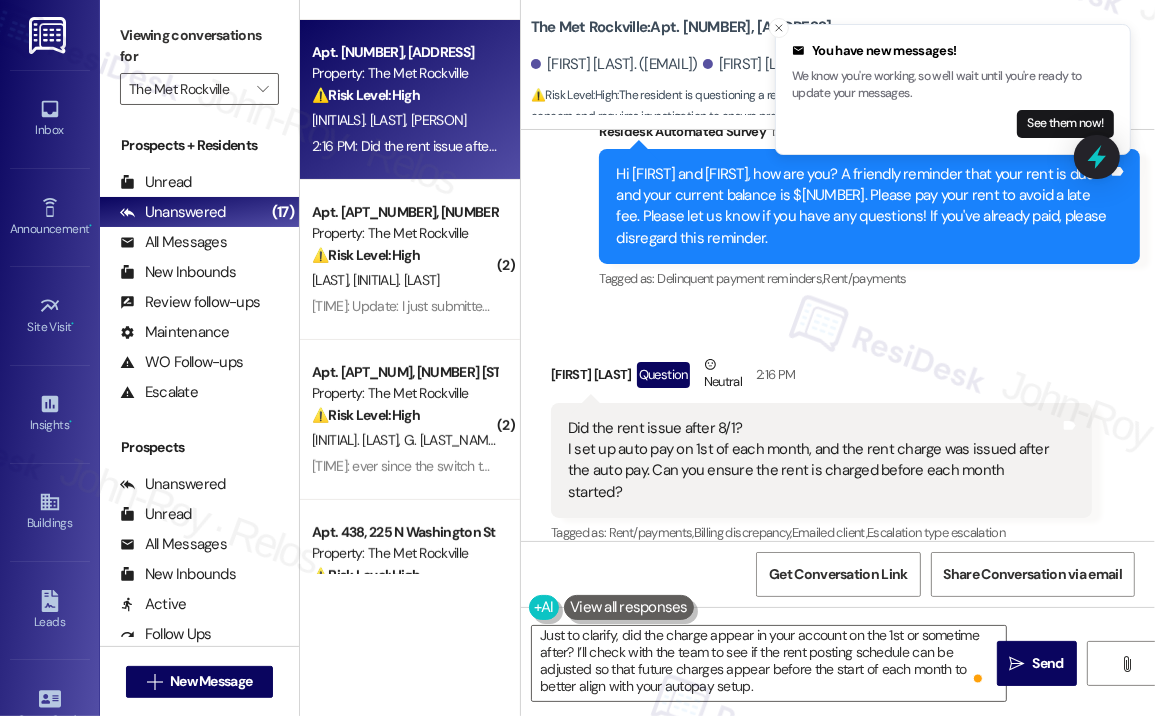 scroll, scrollTop: 1115, scrollLeft: 0, axis: vertical 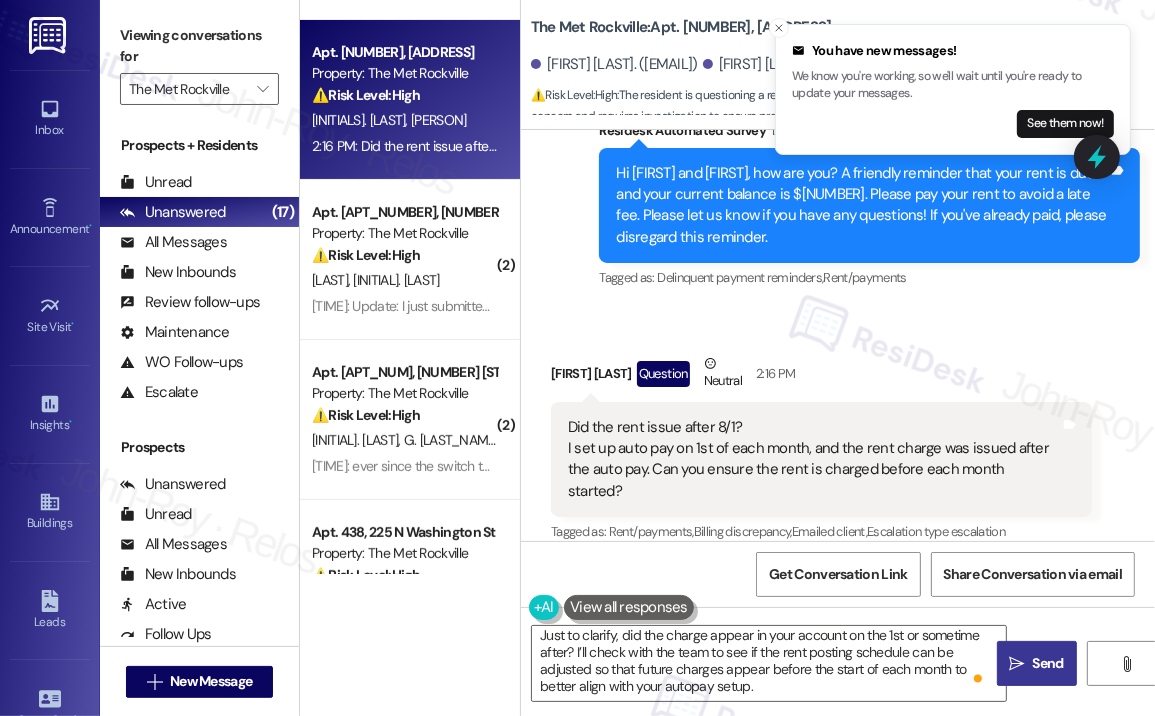 click on "" at bounding box center [1016, 664] 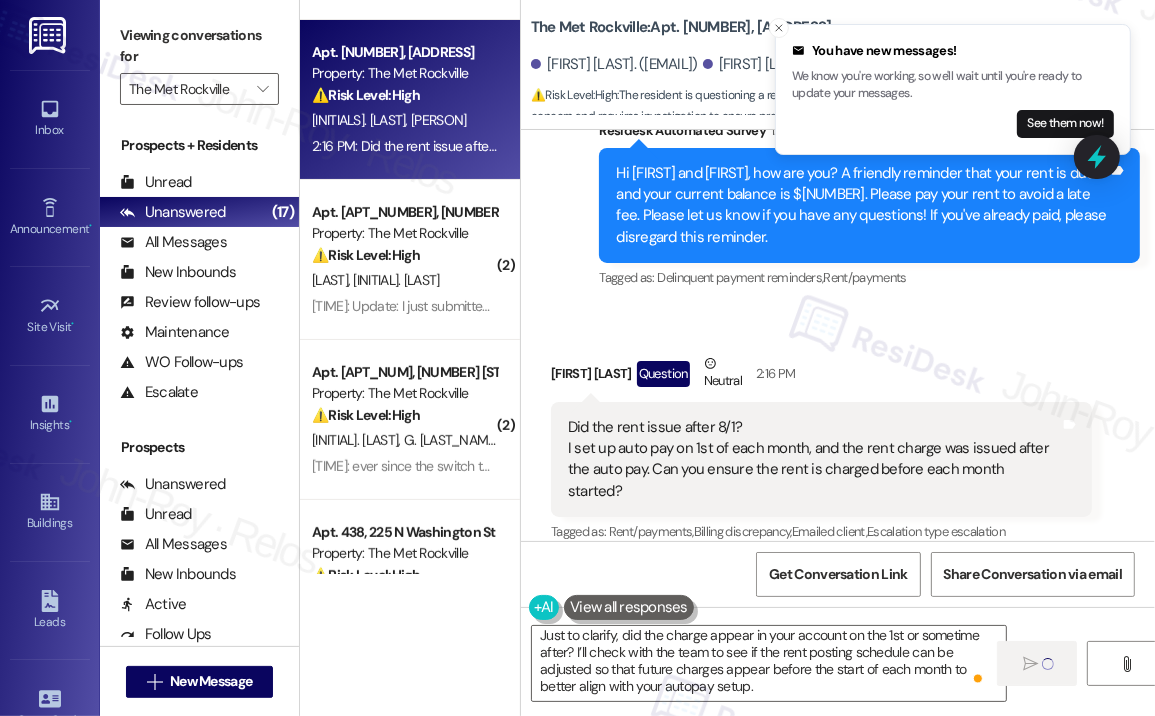 type 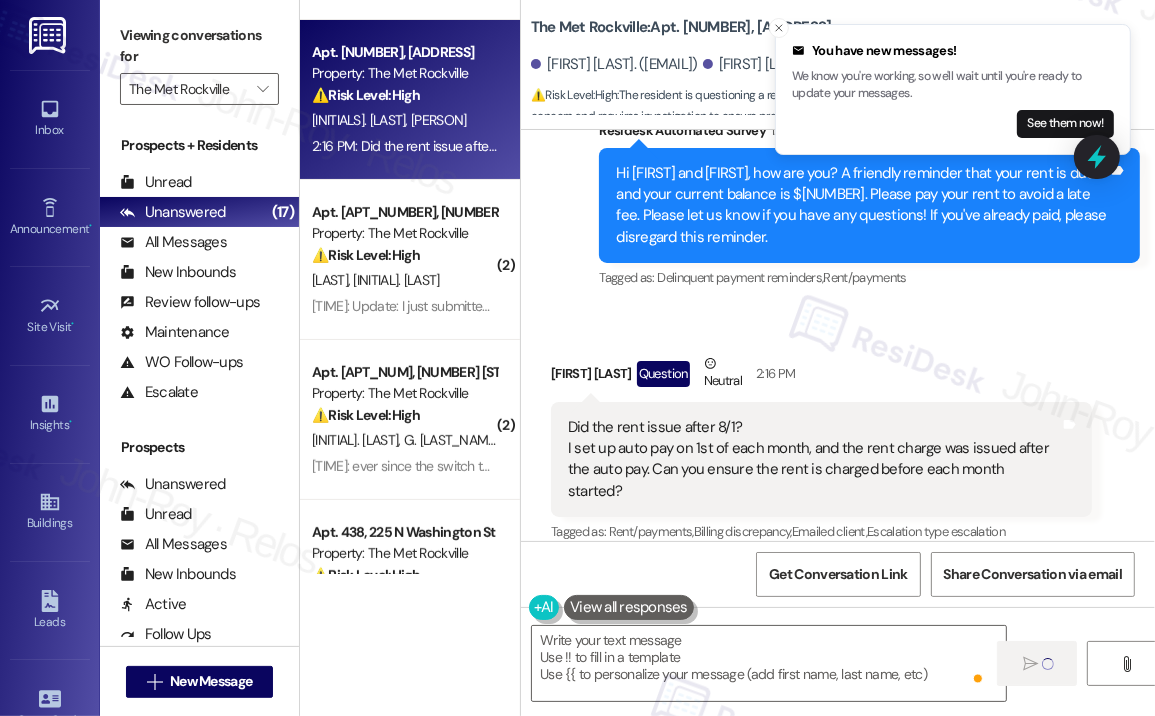 scroll, scrollTop: 0, scrollLeft: 0, axis: both 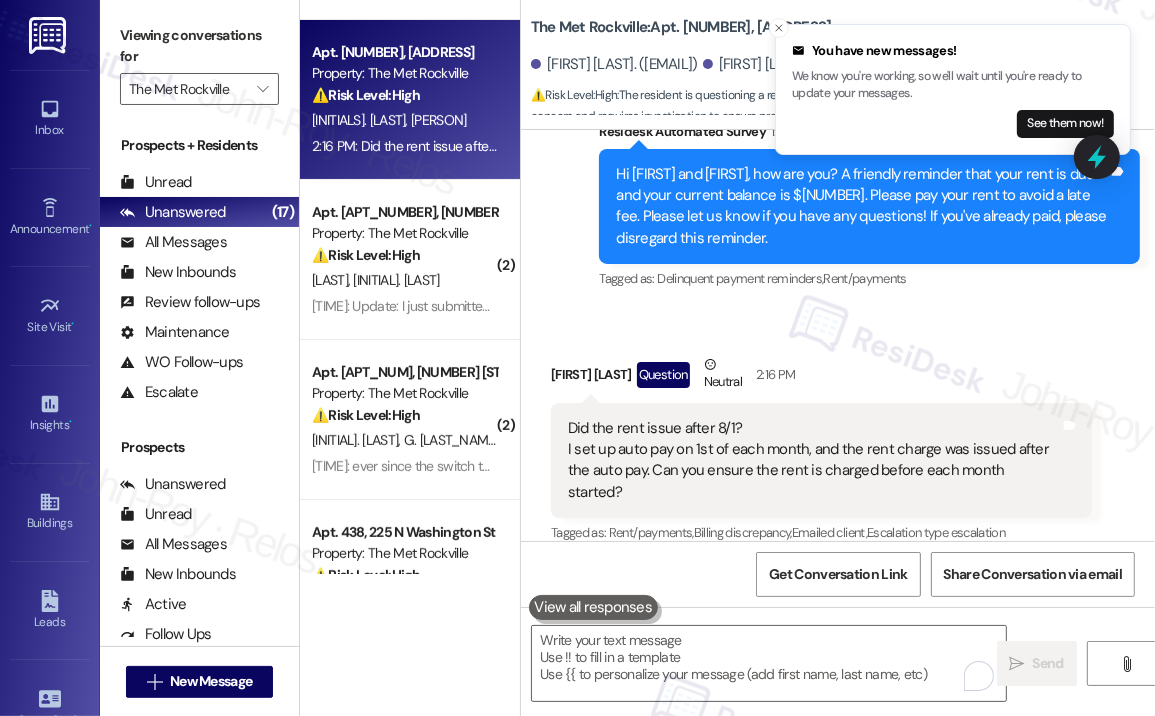click on "Received via SMS [FIRST] [LAST] Question Neutral [TIME]: Did the rent issue after [DATE]?
I set up auto pay on [DATE] of each month, and the rent charge was issued after the auto pay. Can you ensure the rent is charged before each month started? Tags and notes Tagged as: Rent/payments , Click to highlight conversations about Rent/payments Billing discrepancy , Click to highlight conversations about Billing discrepancy Emailed client , Click to highlight conversations about Emailed client Escalation type escalation Click to highlight conversations about Escalation type escalation" at bounding box center [838, 436] 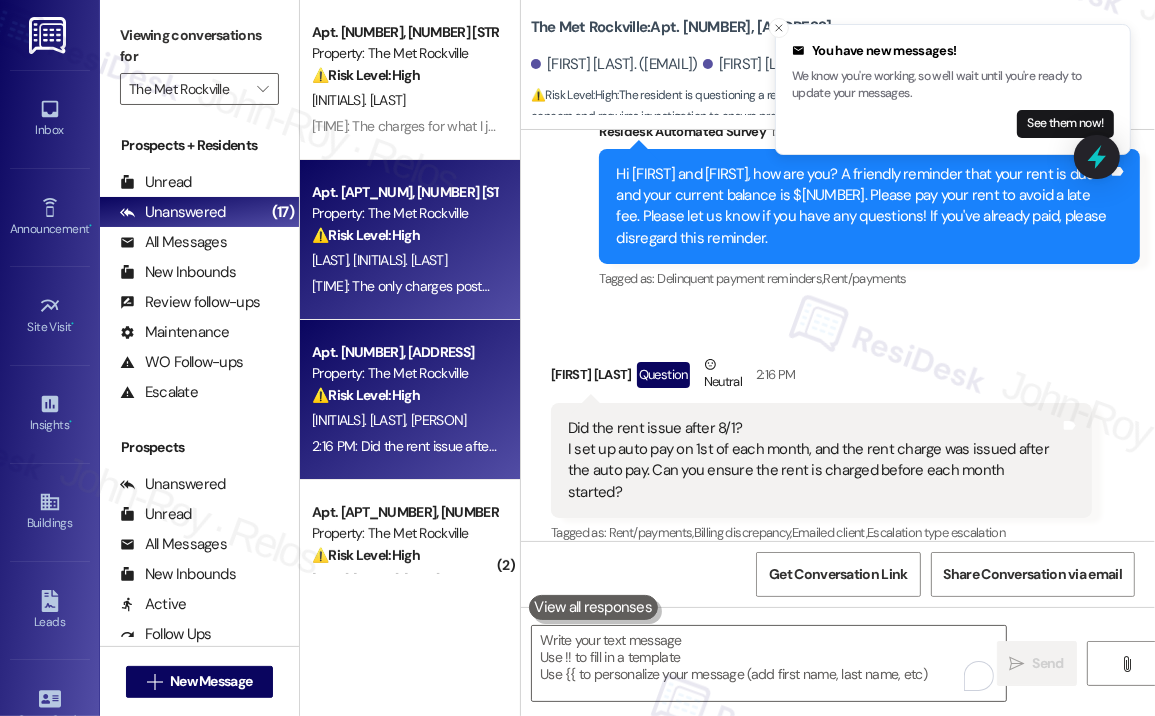 click on "[INITIALS]. [INITIALS]. [LAST]" at bounding box center (404, 260) 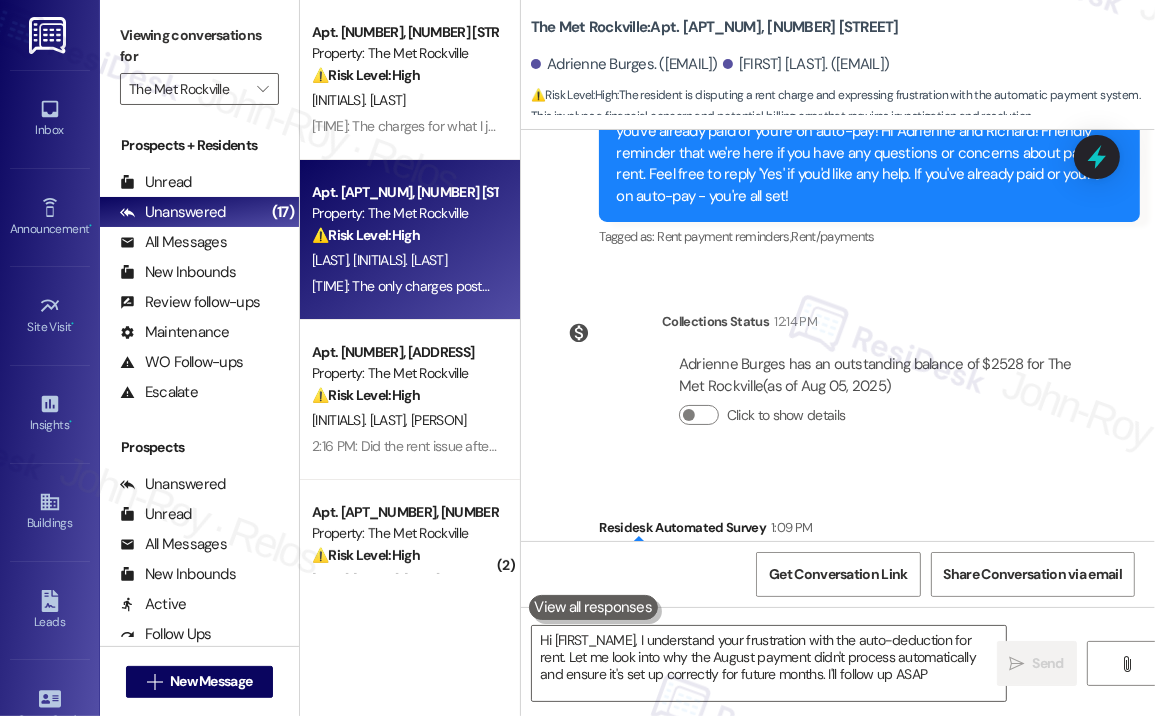 type on "Hi {{first_name}}, I understand your frustration with the auto-deduction for rent. Let me look into why the [MONTH] payment didn't process automatically and ensure it's set up correctly for future months. I'll follow up ASAP!" 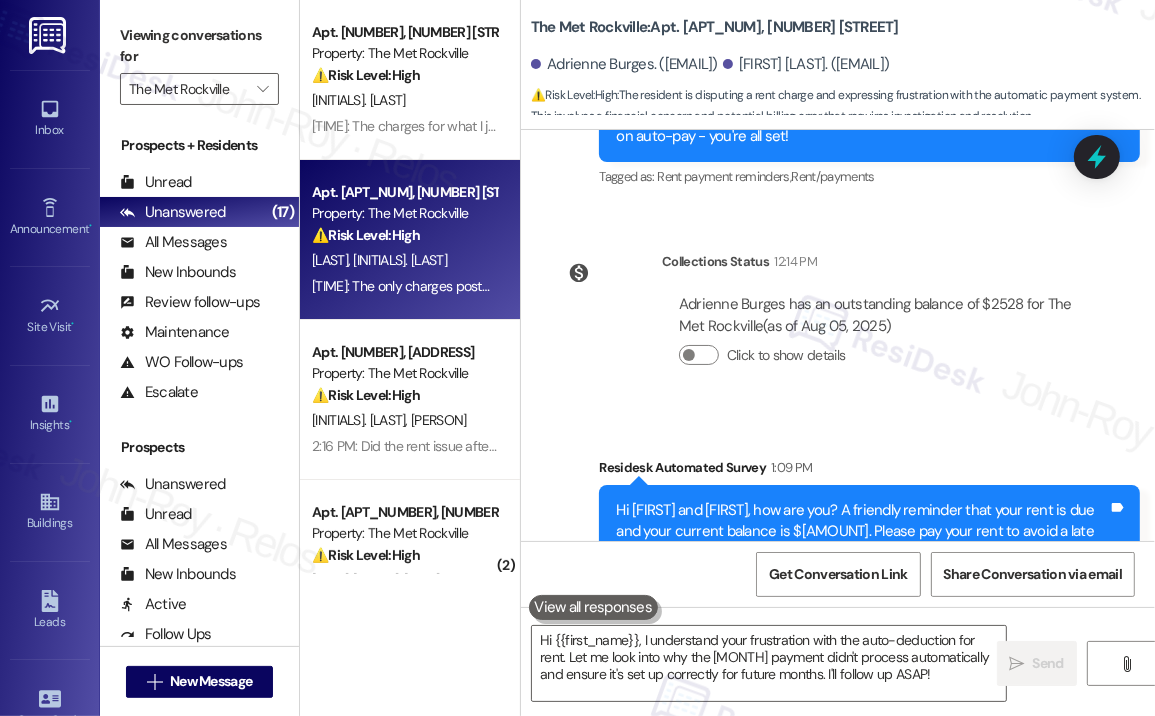 scroll, scrollTop: 2004, scrollLeft: 0, axis: vertical 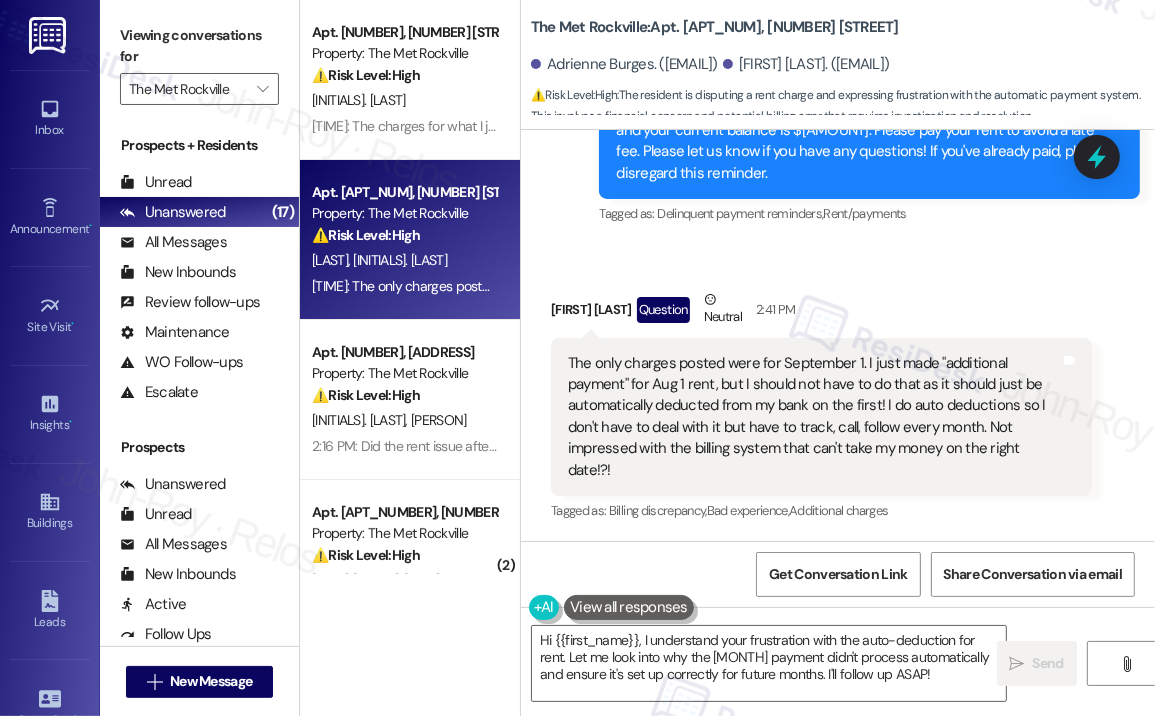 click on "Received via SMS [FIRST] [LAST] Question Neutral [TIME]: The only charges posted were for [MONTH]. I just made "additional payment" for [MONTH] [DATE] rent, but I should not have to do that as it should just be automatically deducted from my bank on the first! I do auto deductions so I don't have to deal with it but have to track, call, follow every month. Not impressed with the billing system that can't take my money on the right date!?!? Tags and notes Tagged as: Billing discrepancy , Click to highlight conversations about Billing discrepancy Bad experience , Click to highlight conversations about Bad experience Additional charges Click to highlight conversations about Additional charges" at bounding box center [821, 407] 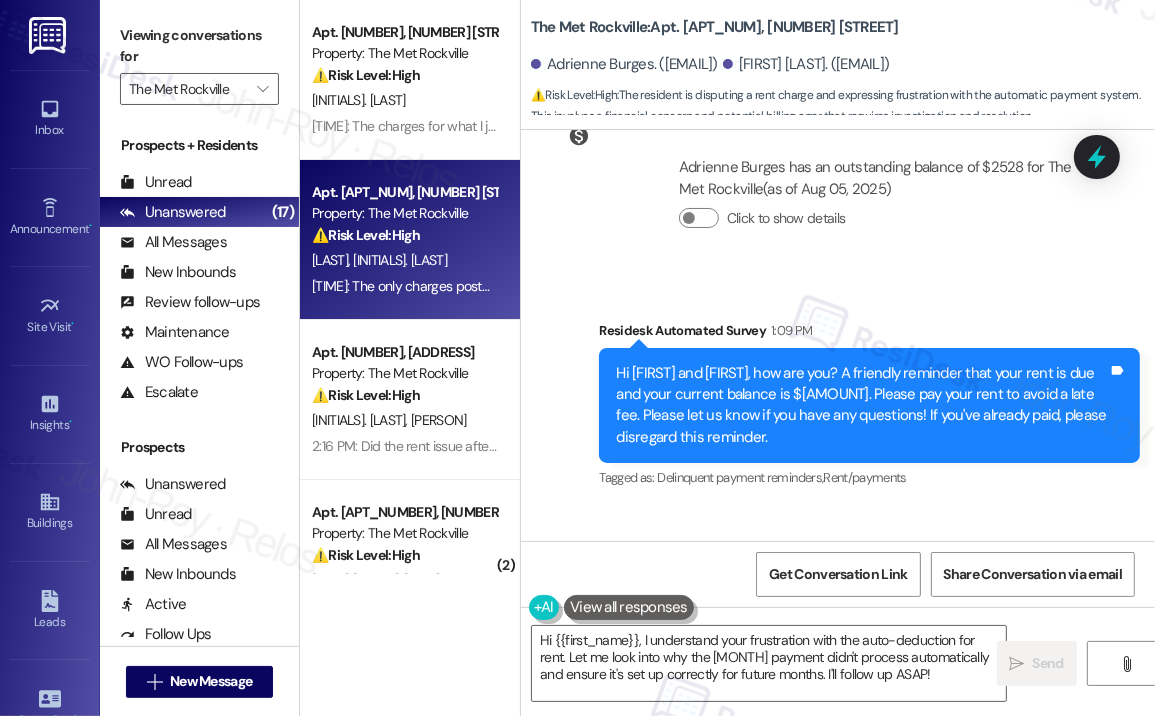 scroll, scrollTop: 1704, scrollLeft: 0, axis: vertical 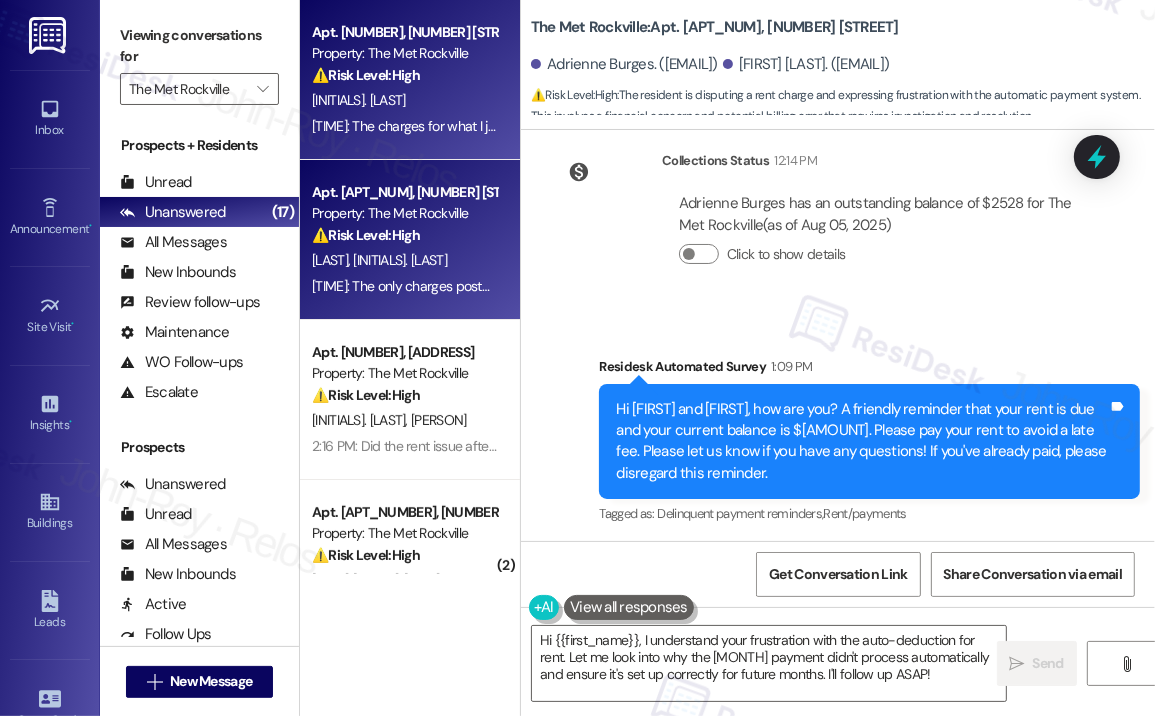 click on "[TIME]: The charges for what I just paid [TIME]: The charges for what I just paid" at bounding box center [423, 126] 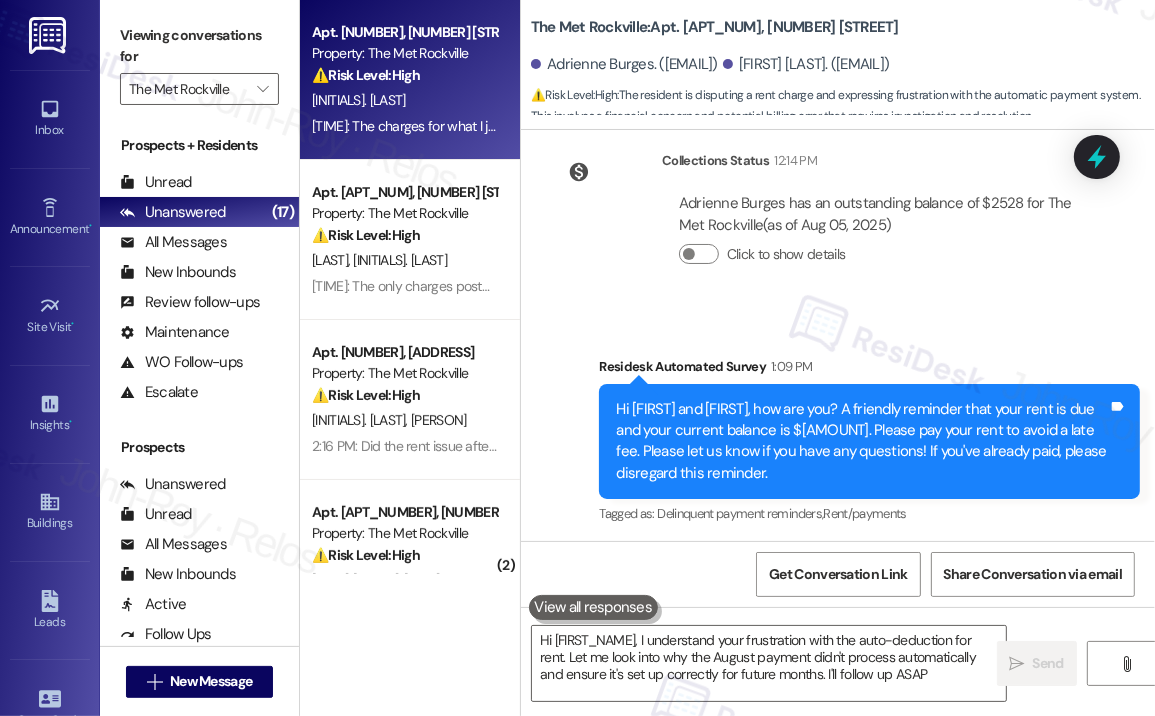 type on "Hi {{first_name}}, I understand your frustration with the auto-deduction for rent. Let me look into why the [MONTH] payment didn't process automatically and ensure it's set up correctly for future months. I'll follow up ASAP!" 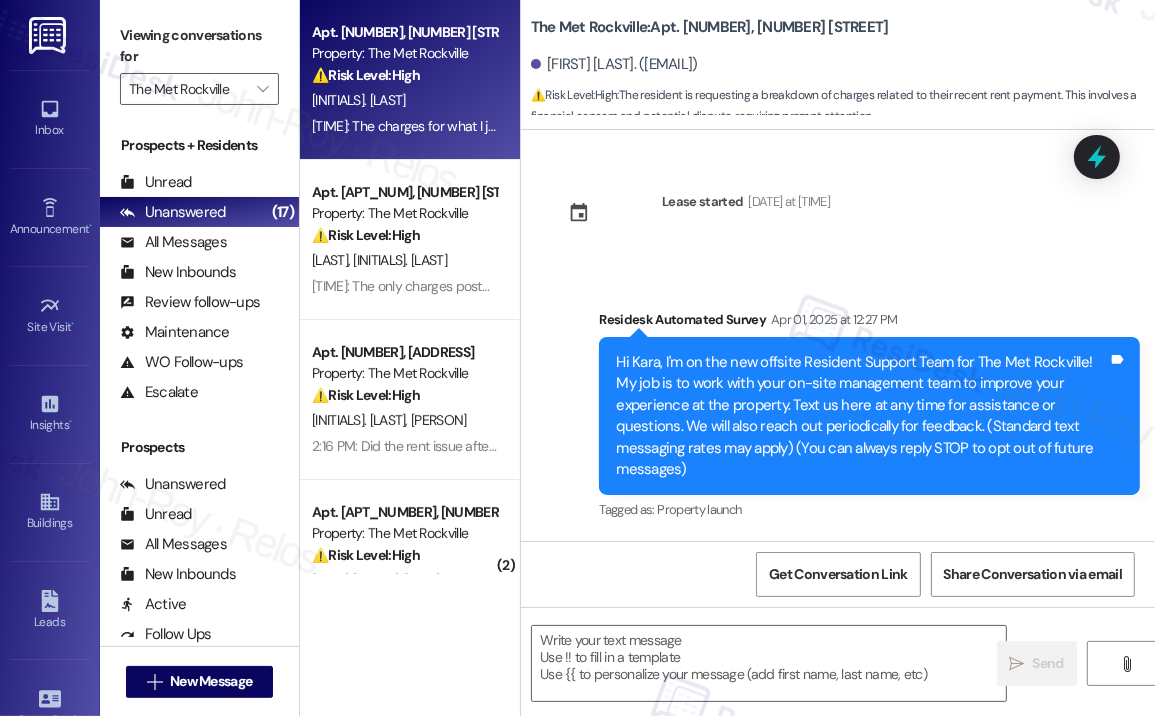 scroll, scrollTop: 7191, scrollLeft: 0, axis: vertical 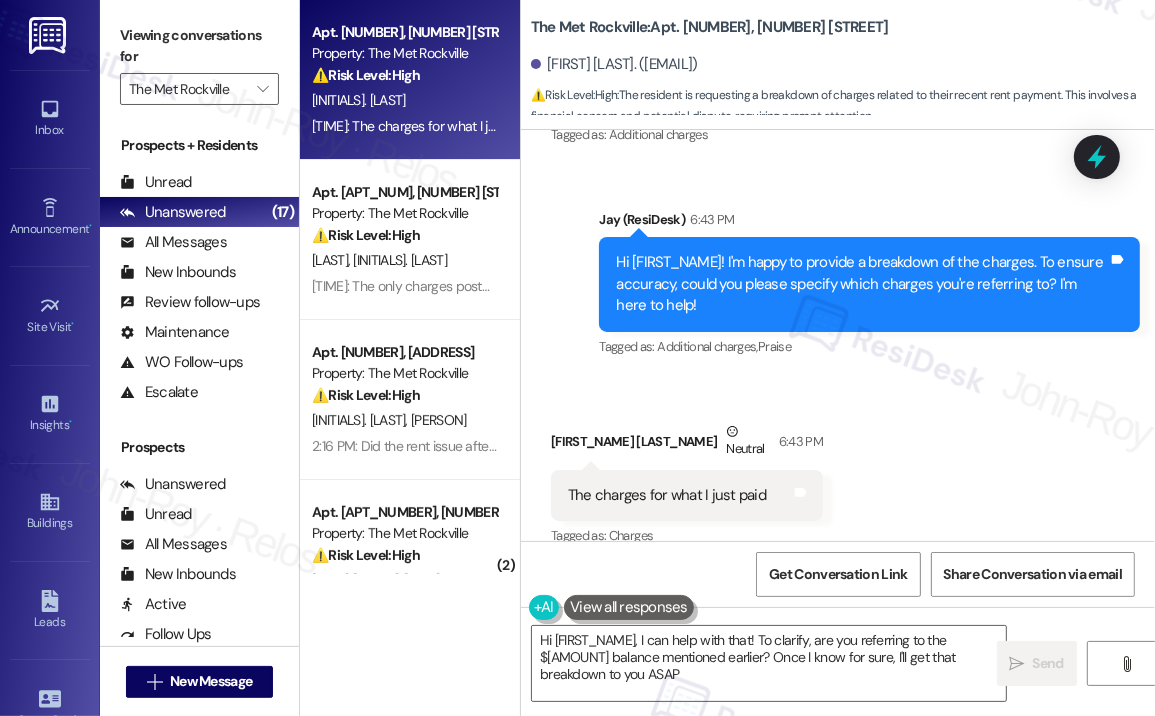 type on "Hi [FIRST_NAME], I can help with that! To clarify, are you referring to the $[AMOUNT] balance mentioned earlier? Once I know for sure, I'll get that breakdown to you ASAP!" 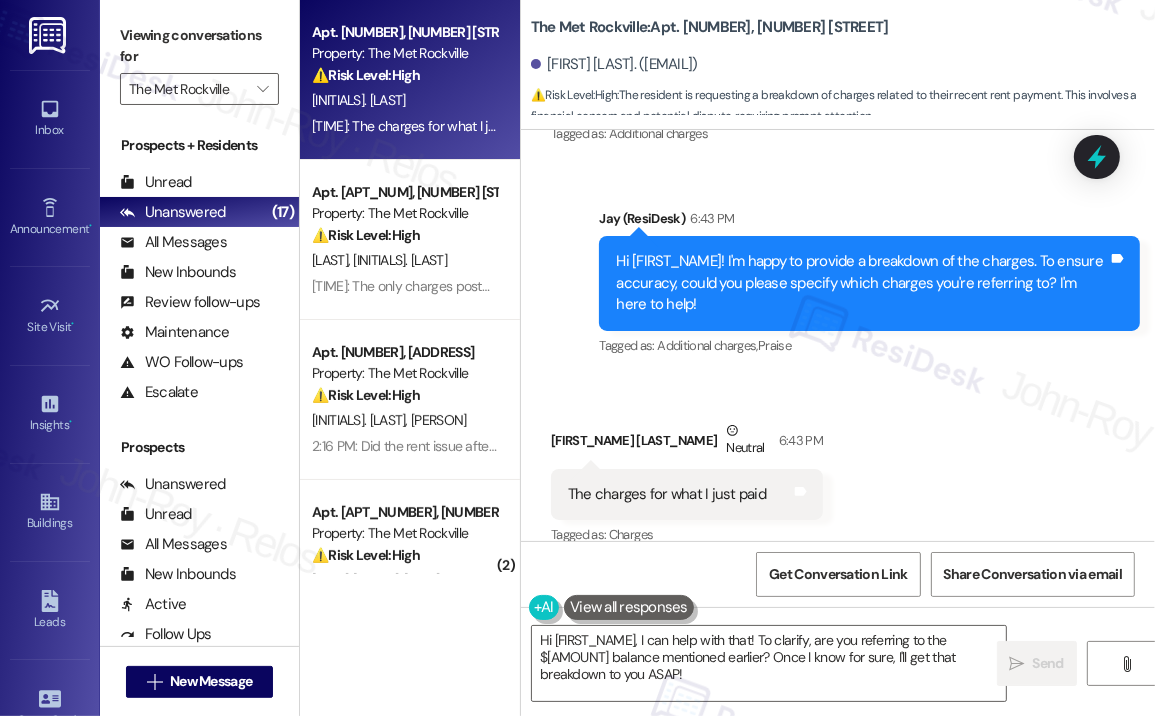 scroll, scrollTop: 6892, scrollLeft: 0, axis: vertical 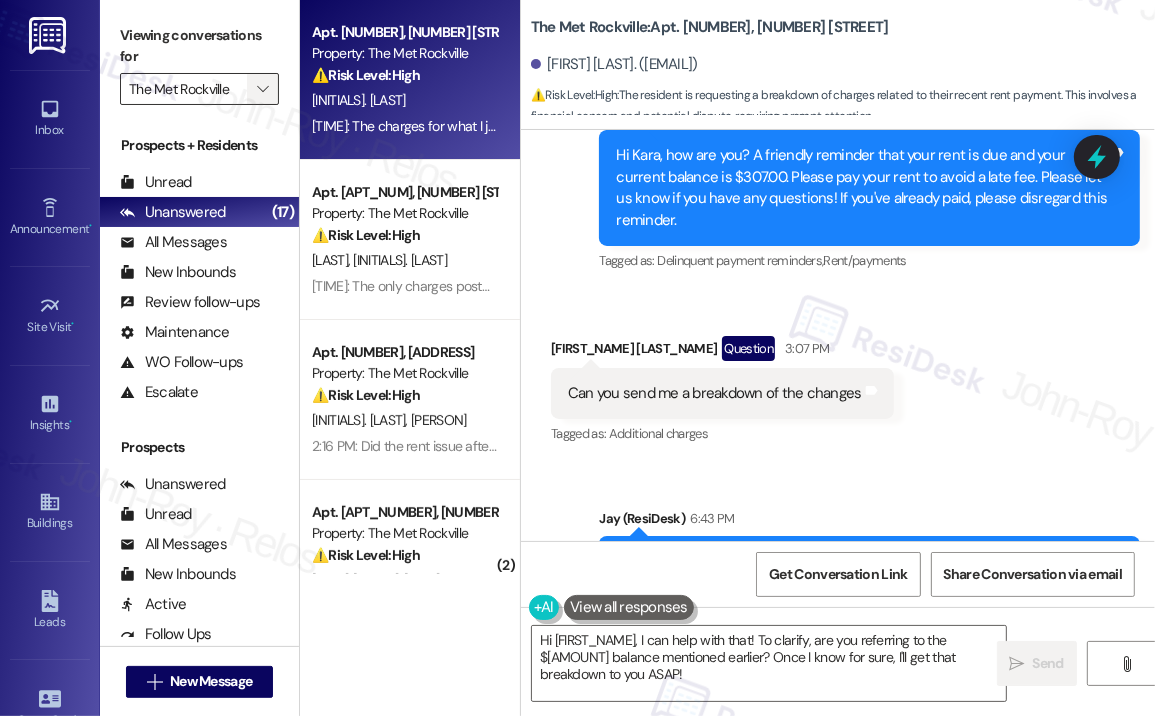 click on "" at bounding box center [262, 89] 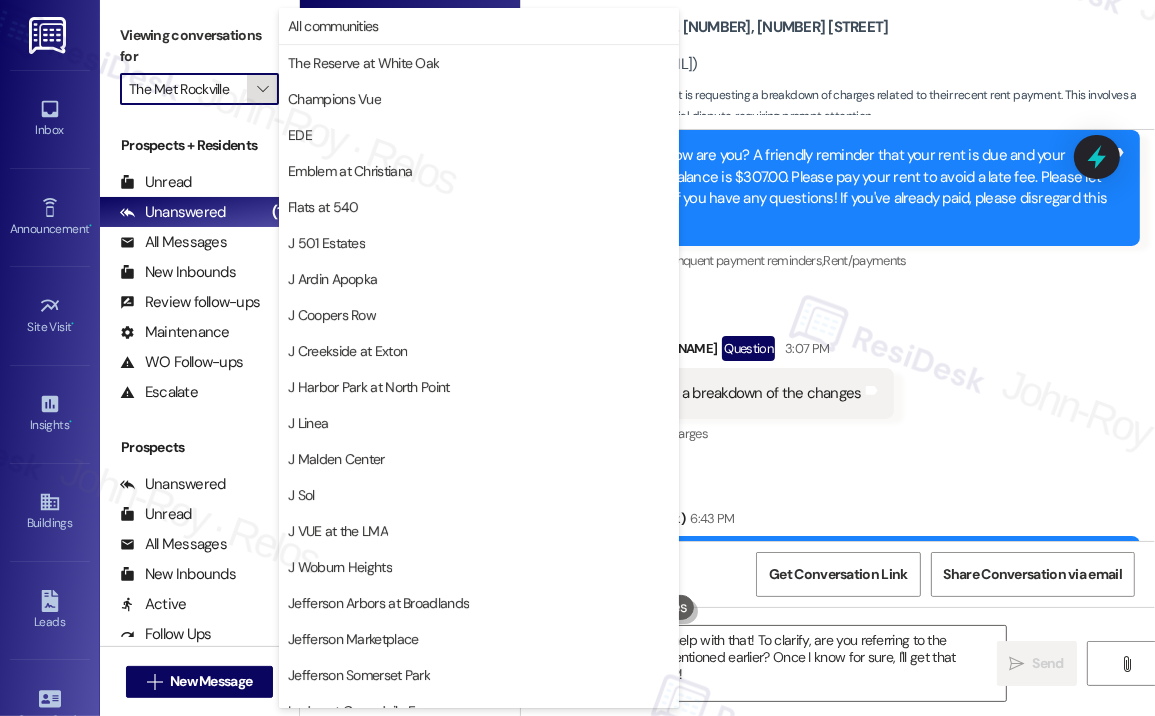 scroll, scrollTop: 308, scrollLeft: 0, axis: vertical 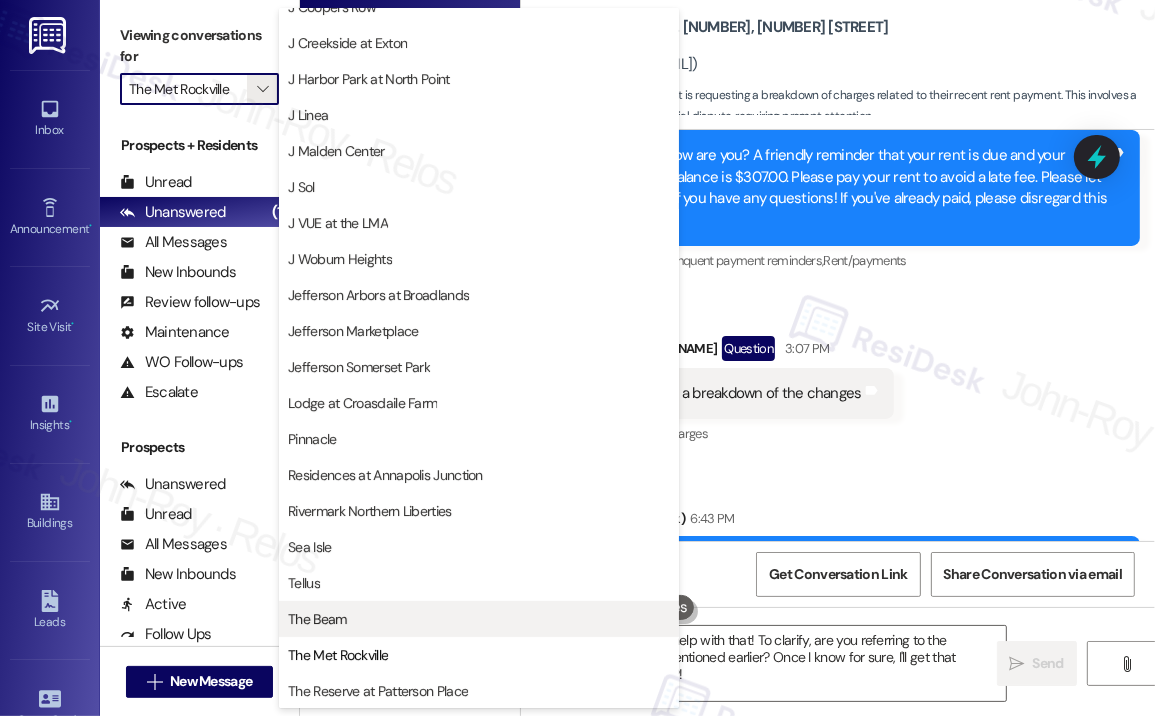 click on "The Beam" at bounding box center (317, 619) 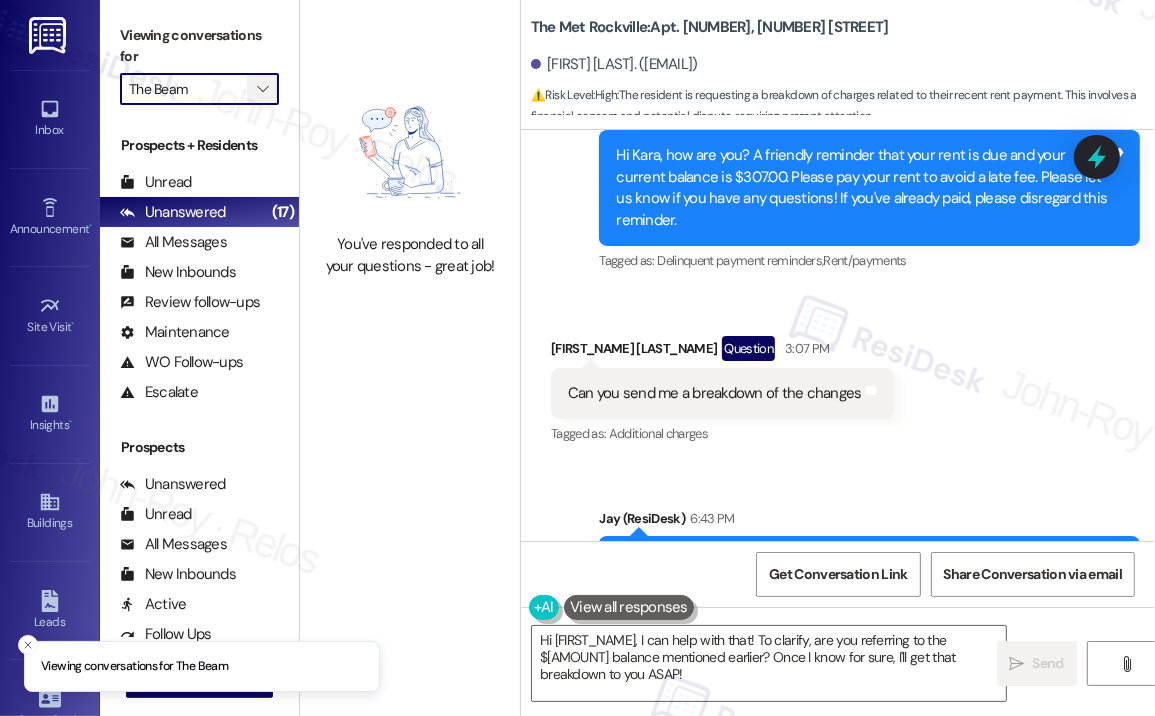 click on "" at bounding box center [263, 89] 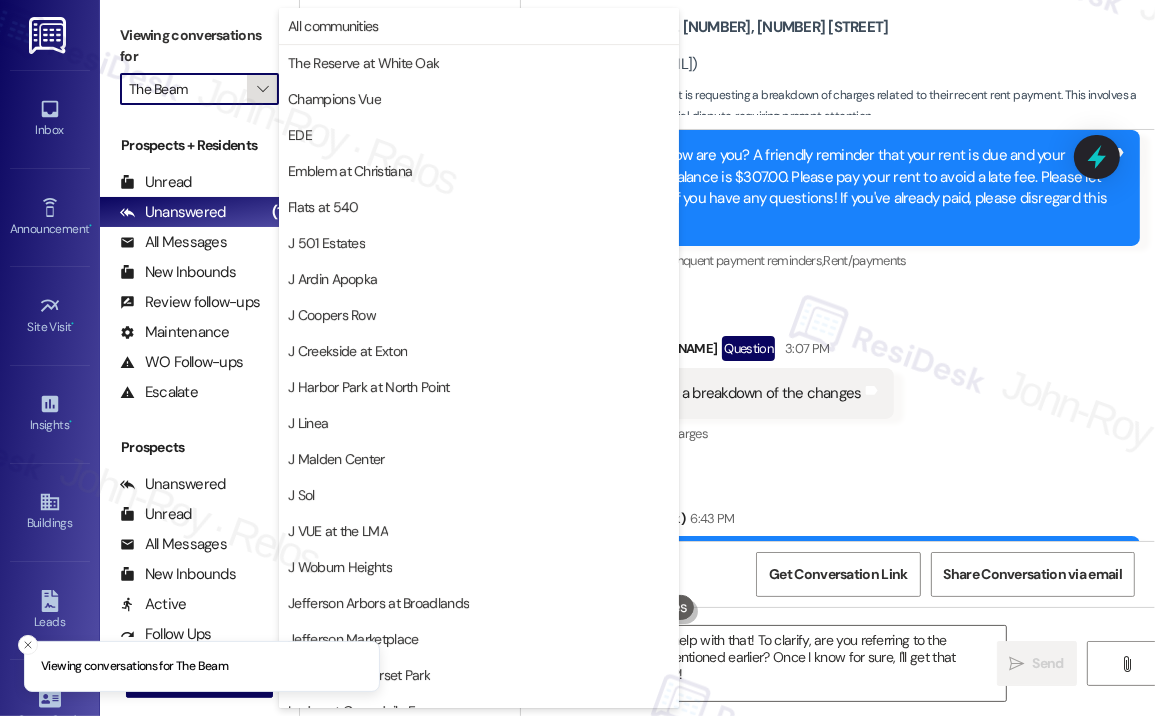 scroll, scrollTop: 308, scrollLeft: 0, axis: vertical 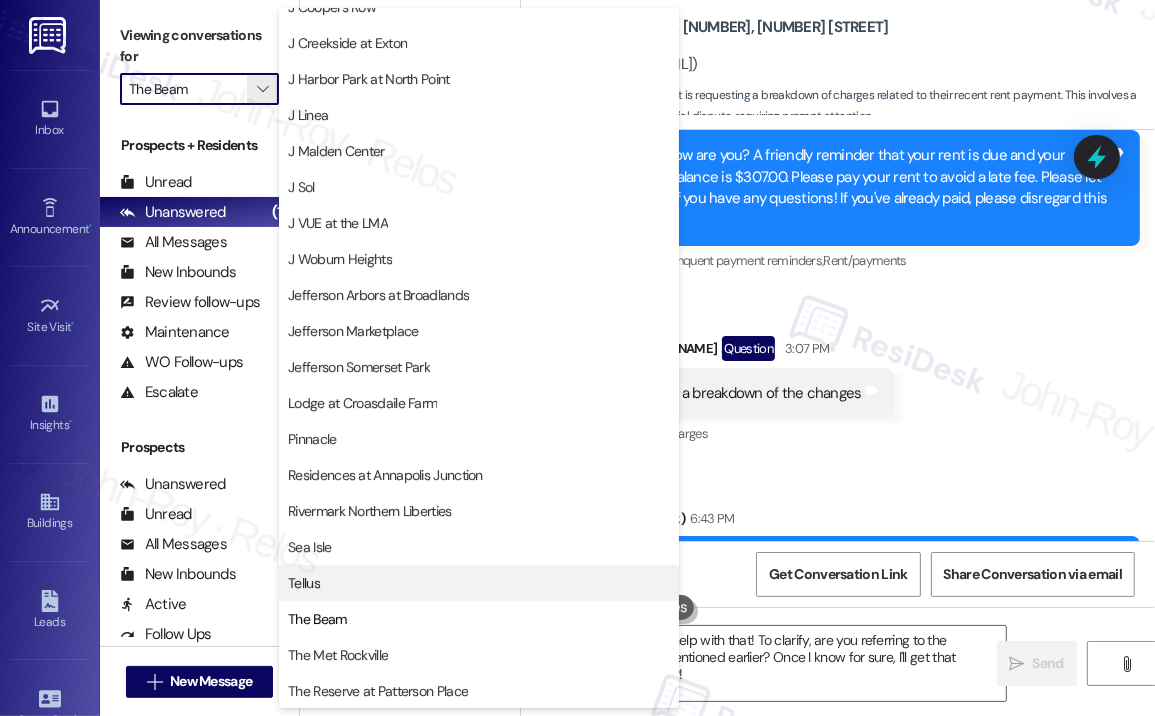 click on "Tellus" at bounding box center (479, 583) 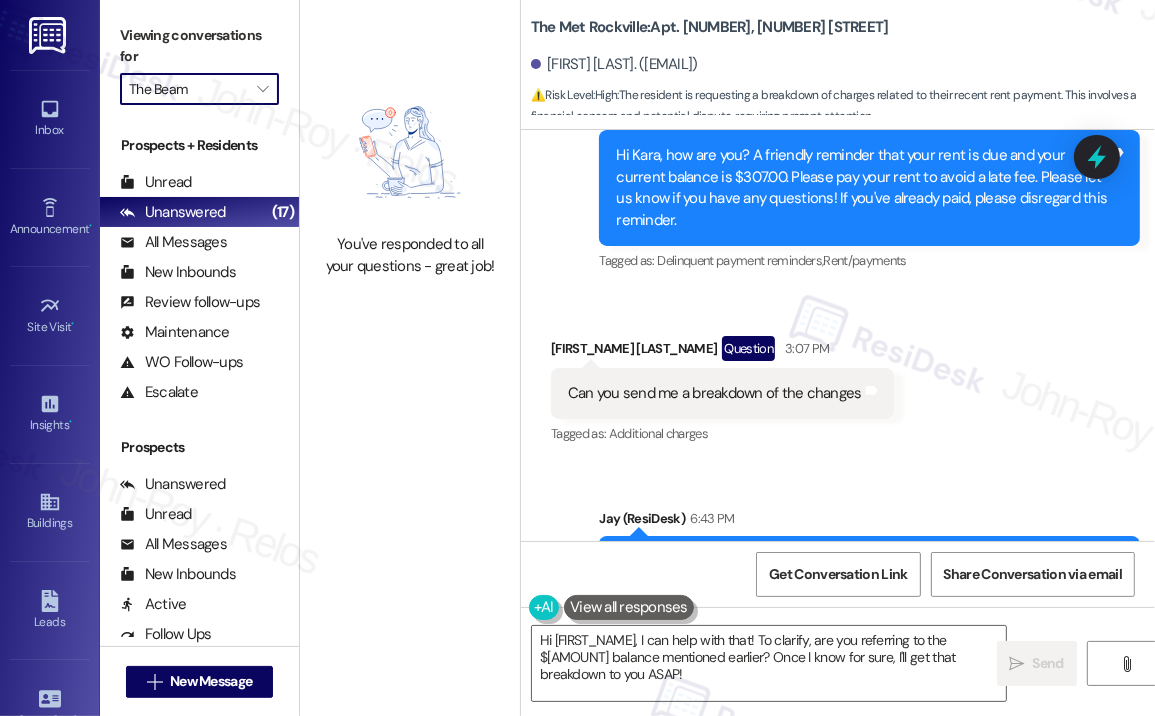 type on "Tellus" 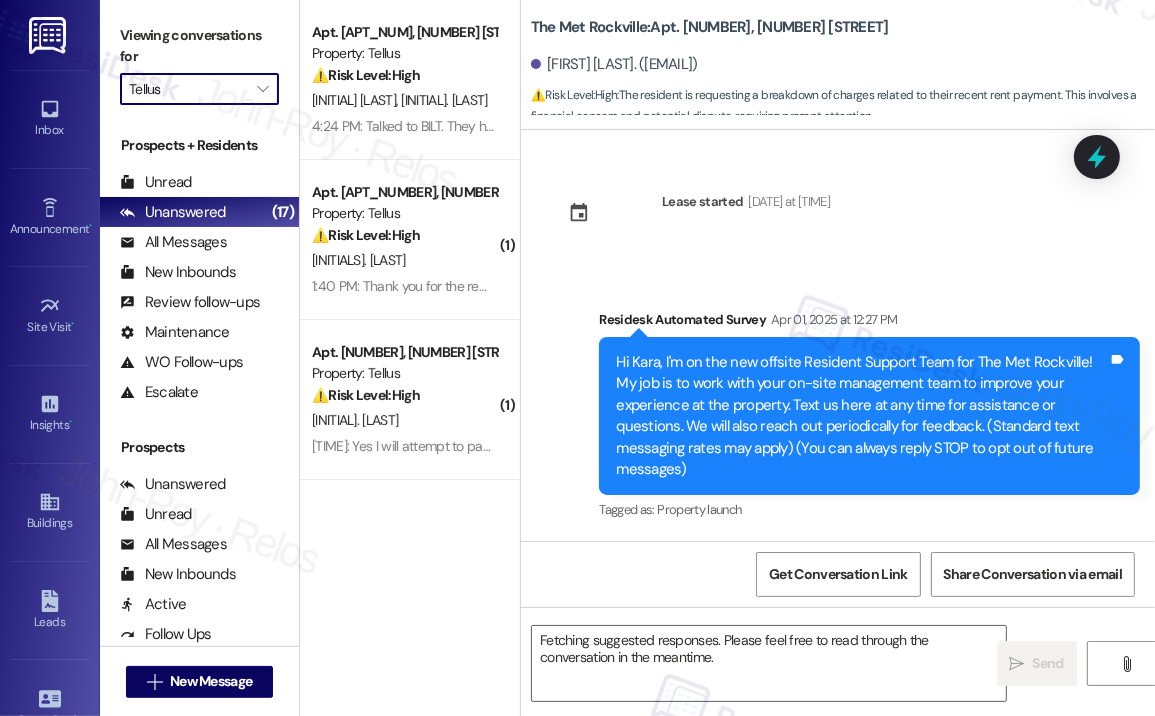 scroll, scrollTop: 7191, scrollLeft: 0, axis: vertical 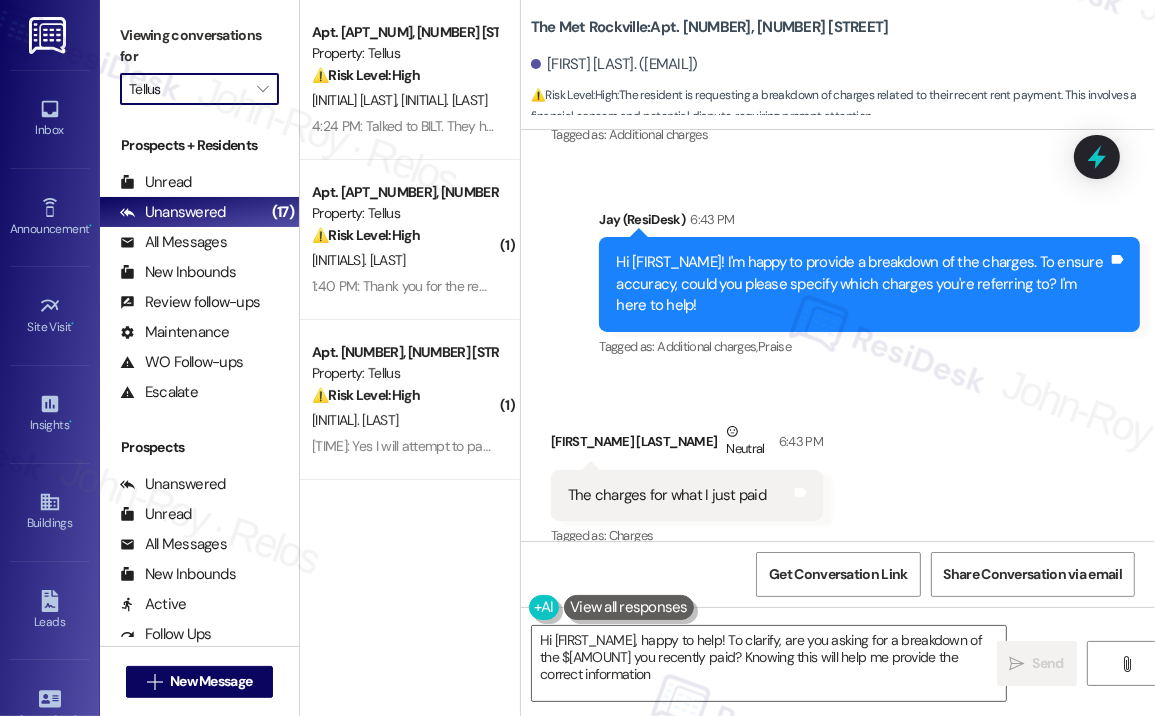 type on "Hi [FIRST_NAME], happy to help! To clarify, are you asking for a breakdown of the $[AMOUNT] you recently paid? Knowing this will help me provide the correct information." 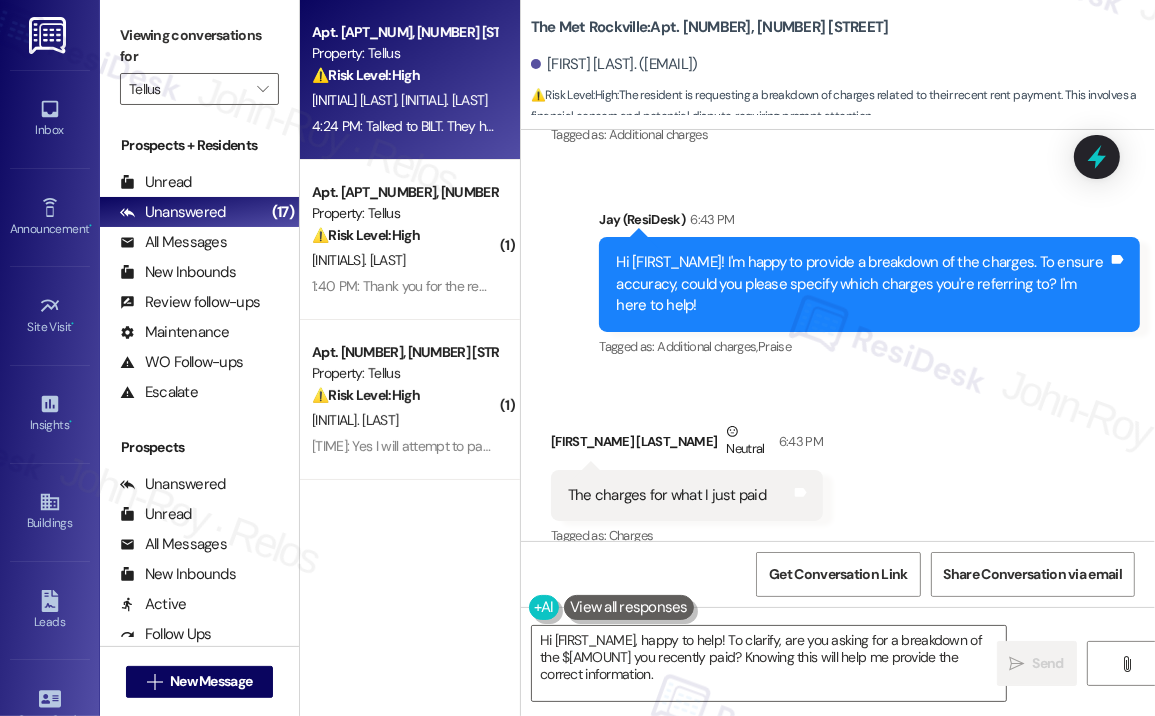 click on "[TIME]: Talked to BILT. They had technical difficulties that the payment didn't go through. Addressed the issues and was told the information should reflect in the next 24 hours [TIME]: Talked to BILT. They had technical difficulties that the payment didn't go through. Addressed the issues and was told the information should reflect in the next 24 hours" at bounding box center [819, 126] 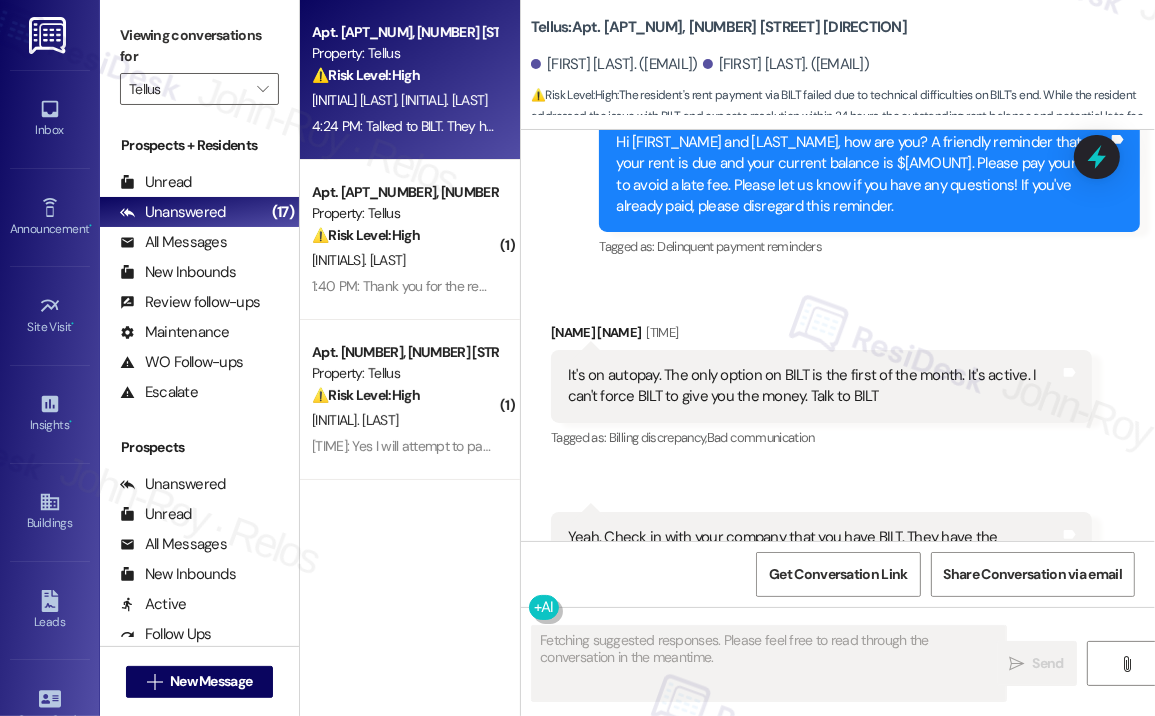 scroll, scrollTop: 2196, scrollLeft: 0, axis: vertical 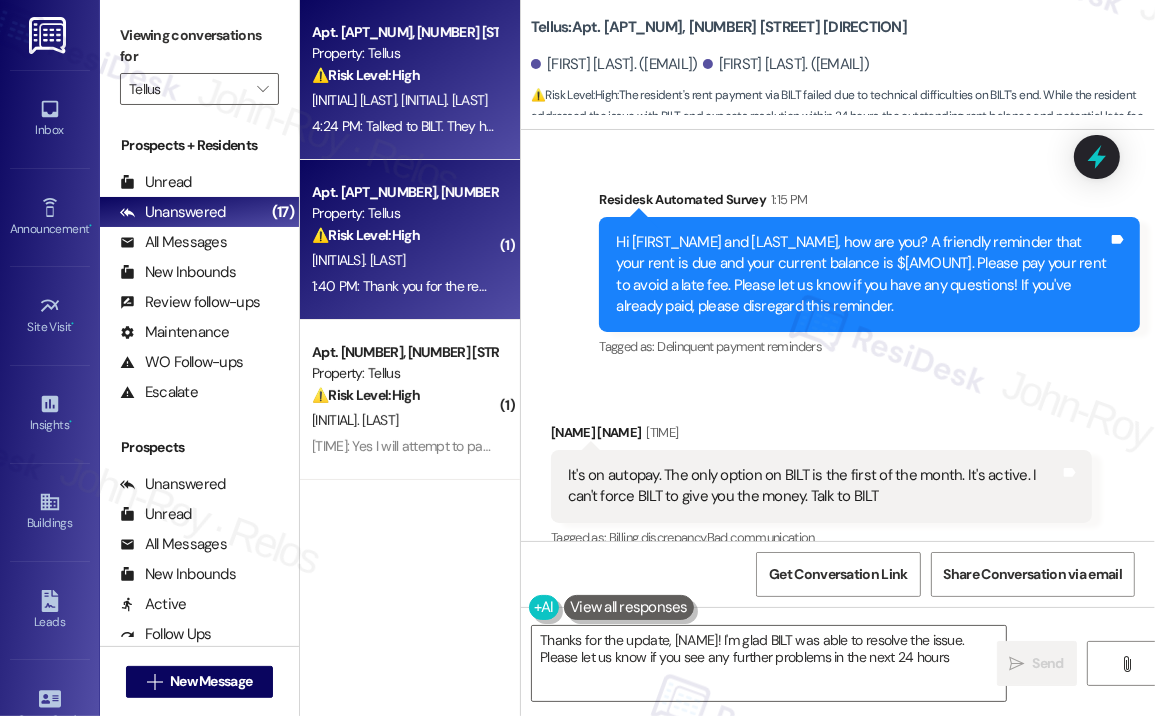 type on "Thanks for the update, [NAME]! I'm glad BILT was able to resolve the issue. Please let us know if you see any further problems in the next 24 hours!" 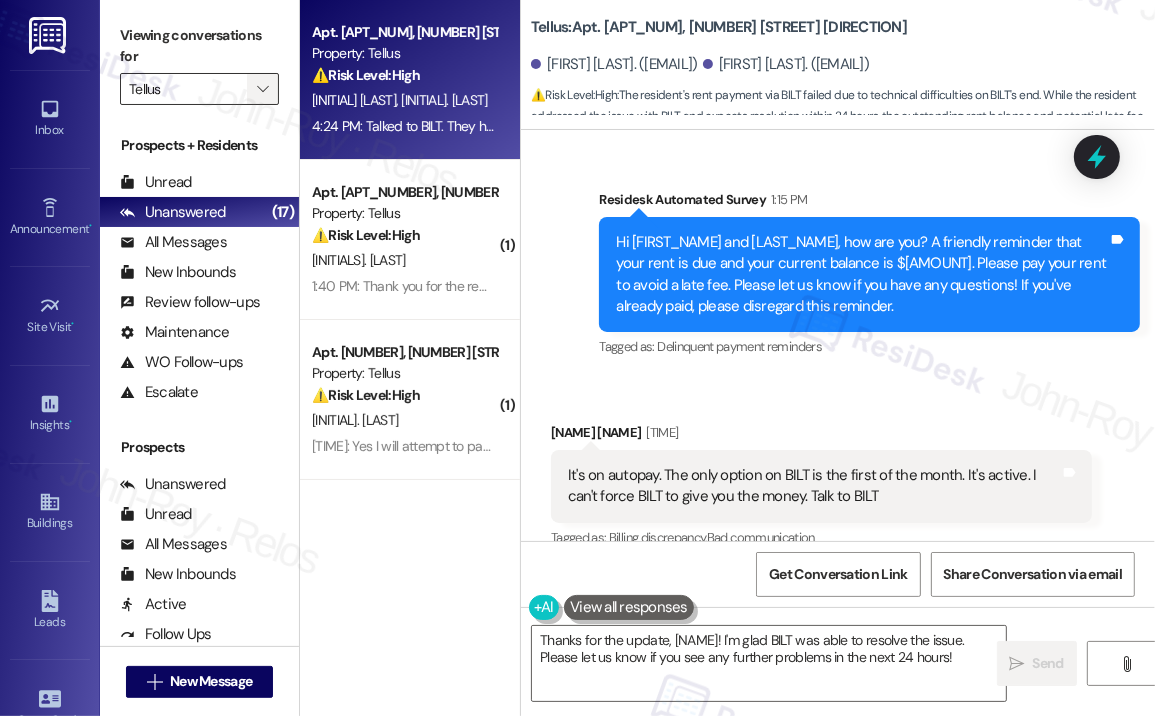 click on "" at bounding box center [262, 89] 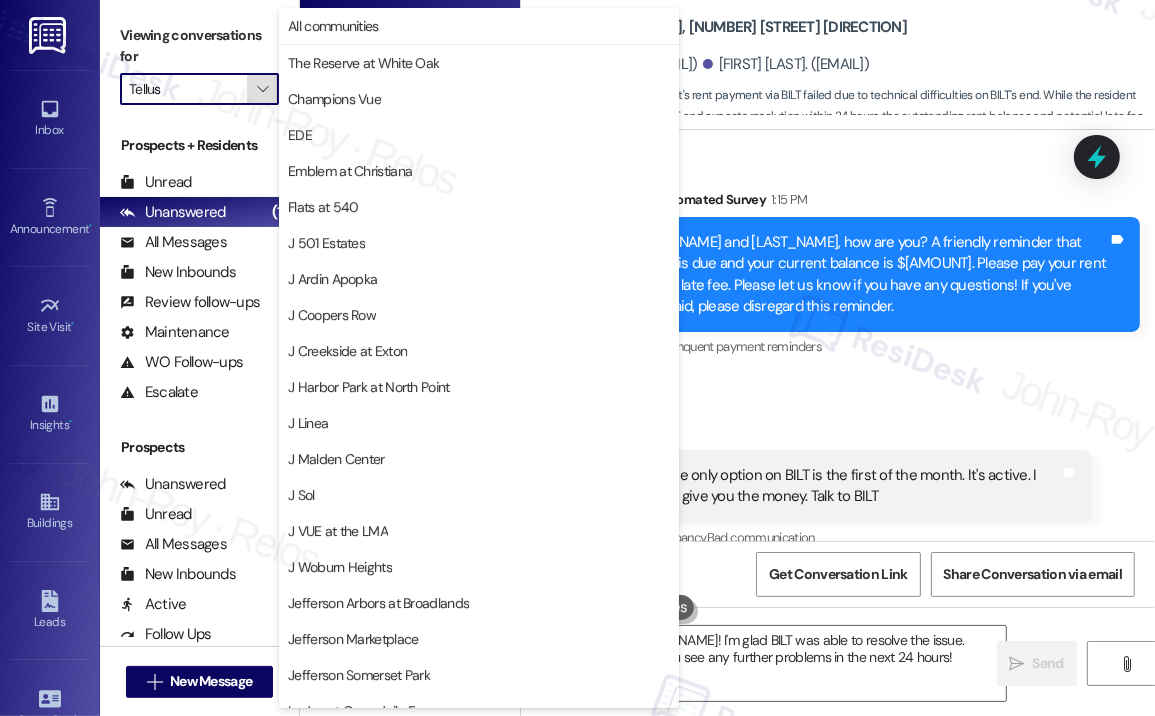 scroll, scrollTop: 308, scrollLeft: 0, axis: vertical 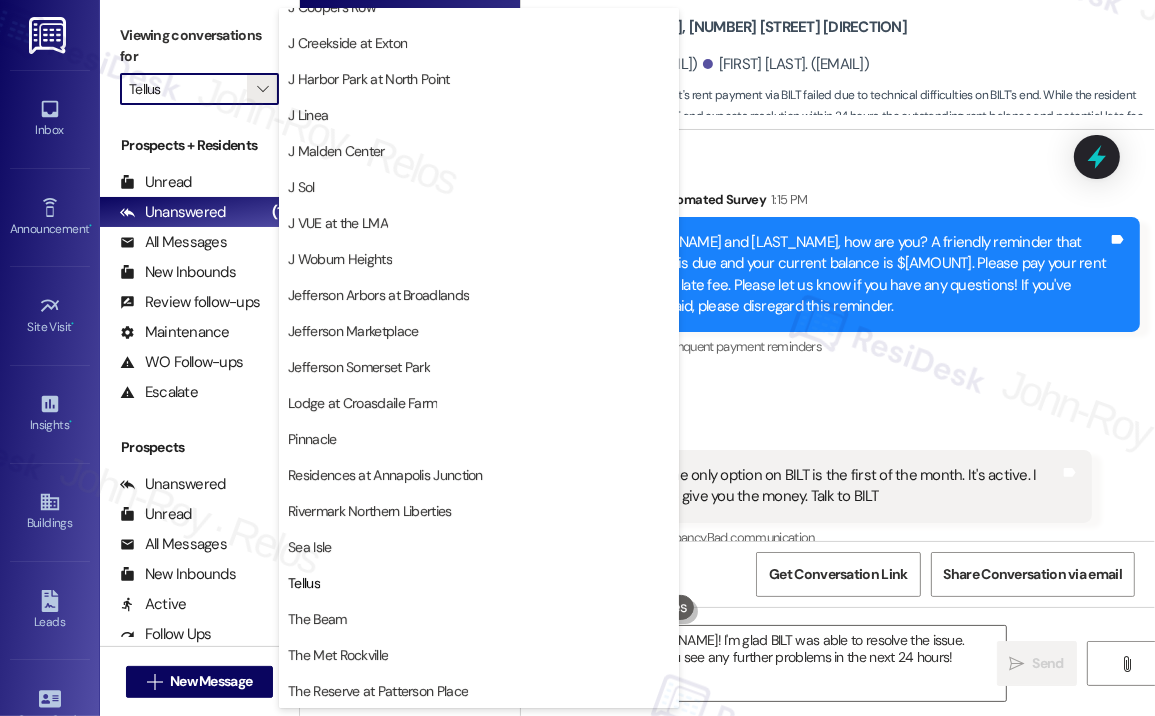 click on "Sea Isle" at bounding box center (309, 547) 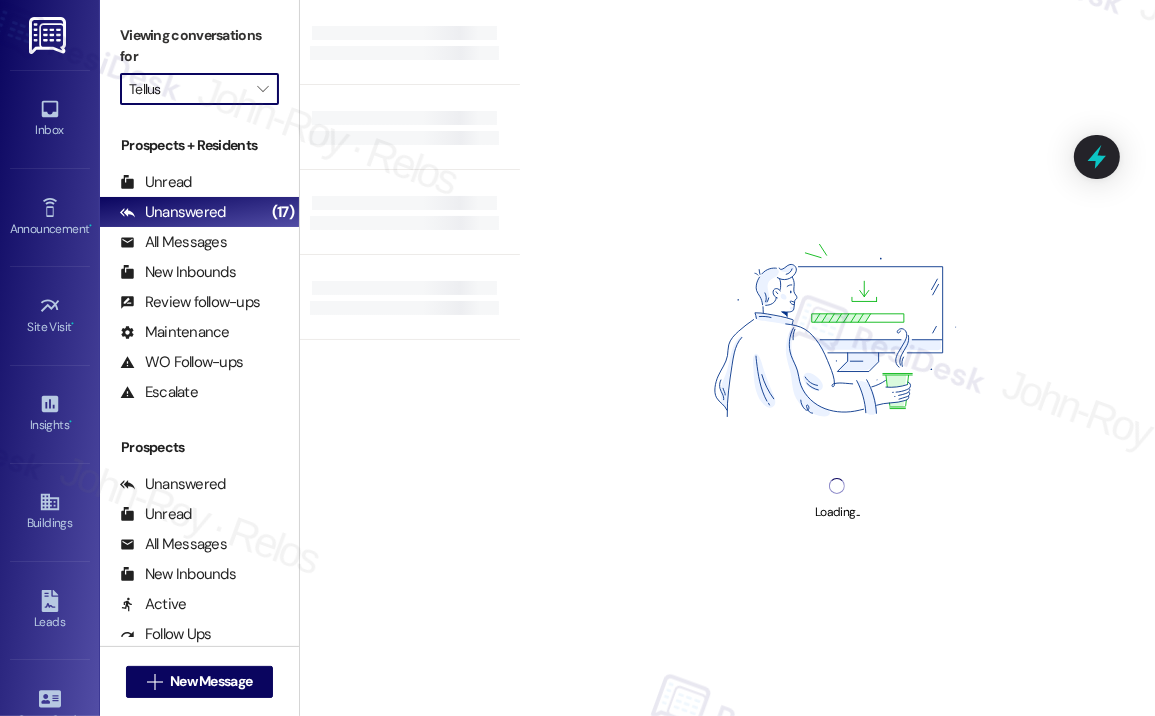 type on "Sea Isle" 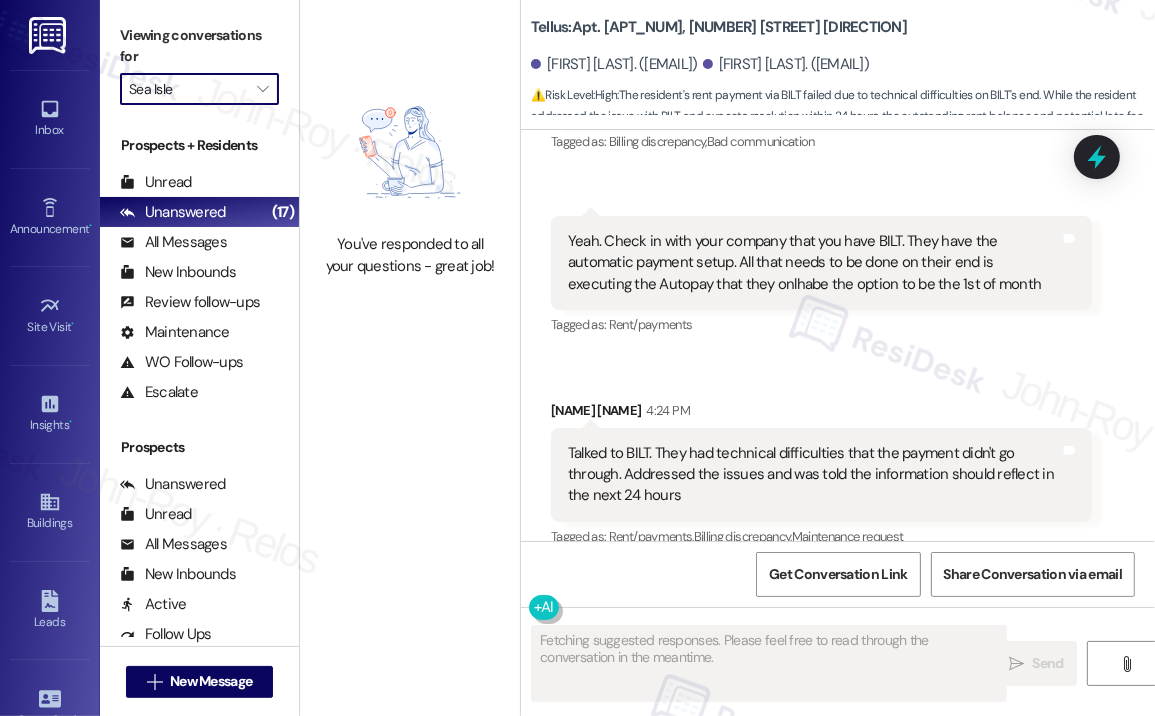 scroll, scrollTop: 2596, scrollLeft: 0, axis: vertical 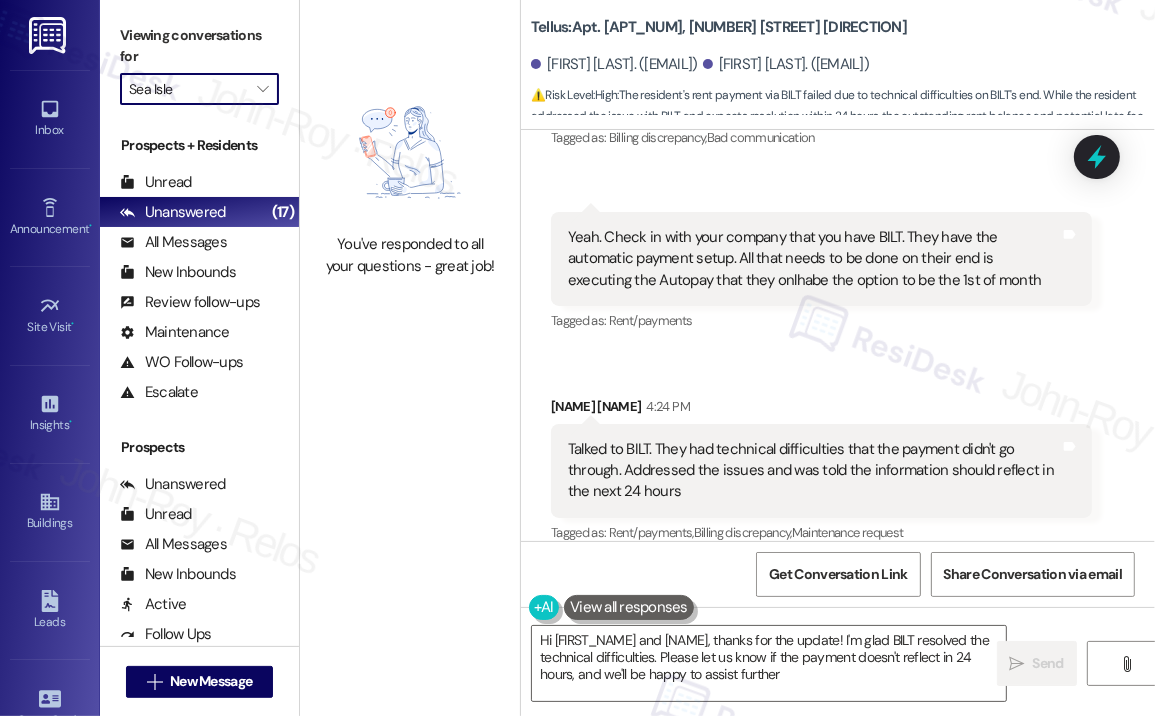 type on "Hi [NAME] and Helena, thanks for the update! I'm glad BILT resolved the technical difficulties. Please let us know if the payment doesn't reflect in 24 hours, and we'll be happy to assist further!" 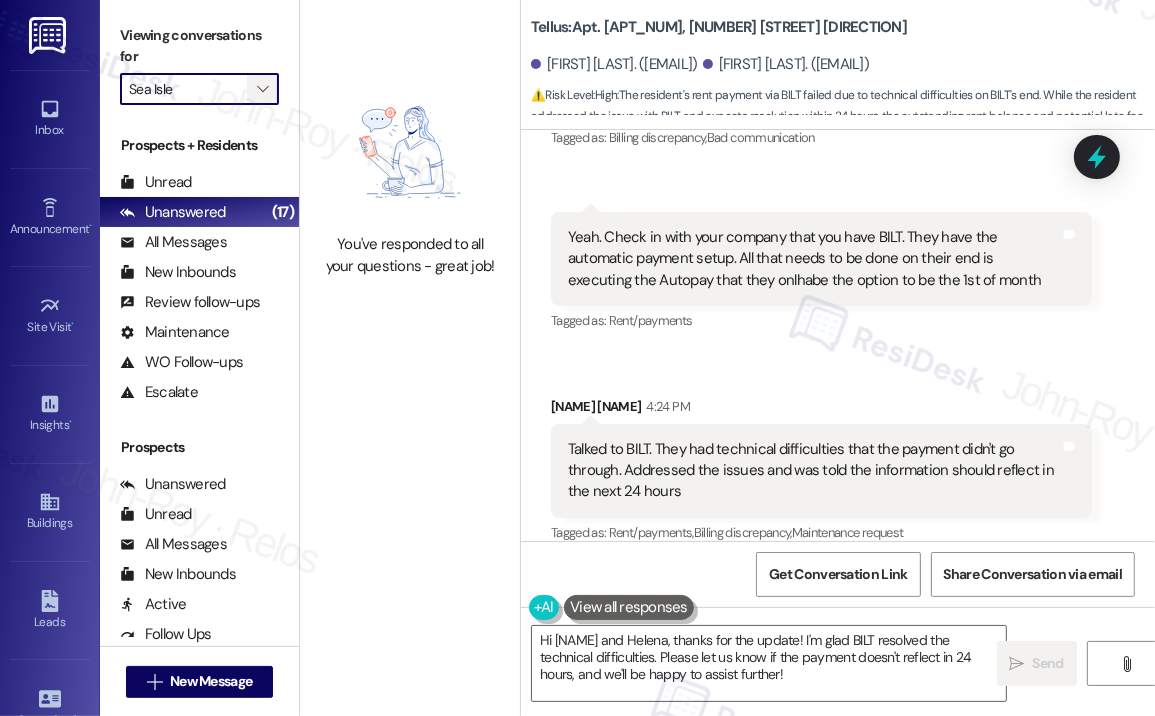 click on "" at bounding box center (262, 89) 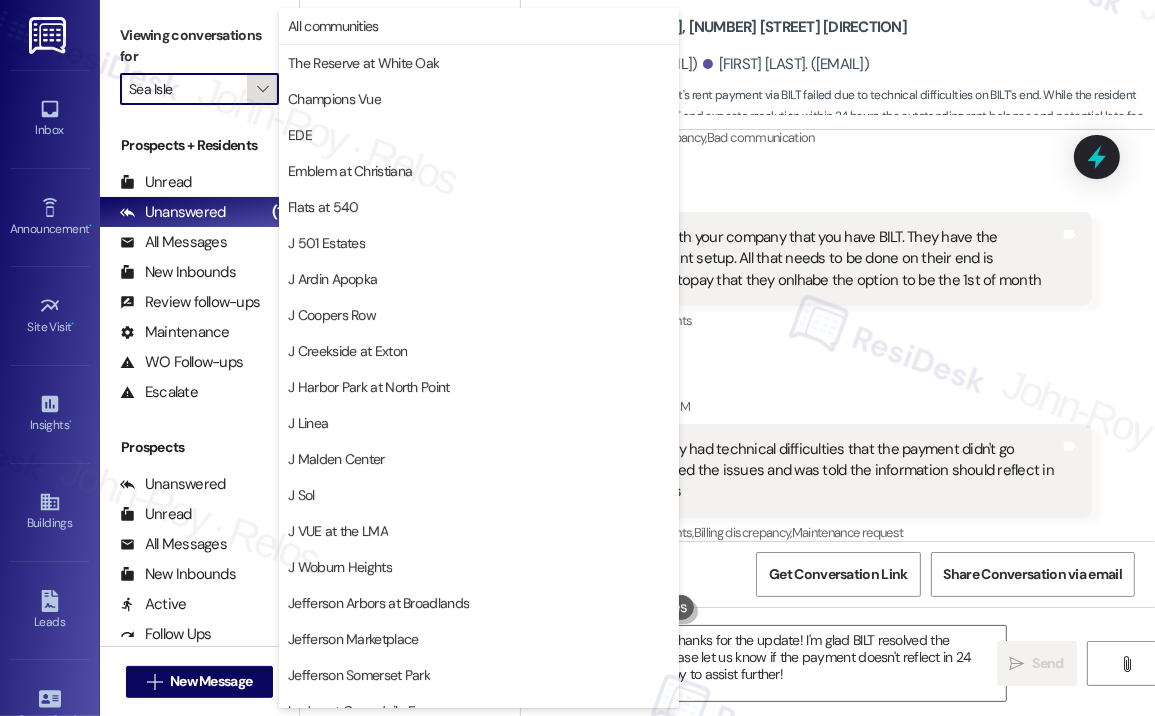 scroll, scrollTop: 308, scrollLeft: 0, axis: vertical 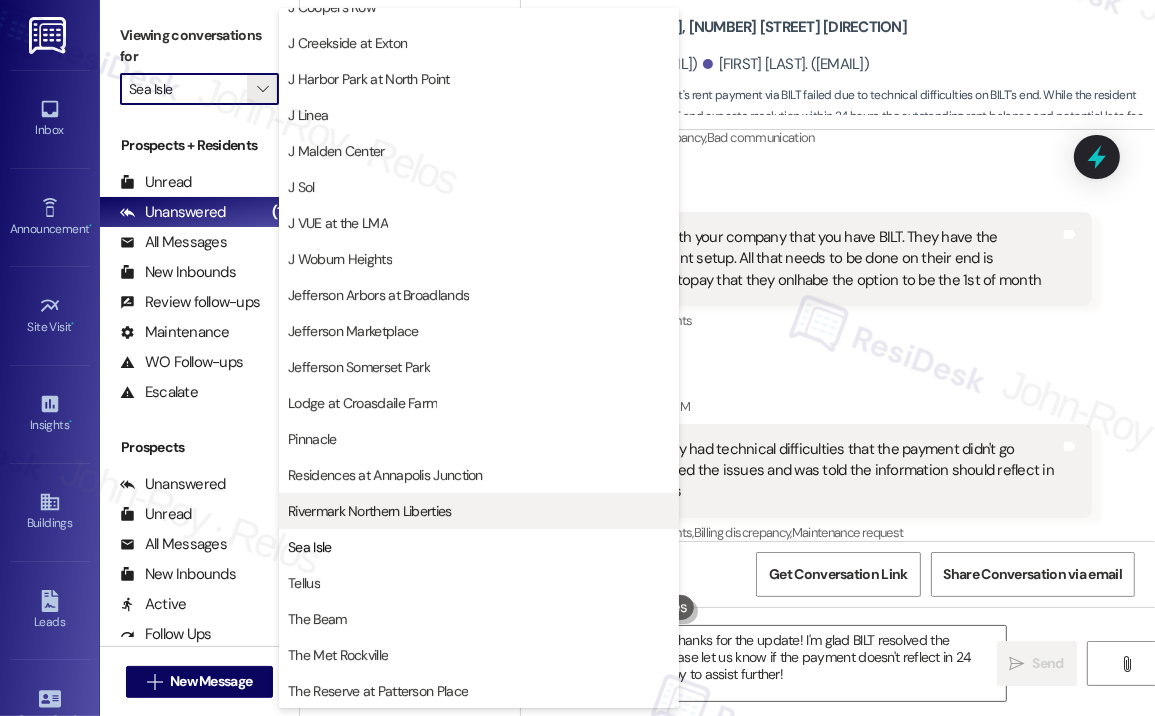 click on "Rivermark Northern Liberties" at bounding box center (369, 511) 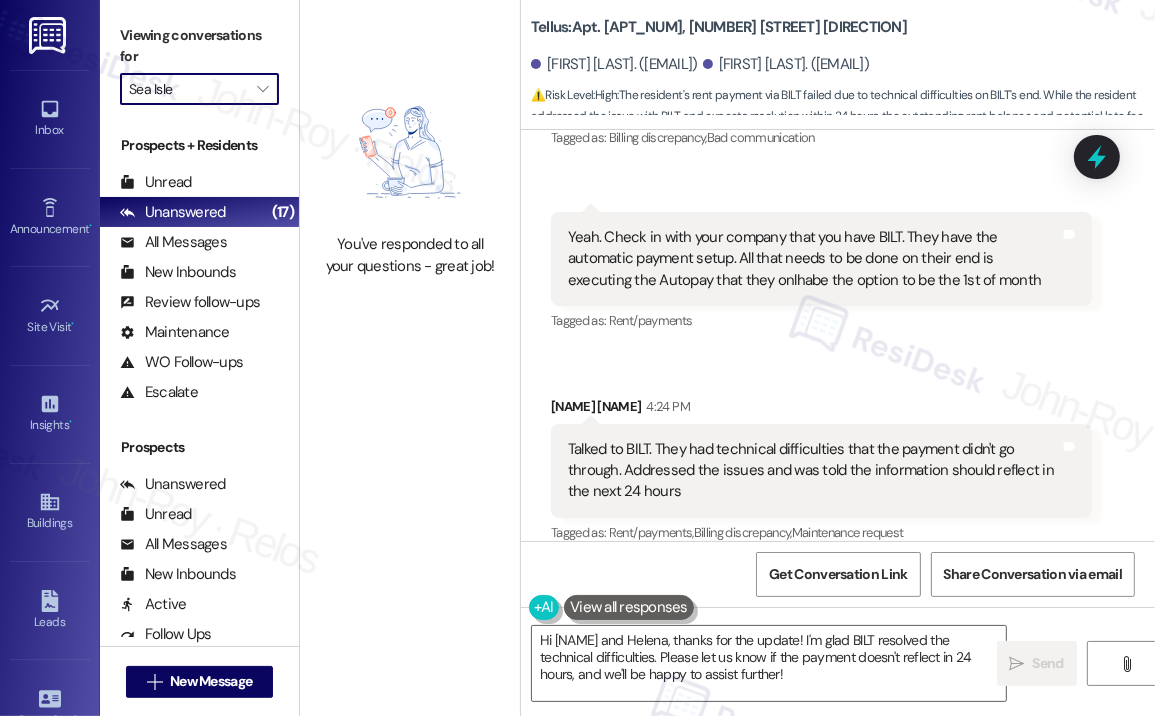 type on "Rivermark Northern Liberties" 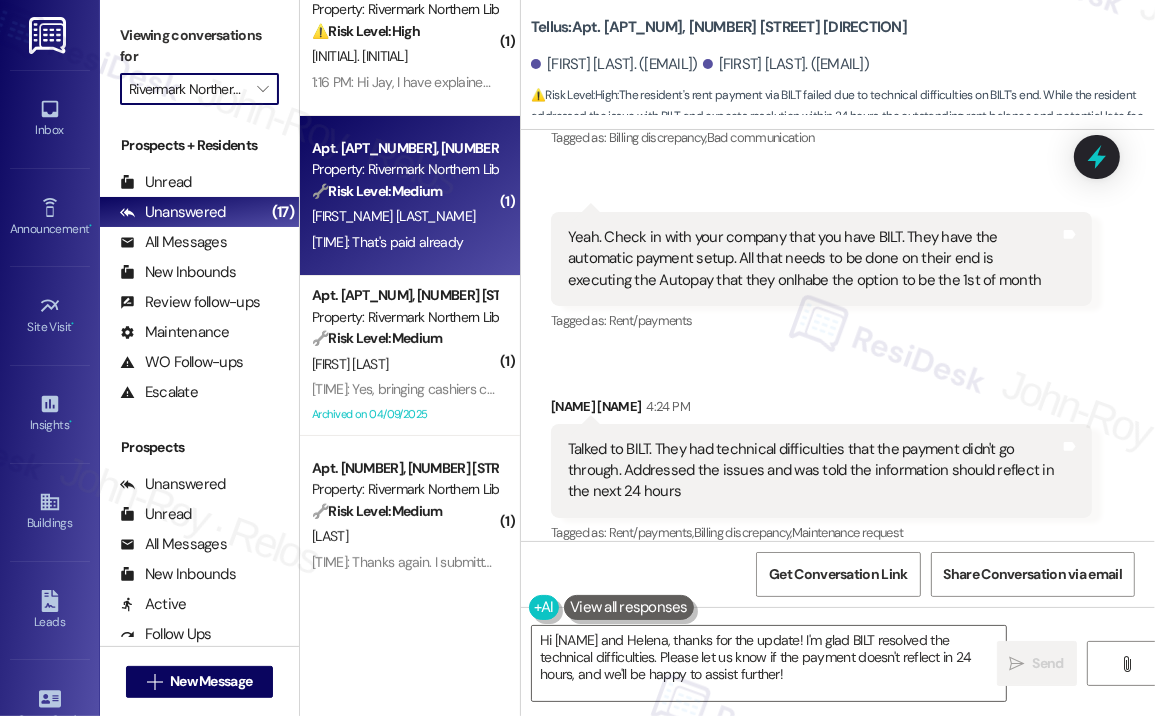 scroll, scrollTop: 65, scrollLeft: 0, axis: vertical 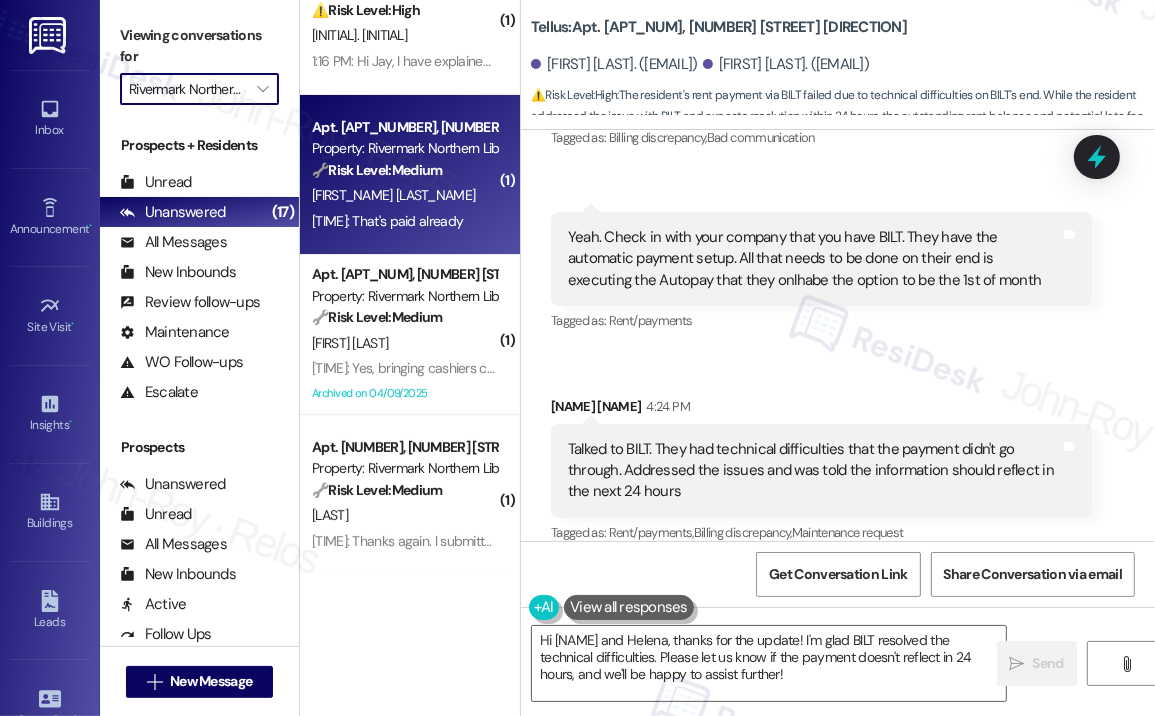 click on "1:31 PM: That's paid already  1:31 PM: That's paid already" at bounding box center (387, 221) 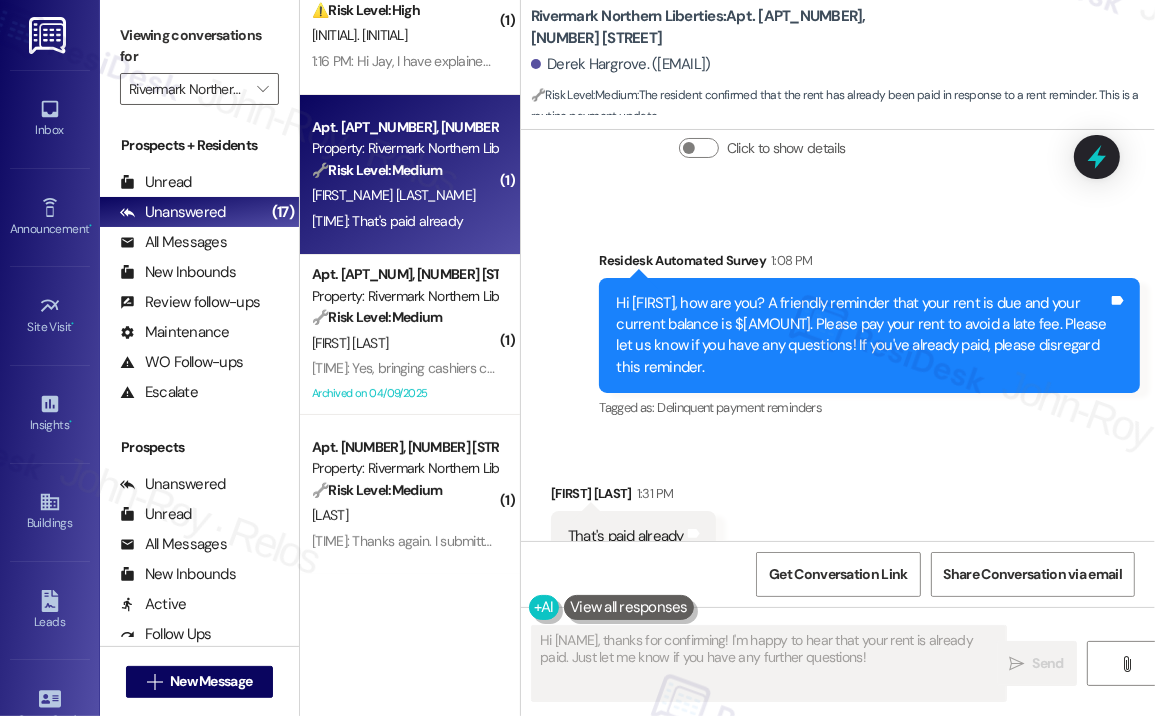 scroll, scrollTop: 2379, scrollLeft: 0, axis: vertical 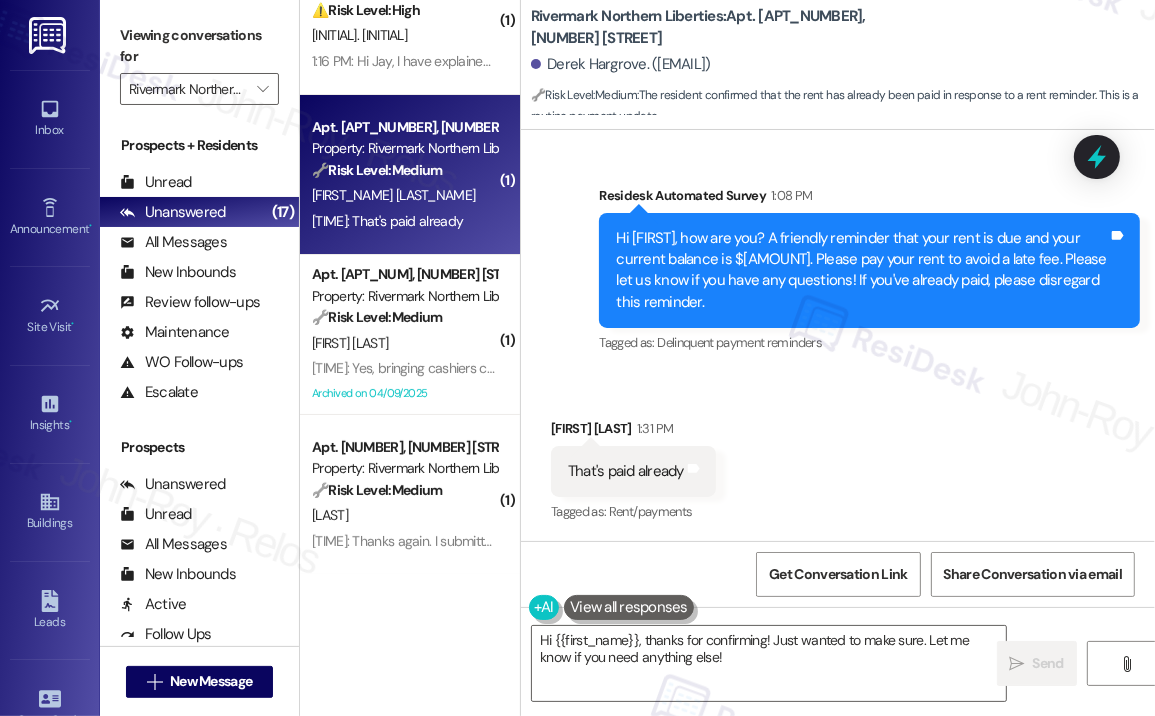 click on "Received via SMS [FIRST] [TIME] That's paid already  Tags and notes Tagged as:   Rent/payments Click to highlight conversations about Rent/payments" at bounding box center (838, 457) 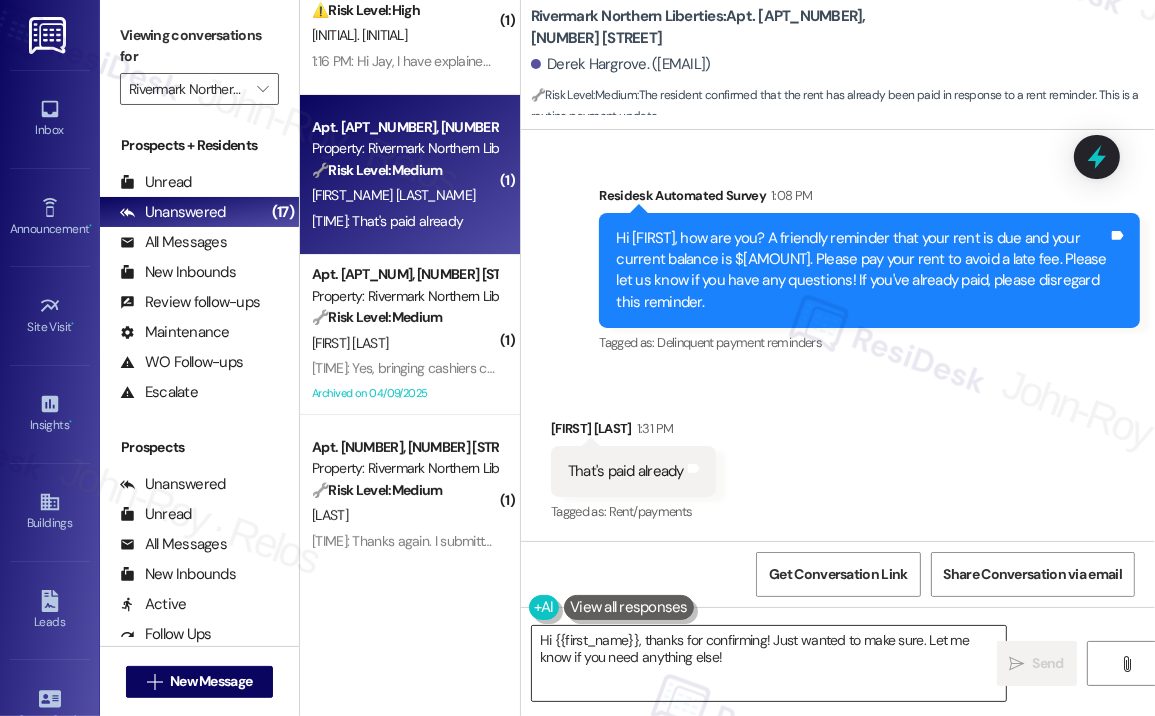 click on "Hi {{first_name}}, thanks for confirming! Just wanted to make sure. Let me know if you need anything else!" at bounding box center [769, 663] 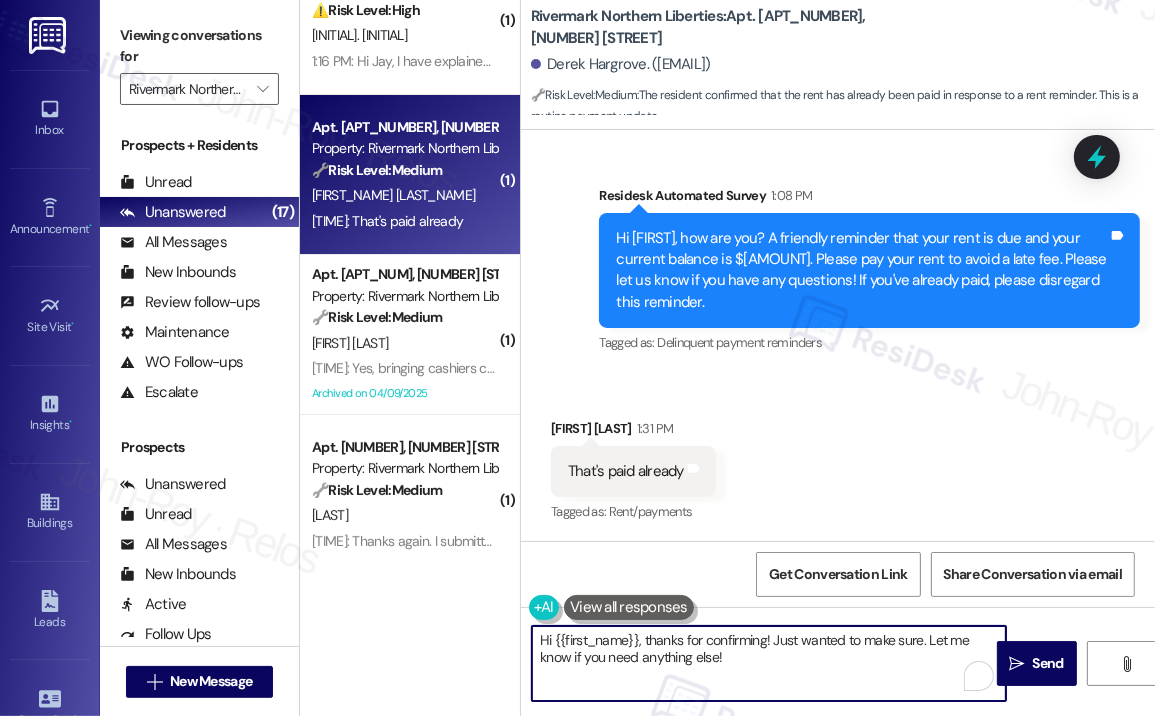 click on "Hi {{first_name}}, thanks for confirming! Just wanted to make sure. Let me know if you need anything else!" at bounding box center [769, 663] 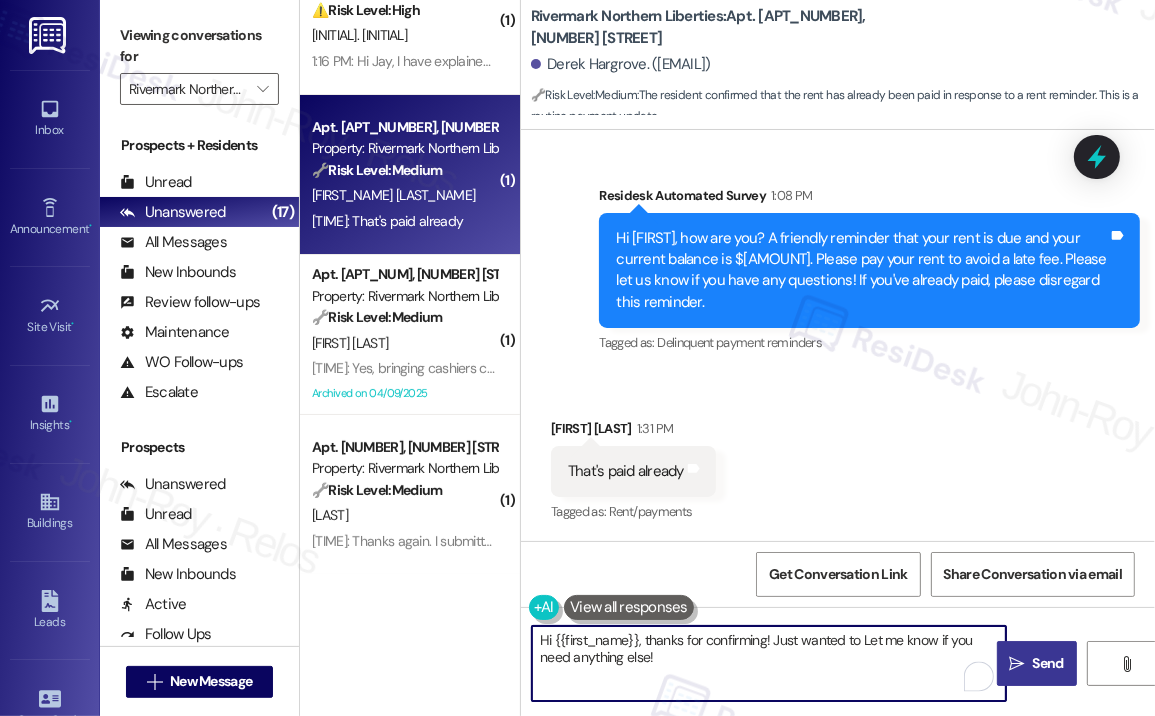 type on "Hi {{first_name}}, thanks for confirming! Just wanted to Let me know if you need anything else!" 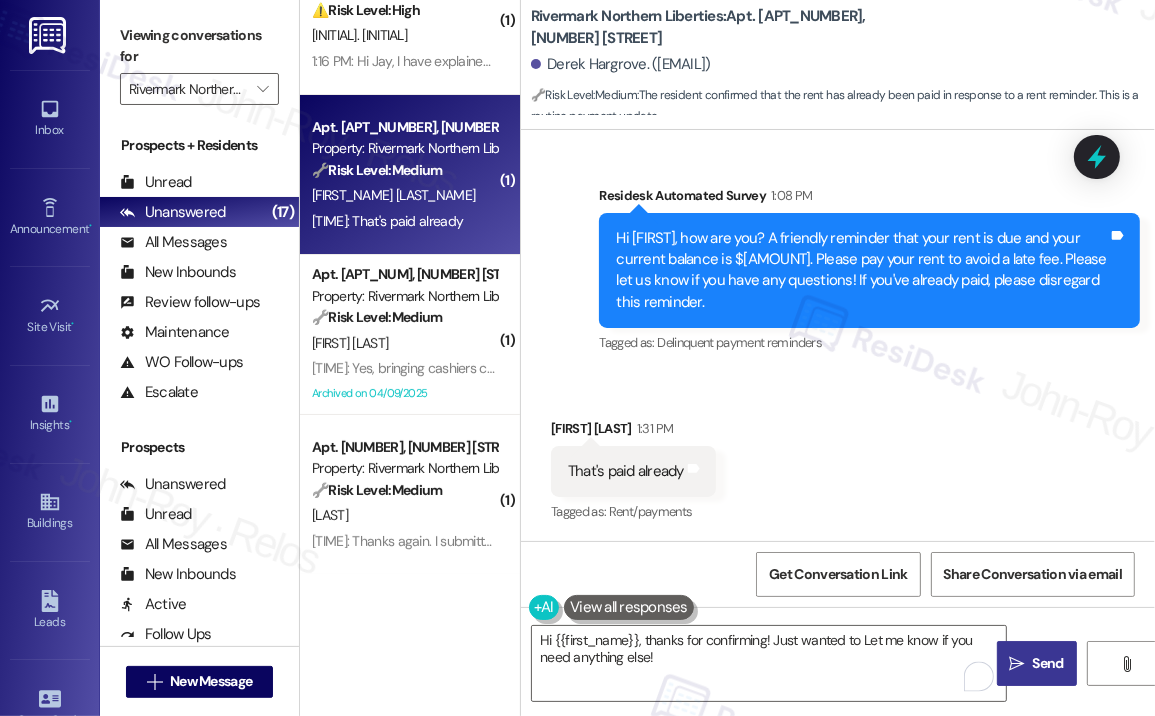 click on "Send" at bounding box center [1048, 663] 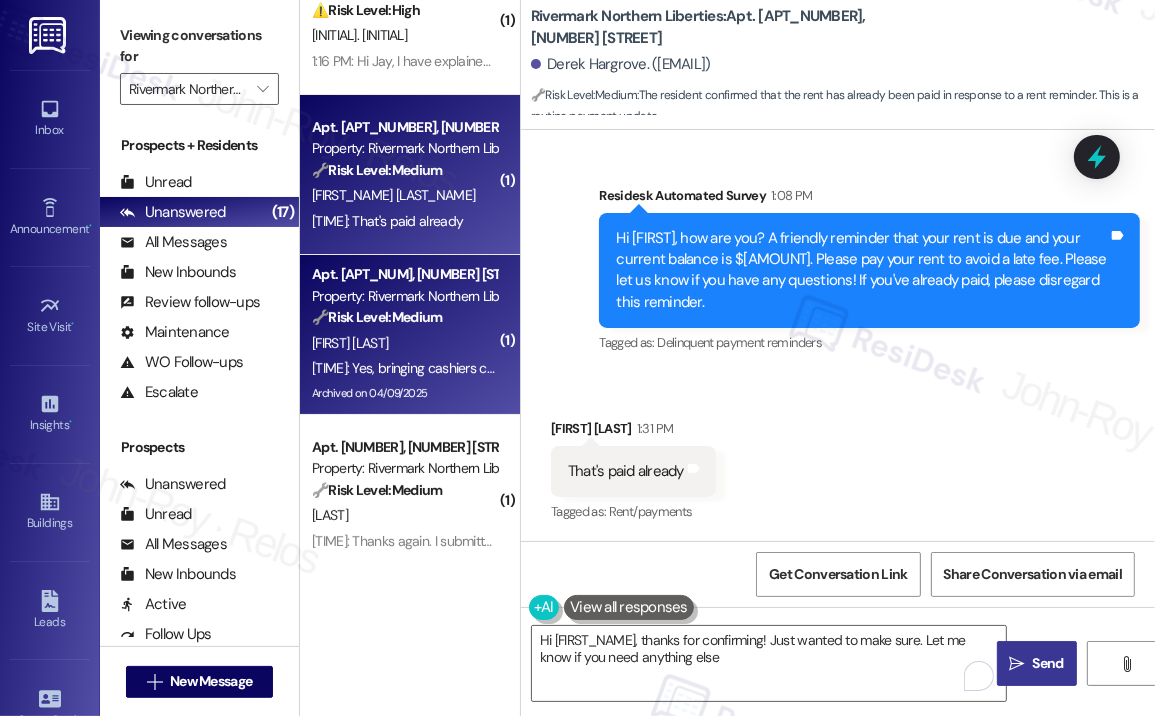 type on "Hi {{first_name}}, thanks for confirming! Just wanted to make sure. Let me know if you need anything else!" 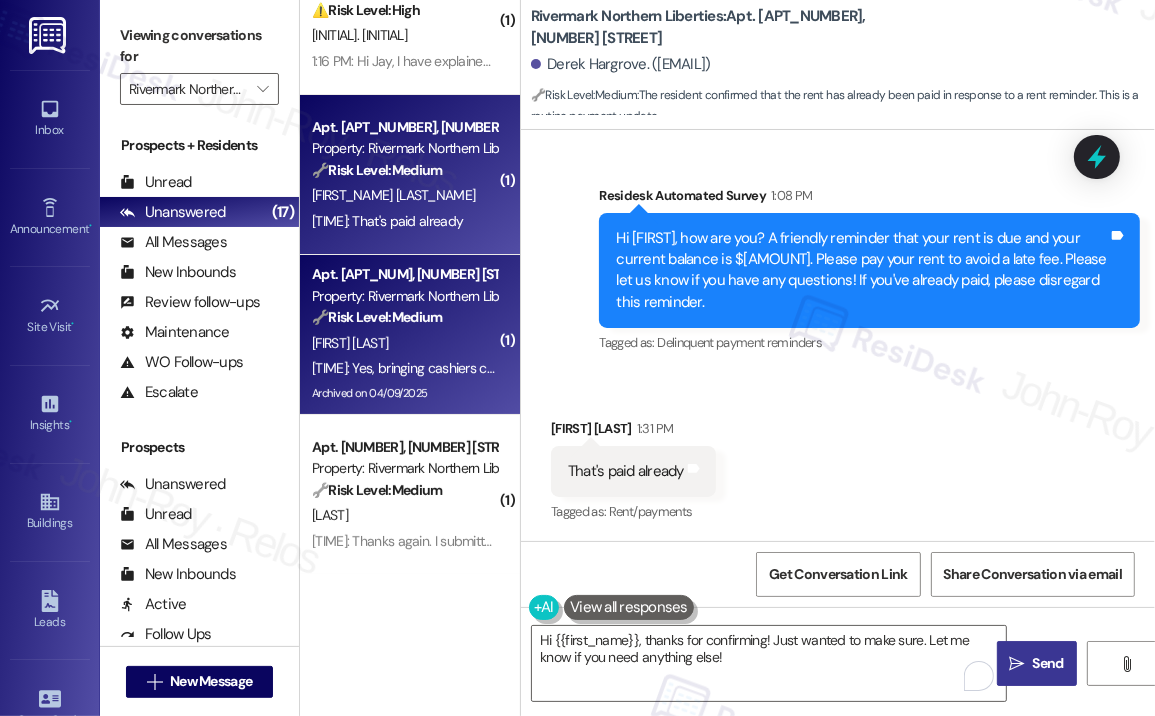 click on "[FIRST] [LAST]" at bounding box center (404, 343) 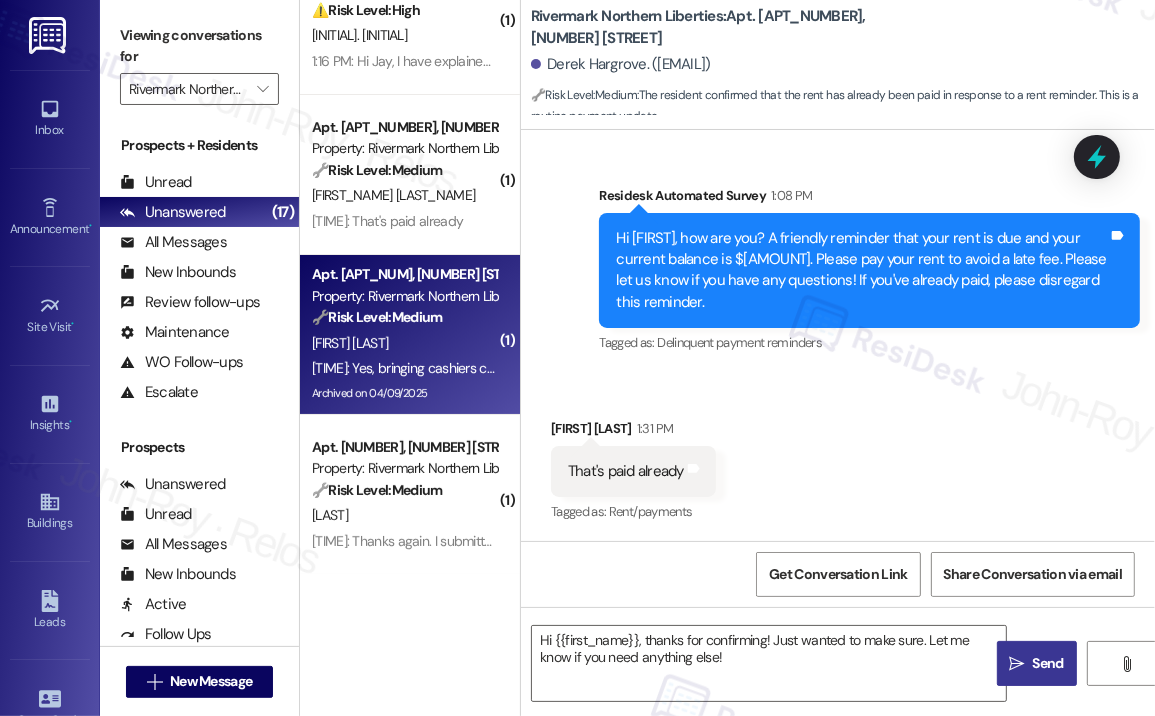 type on "Fetching suggested responses. Please feel free to read through the conversation in the meantime." 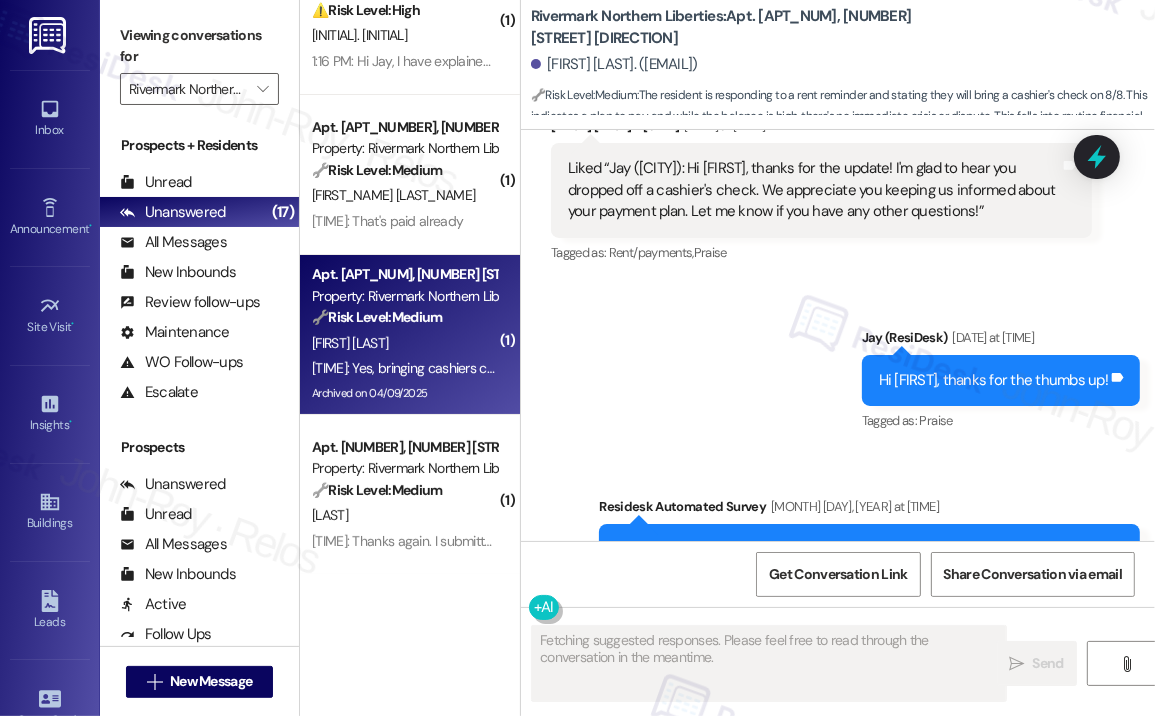 scroll, scrollTop: 11955, scrollLeft: 0, axis: vertical 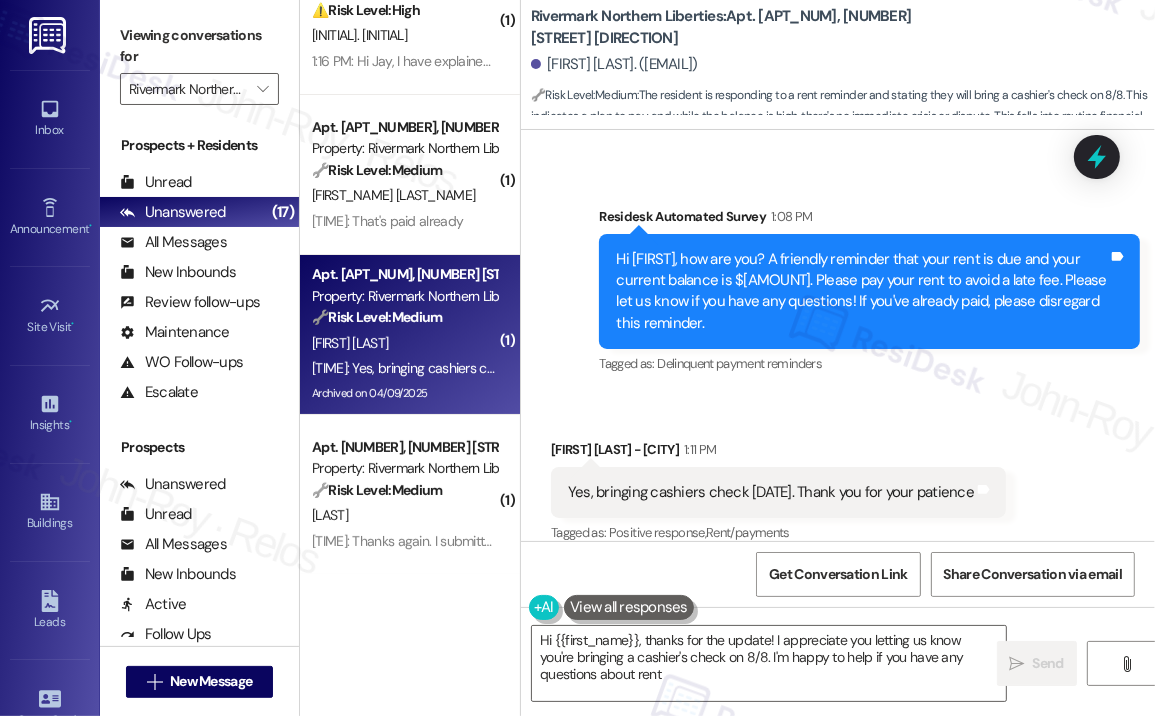 type on "Hi [FIRST_NAME], thanks for the update! I appreciate you letting us know you're bringing a cashier's check on 8/8. I'm happy to help if you have any questions about rent!" 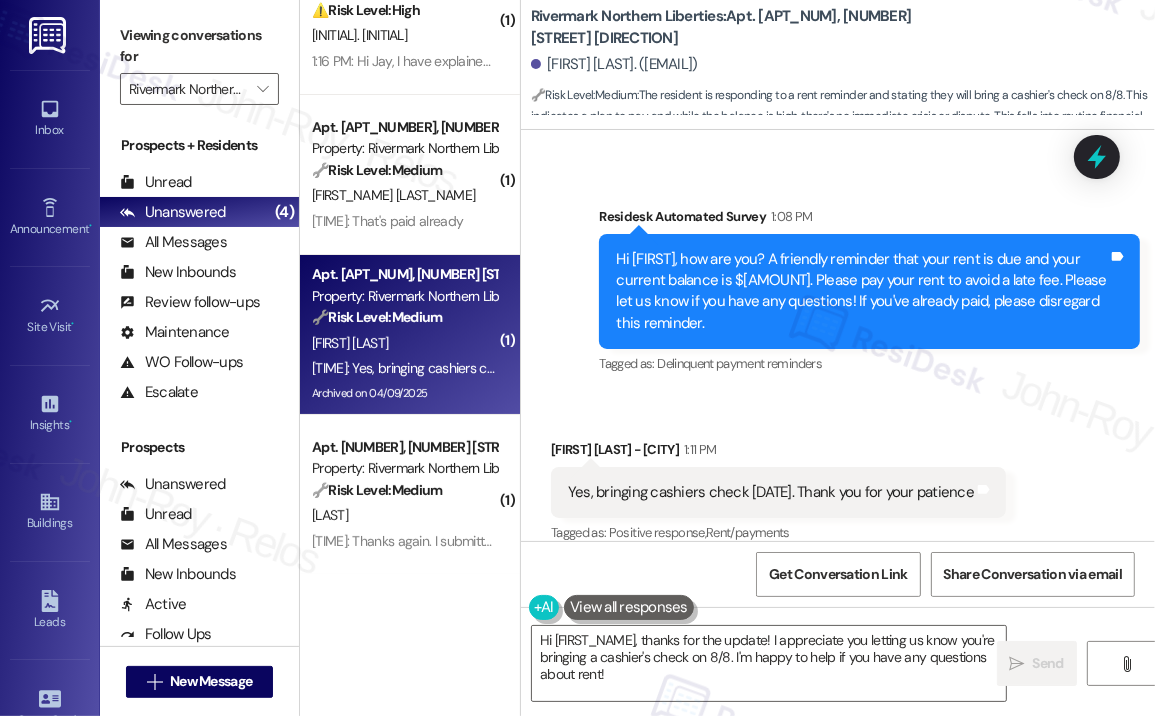 click on "Received via SMS Erica Jose - Polanco [TIME] Yes, bringing cashiers check 8/8. Thank you for your patience Tags and notes Tagged as: Positive response , Click to highlight conversations about Positive response Rent/payments Click to highlight conversations about Rent/payments" at bounding box center (838, 478) 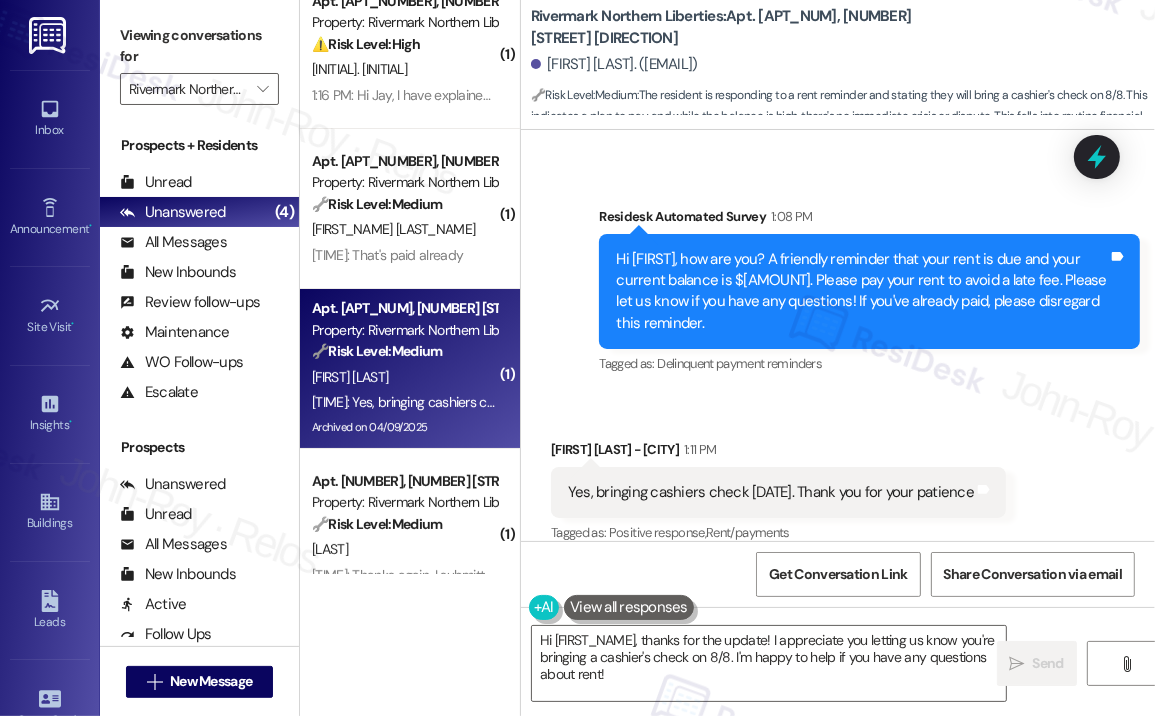 scroll, scrollTop: 0, scrollLeft: 0, axis: both 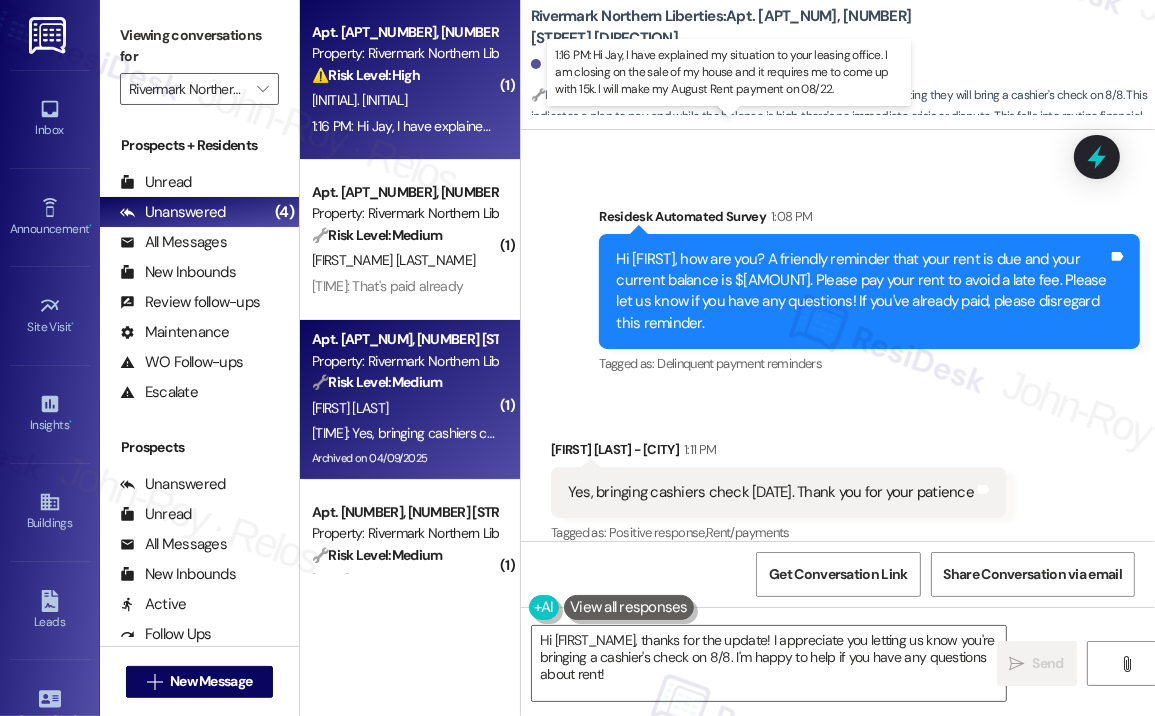 click on "1:16 PM: Hi Jay,
I have explained my situation to your leasing office.
I am closing on the sale of my house and it requires me to come up with 15k.
I will make my August Rent payment on 08/22. 1:16 PM: Hi Jay,
I have explained my situation to your leasing office.
I am closing on the sale of my house and it requires me to come up with 15k.
I will make my August Rent payment on 08/22." at bounding box center [859, 126] 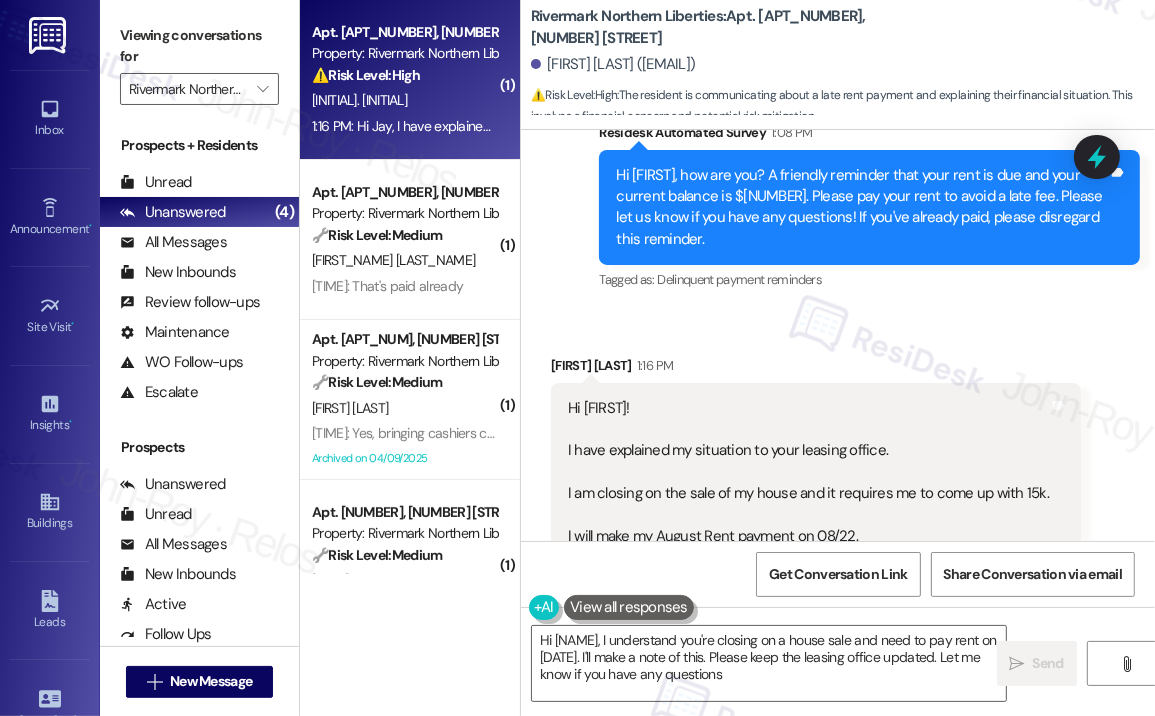 type on "Hi [FIRST], I understand you're closing on a house sale and need to pay rent on 08/22. I'll make a note of this. Please keep the leasing office updated. Let me know if you have any questions!" 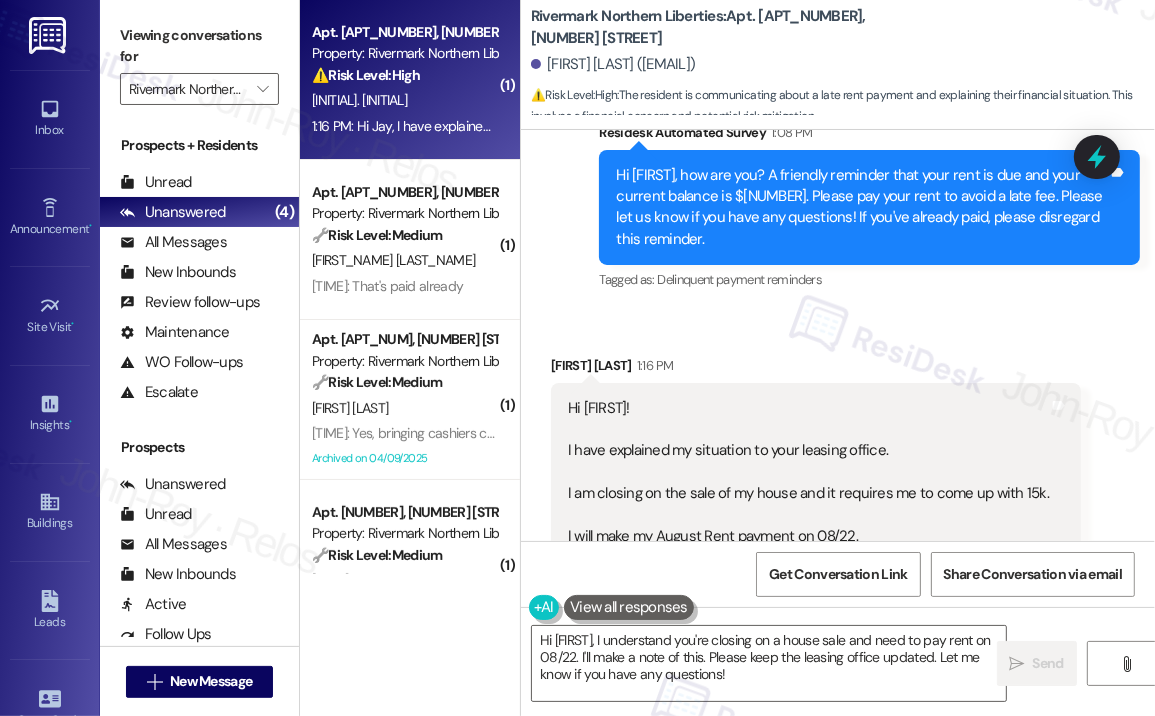 scroll, scrollTop: 946, scrollLeft: 0, axis: vertical 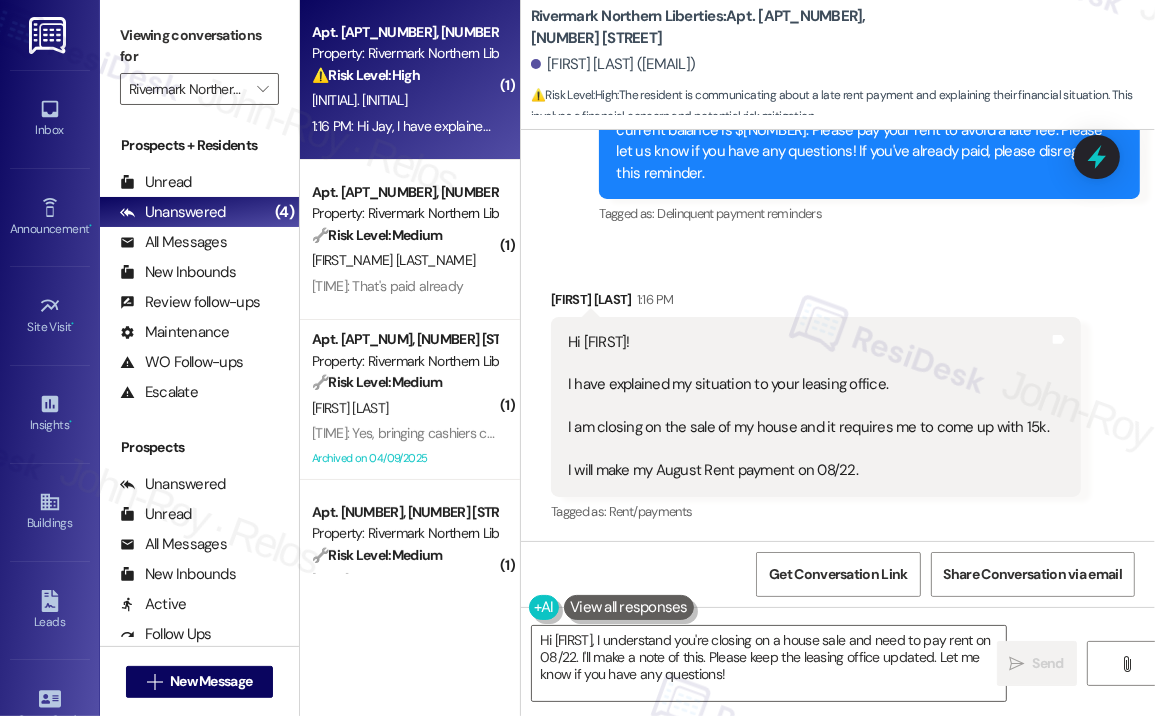 click on "Received via SMS [LAST] [LAST] [TIME] Hi Jay,
I have explained my situation to your leasing office.
I am closing on the sale of my house and it requires me to come up with 15k.
I will make my August Rent payment on [DATE]. Tags and notes Tagged as: Rent/payments Click to highlight conversations about Rent/payments" at bounding box center [838, 392] 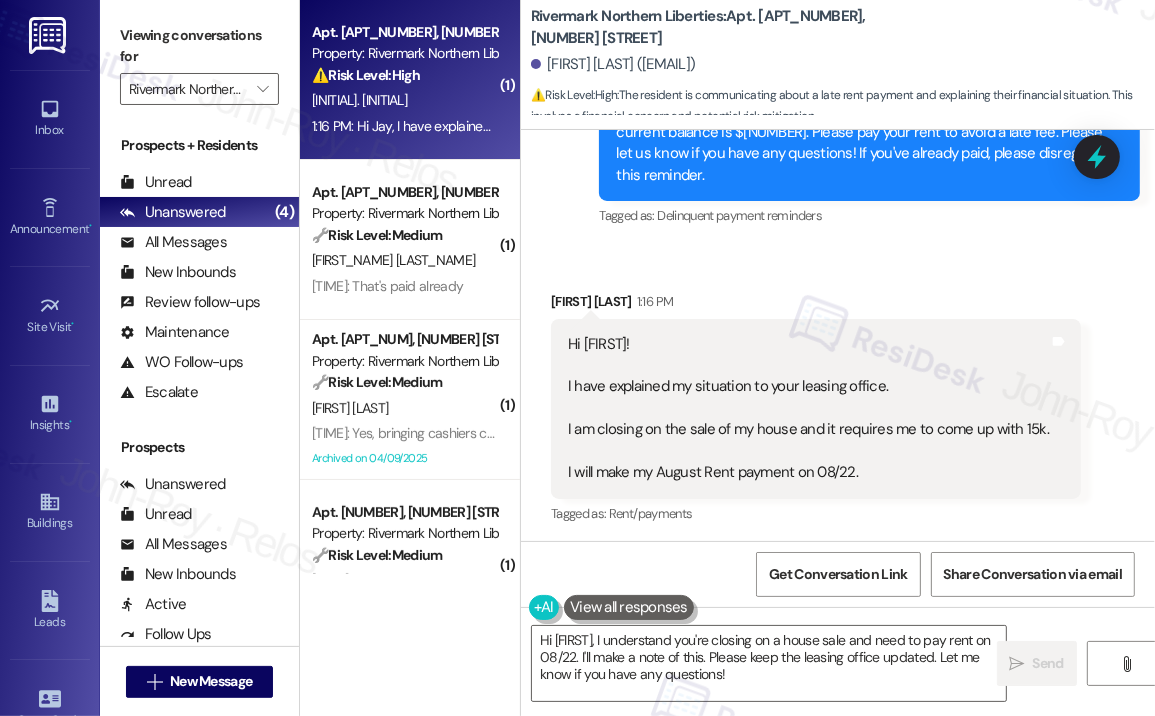 scroll, scrollTop: 947, scrollLeft: 0, axis: vertical 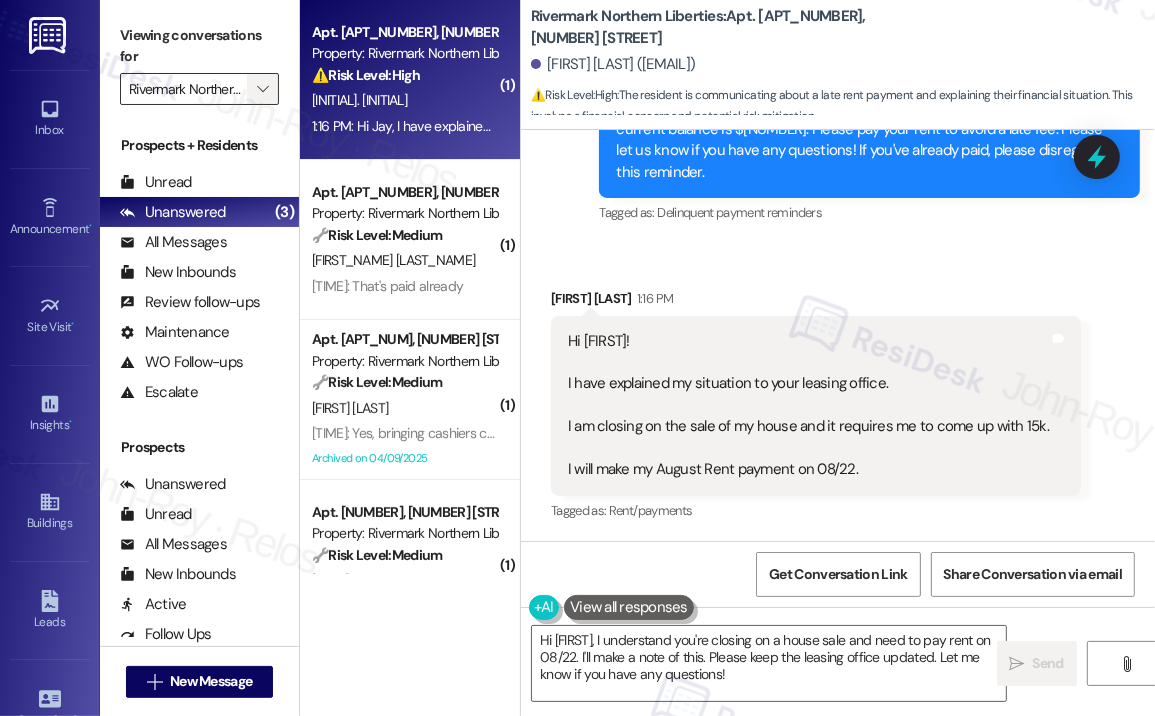 click on "" at bounding box center [262, 89] 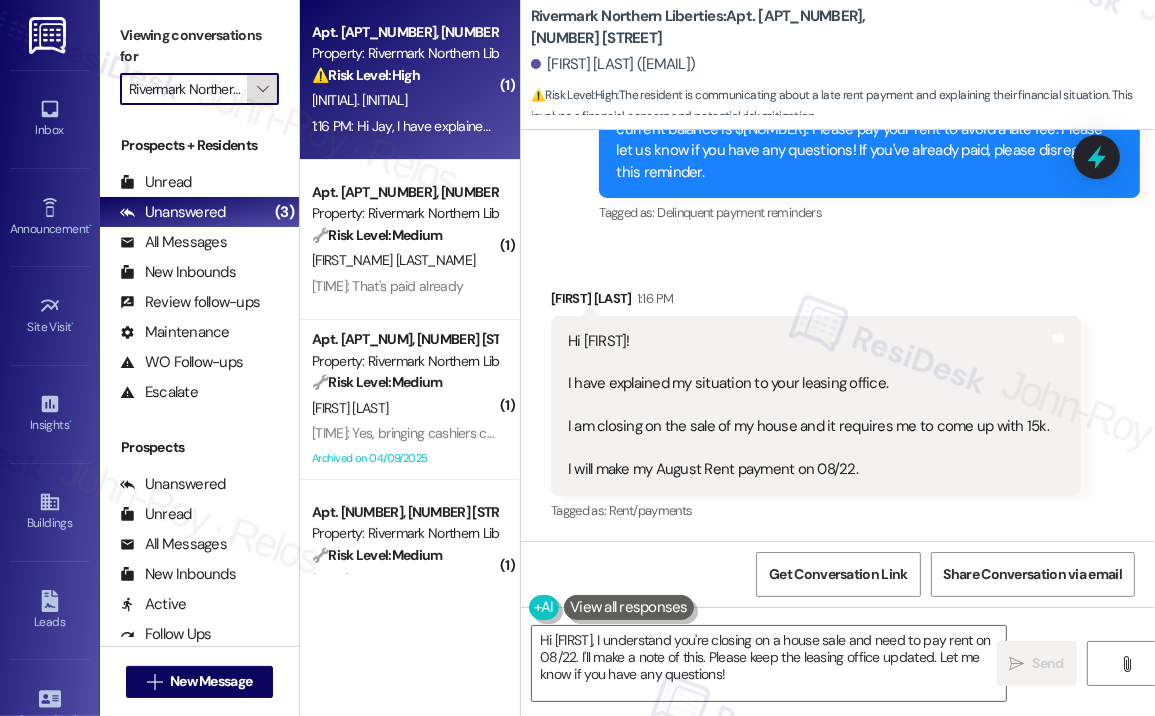 scroll, scrollTop: 0, scrollLeft: 48, axis: horizontal 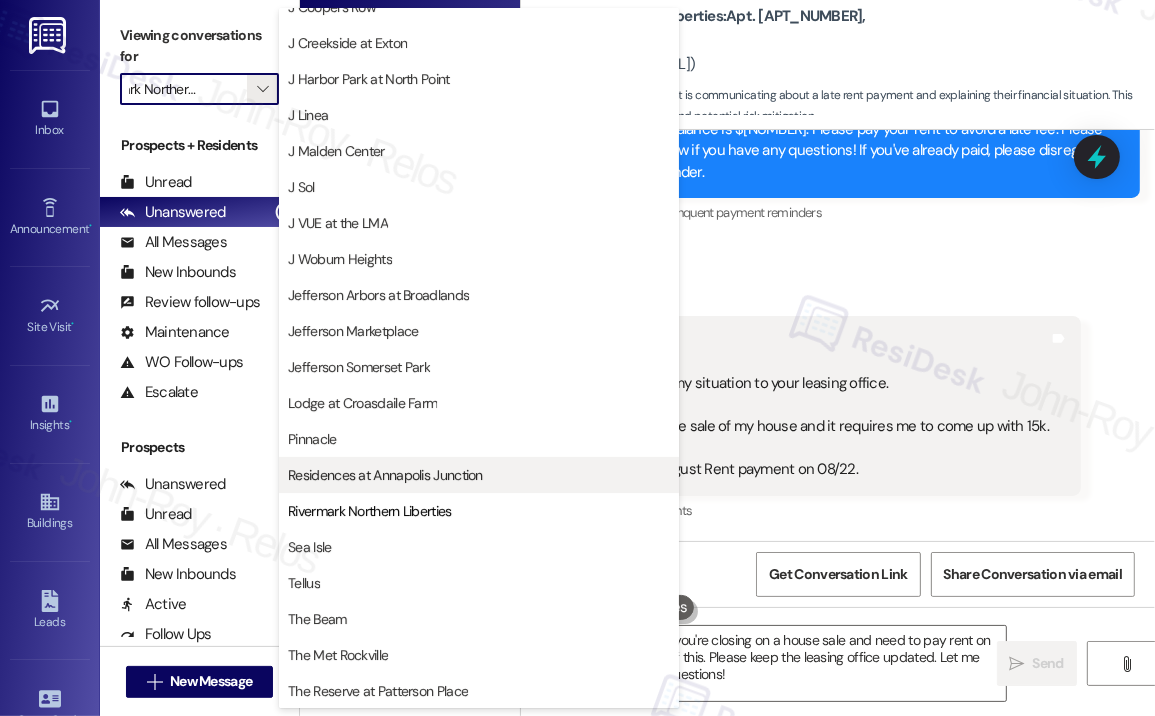 click on "Residences at Annapolis Junction" at bounding box center [385, 475] 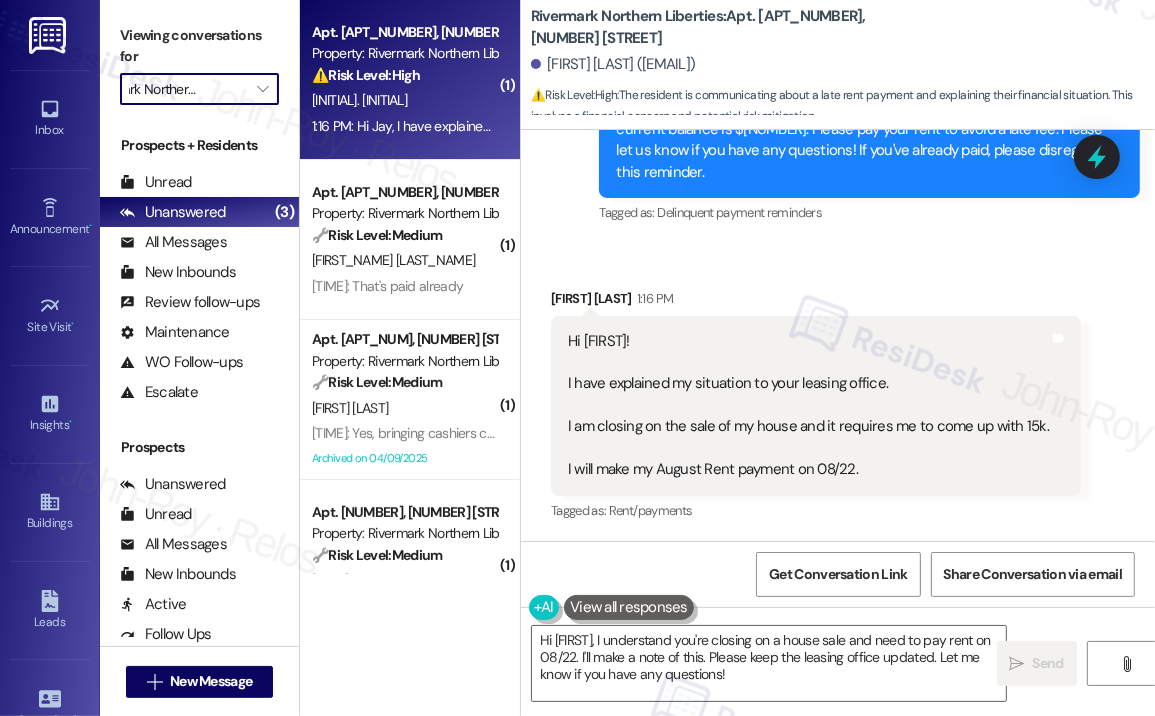 type on "Residences at Annapolis Junction" 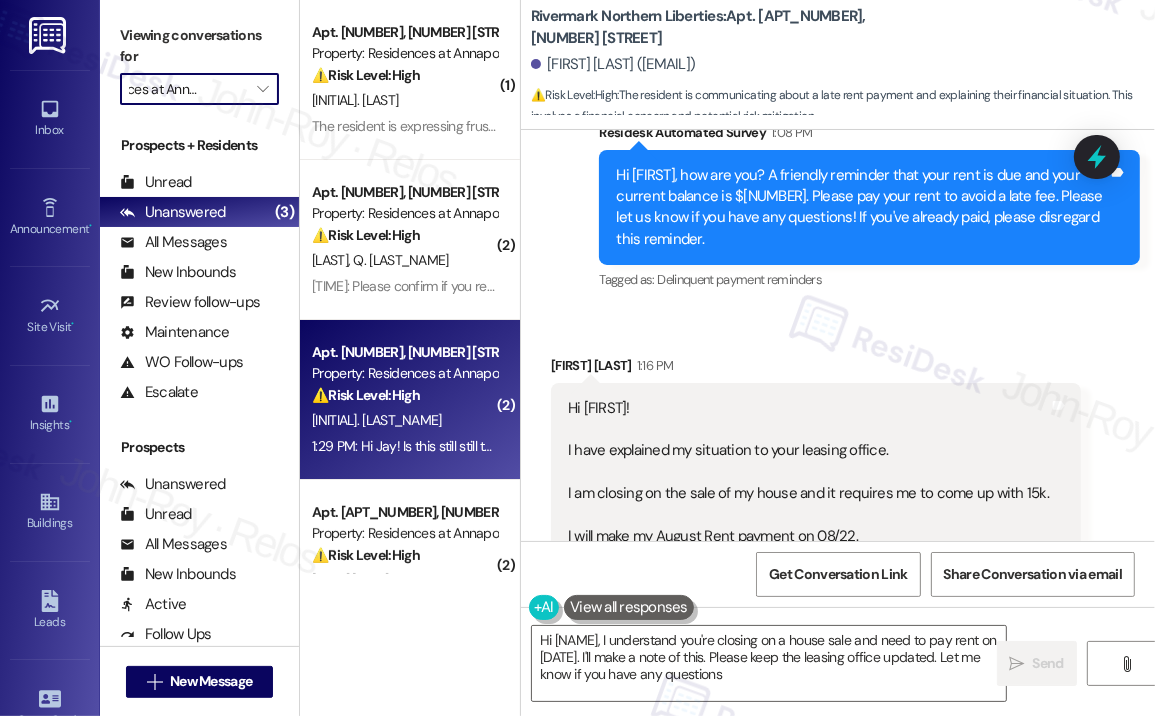 type on "Hi [FIRST], I understand you're closing on a house sale and need to pay rent on 08/22. I'll make a note of this. Please keep the leasing office updated. Let me know if you have any questions!" 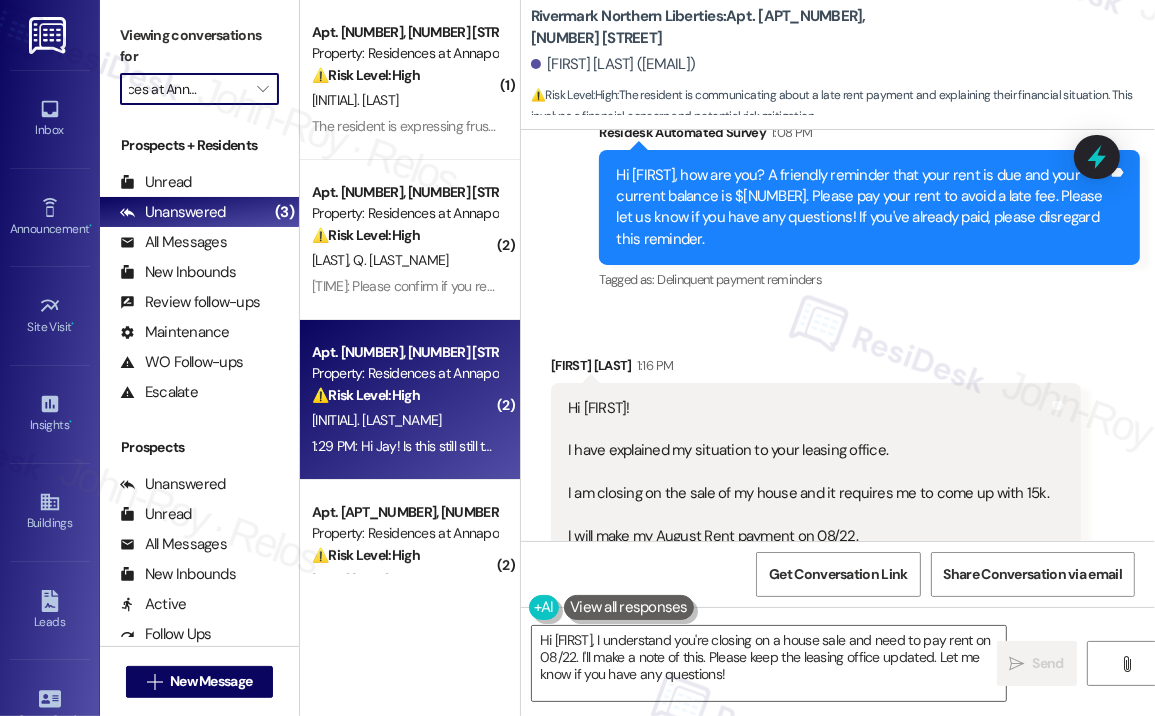 scroll, scrollTop: 946, scrollLeft: 0, axis: vertical 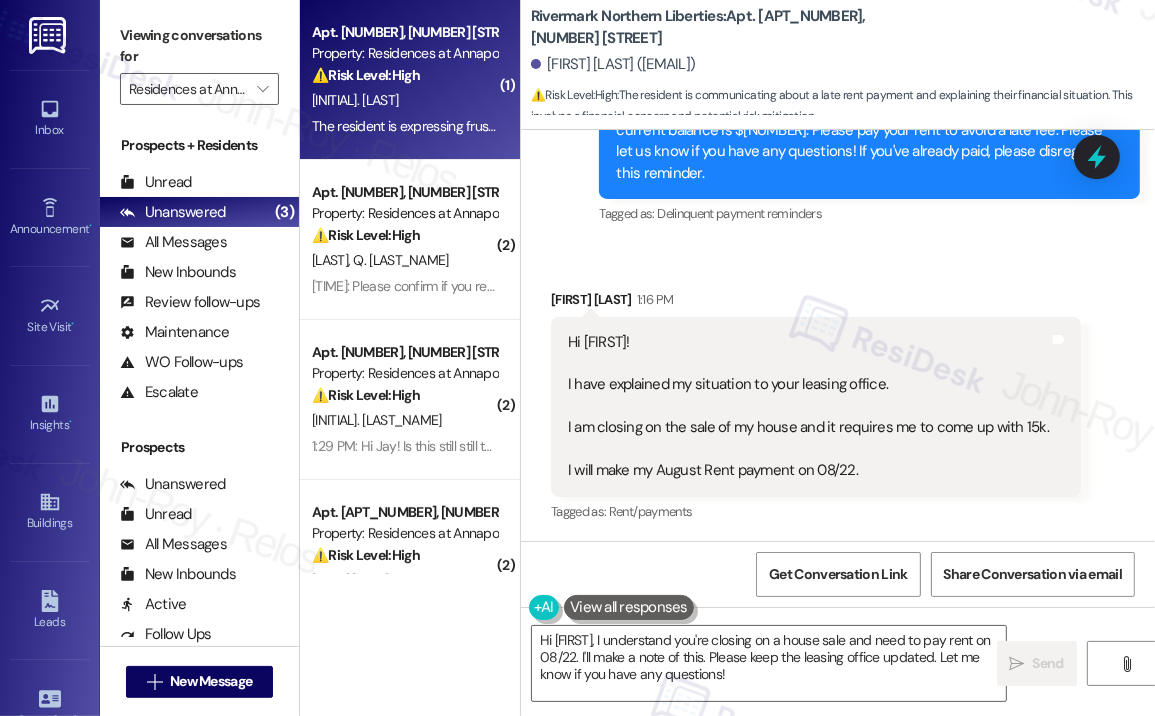 click on "[TIME]: Hi Jay. [FIRST] will stop by today to talk to you about this month's rent. Could you also verify the prorated rent amount to [DATE]. The lease renewal has a different amount. Thanks for the reminder. [FIRST] [TIME]: Hi Jay. [FIRST] will stop by today to talk to you about this month's rent. Could you also verify the prorated rent amount to [DATE]. The lease renewal has a different amount. Thanks for the reminder. [FIRST]" at bounding box center [1103, 126] 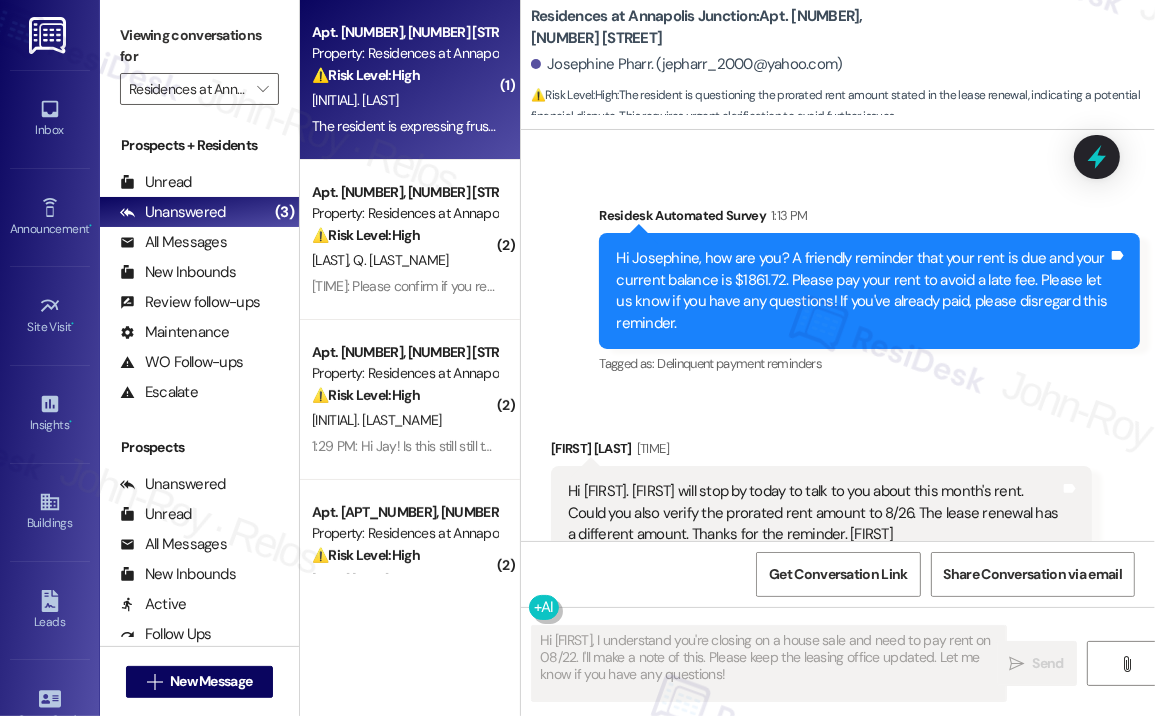 scroll, scrollTop: 5924, scrollLeft: 0, axis: vertical 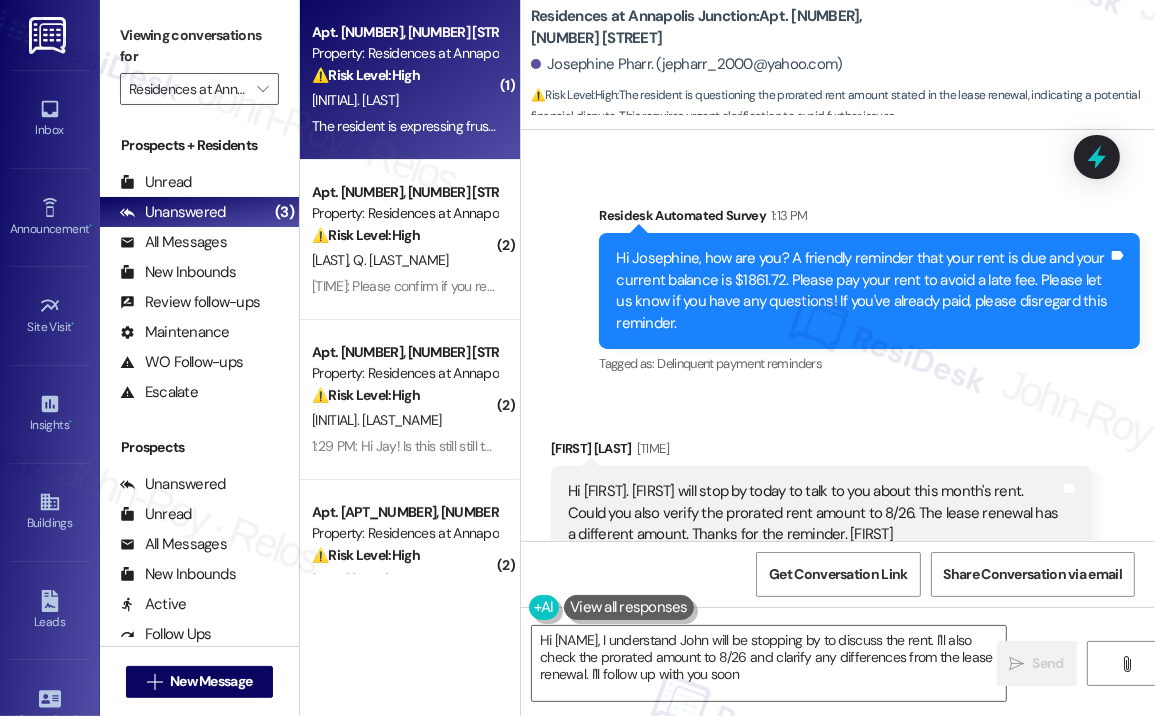 type on "Hi [FIRST], I understand [FIRST] will be stopping by to discuss the rent. I'll also check the prorated amount to [DATE] and clarify any differences from the lease renewal. I'll follow up with you soon!" 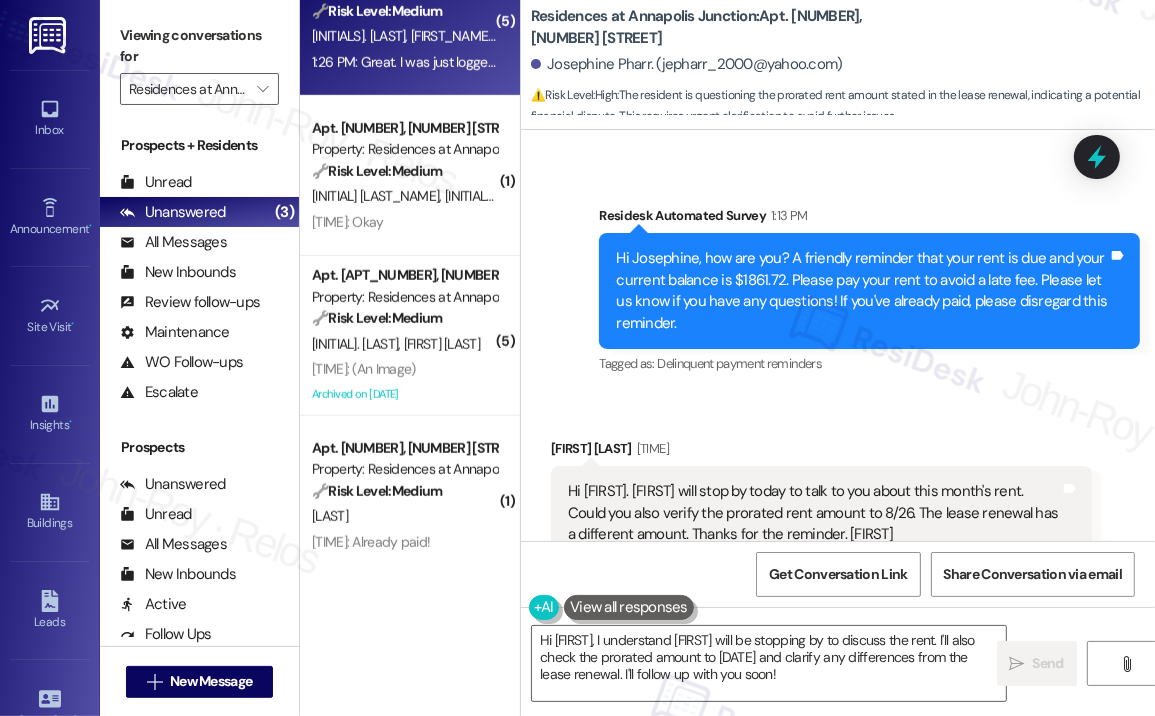 scroll, scrollTop: 1185, scrollLeft: 0, axis: vertical 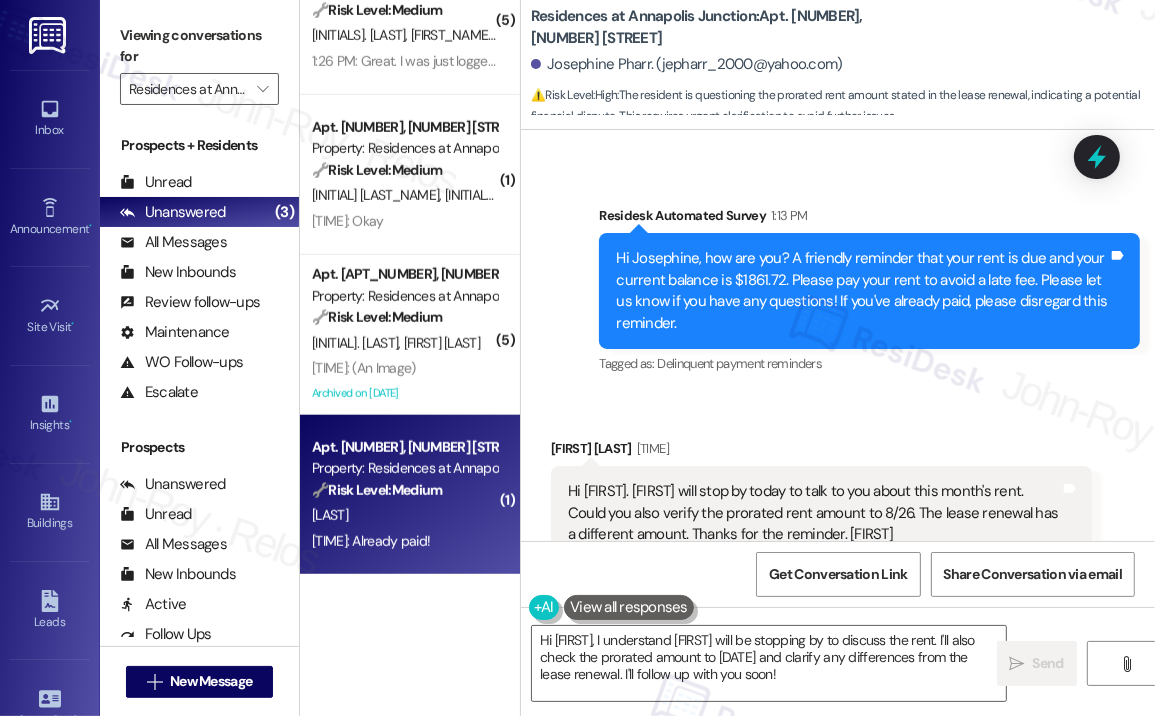click on "🔧  Risk Level:  Medium The resident confirmed that rent was already paid in response to a reminder. This is a routine payment update." at bounding box center [404, 490] 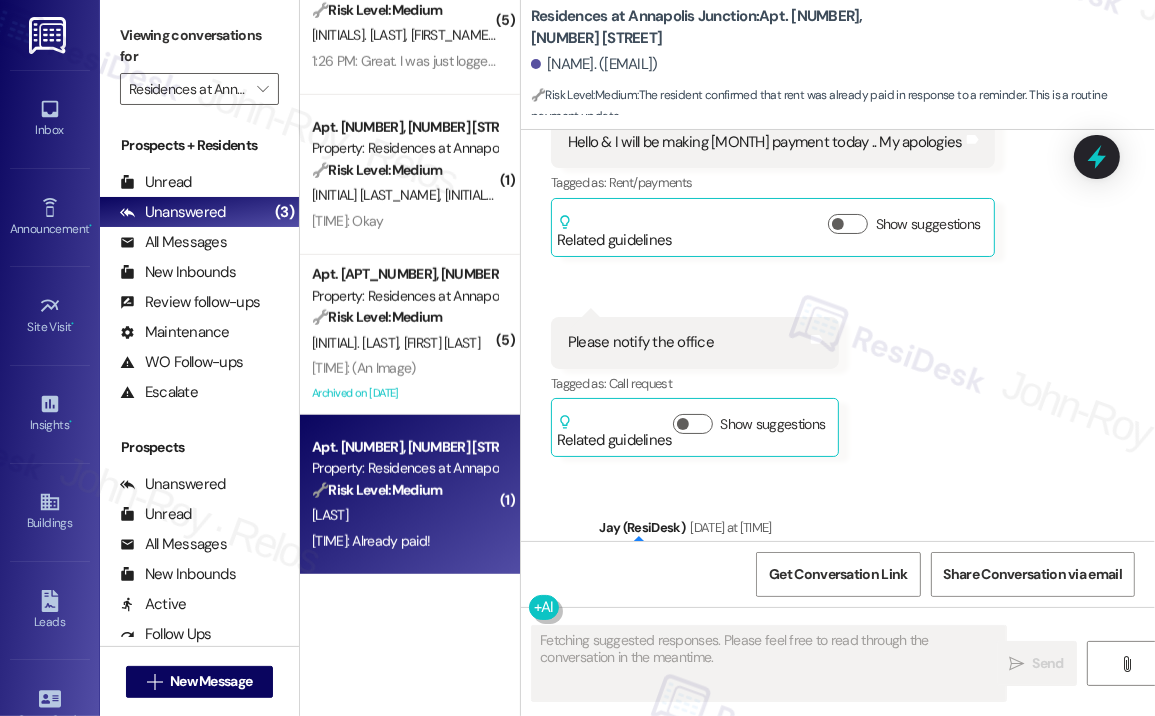 scroll, scrollTop: 21852, scrollLeft: 0, axis: vertical 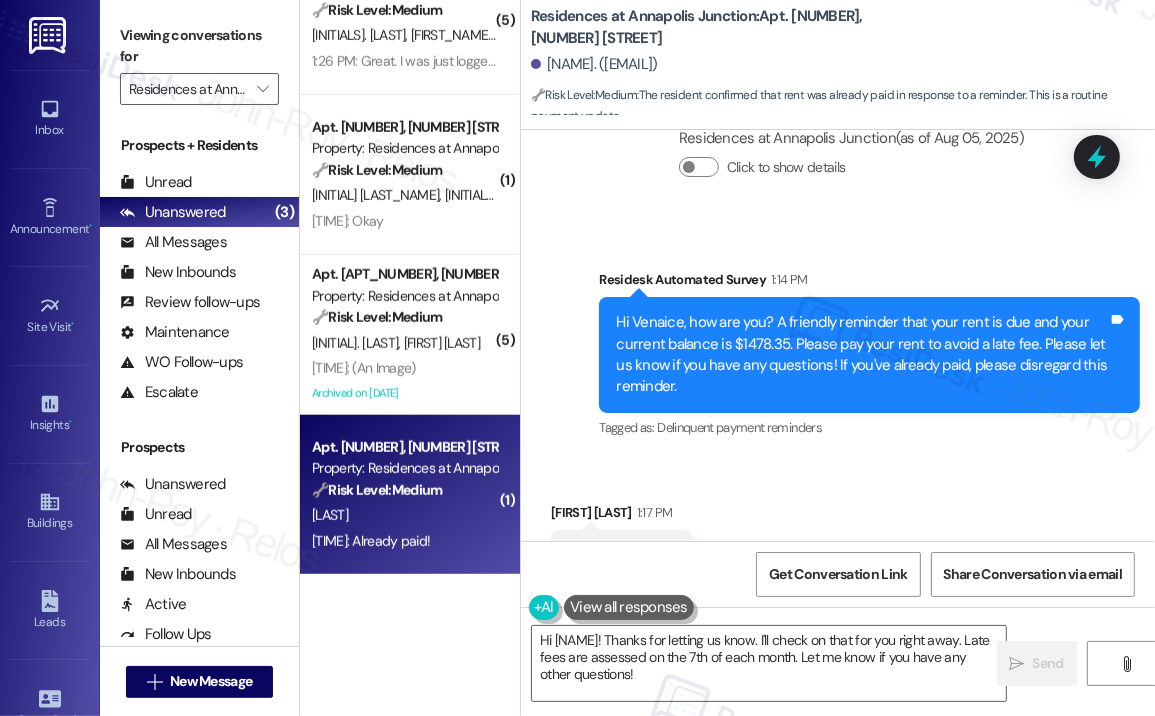 click on "Received via SMS [NAME] [NAME] [TIME] Already paid! Tags and notes Tagged as:   Rent/payments Click to highlight conversations about Rent/payments" at bounding box center (838, 541) 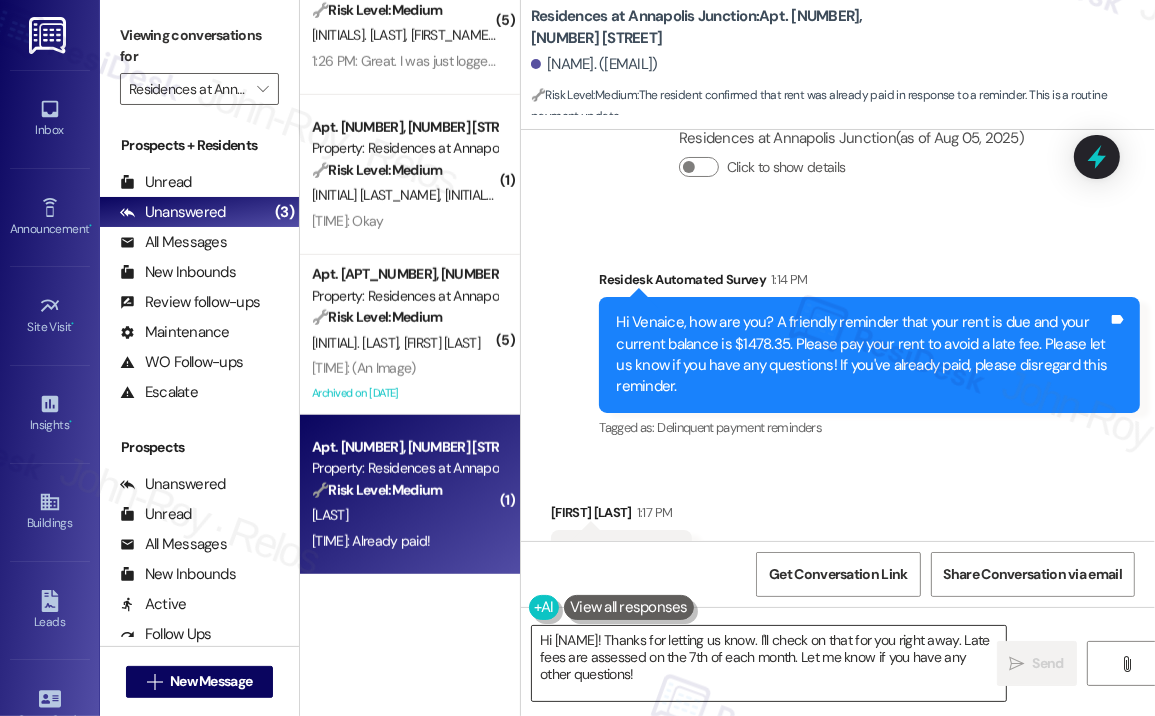 click on "Hi [NAME]! Thanks for letting us know. I'll check on that for you right away. Late fees are assessed on the 7th of each month. Let me know if you have any other questions!" at bounding box center [769, 663] 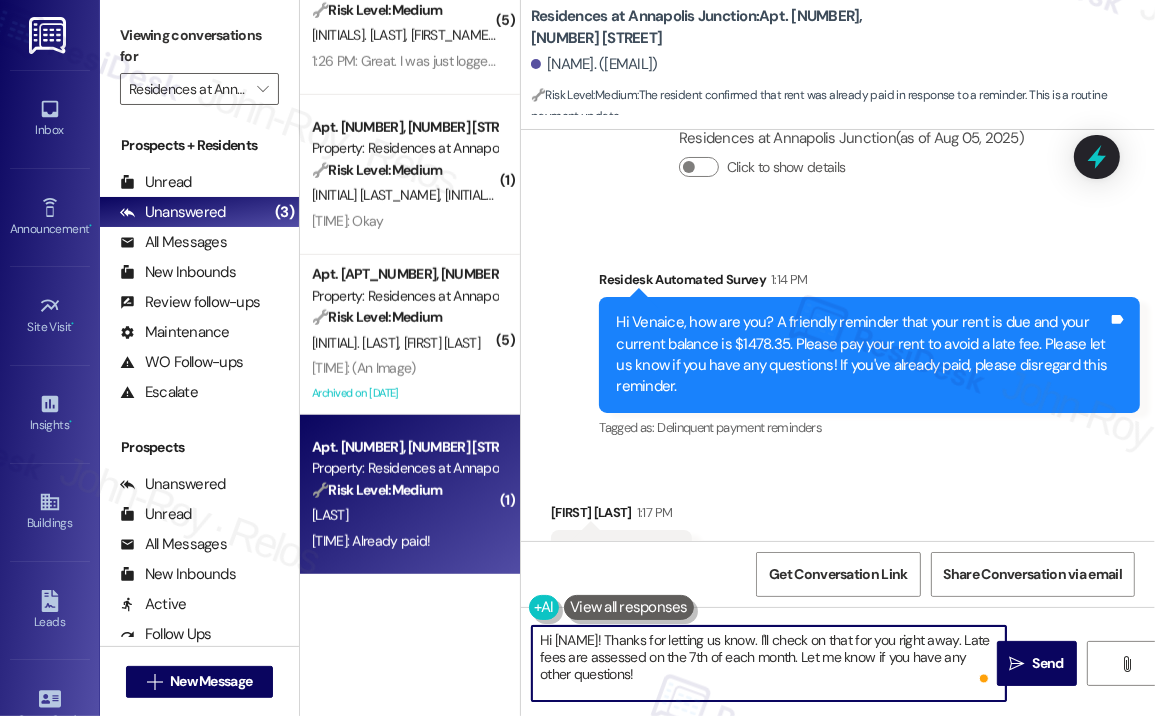 click on "Hi [NAME]! Thanks for letting us know. I'll check on that for you right away. Late fees are assessed on the 7th of each month. Let me know if you have any other questions!" at bounding box center [769, 663] 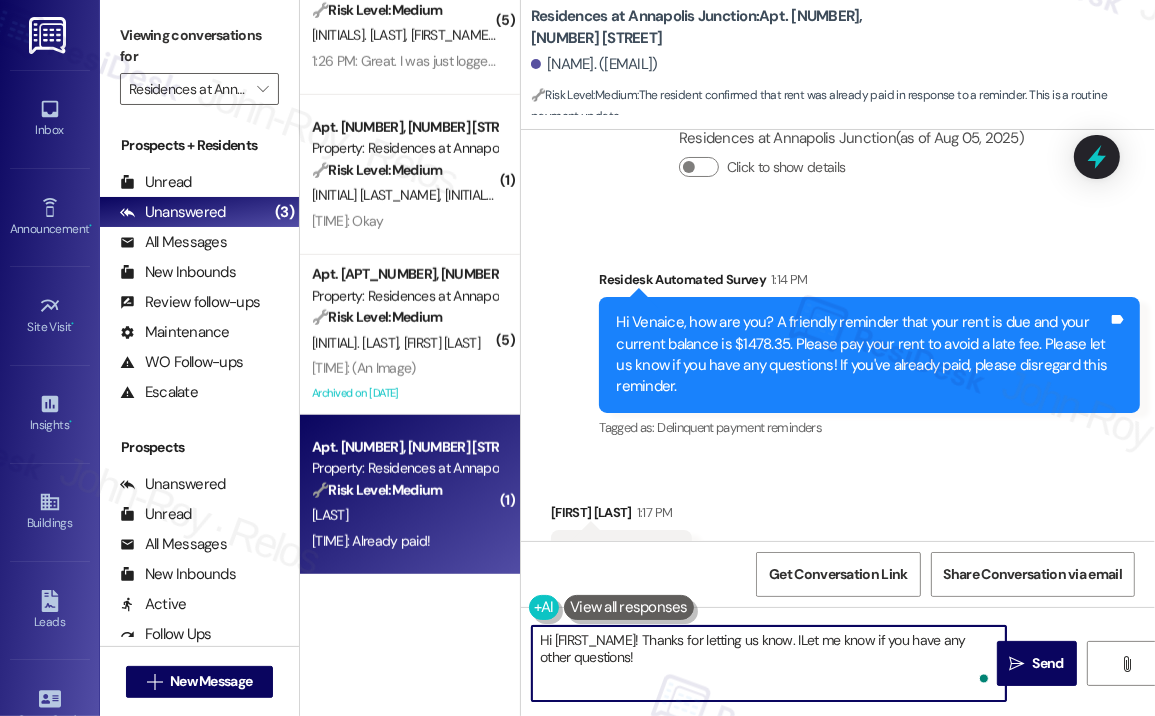 type on "Hi [FIRST_NAME]! Thanks for letting us know. Let me know if you have any other questions!" 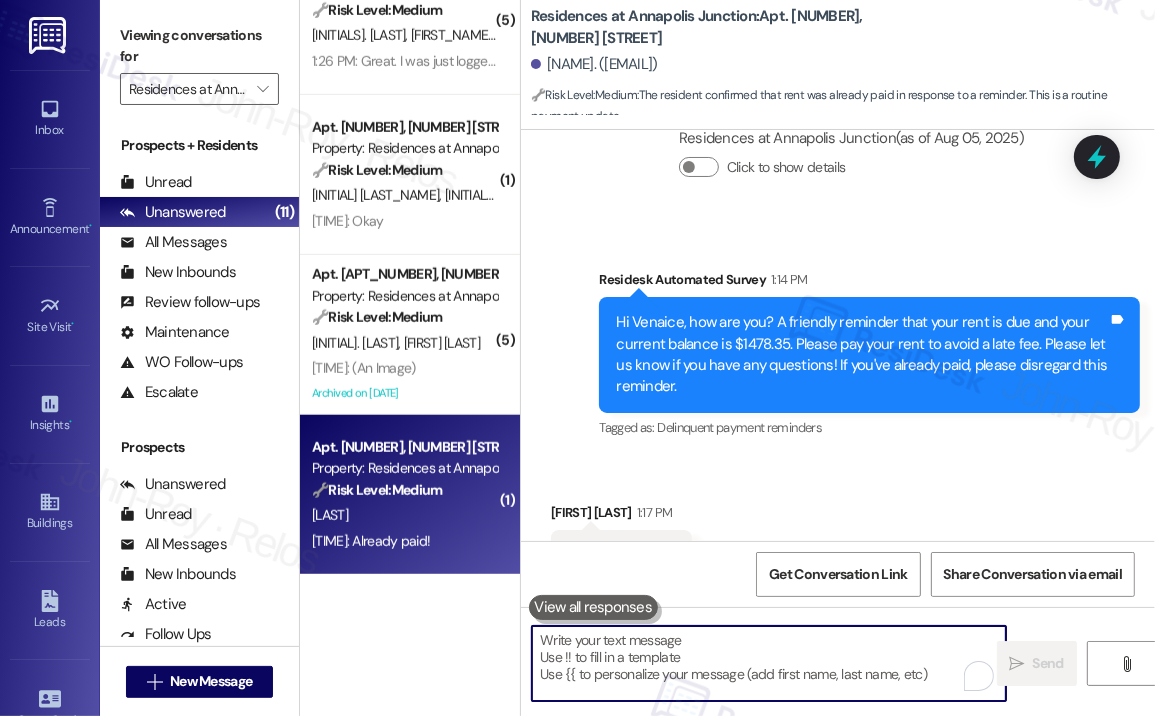 type 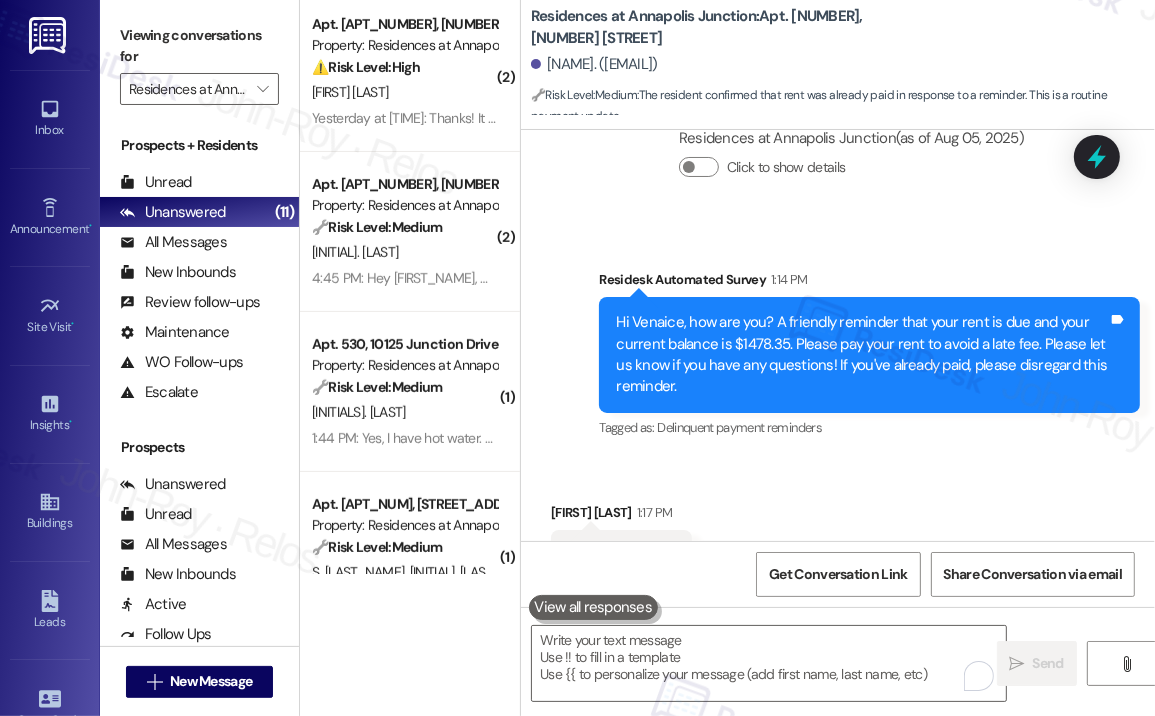 scroll, scrollTop: 485, scrollLeft: 0, axis: vertical 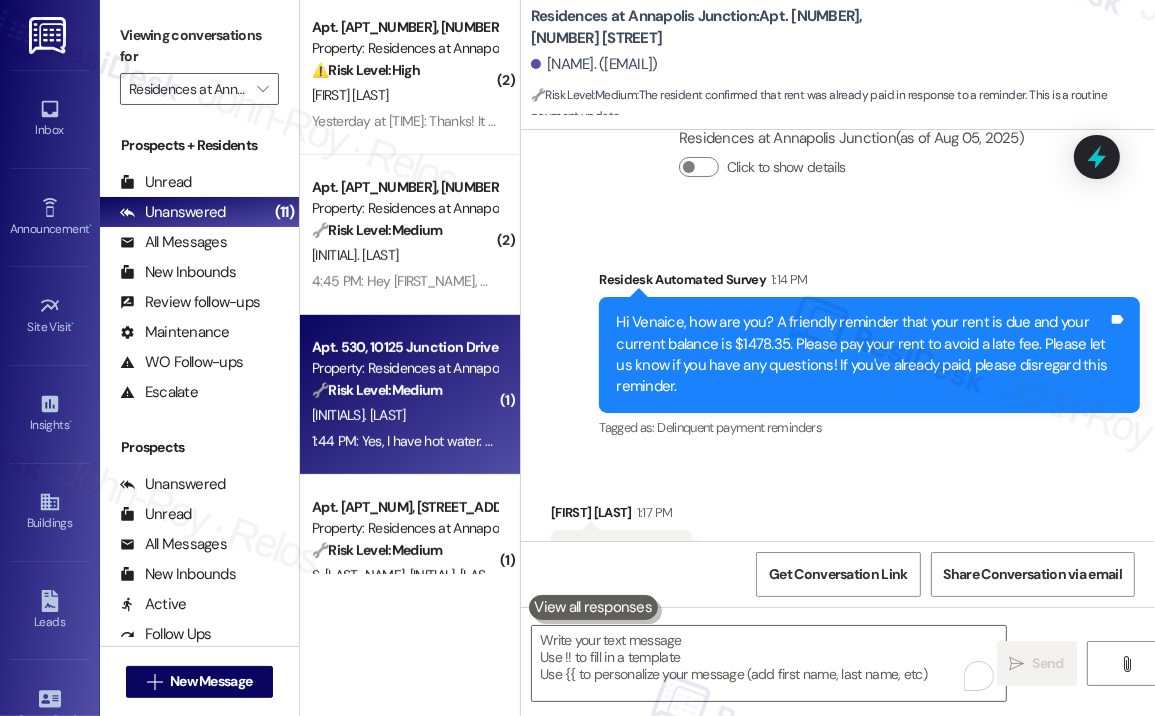 click on "🔧  Risk Level:  Medium" at bounding box center [377, 390] 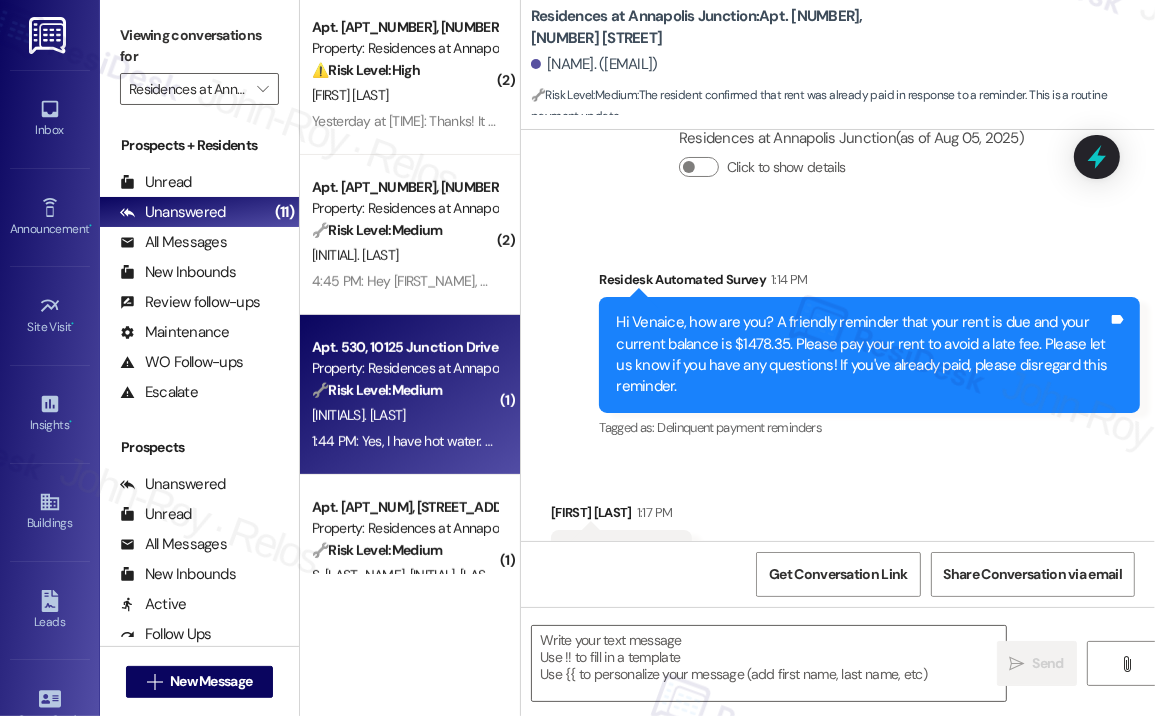 type on "Fetching suggested responses. Please feel free to read through the conversation in the meantime." 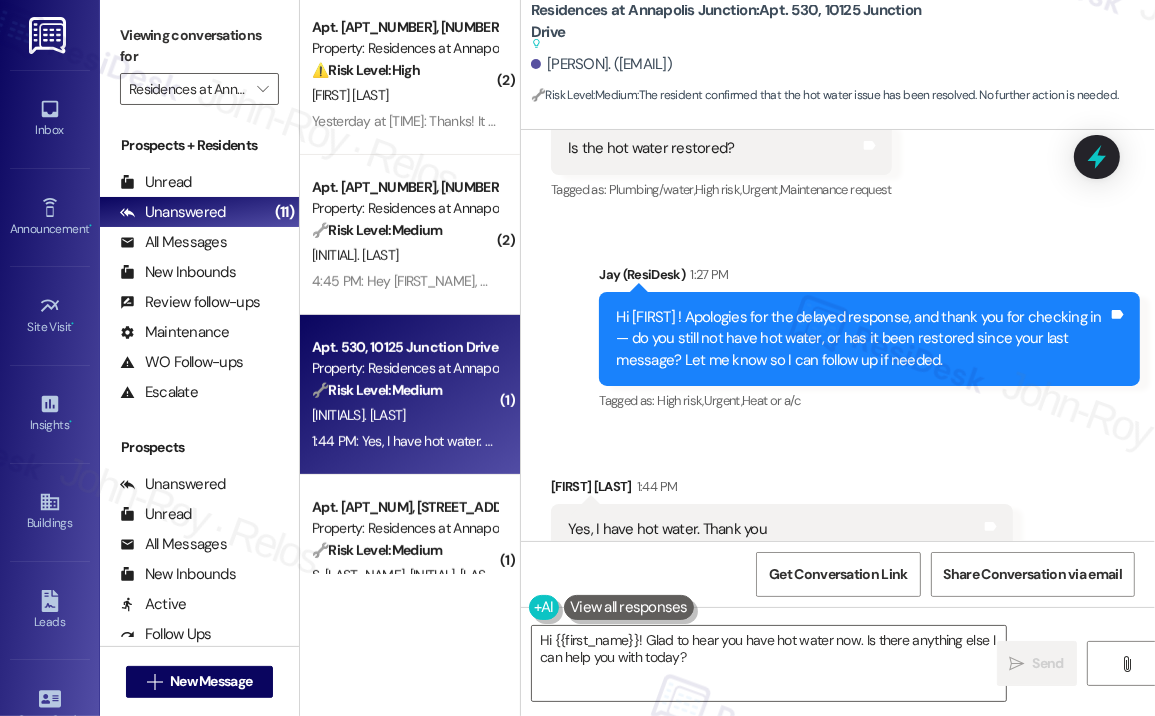 scroll, scrollTop: 28468, scrollLeft: 0, axis: vertical 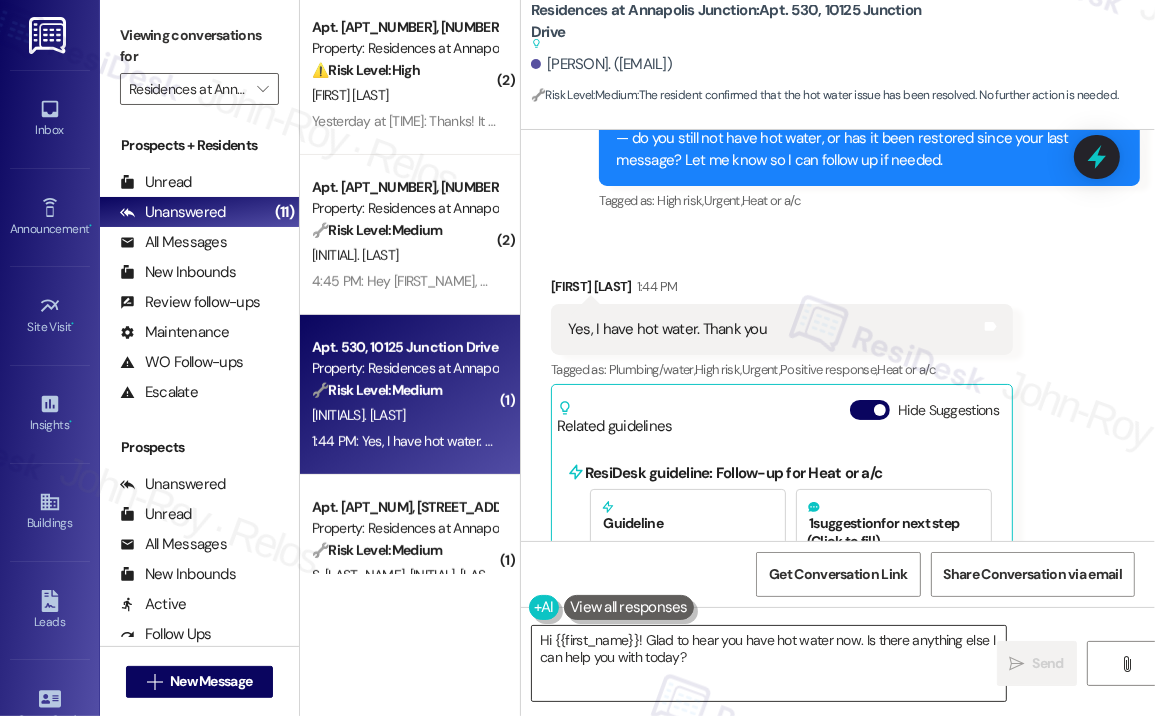 click on "Hi {{first_name}}! Glad to hear you have hot water now. Is there anything else I can help you with today?" at bounding box center (769, 663) 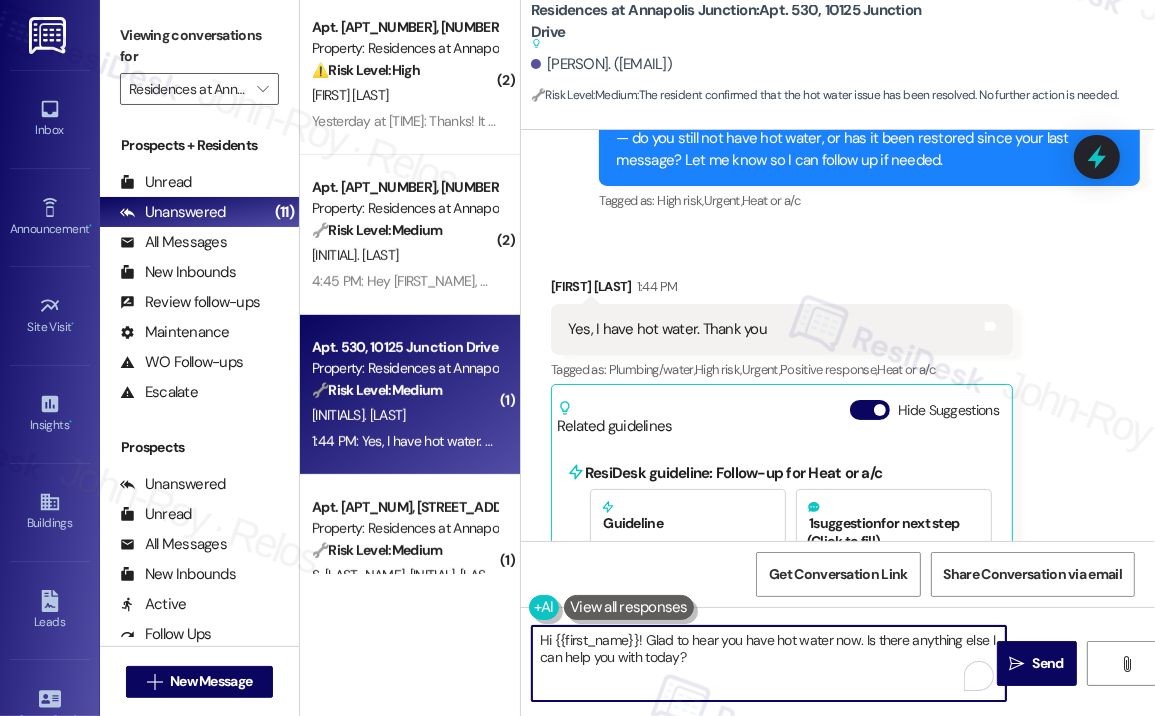 drag, startPoint x: 864, startPoint y: 639, endPoint x: 872, endPoint y: 671, distance: 32.984844 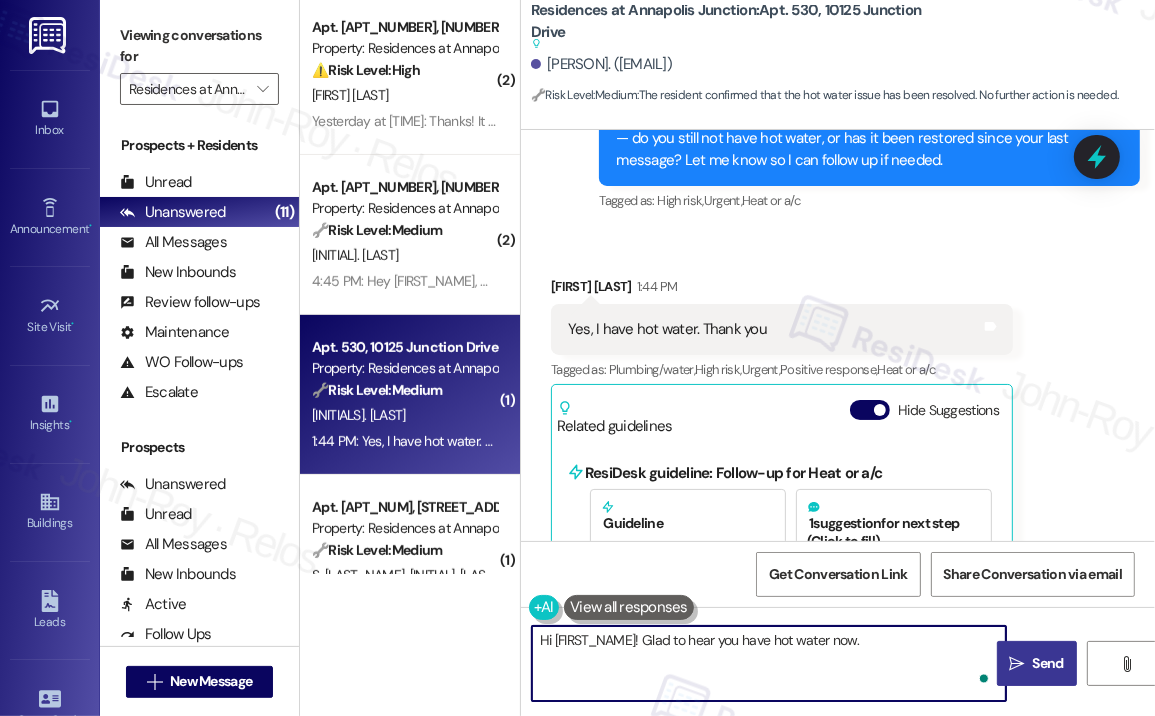 type on "Hi [FIRST_NAME]! Glad to hear you have hot water now." 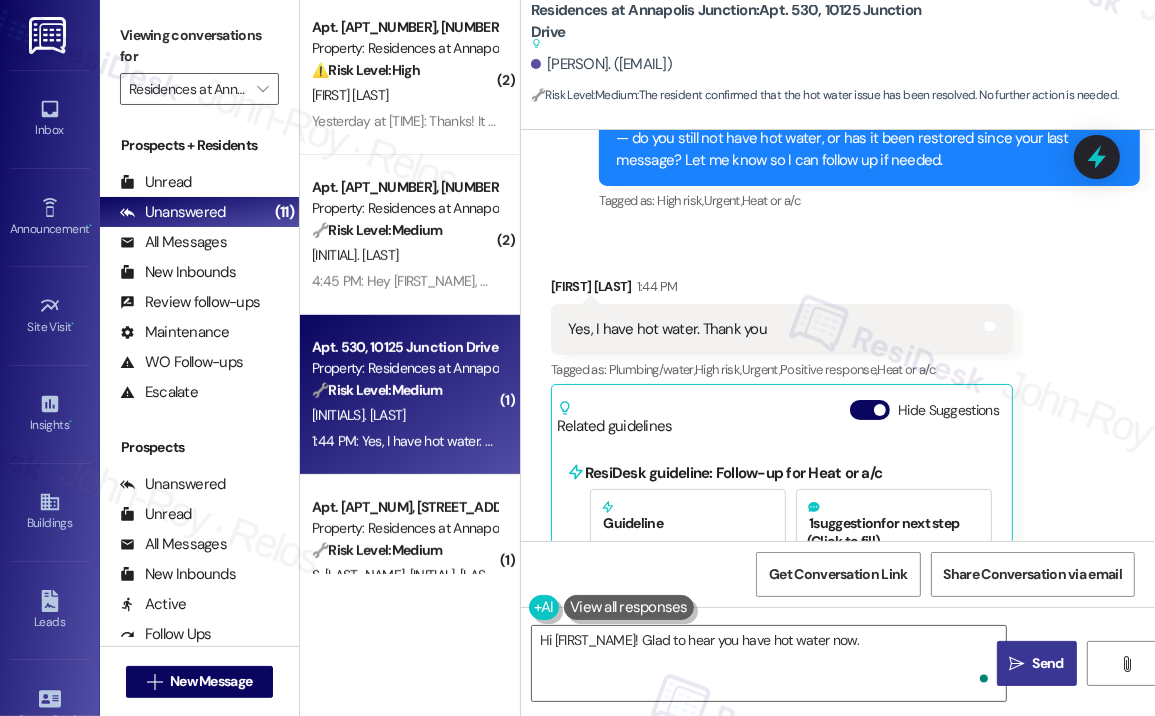 click on " Send" at bounding box center [1036, 663] 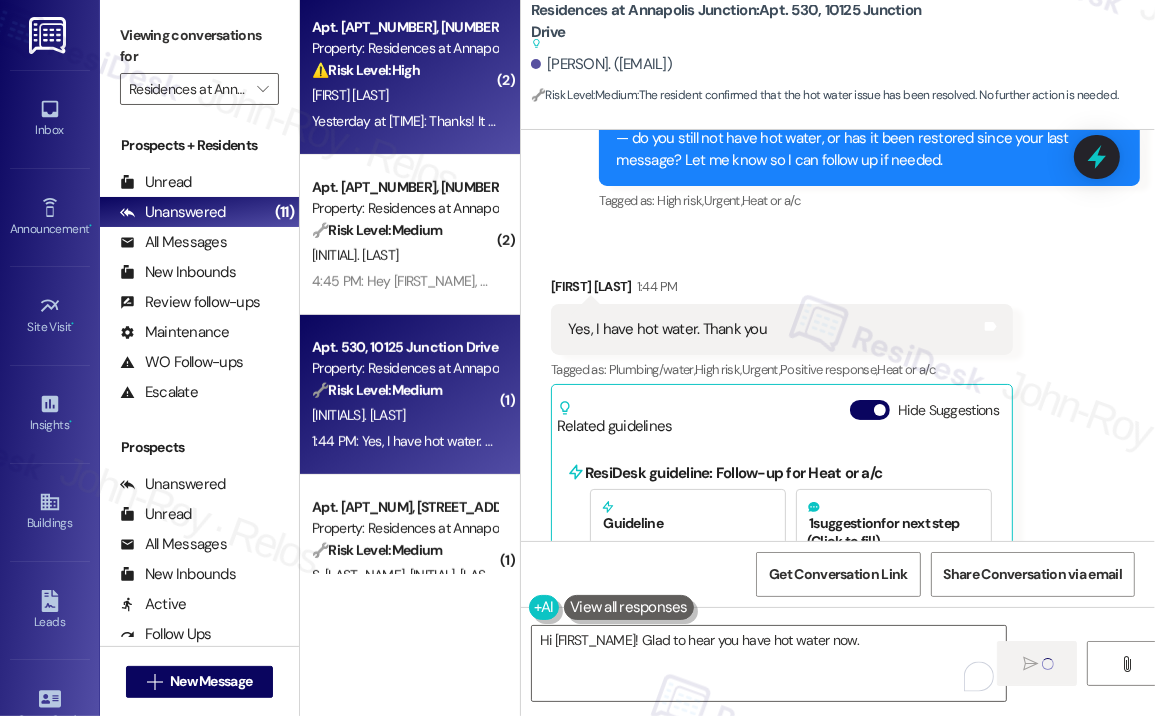 click on "Apt. [NUMBER], [ADDRESS] Property: Residences at Annapolis Junction ⚠️ Risk Level: High The resident reports a malfunctioning door to the gym/pool area that appears to unlock but remains stuck, and other residents have reported the same issue. This poses a potential safety and security risk, as it could impede access or egress in an emergency. The consistent nature of the problem and reports from other residents elevate the urgency. [INITIAL] [LAST] [TIME]: Thanks! It has been consistent every time I try. Also, when people have let me in from the gym area, they've told me it seems to be consistent issue this summer. Appreciate the help! [TIME]: Thanks! It has been consistent every time I try. Also, when people have let me in from the gym area, they've told me it seems to be consistent issue this summer. Appreciate the help!" at bounding box center [410, 75] 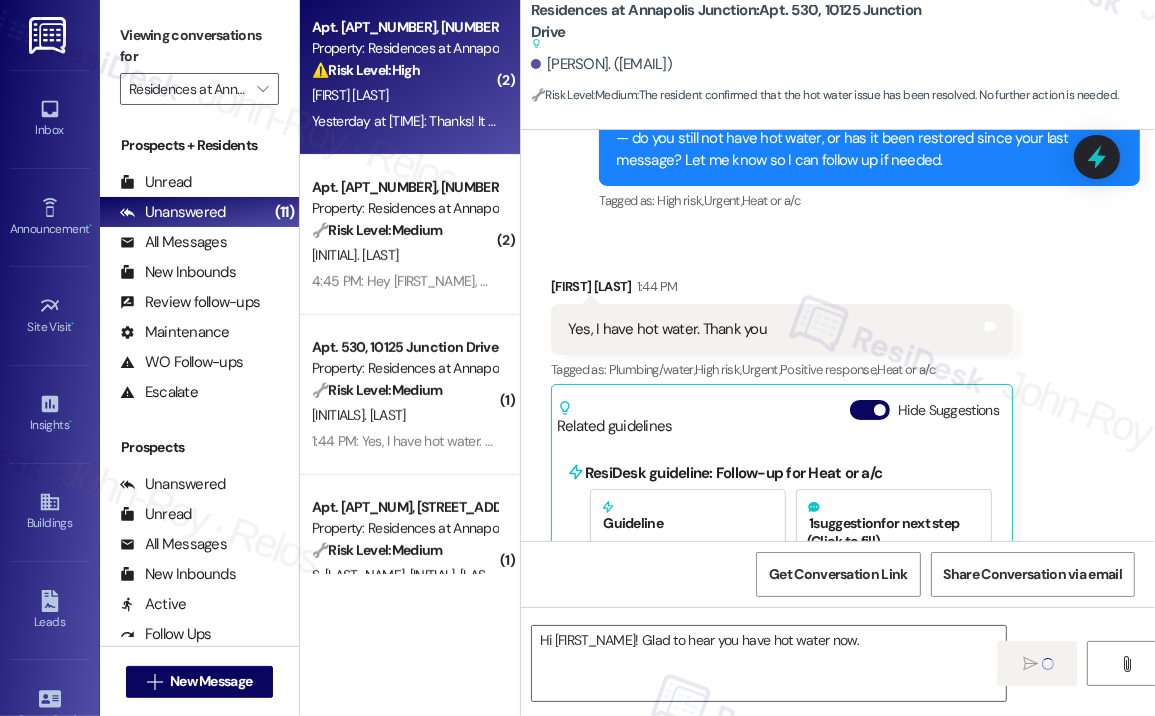 type on "Fetching suggested responses. Please feel free to read through the conversation in the meantime." 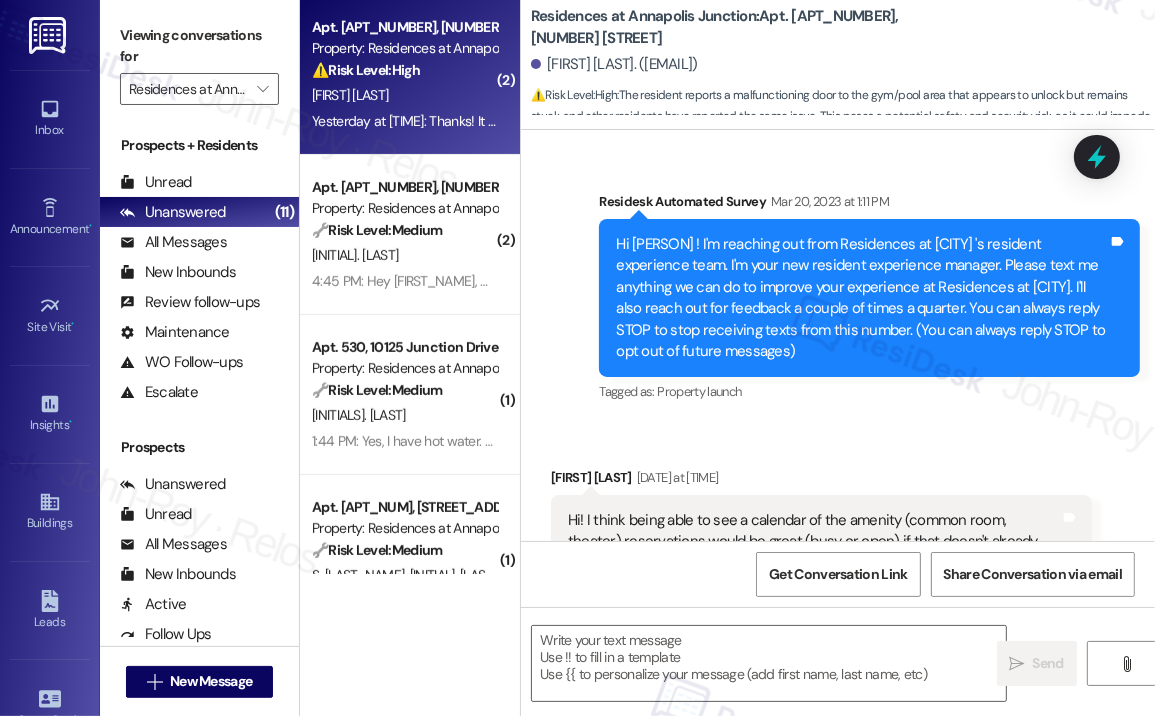 scroll, scrollTop: 11671, scrollLeft: 0, axis: vertical 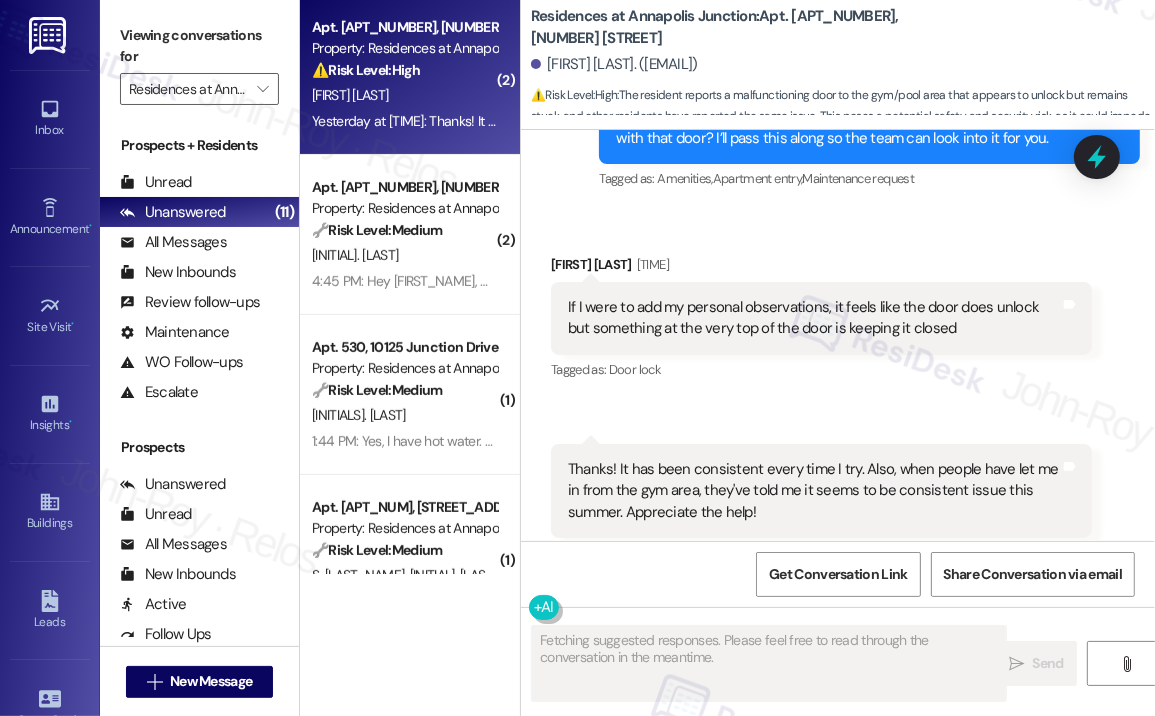 click on "Received via SMS [FIRST] [LAST] [TIME] If I were to add my personal observations, it feels like the door does unlock but something at the very top of the door is keeping it closed Tags and notes Tagged as:   Door lock Click to highlight conversations about Door lock" at bounding box center [821, 319] 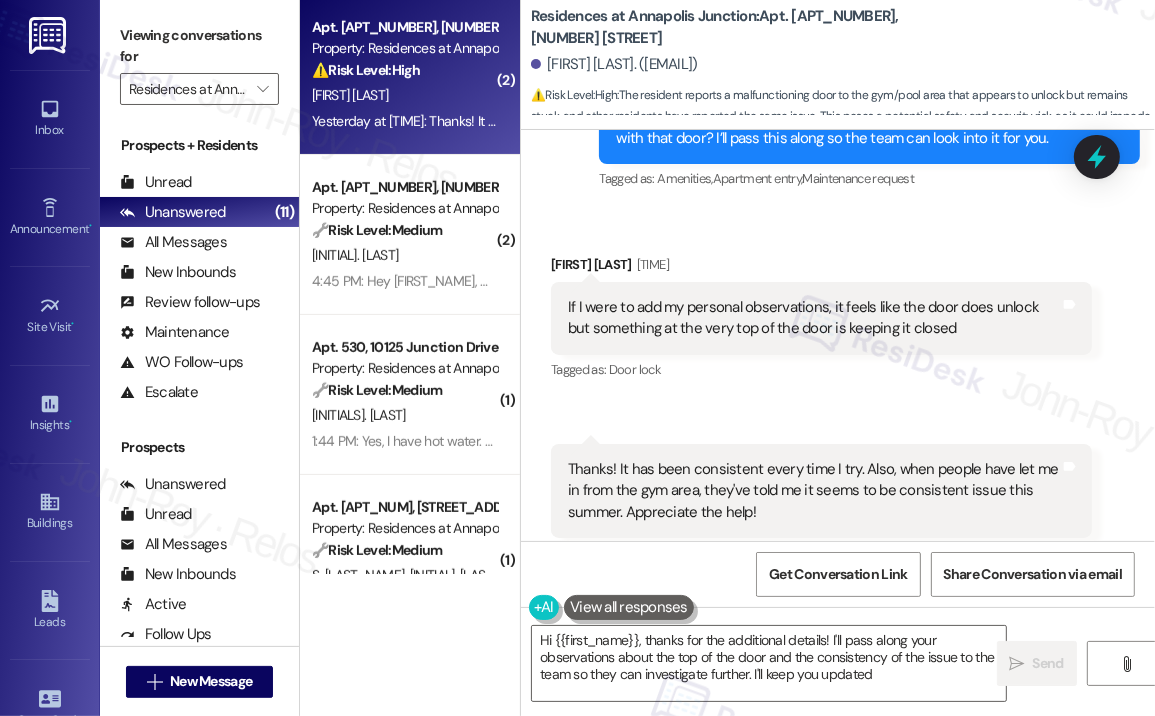 type on "Hi [NAME], thanks for the additional details! I'll pass along your observations about the top of the door and the consistency of the issue to the team so they can investigate further. I'll keep you updated!" 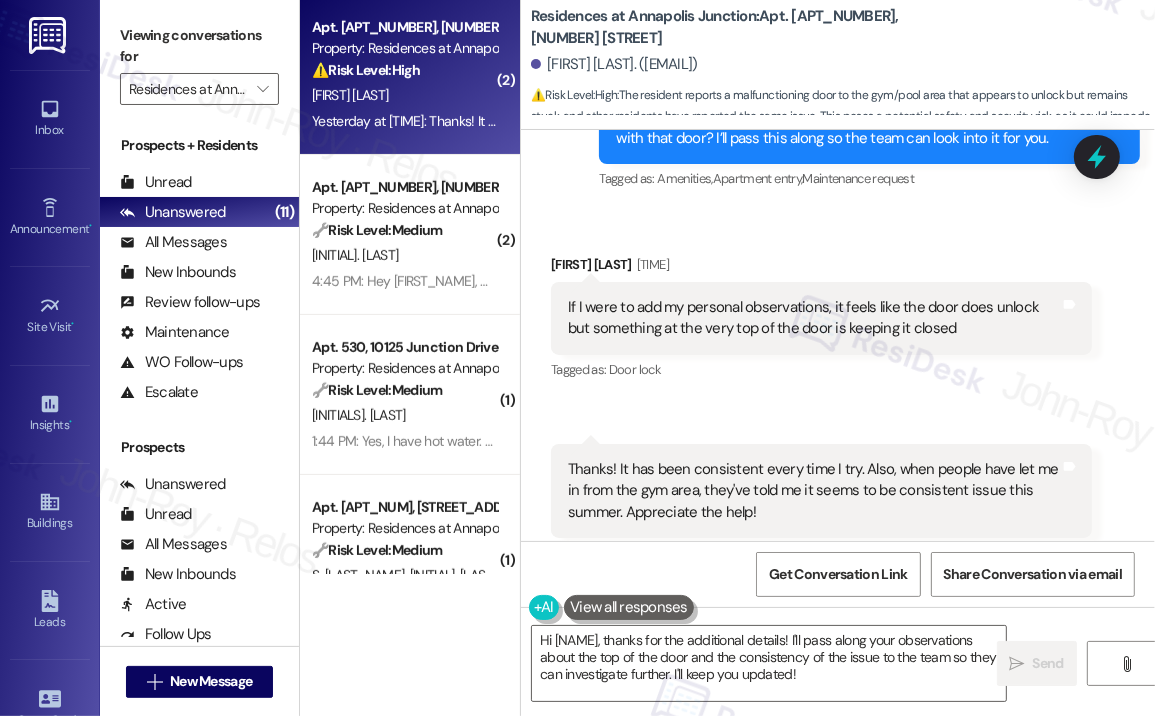click on "Received via SMS [FIRST] [LAST] [TIME] If I were to add my personal observations, it feels like the door does unlock but something at the very top of the door is keeping it closed Tags and notes Tagged as:   Door lock Click to highlight conversations about Door lock" at bounding box center [821, 319] 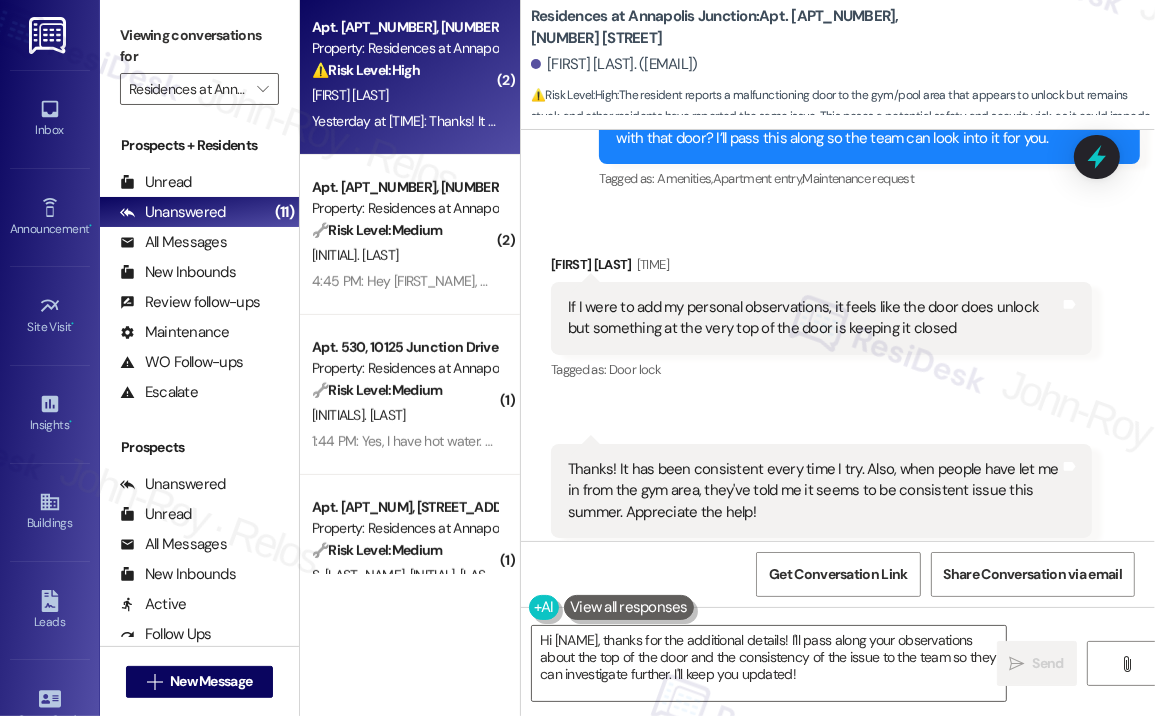 scroll, scrollTop: 11371, scrollLeft: 0, axis: vertical 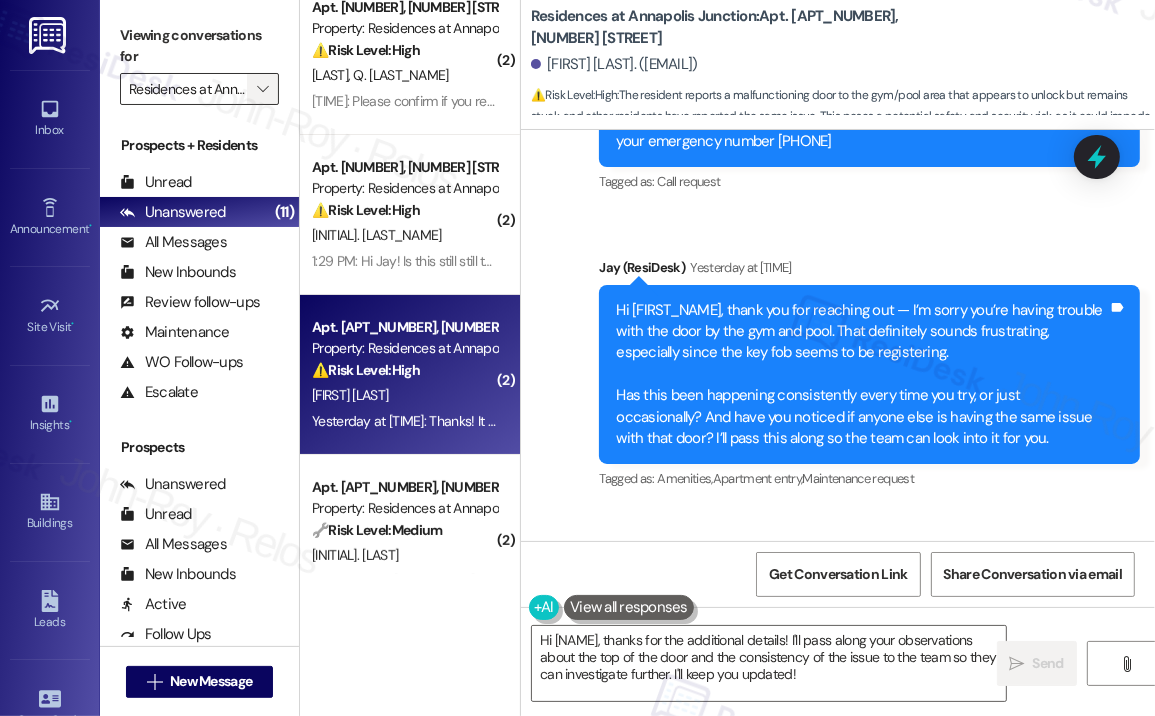 click on "" at bounding box center [262, 89] 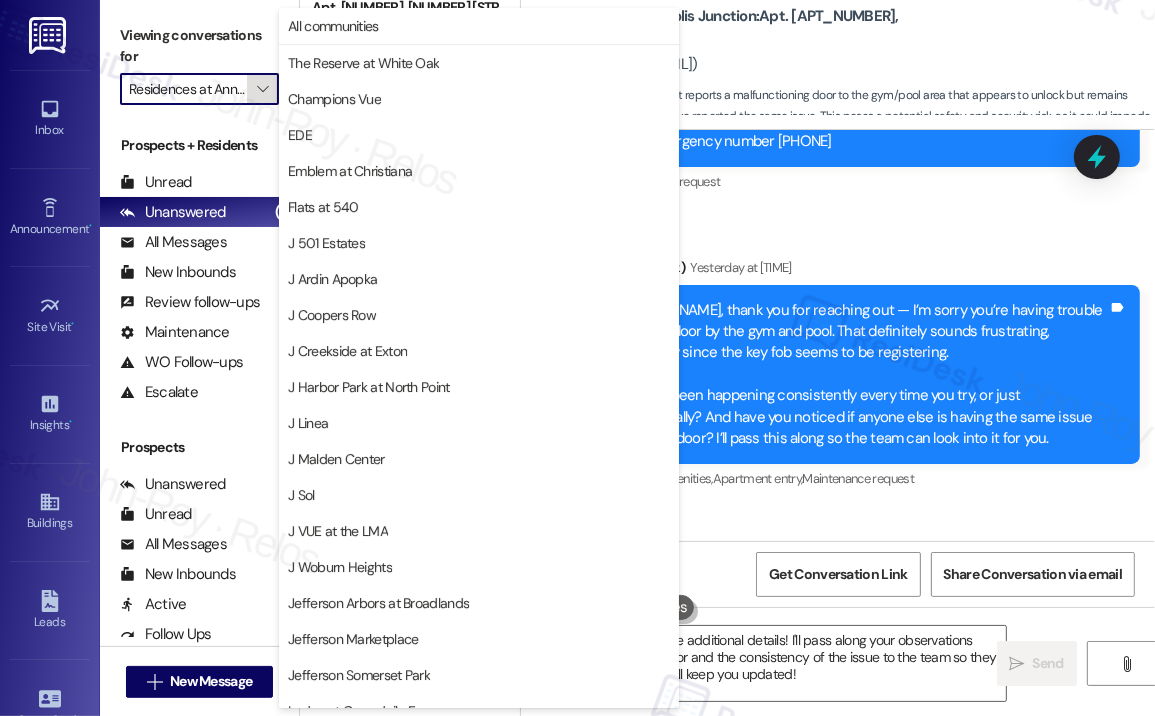 scroll, scrollTop: 0, scrollLeft: 76, axis: horizontal 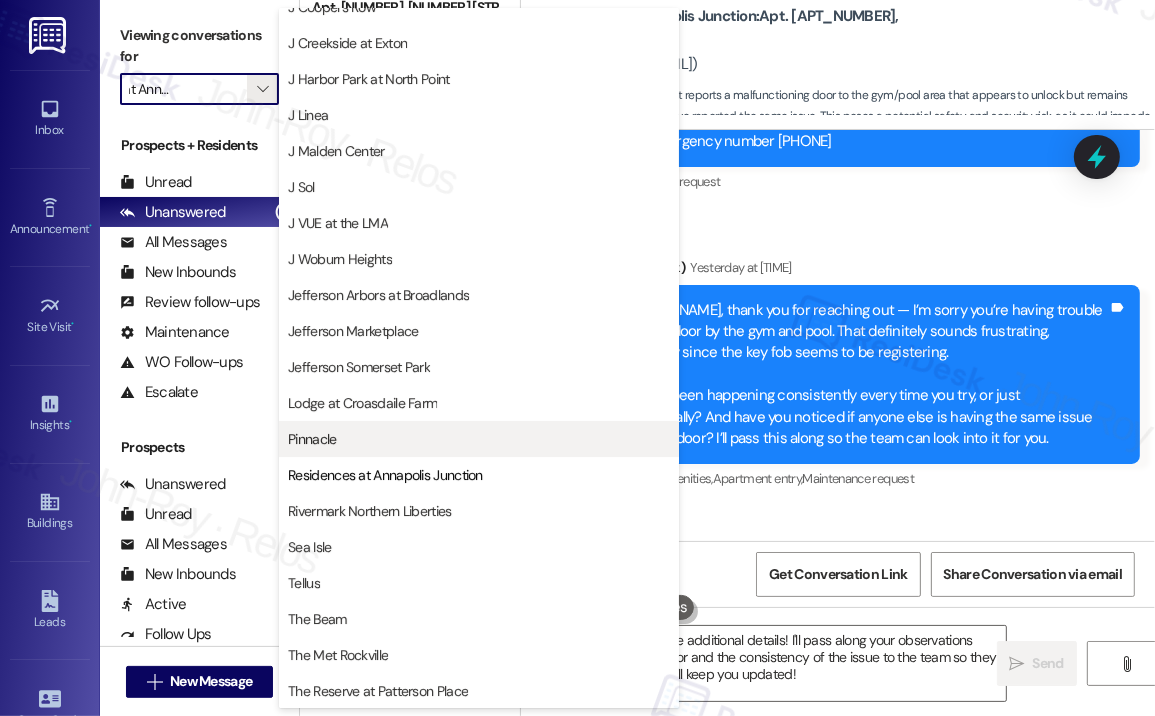 click on "Pinnacle" at bounding box center [479, 439] 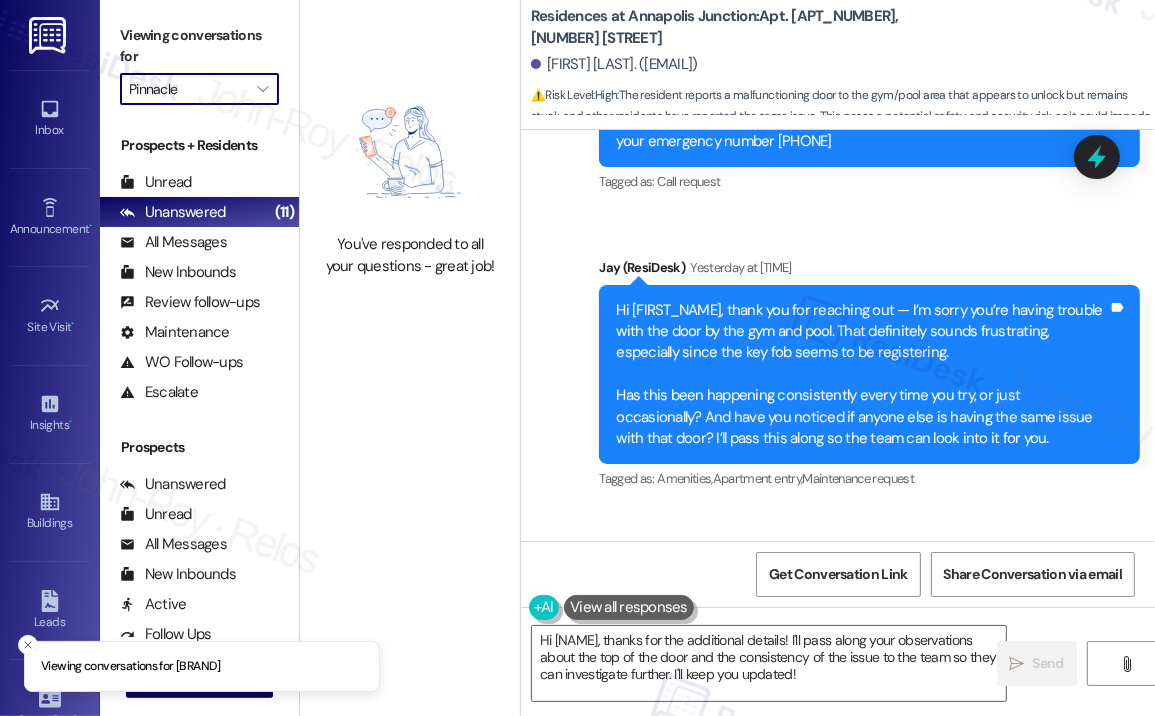 scroll, scrollTop: 0, scrollLeft: 0, axis: both 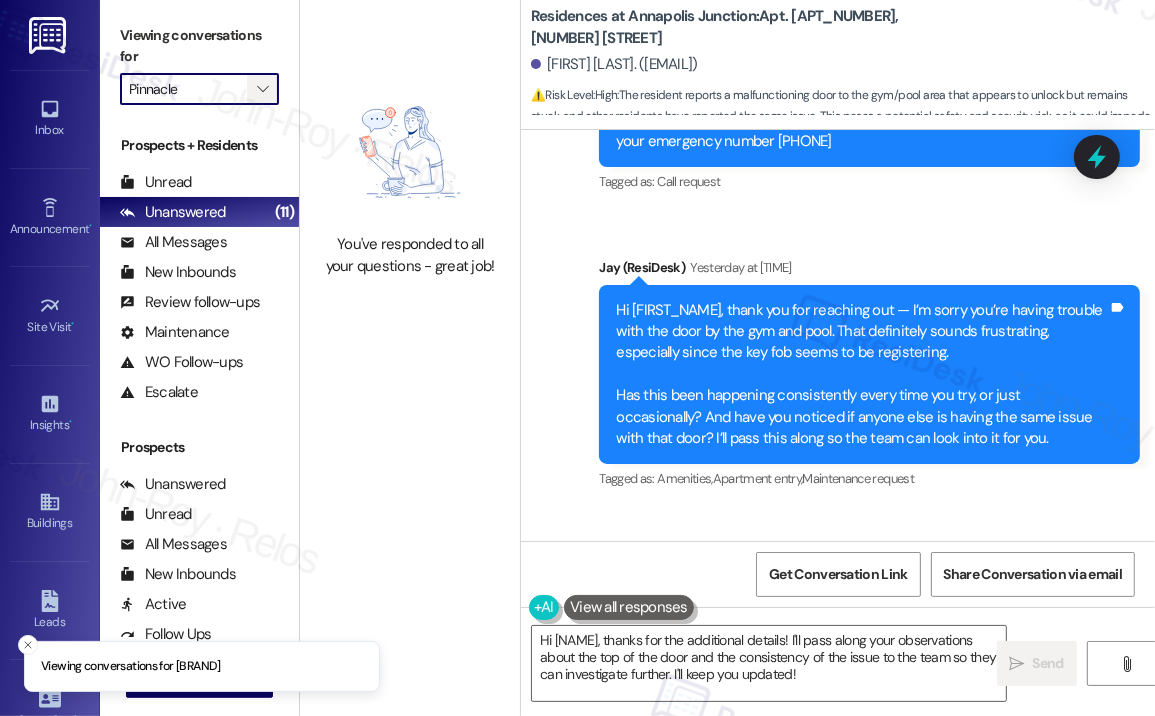 click on "" at bounding box center (262, 89) 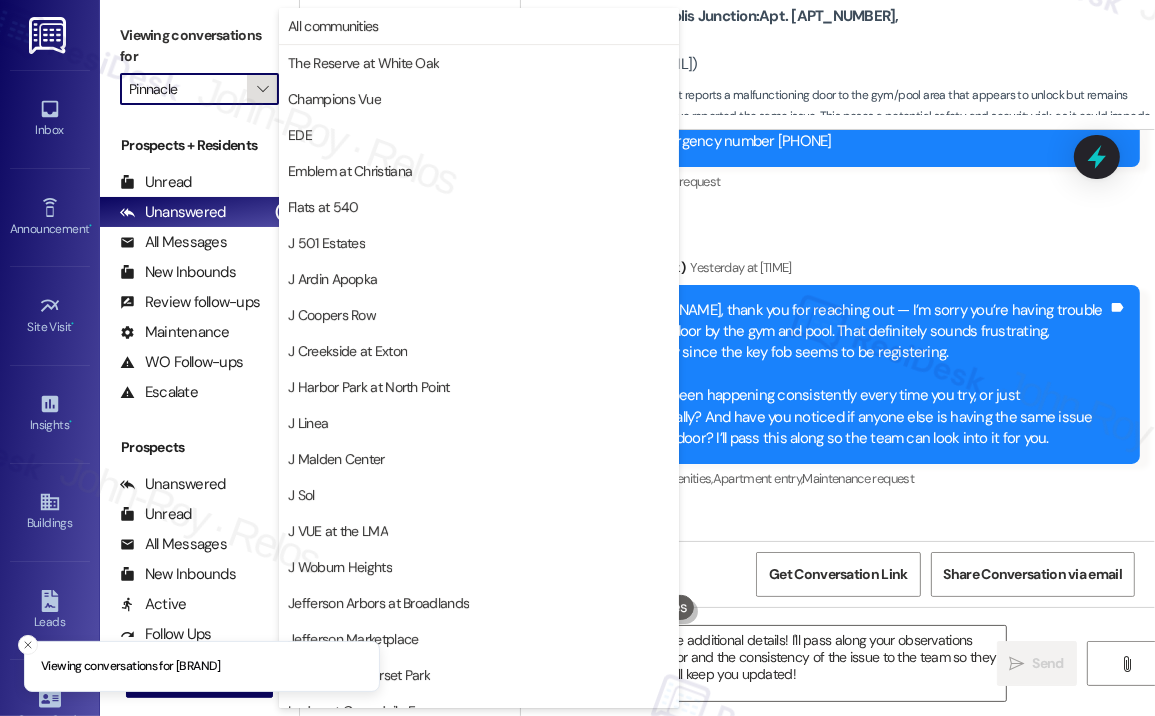 scroll, scrollTop: 308, scrollLeft: 0, axis: vertical 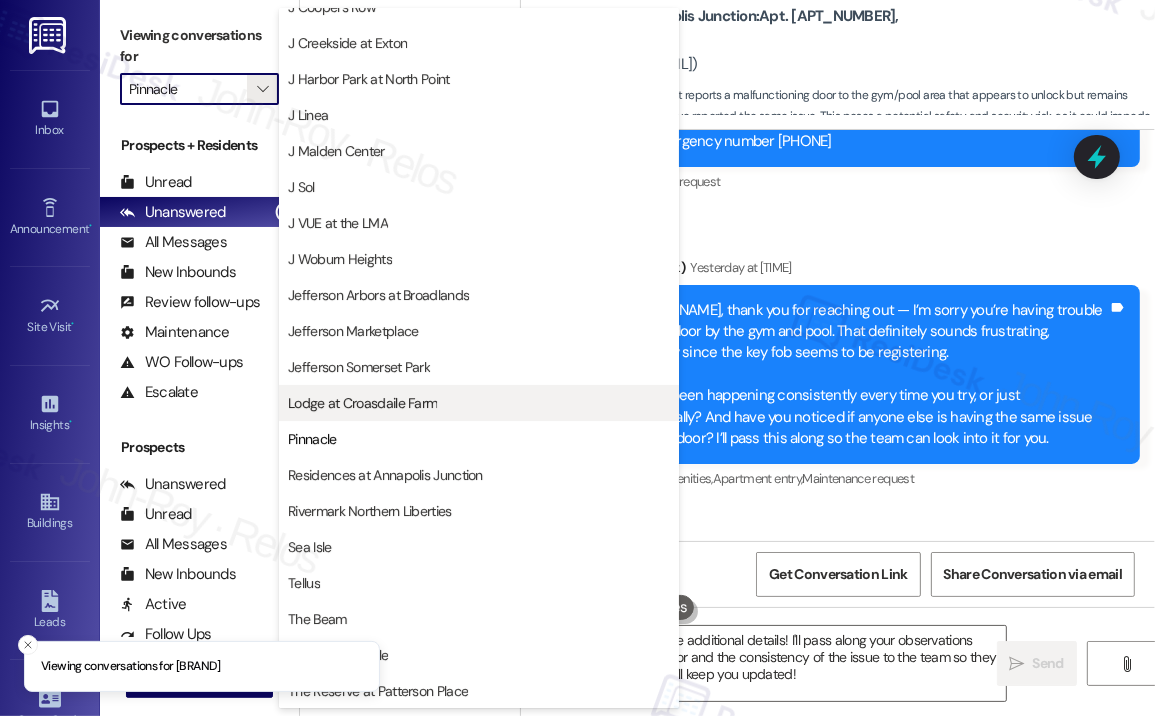 click on "Lodge at Croasdaile Farm" at bounding box center (362, 403) 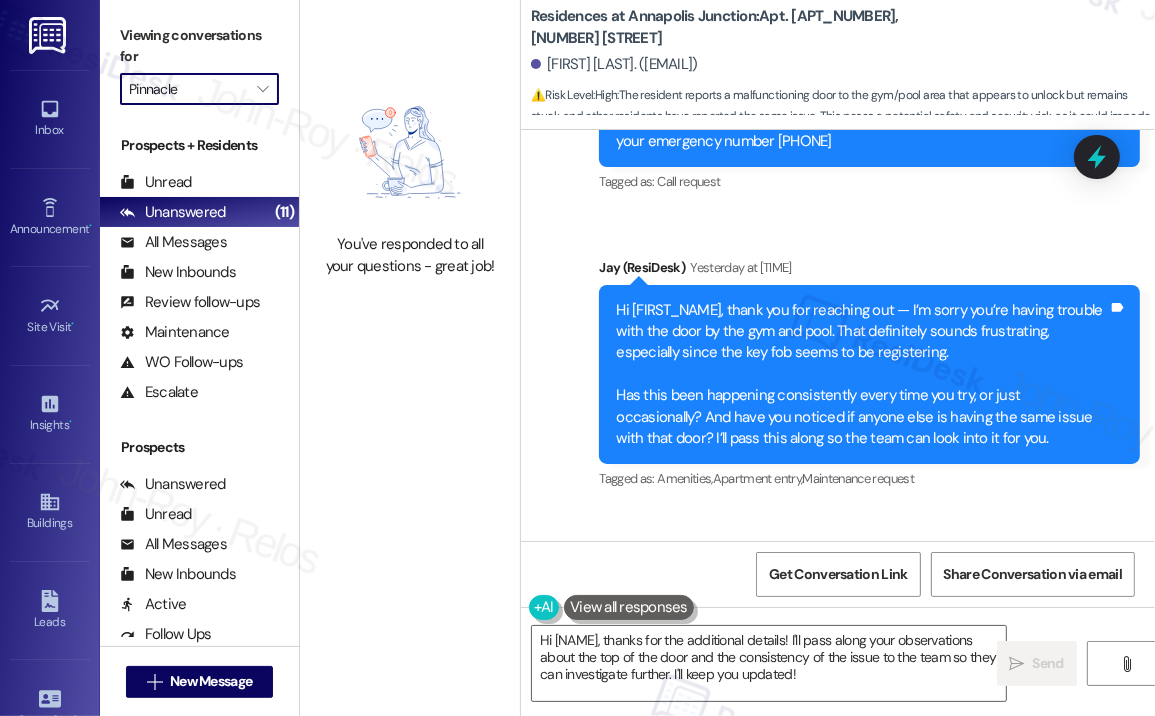 type on "Lodge at Croasdaile Farm" 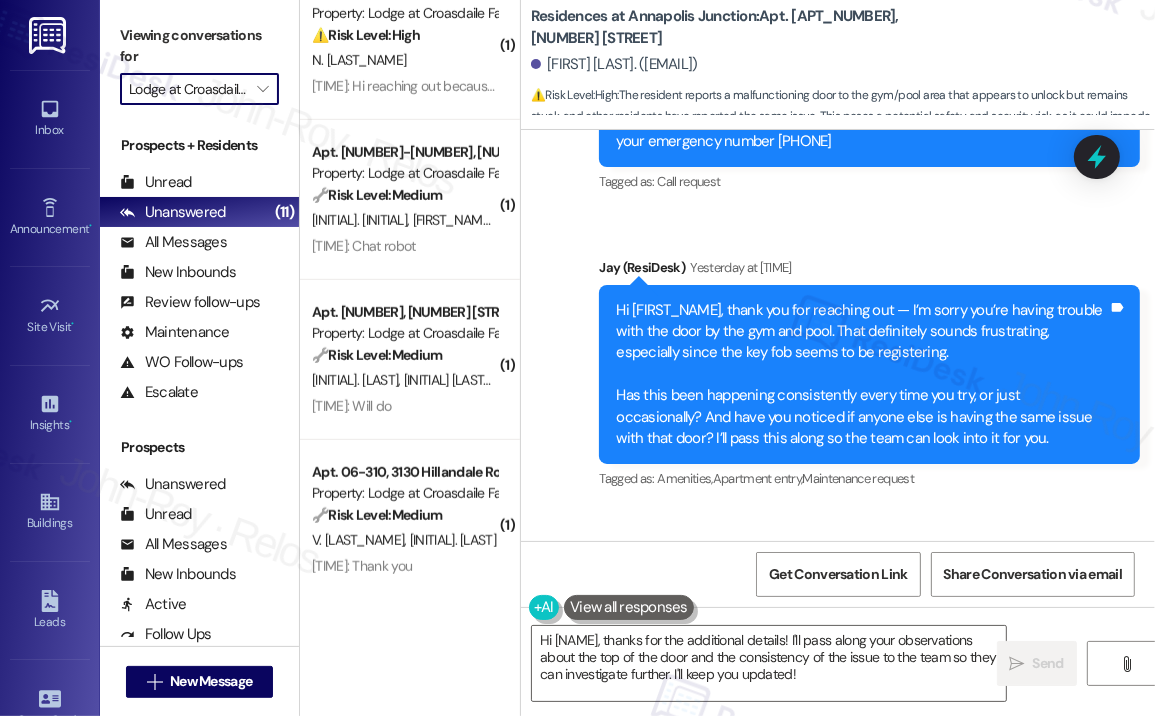 scroll, scrollTop: 1100, scrollLeft: 0, axis: vertical 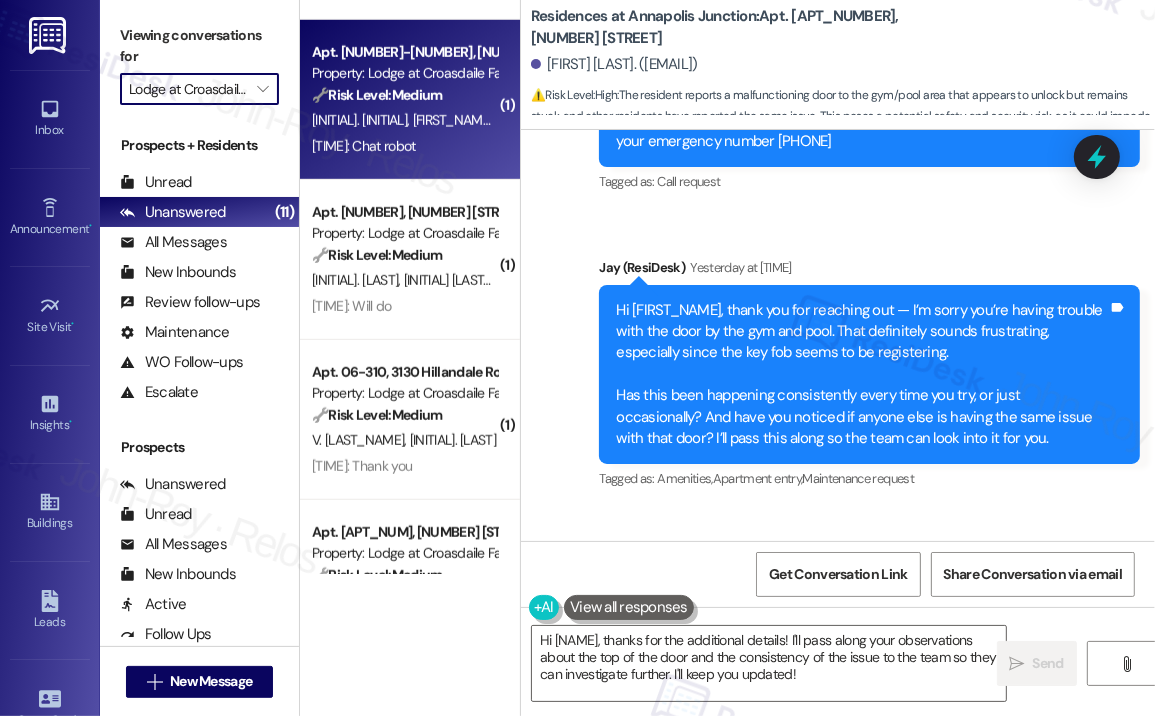 click on "[TIME]: Chat robot [TIME]: Chat robot" at bounding box center (404, 146) 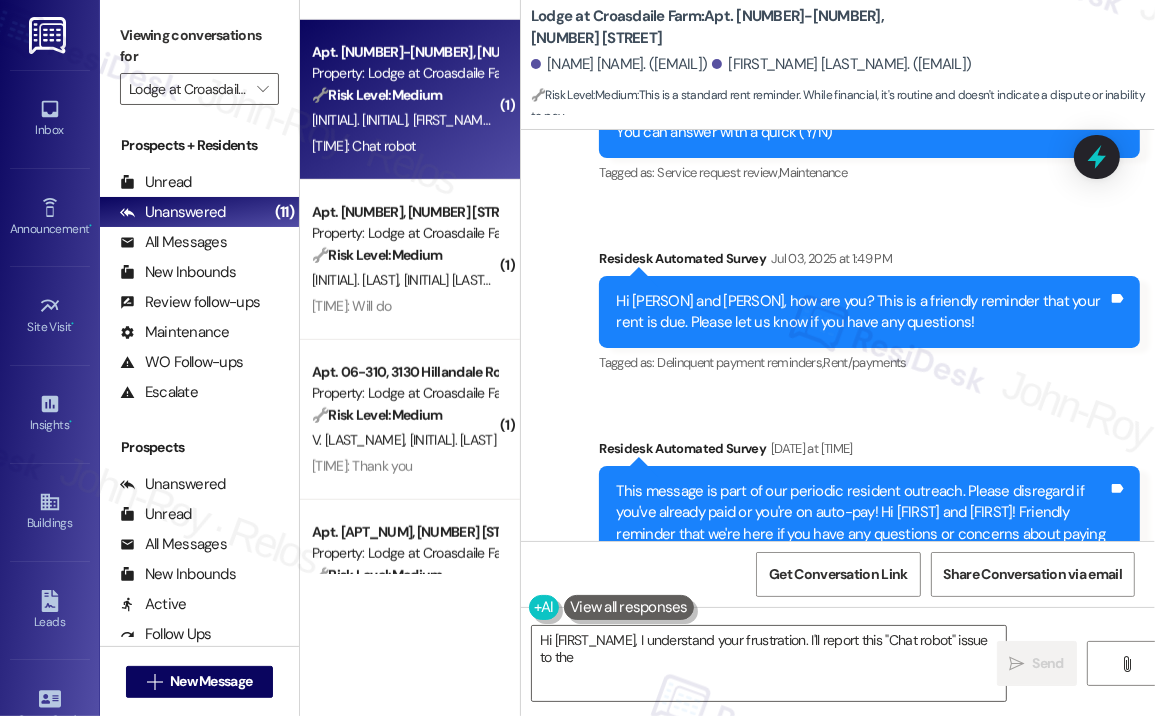 scroll, scrollTop: 956, scrollLeft: 0, axis: vertical 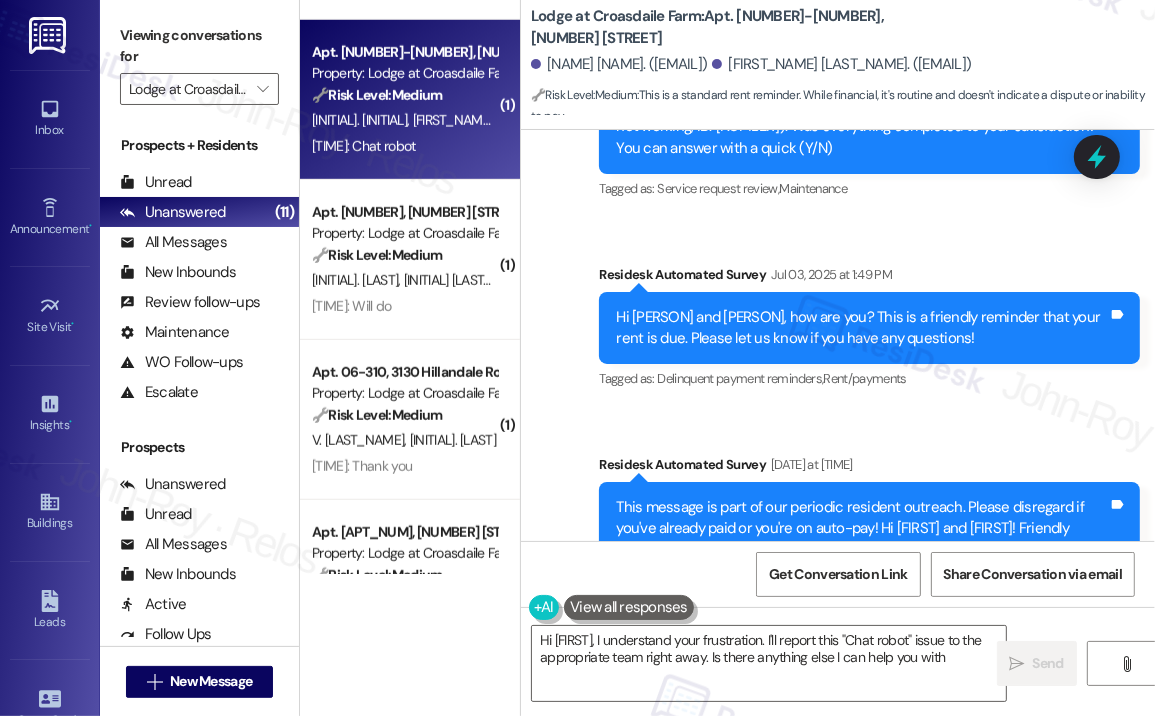 type on "Hi {{first_name}}, I understand your frustration. I'll report this "Chat robot" issue to the appropriate team right away. Is there anything else I can help you with?" 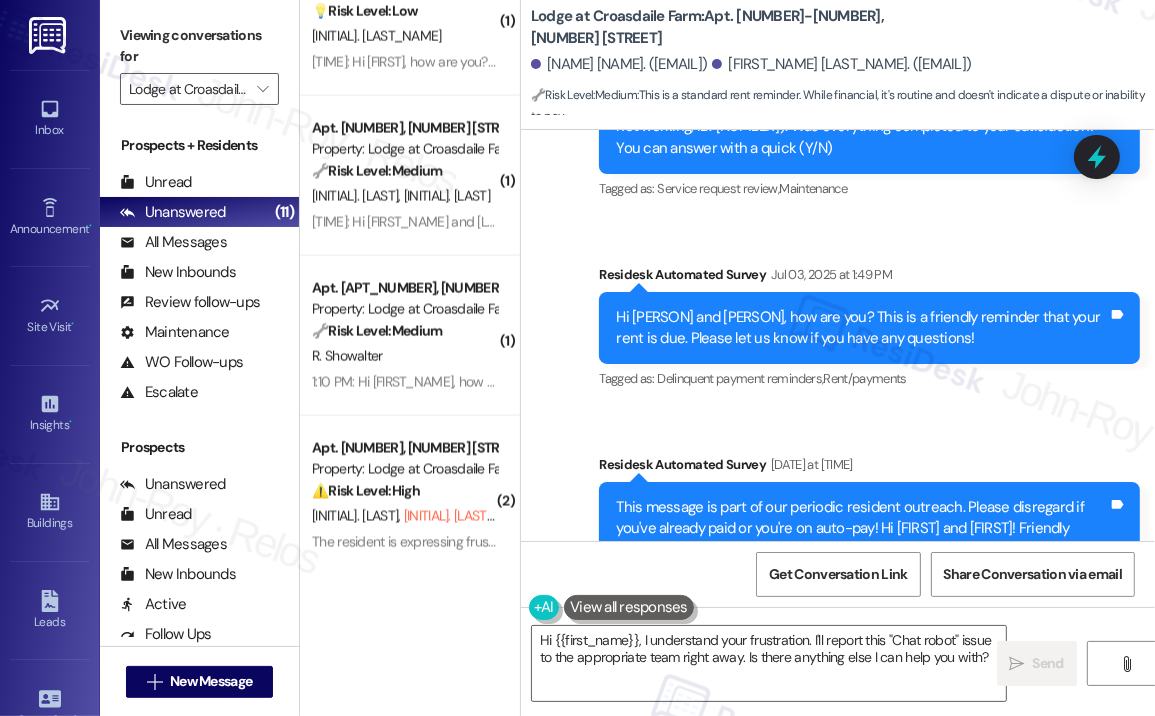 scroll, scrollTop: 2465, scrollLeft: 0, axis: vertical 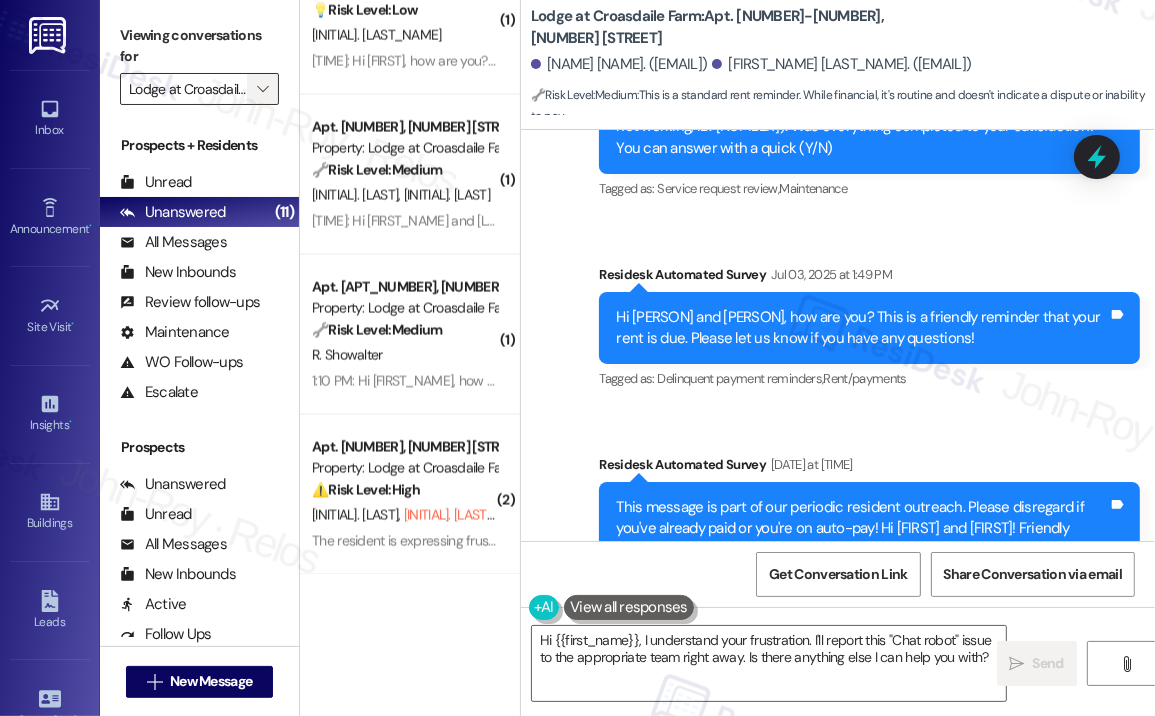 click on "" at bounding box center (262, 89) 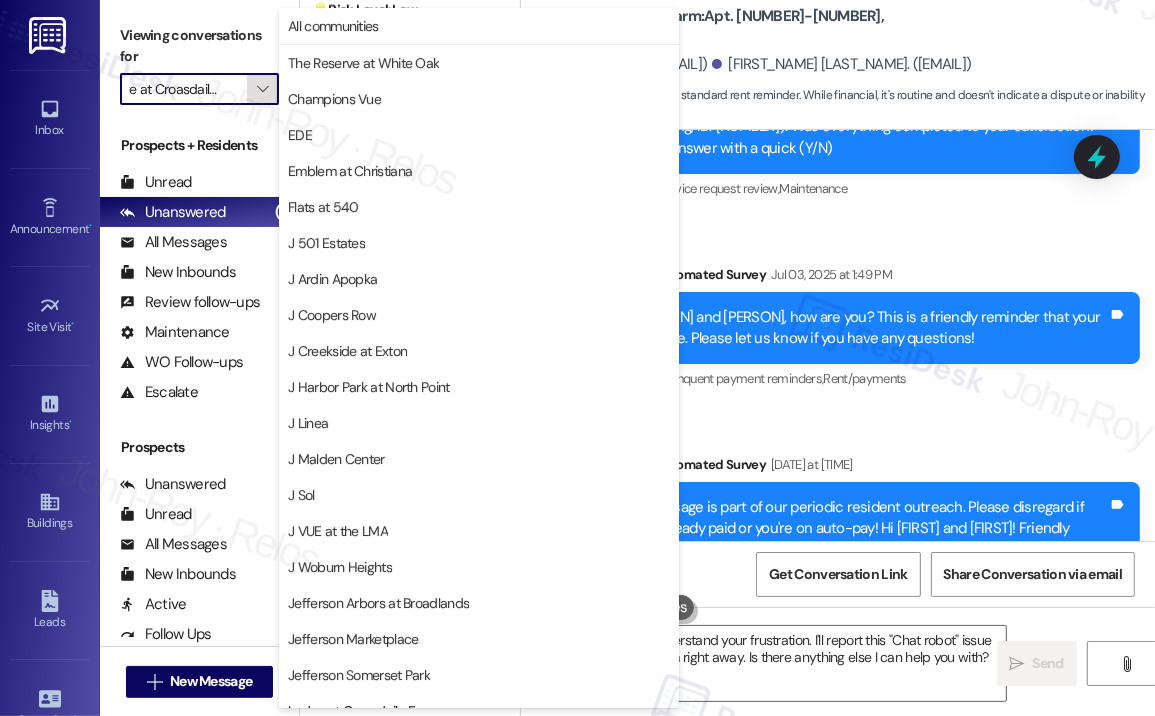 scroll, scrollTop: 308, scrollLeft: 0, axis: vertical 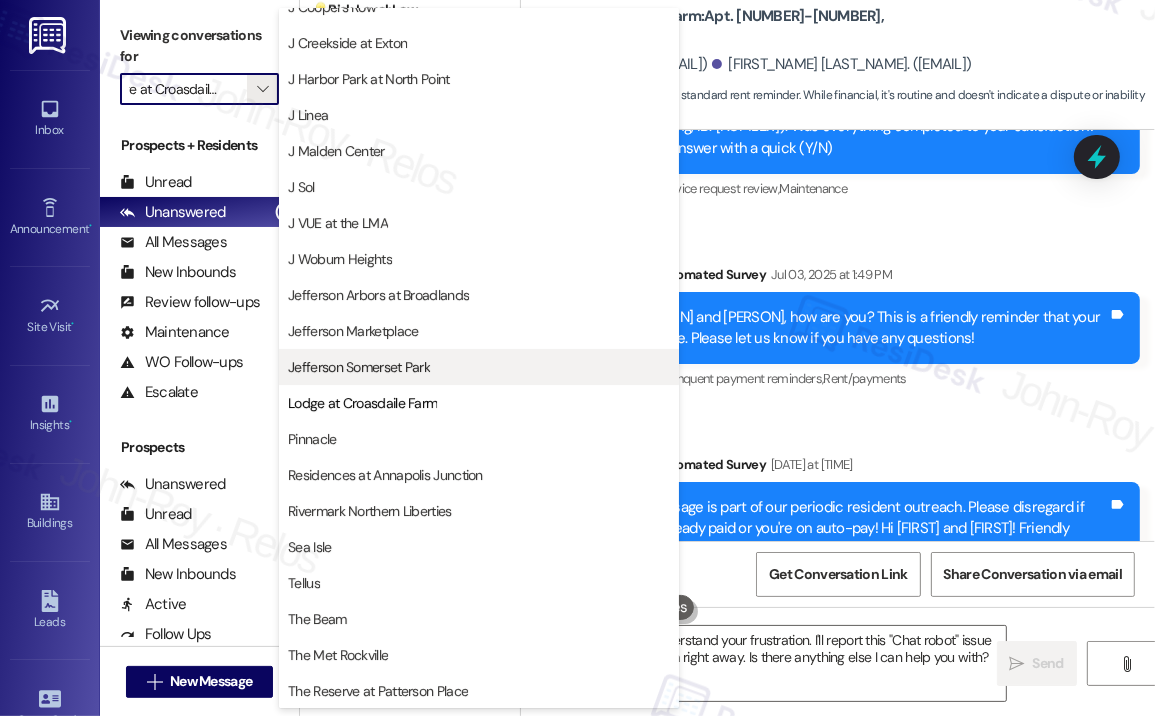 click on "Jefferson Somerset Park" at bounding box center [359, 367] 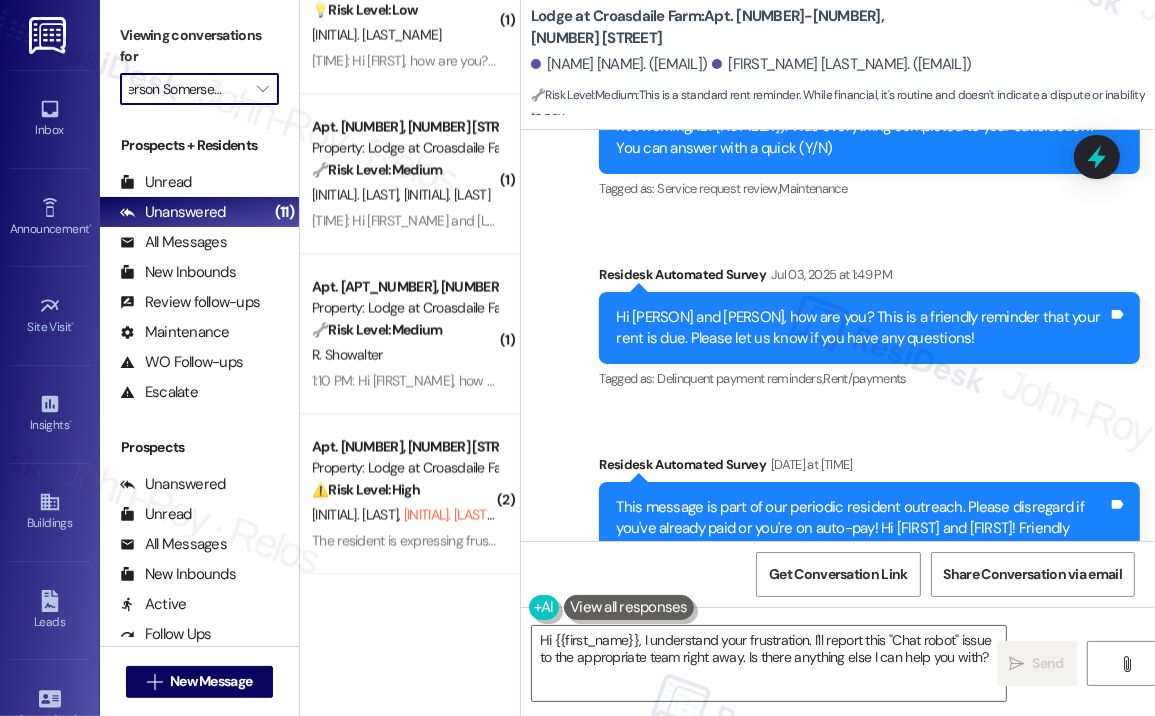 scroll, scrollTop: 0, scrollLeft: 23, axis: horizontal 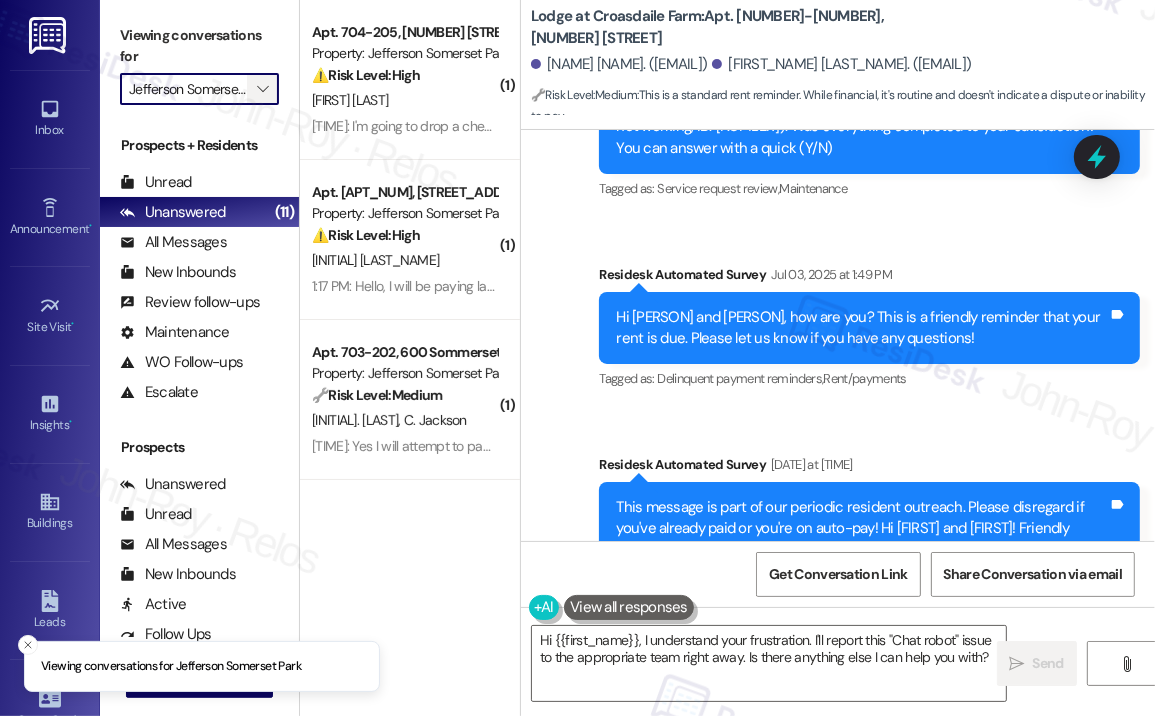 click on "" at bounding box center (262, 89) 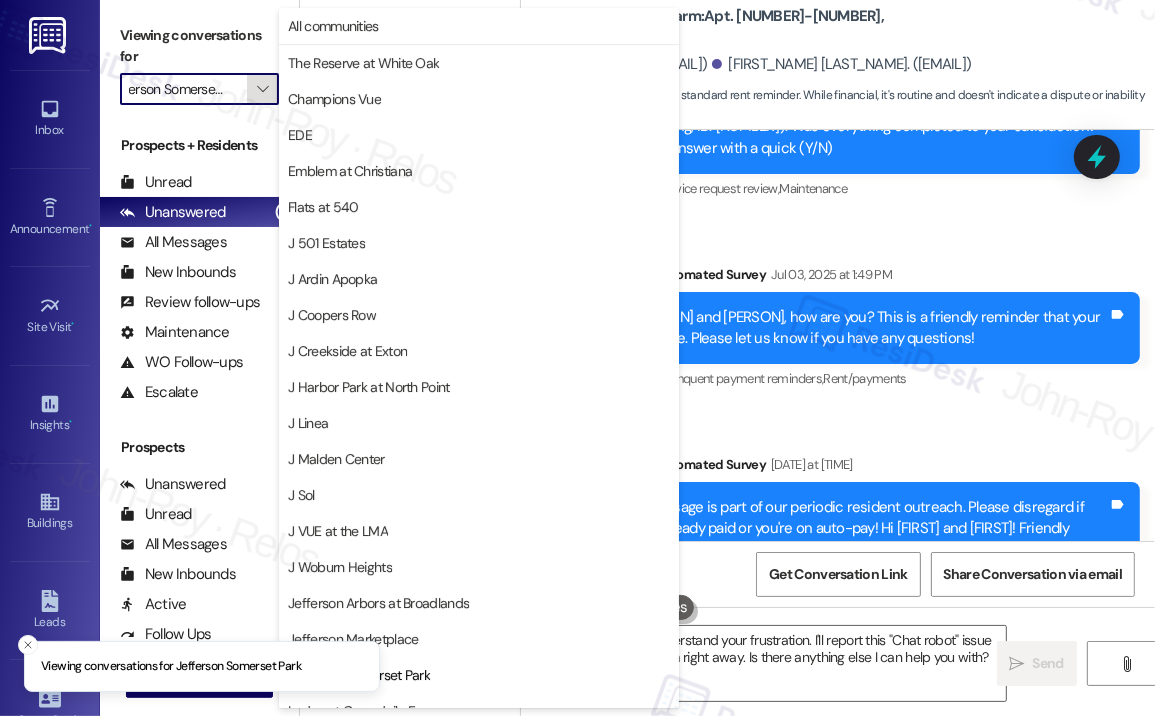 scroll, scrollTop: 308, scrollLeft: 0, axis: vertical 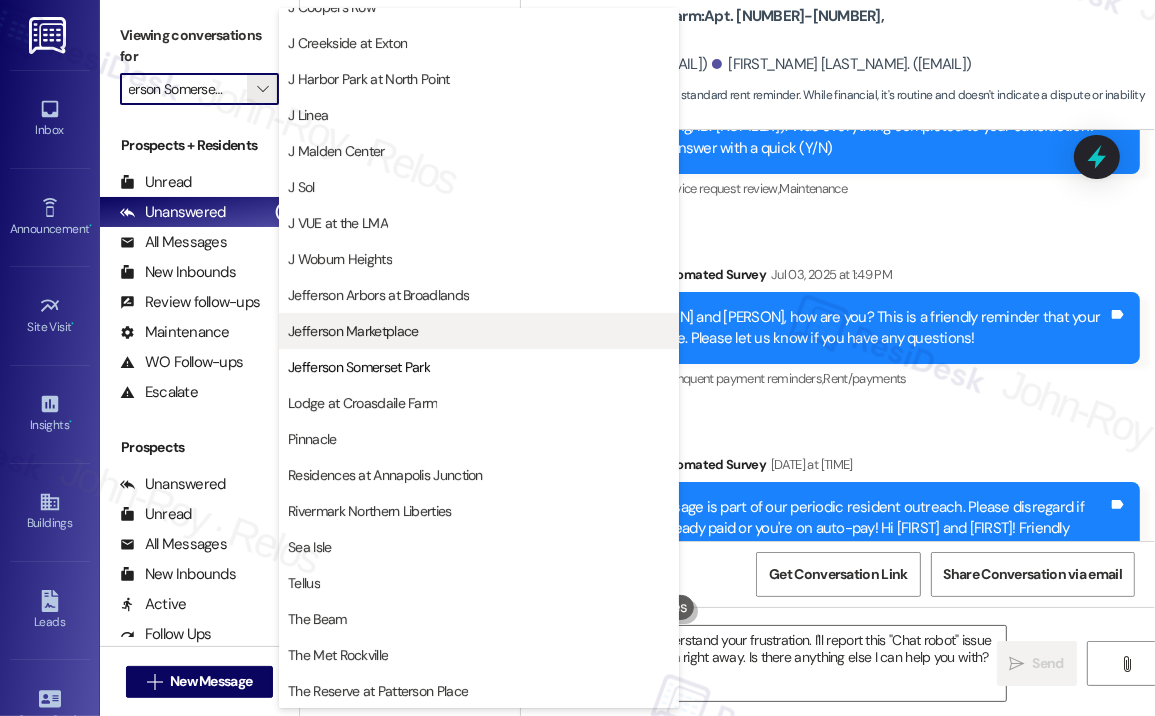 click on "Jefferson Marketplace" at bounding box center [353, 331] 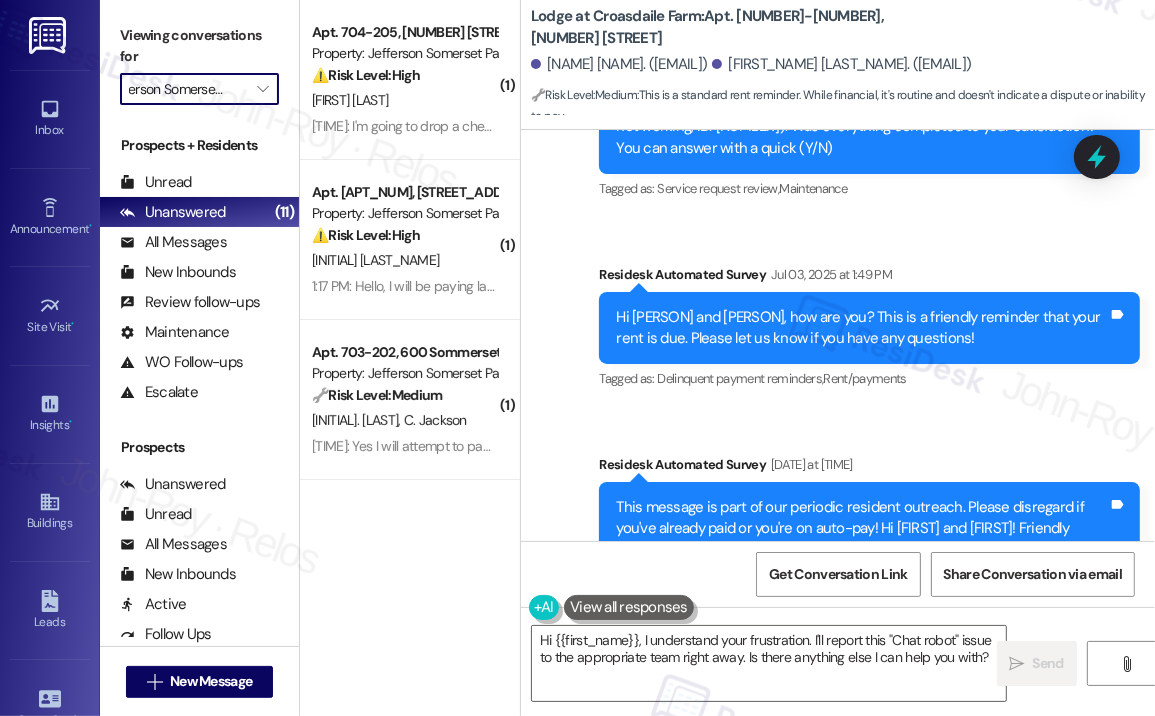 type on "Jefferson Marketplace" 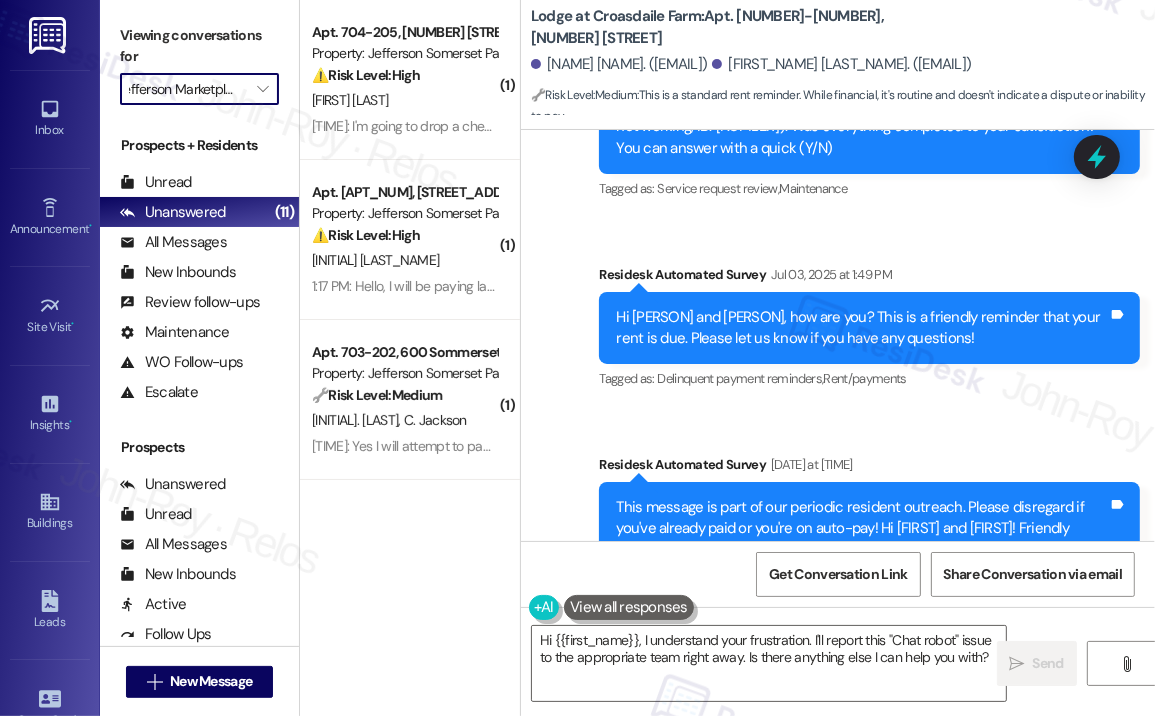 scroll, scrollTop: 0, scrollLeft: 11, axis: horizontal 